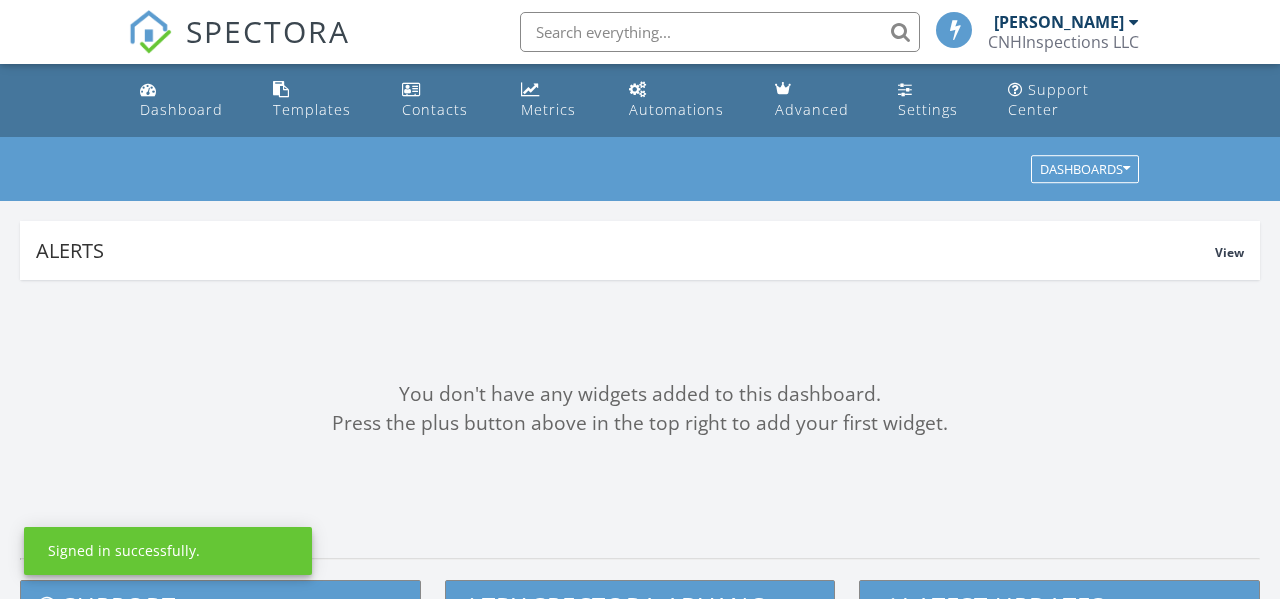 scroll, scrollTop: 0, scrollLeft: 0, axis: both 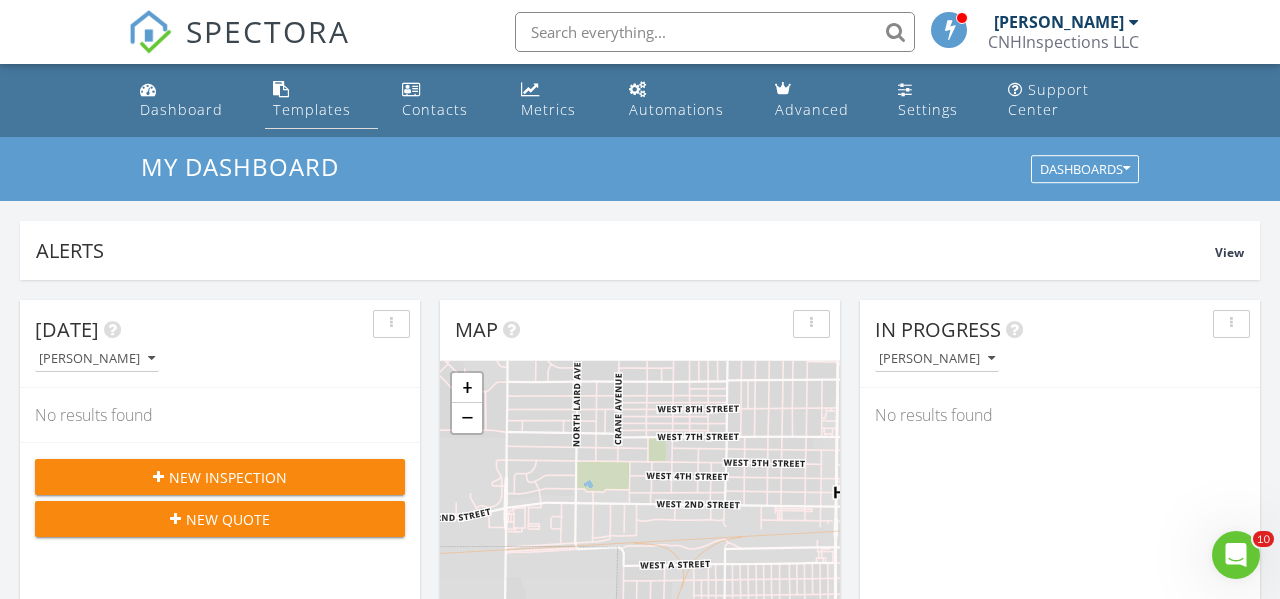 click on "Templates" at bounding box center (312, 109) 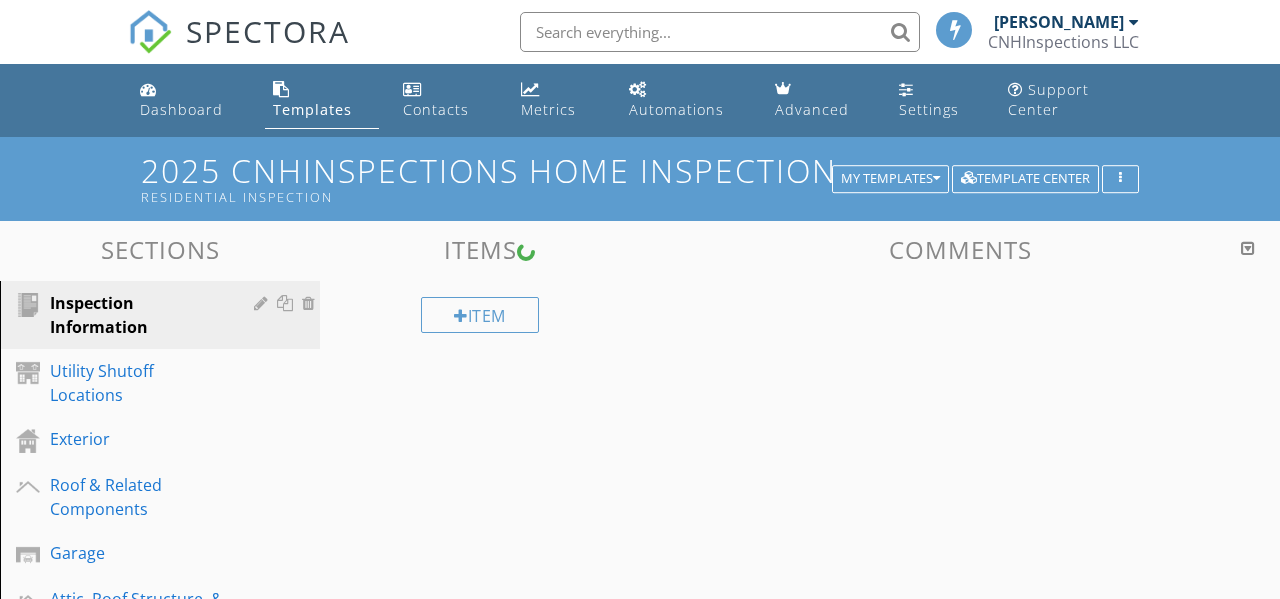 scroll, scrollTop: 0, scrollLeft: 0, axis: both 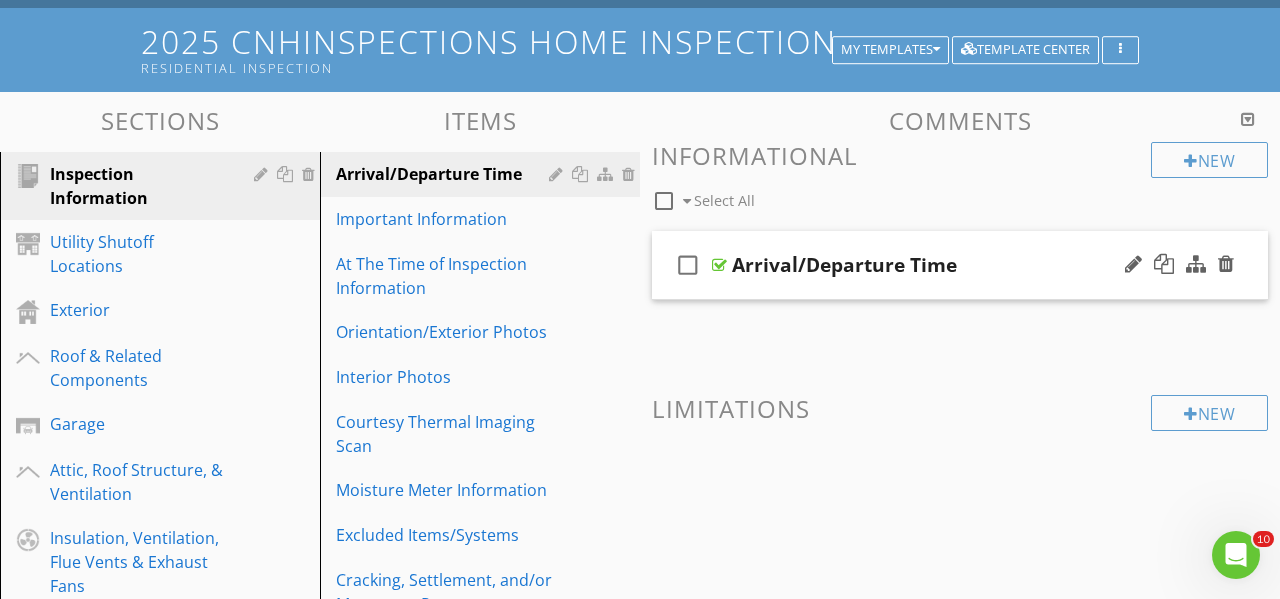 click on "check_box_outline_blank
Arrival/Departure Time" at bounding box center [960, 265] 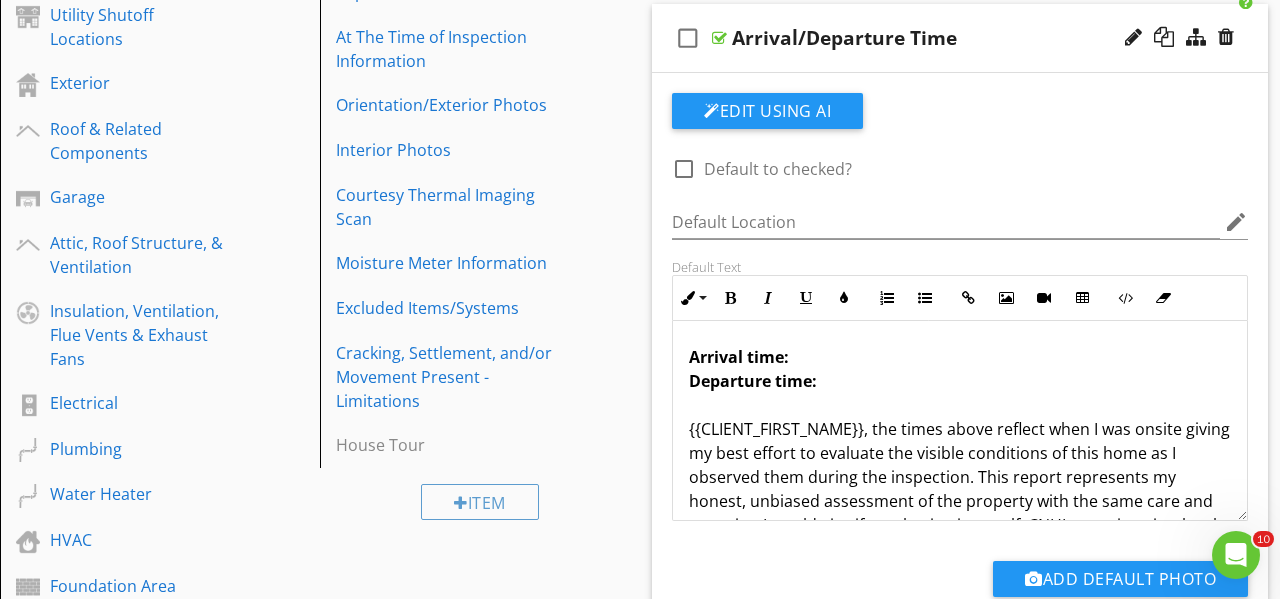 scroll, scrollTop: 366, scrollLeft: 0, axis: vertical 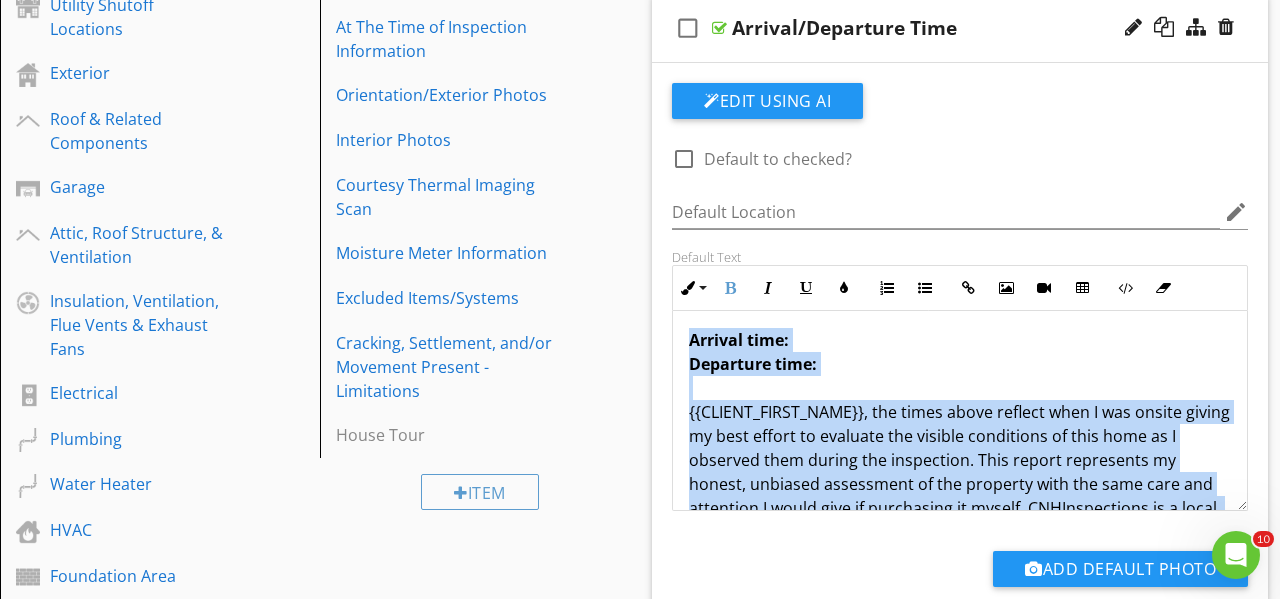 drag, startPoint x: 1131, startPoint y: 469, endPoint x: 692, endPoint y: 343, distance: 456.7242 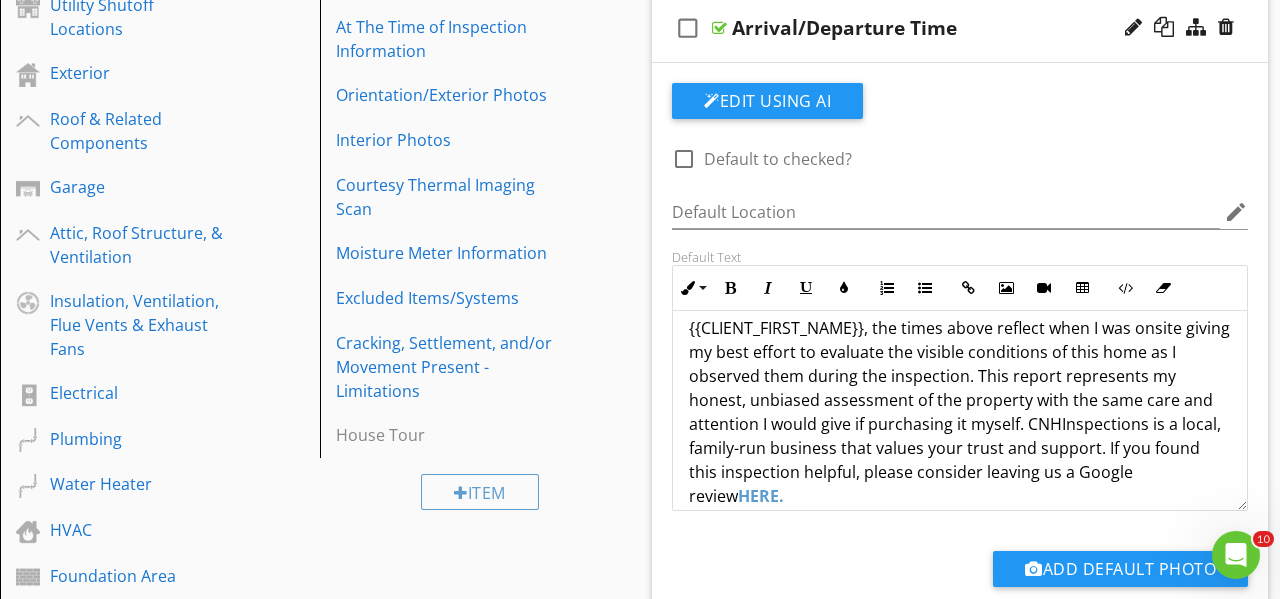 scroll, scrollTop: 72, scrollLeft: 0, axis: vertical 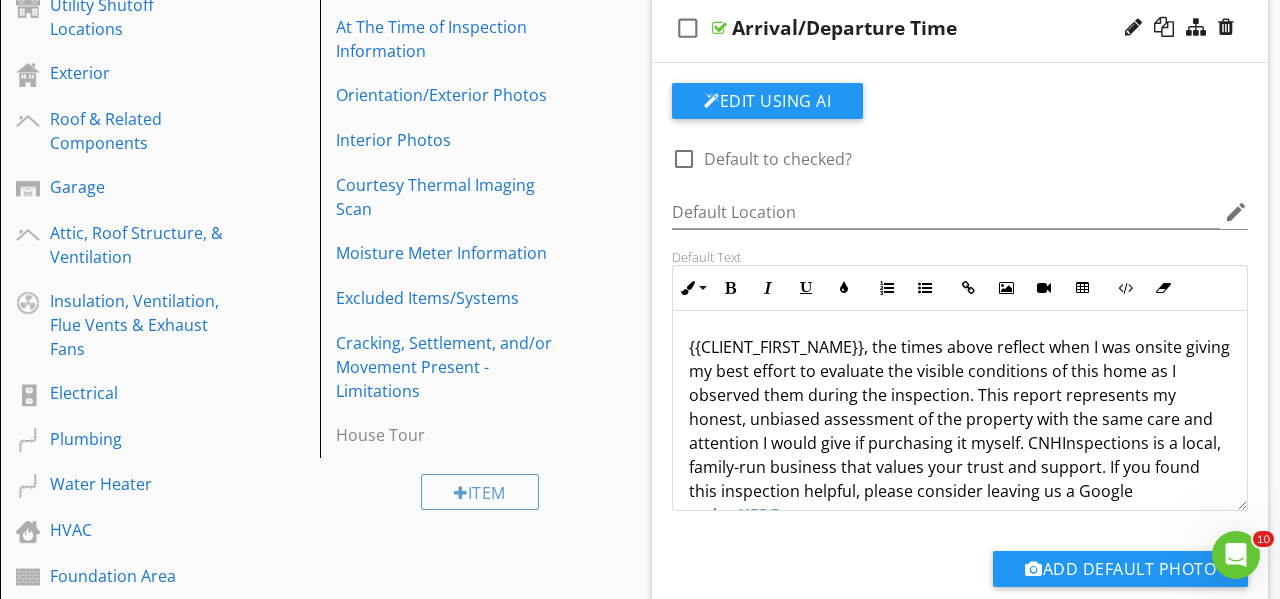 click on "Arrival time:  Departure time:  {{CLIENT_FIRST_NAME}}, the times above reflect when I was onsite giving my best effort to evaluate the visible conditions of this home as I observed them during the inspection. This report represents my honest, unbiased assessment of the property with the same care and attention I would give if purchasing it myself. CNHInspections is a local, family-run business that values your trust and support. If you found this inspection helpful, please consider leaving us a Google review  HERE." at bounding box center (960, 395) 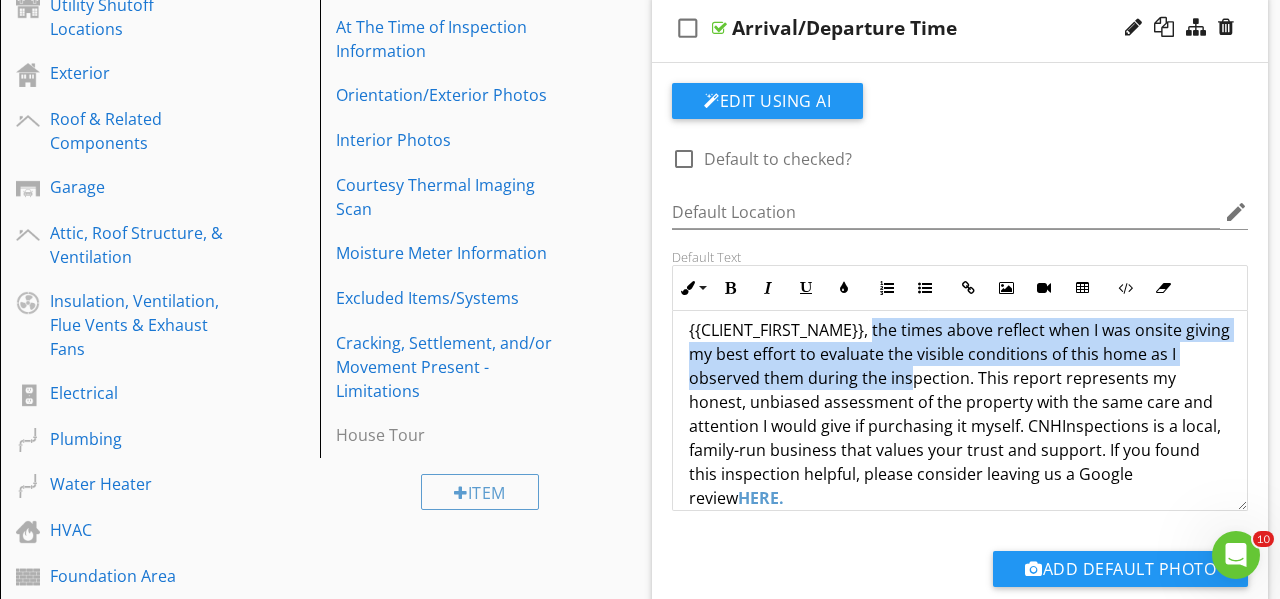 scroll, scrollTop: 89, scrollLeft: 0, axis: vertical 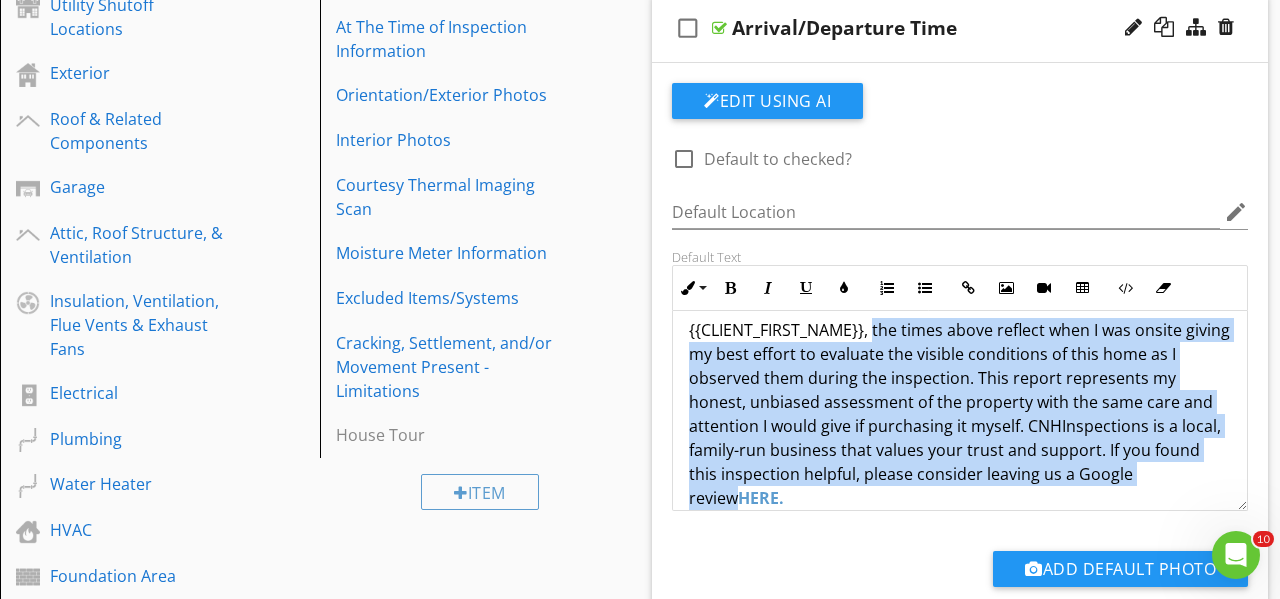 drag, startPoint x: 873, startPoint y: 348, endPoint x: 1062, endPoint y: 478, distance: 229.39267 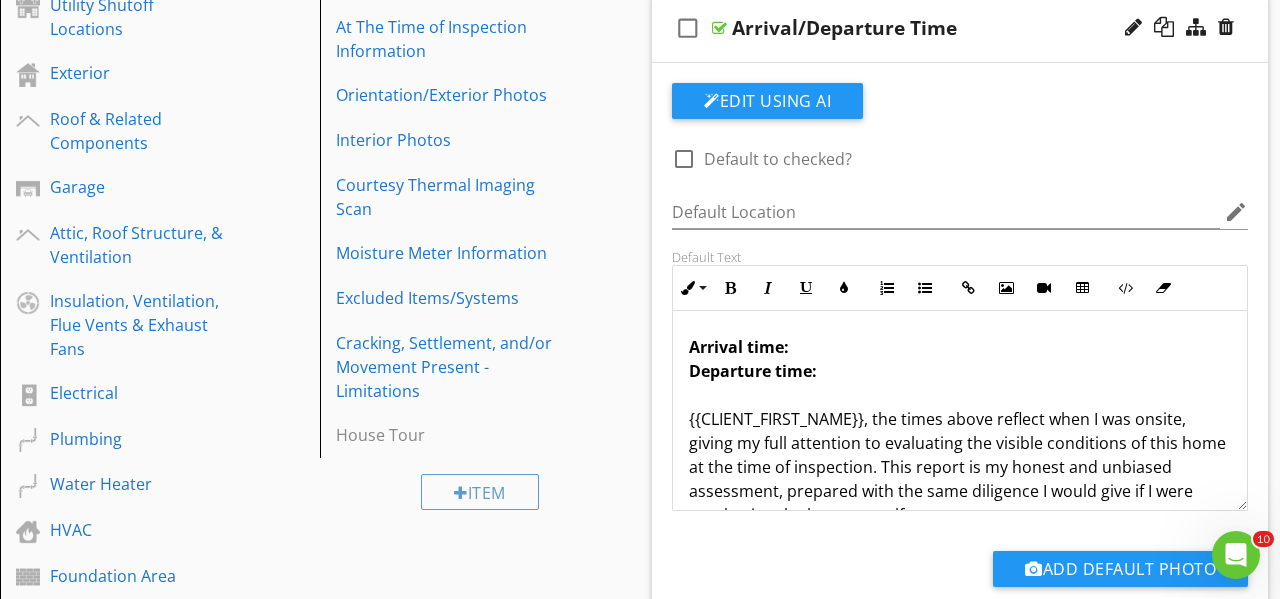 scroll, scrollTop: 0, scrollLeft: 0, axis: both 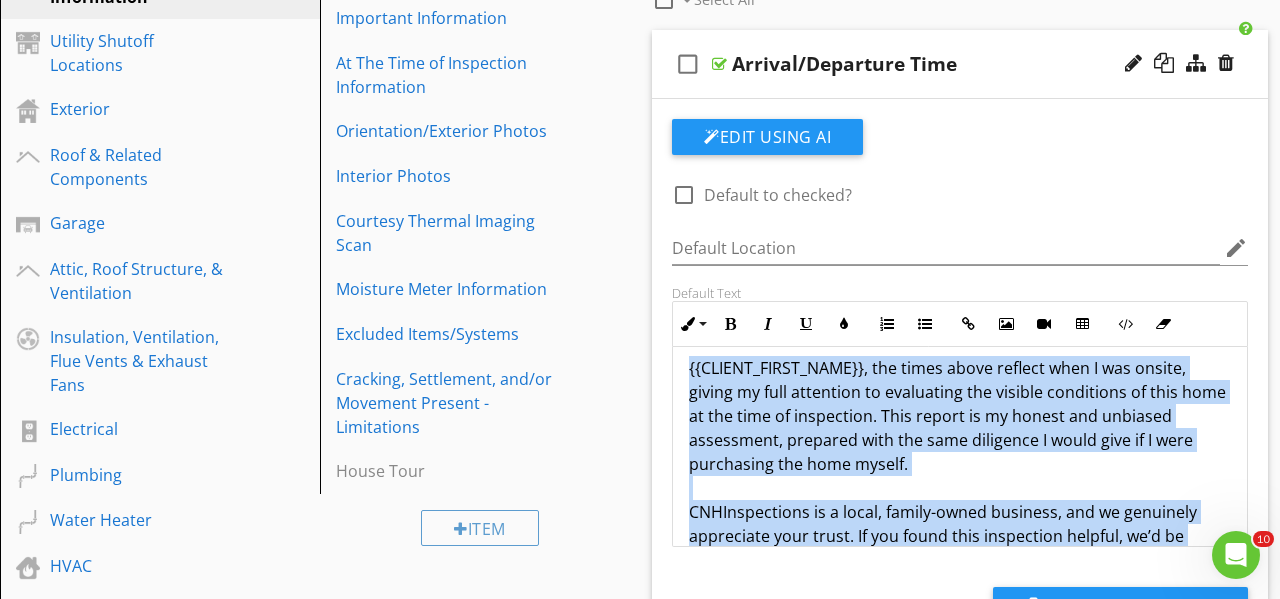 drag, startPoint x: 961, startPoint y: 512, endPoint x: 685, endPoint y: 375, distance: 308.13147 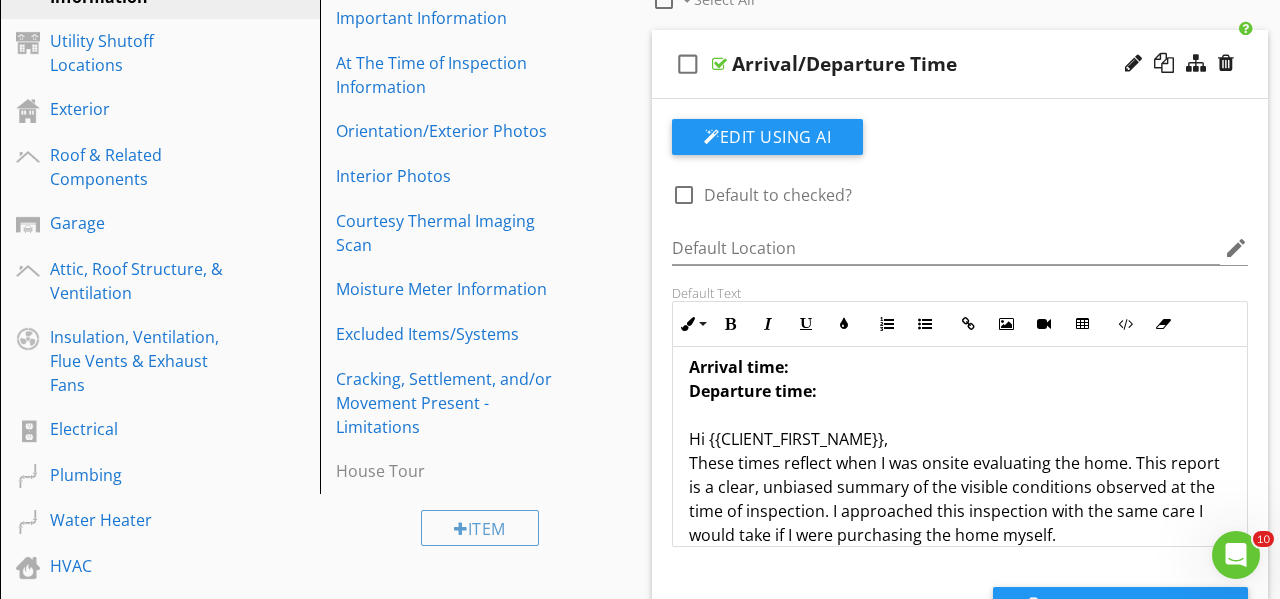 scroll, scrollTop: 15, scrollLeft: 0, axis: vertical 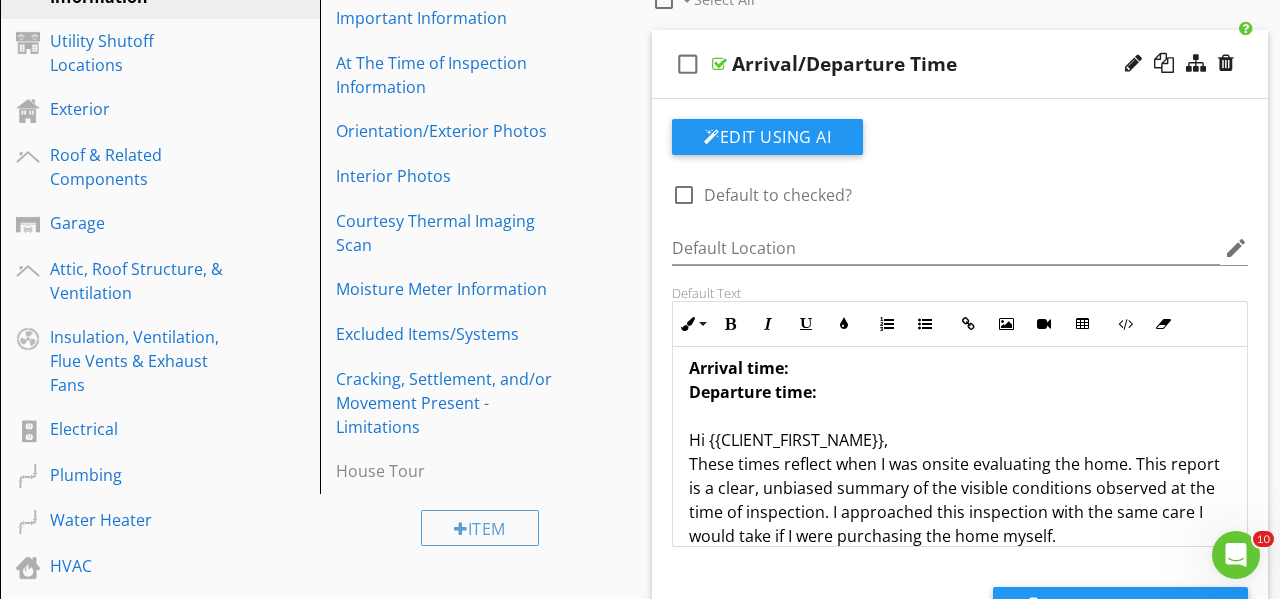 click on "Arrival time:  Departure time:  Hi {{CLIENT_FIRST_NAME}}, These times reflect when I was onsite evaluating the home. This report is a clear, unbiased summary of the visible conditions observed at the time of inspection. I approached this inspection with the same care I would take if I were purchasing the home myself. CNHInspections is a family-owned, [US_STATE]-based business that values your trust. If you found this inspection helpful, we’d appreciate your feedback — you can leave a Google review  HERE." at bounding box center (960, 500) 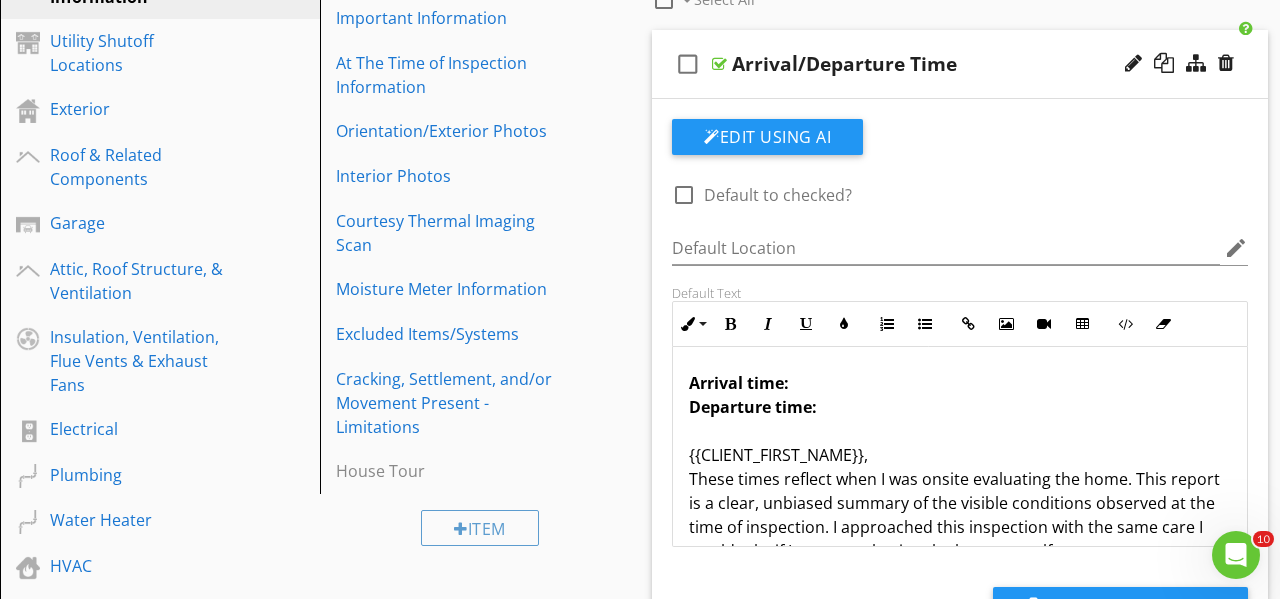 scroll, scrollTop: 0, scrollLeft: 0, axis: both 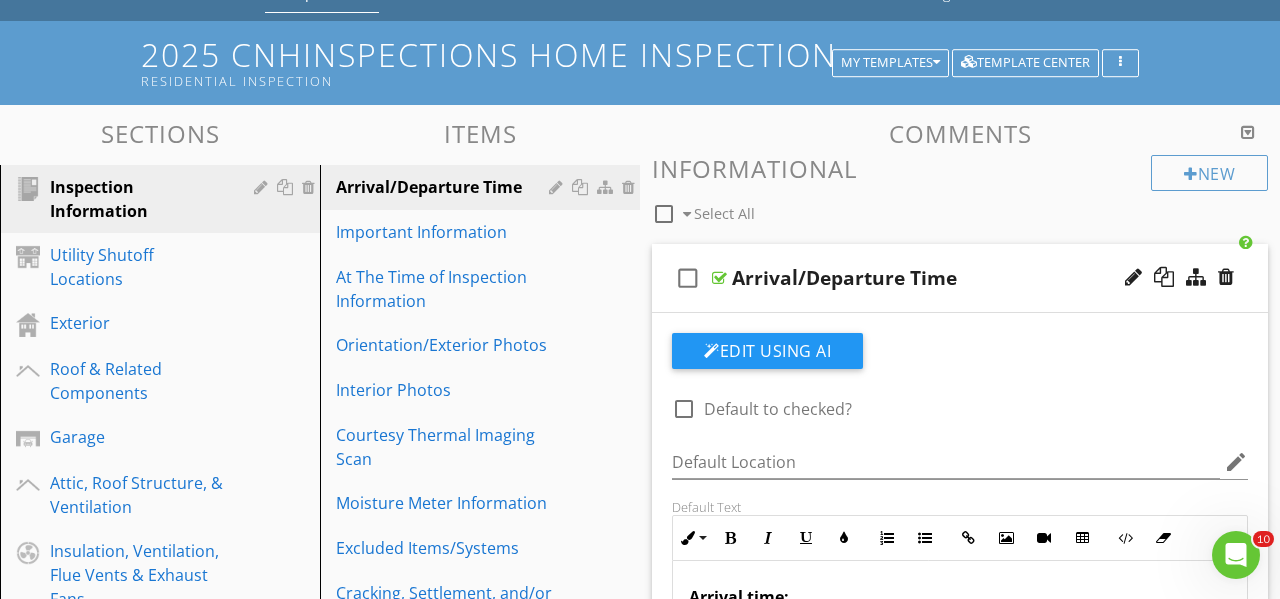 click on "check_box_outline_blank
Arrival/Departure Time" at bounding box center [960, 278] 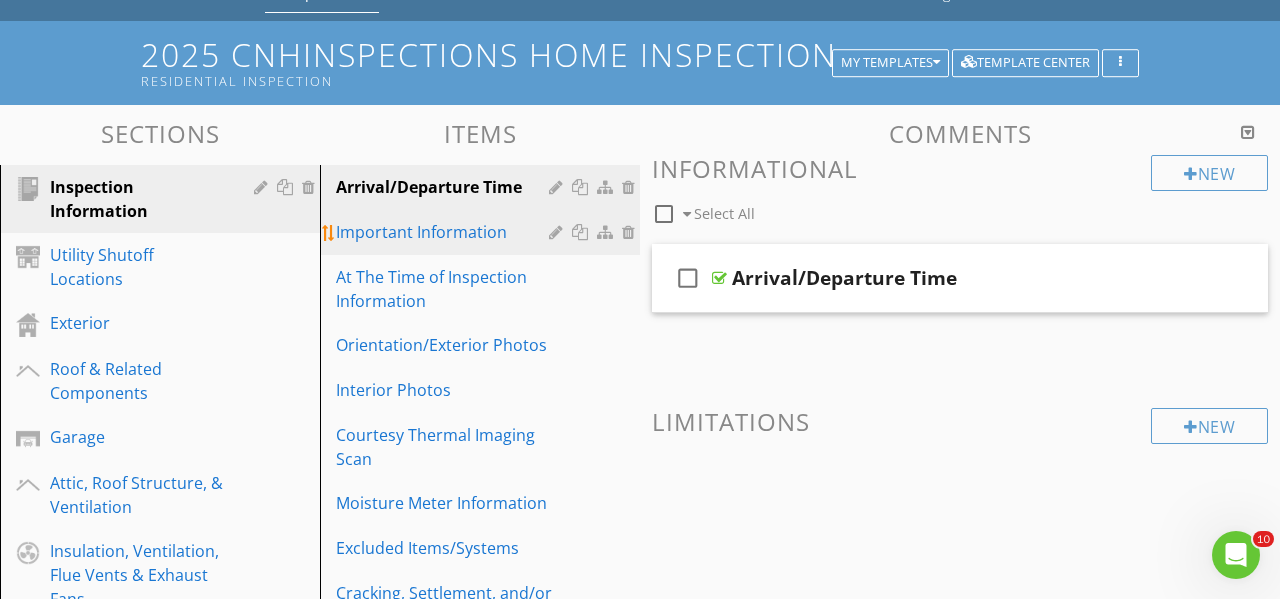 click on "Important Information" at bounding box center (445, 232) 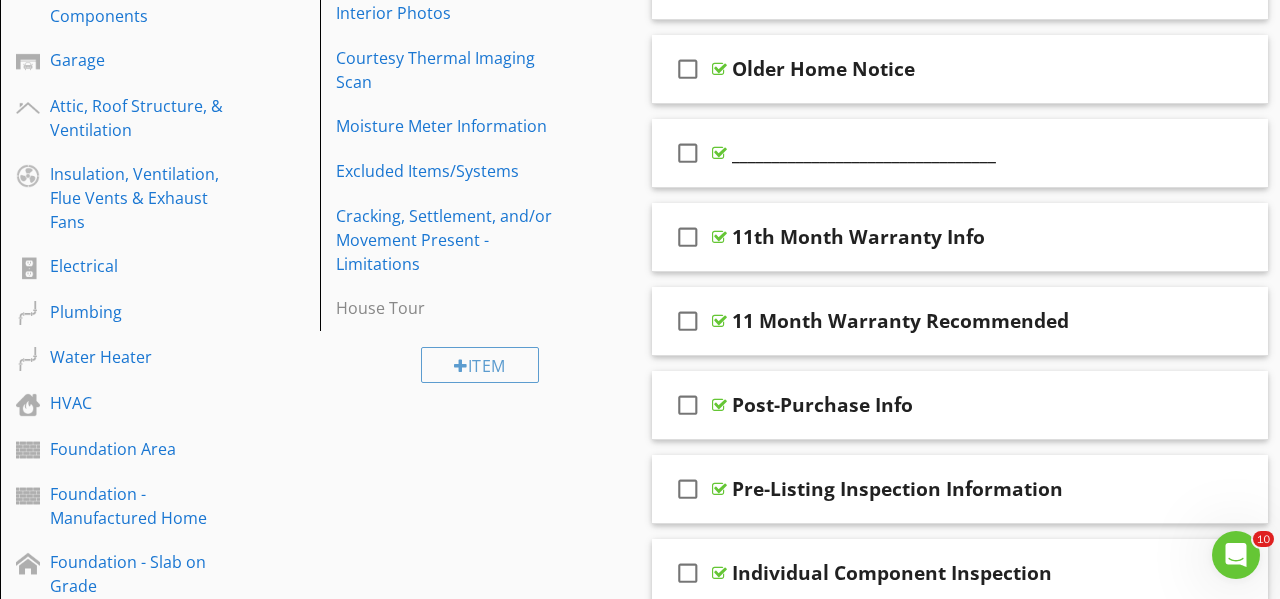 scroll, scrollTop: 495, scrollLeft: 0, axis: vertical 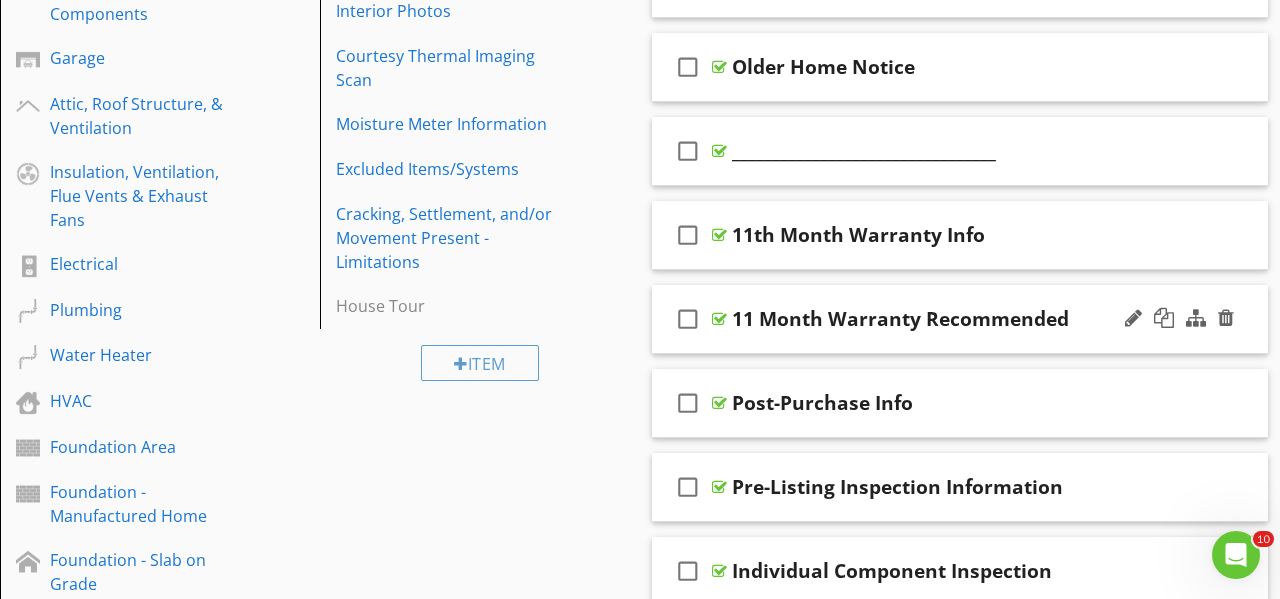 click on "check_box_outline_blank
11 Month Warranty Recommended" at bounding box center (960, 319) 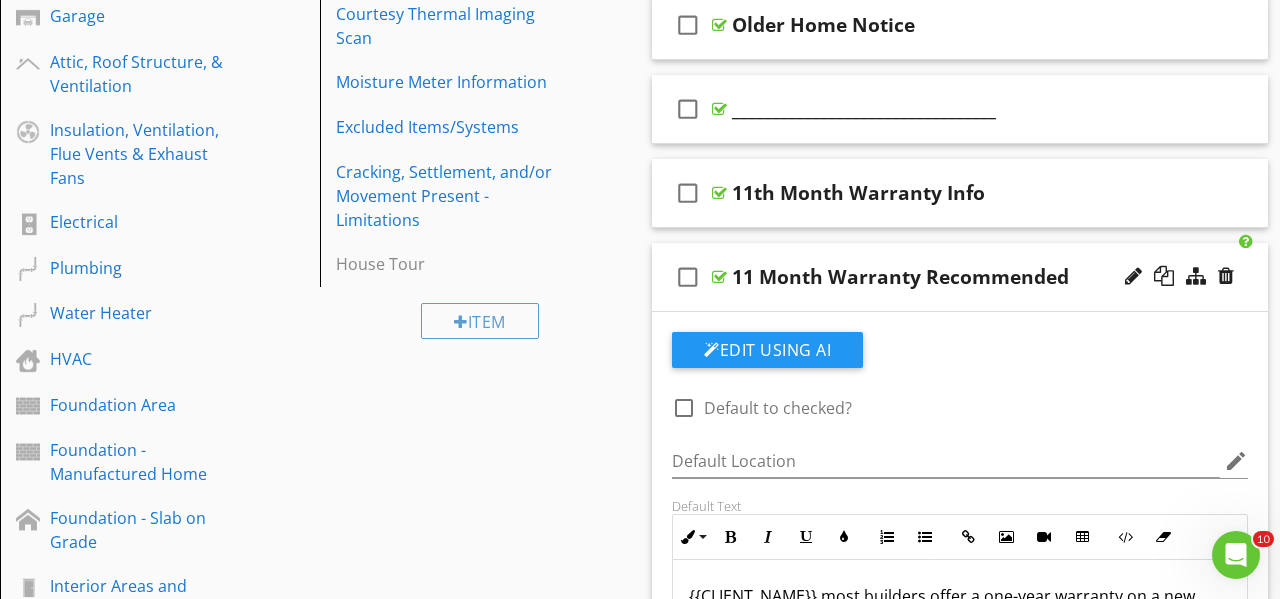 scroll, scrollTop: 536, scrollLeft: 0, axis: vertical 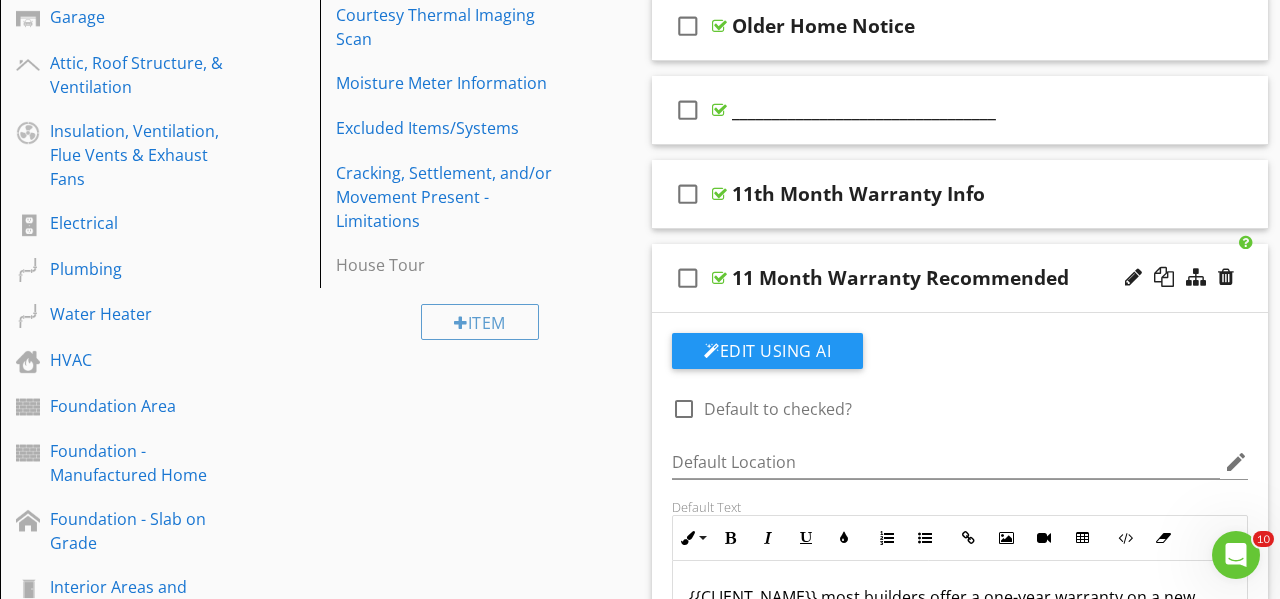 click on "check_box_outline_blank
11 Month Warranty Recommended" at bounding box center (960, 278) 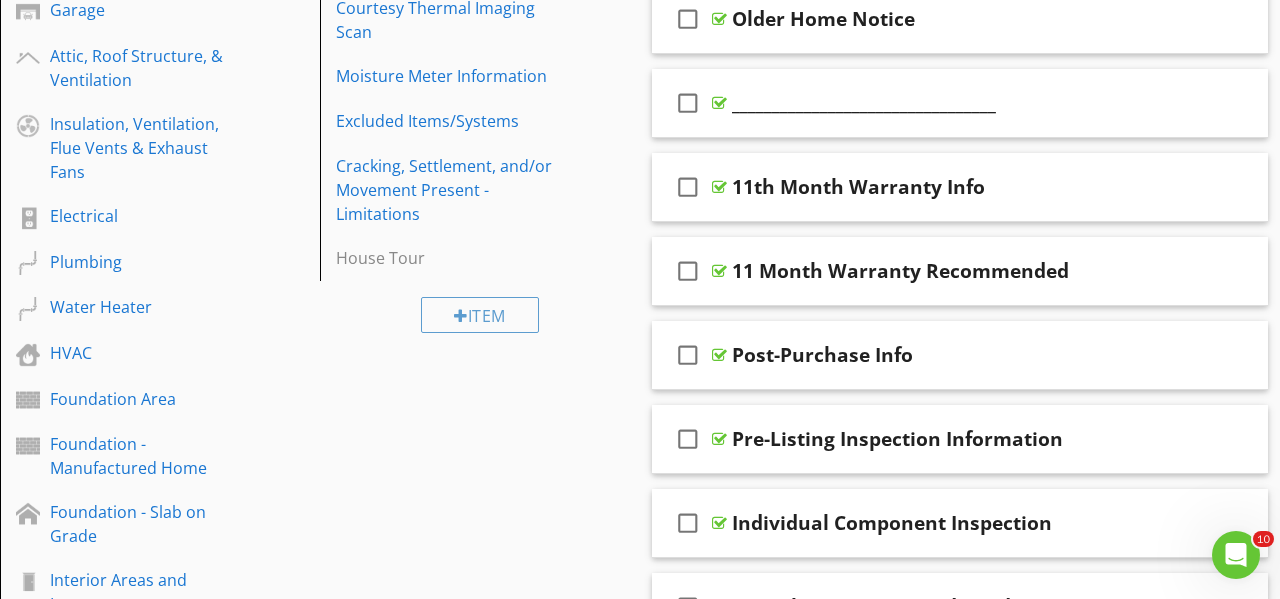 scroll, scrollTop: 550, scrollLeft: 0, axis: vertical 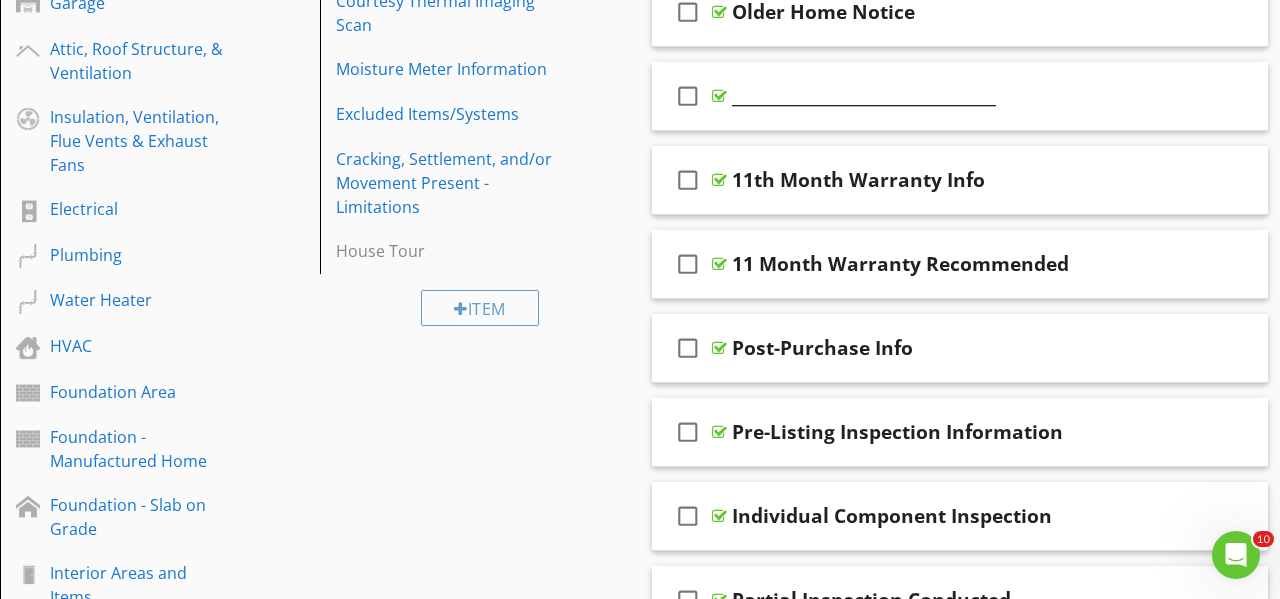 click on "Comments
New
Informational   check_box_outline_blank     Select All       check_box_outline_blank
Notes
check_box_outline_blank
Services Not Requested
check_box_outline_blank
Older Home Notice
check_box_outline_blank
_________________________________
check_box_outline_blank
11th Month Warranty Info
check_box_outline_blank
11 Month Warranty Recommended
check_box_outline_blank
Post-Purchase Info
check_box_outline_blank
Pre-Listing Inspection Information
check_box_outline_blank
Individual Component Inspection
check_box_outline_blank
Partial Inspection Conducted" at bounding box center [960, 1801] 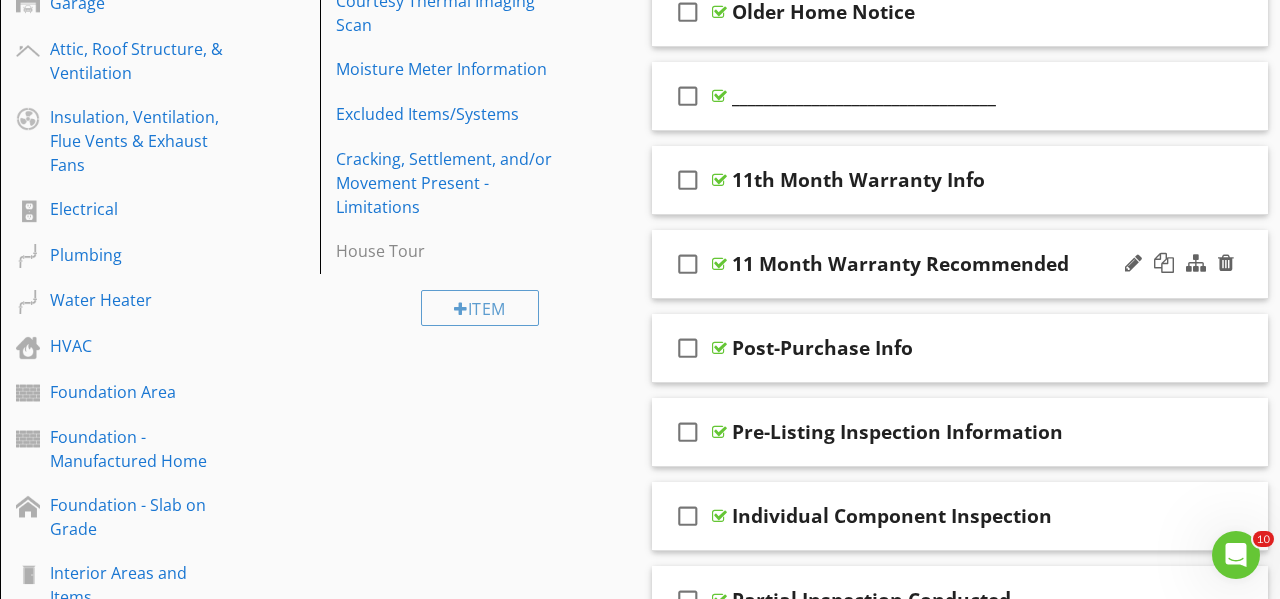 type 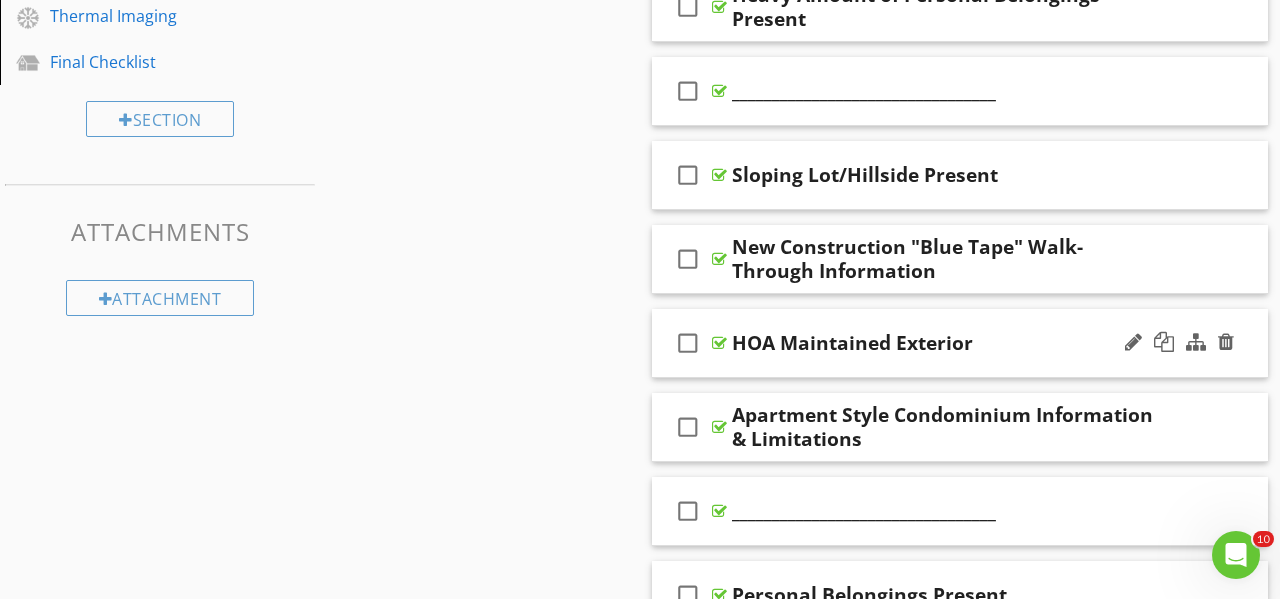 scroll, scrollTop: 1563, scrollLeft: 0, axis: vertical 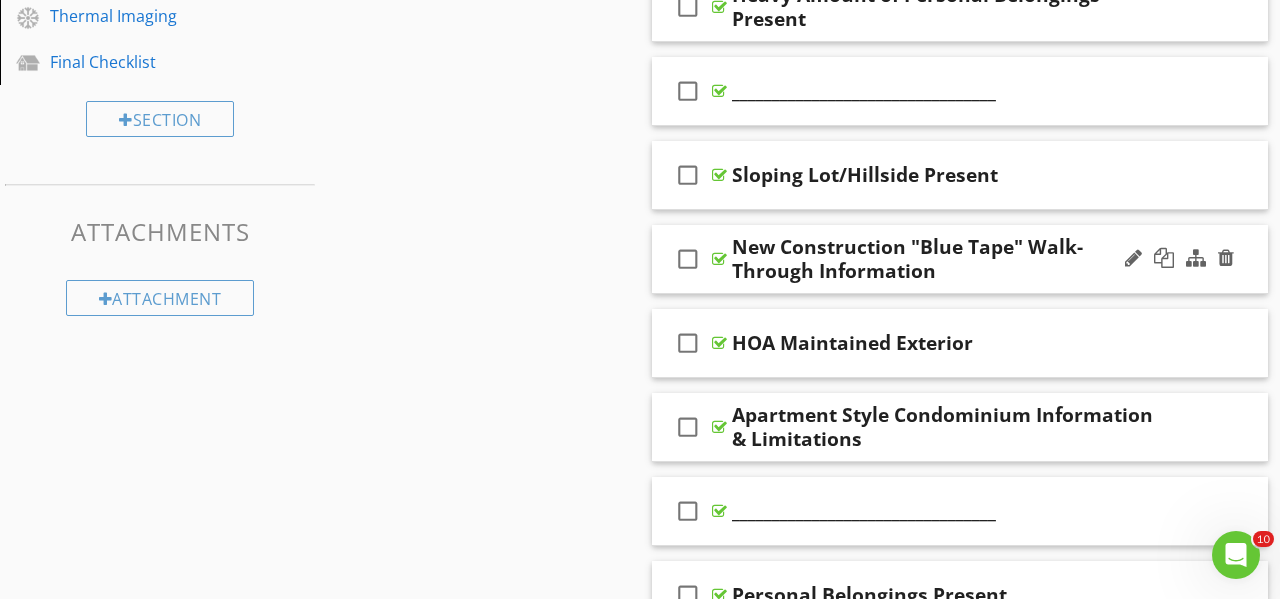 click on "check_box_outline_blank
New Construction "Blue Tape" Walk-Through Information" at bounding box center (960, 259) 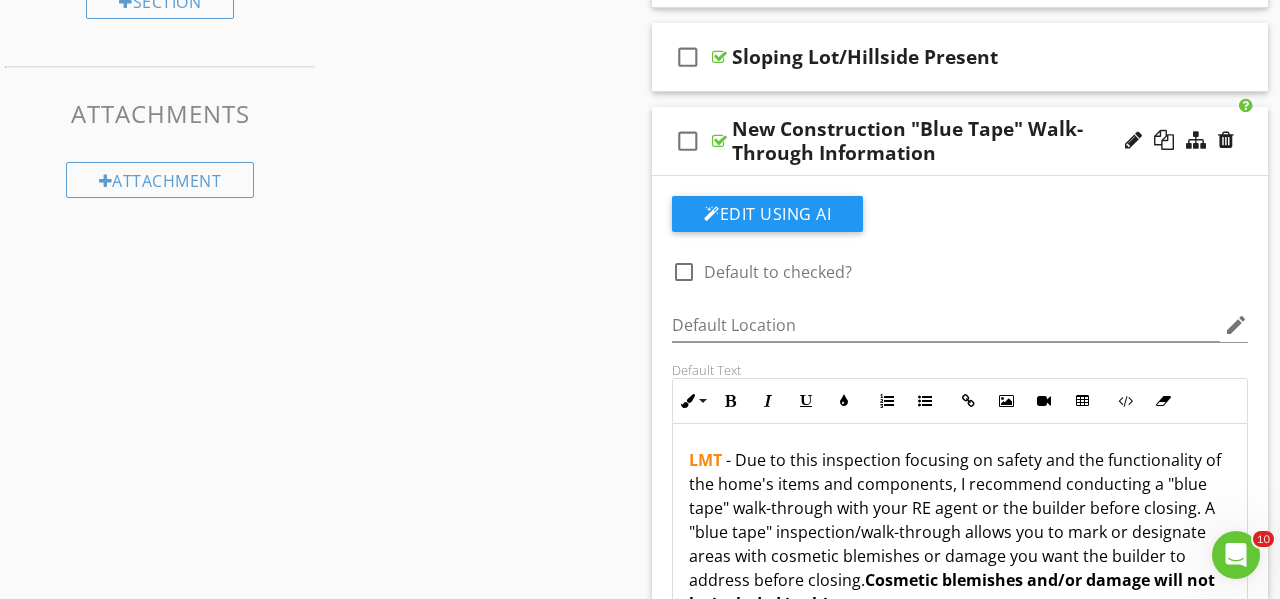 scroll, scrollTop: 1685, scrollLeft: 0, axis: vertical 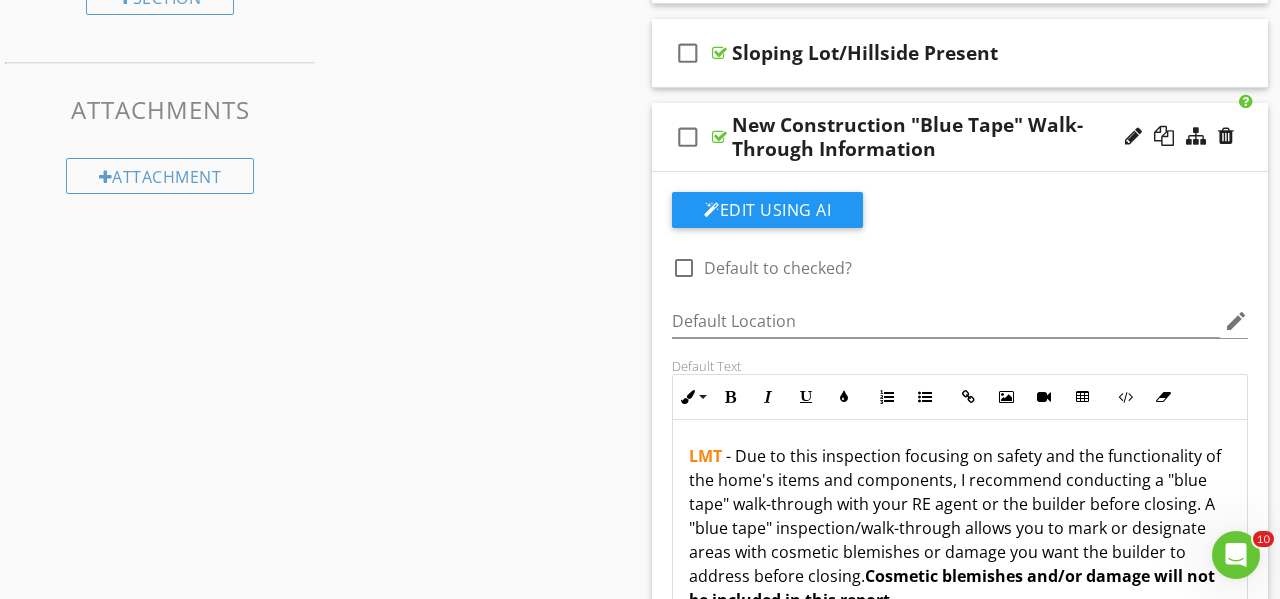 click on "New Construction "Blue Tape" Walk-Through Information" at bounding box center (948, 137) 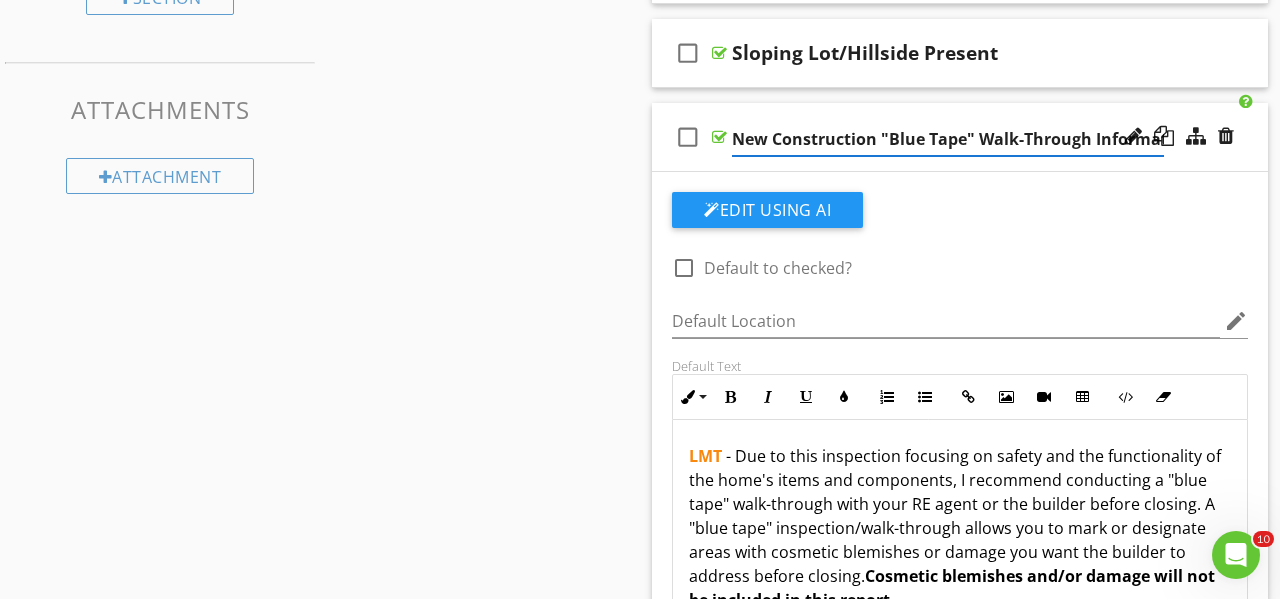 click on "check_box_outline_blank         New Construction "Blue Tape" Walk-Through Information" at bounding box center (960, 137) 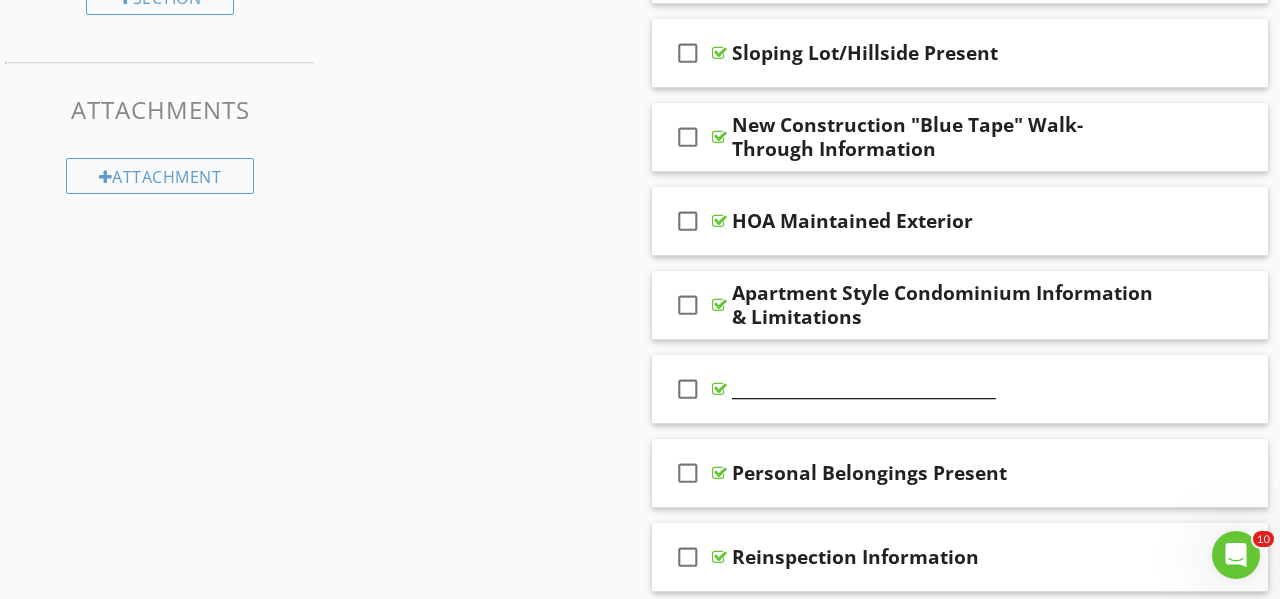 click on "Sections
Inspection Information           Utility Shutoff Locations           Exterior            Roof & Related Components           Garage           Attic, Roof Structure, & Ventilation           Insulation, Ventilation, Flue Vents & Exhaust Fans           Electrical           Plumbing           Water Heater           HVAC           Foundation Area           Foundation - Manufactured Home           Foundation - Slab on Grade            Interior Areas and Items           Appliances           Fireplace, Wood Stove, Gas Fireplace Etc...           Laundry           Environmental Information           Radon Mitigation System           Older Home Information/Recommended Upgrades           Thermal Imaging           Final Checklist
Section
Attachments
Attachment
Items
Arrival/Departure Time           Important Information           At The Time of Inspection Information" at bounding box center [640, 659] 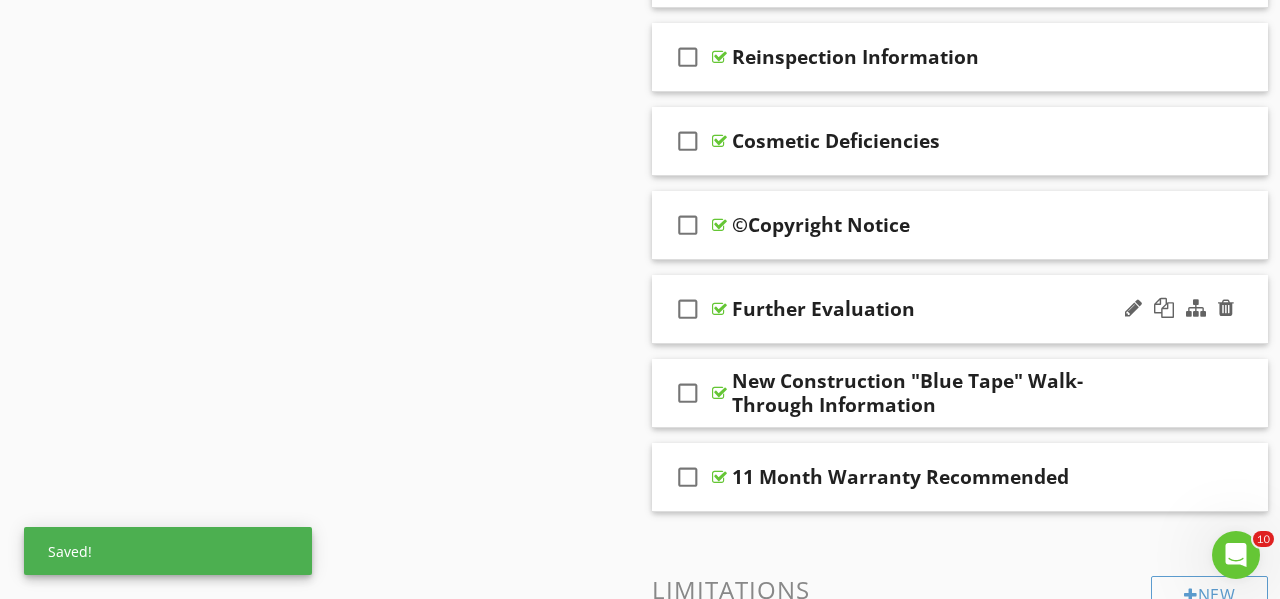 scroll, scrollTop: 2097, scrollLeft: 0, axis: vertical 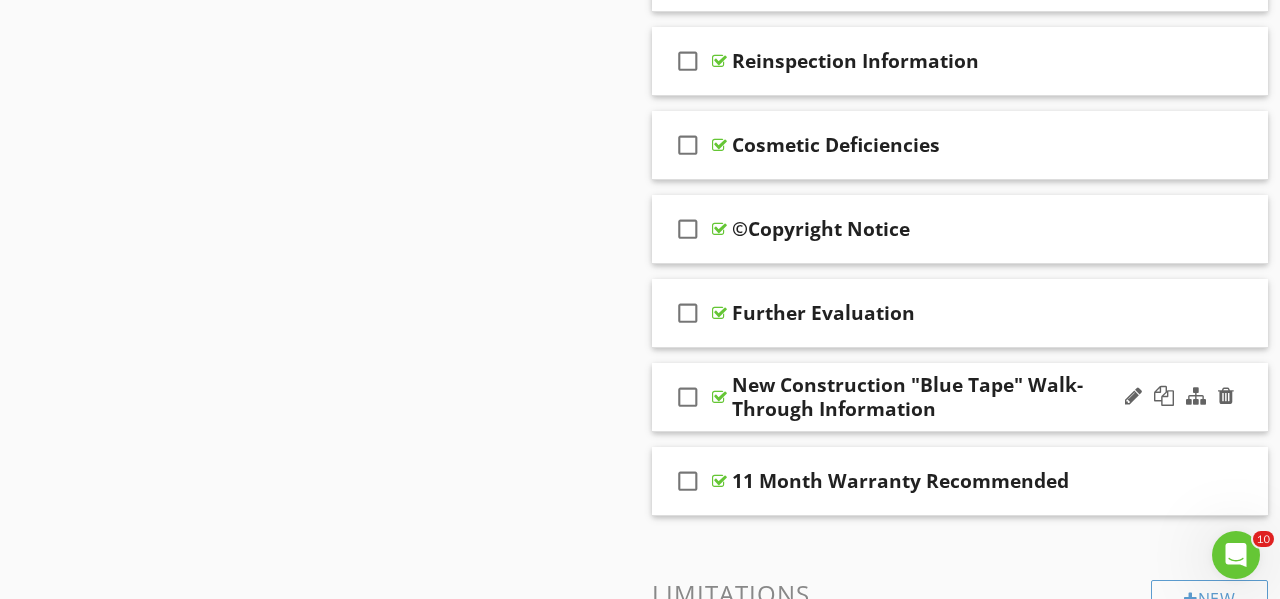 click on "check_box_outline_blank
New Construction "Blue Tape" Walk-Through Information" at bounding box center [960, 397] 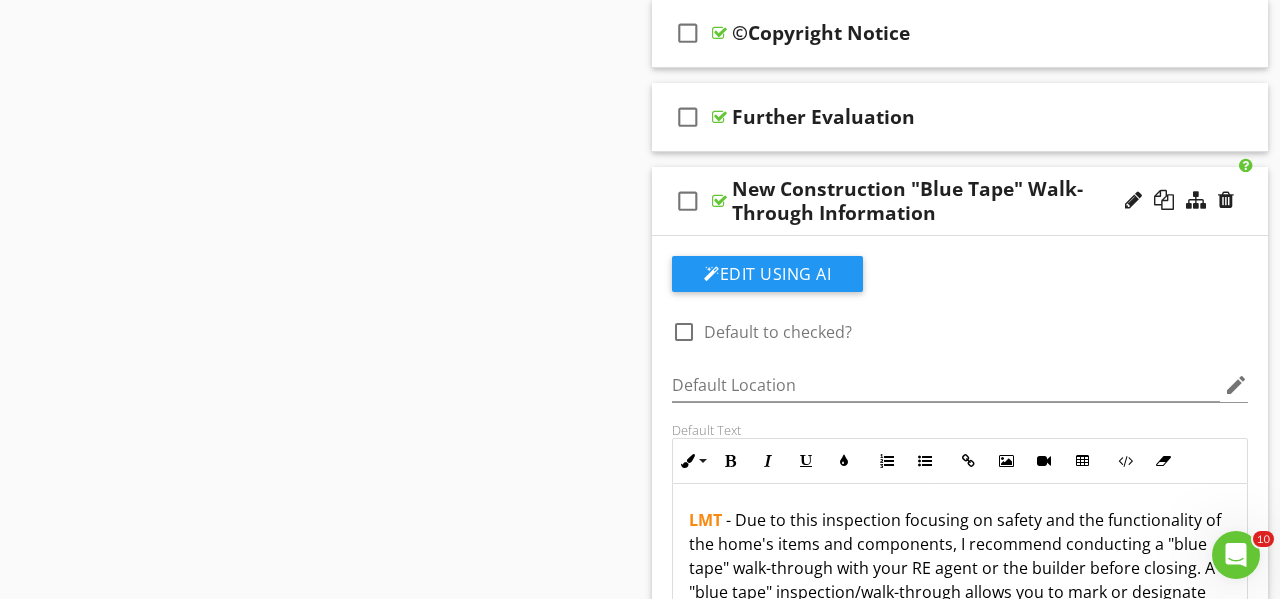 scroll, scrollTop: 2271, scrollLeft: 0, axis: vertical 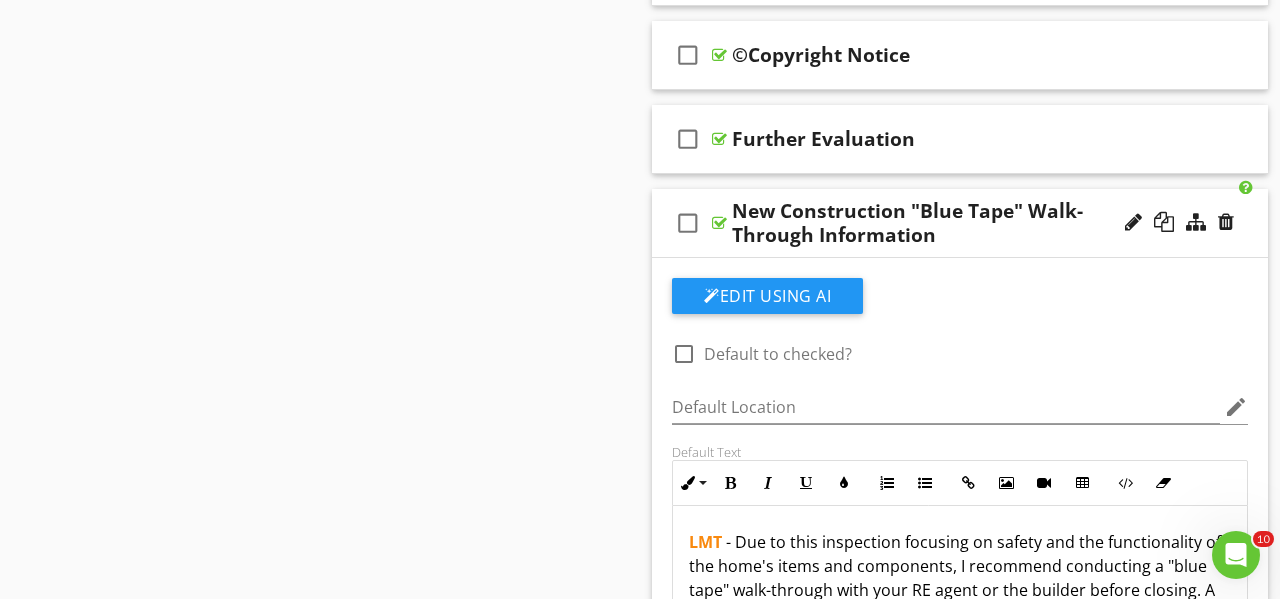 click on "check_box_outline_blank
New Construction "Blue Tape" Walk-Through Information" at bounding box center [960, 223] 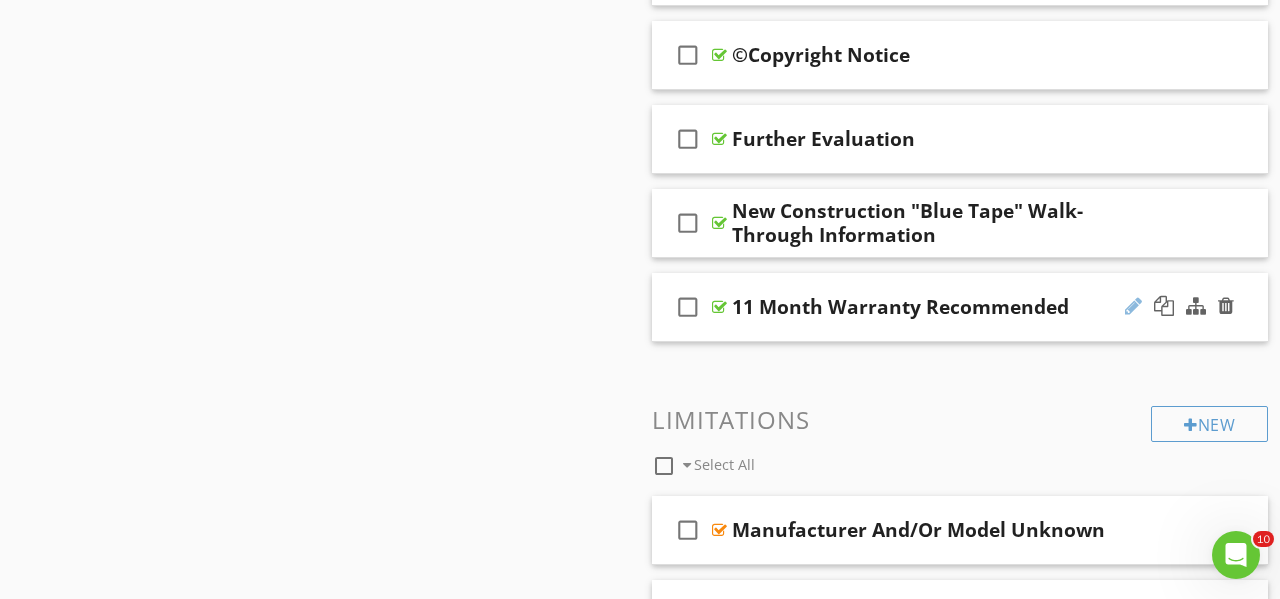 click at bounding box center [1133, 306] 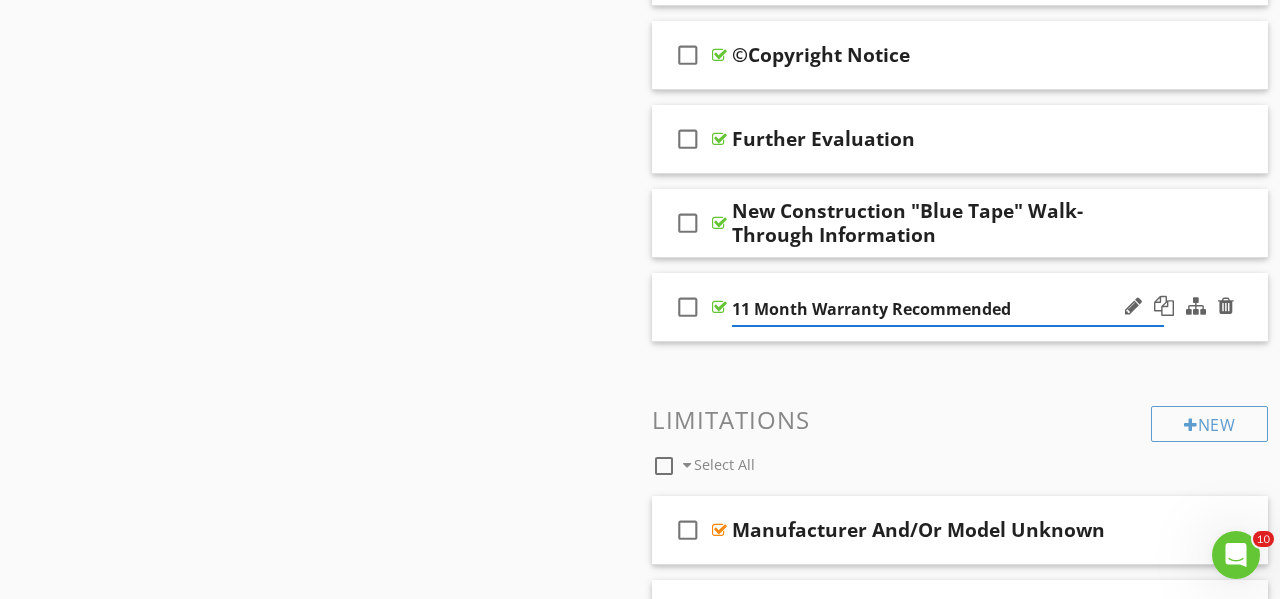 click on "11 Month Warranty Recommended" at bounding box center [948, 309] 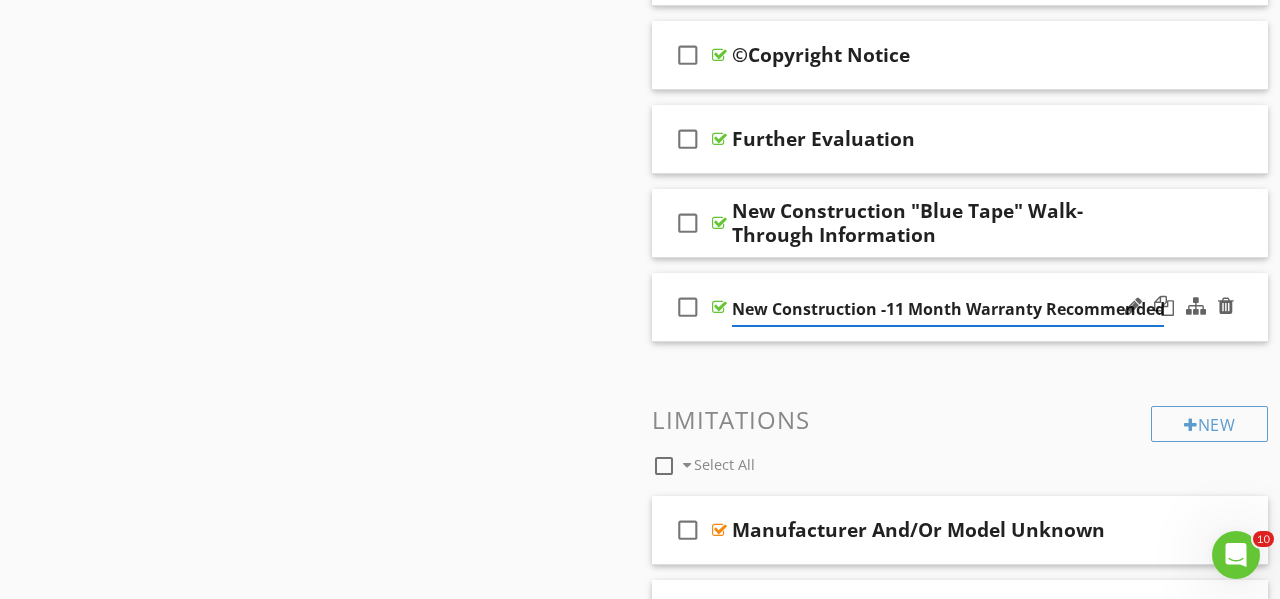 type on "New Construction - 11 Month Warranty Recommended" 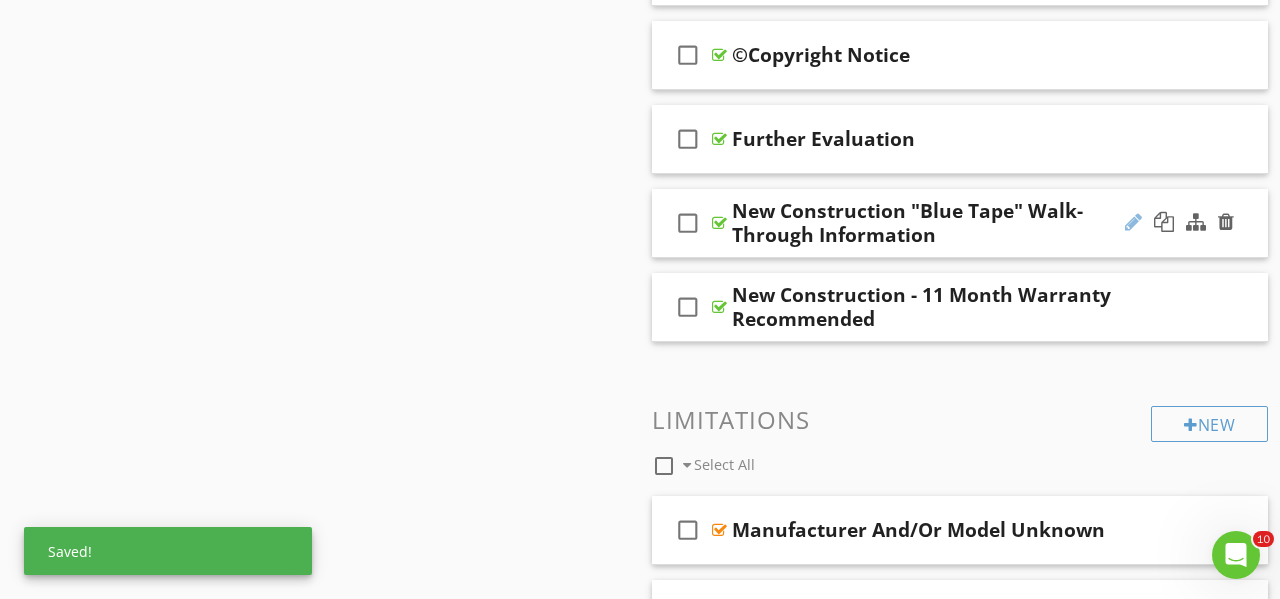 click at bounding box center [1133, 222] 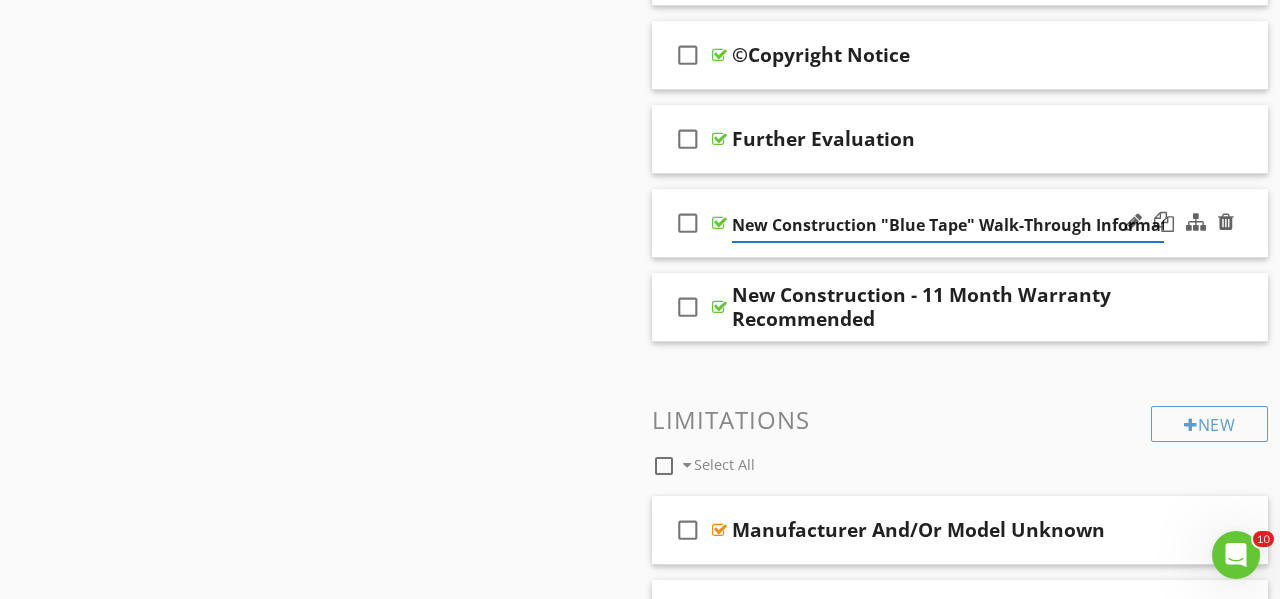 click on "New Construction "Blue Tape" Walk-Through Information" at bounding box center [948, 225] 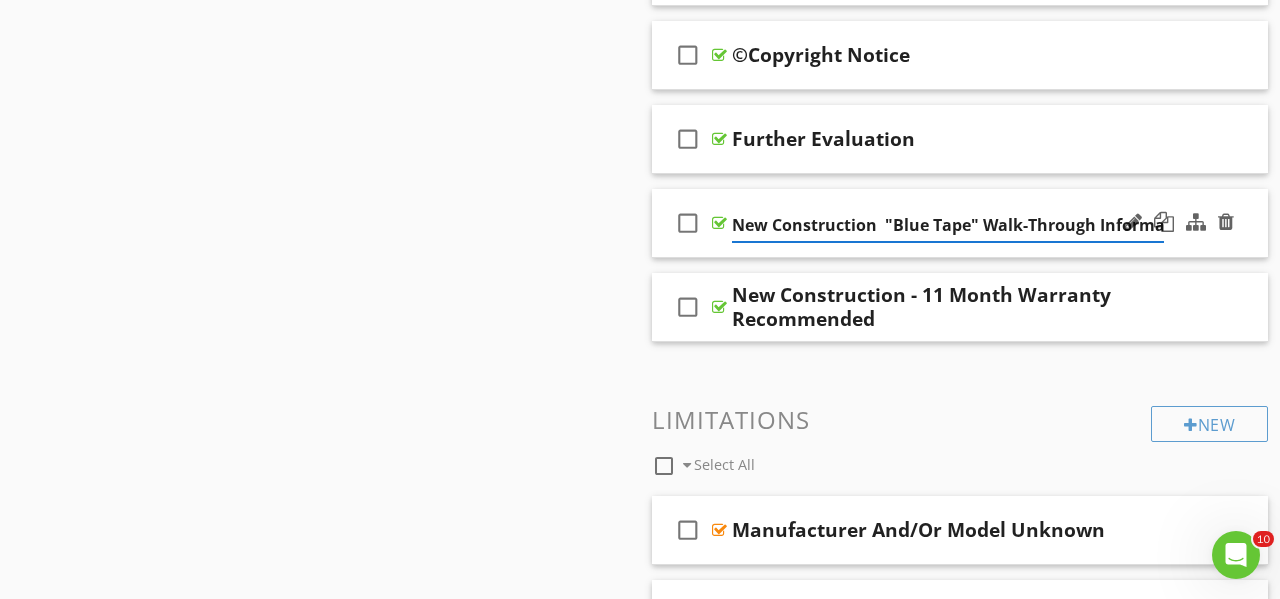 type on "New Construction - "Blue Tape" Walk-Through Information" 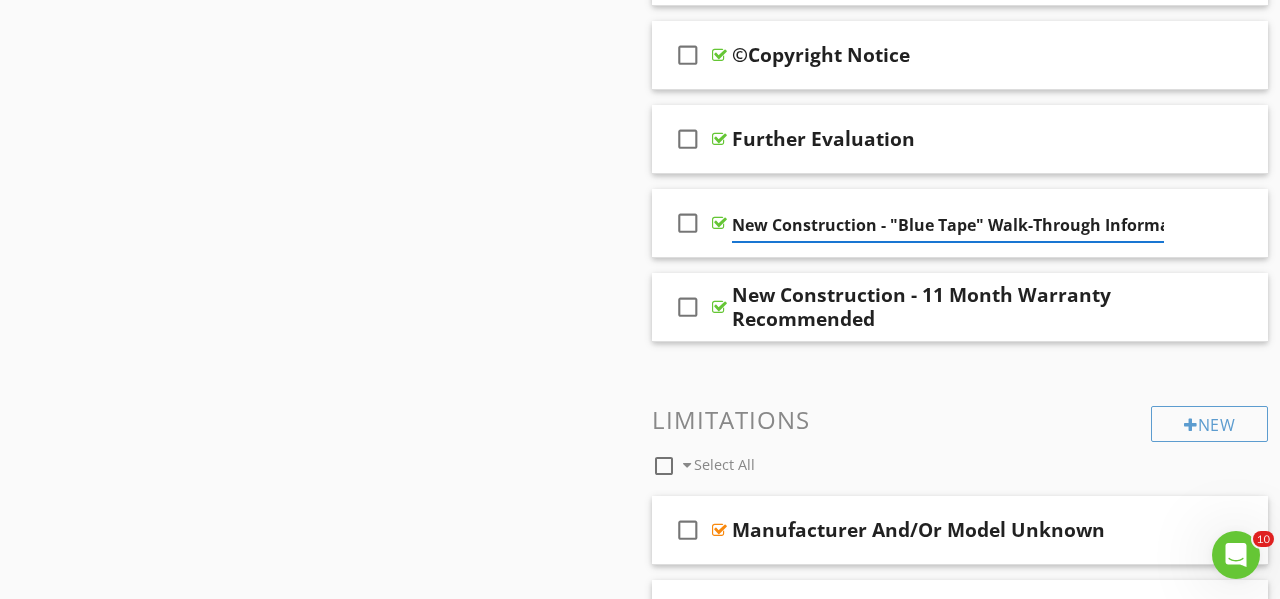 click on "Sections
Inspection Information           Utility Shutoff Locations           Exterior            Roof & Related Components           Garage           Attic, Roof Structure, & Ventilation           Insulation, Ventilation, Flue Vents & Exhaust Fans           Electrical           Plumbing           Water Heater           HVAC           Foundation Area           Foundation - Manufactured Home           Foundation - Slab on Grade            Interior Areas and Items           Appliances           Fireplace, Wood Stove, Gas Fireplace Etc...           Laundry           Environmental Information           Radon Mitigation System           Older Home Information/Recommended Upgrades           Thermal Imaging           Final Checklist
Section
Attachments
Attachment
Items
Arrival/Departure Time           Important Information           At The Time of Inspection Information" at bounding box center (640, 73) 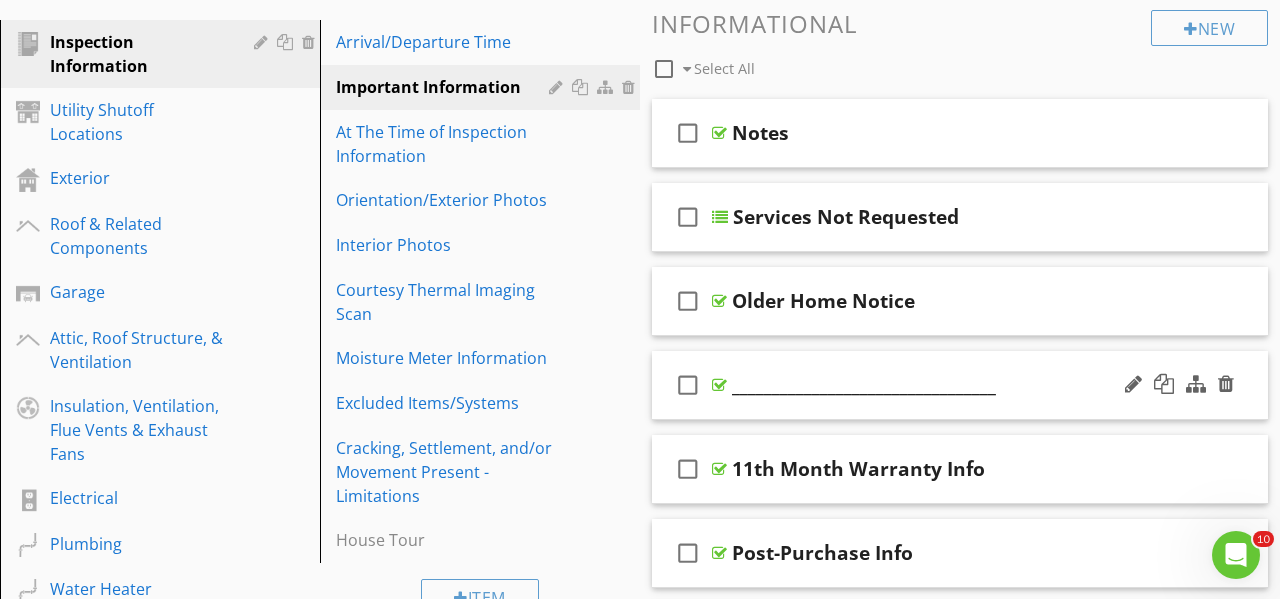 scroll, scrollTop: 131, scrollLeft: 0, axis: vertical 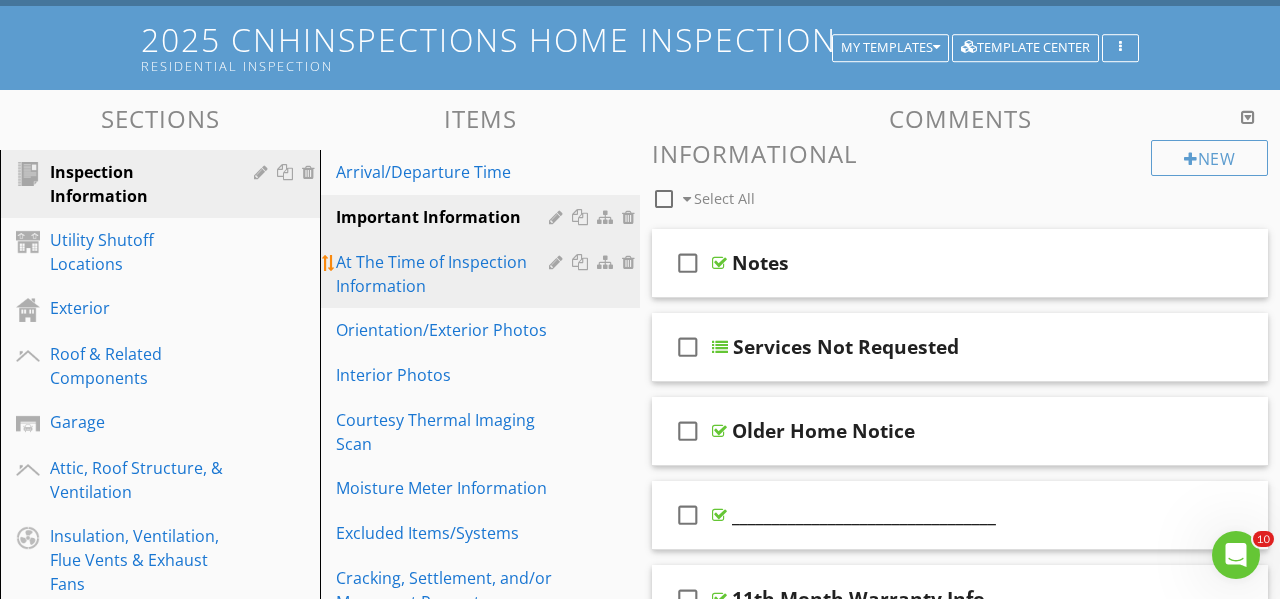 click on "At The Time of Inspection Information" at bounding box center [445, 274] 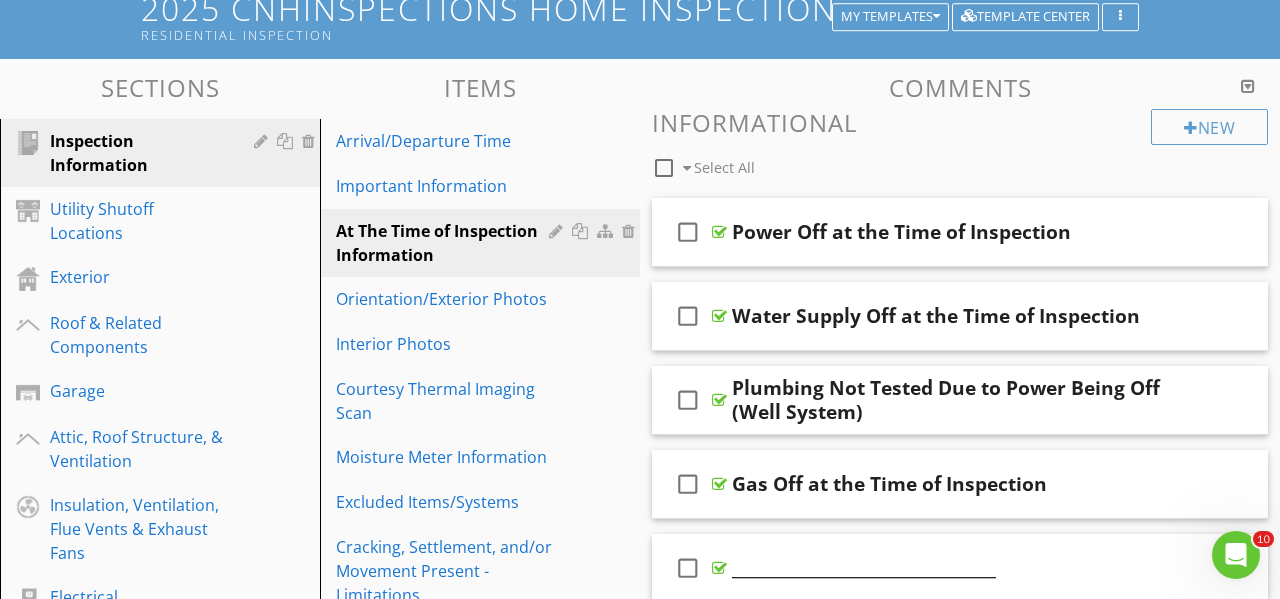 scroll, scrollTop: 82, scrollLeft: 0, axis: vertical 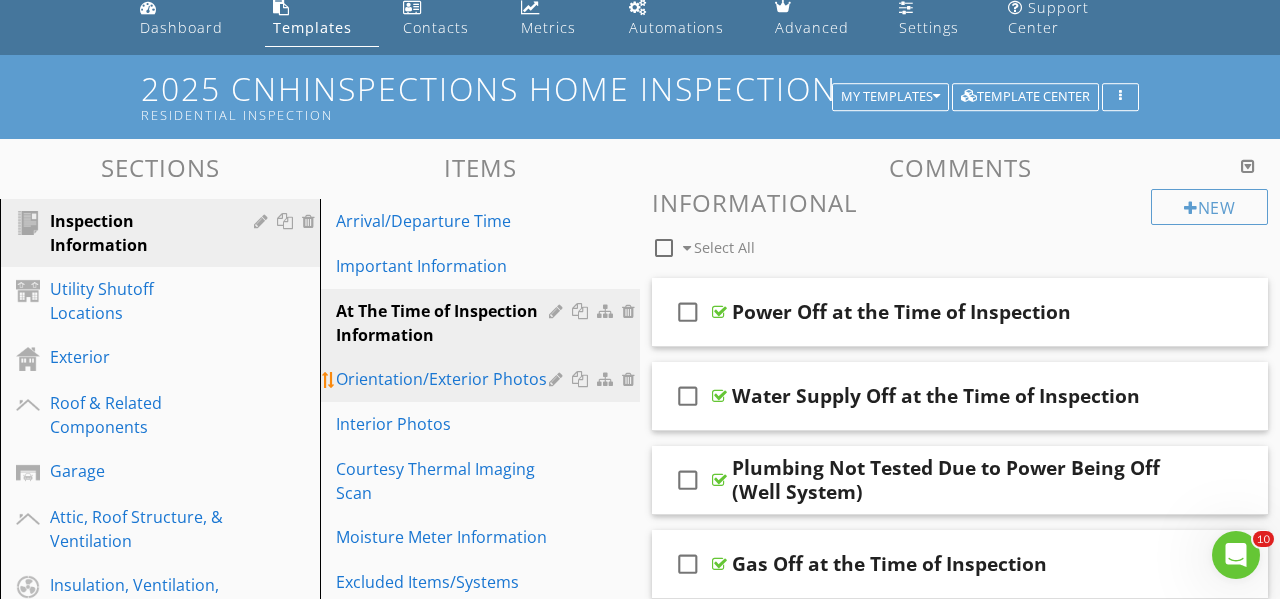 click on "Orientation/Exterior Photos" at bounding box center (445, 379) 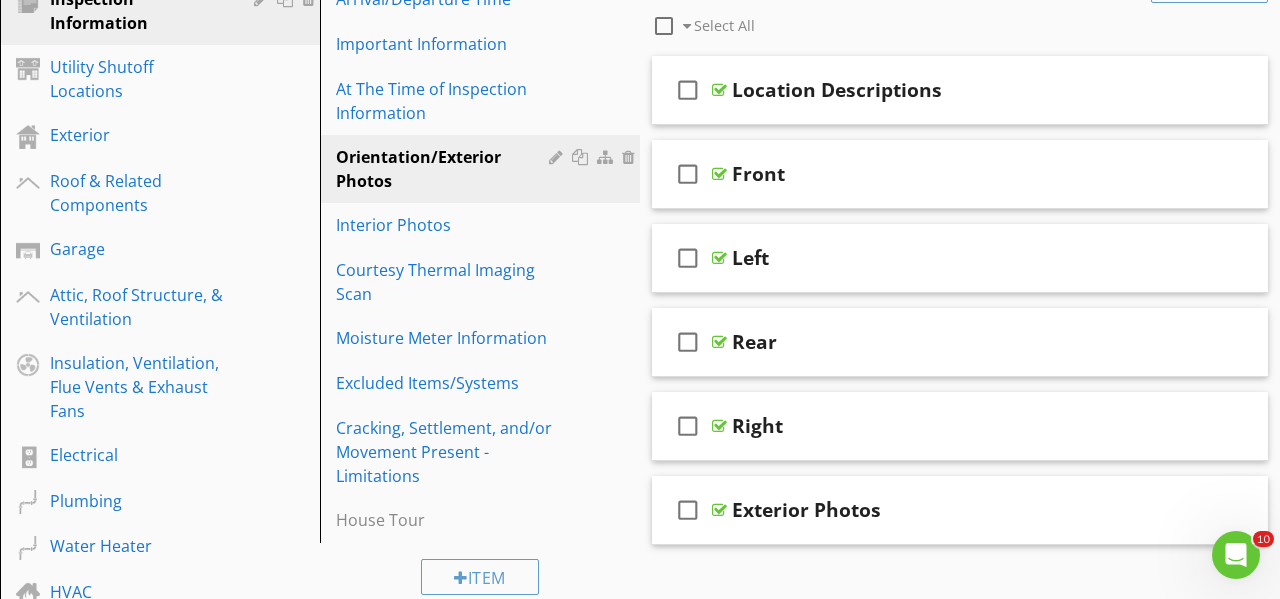 scroll, scrollTop: 306, scrollLeft: 0, axis: vertical 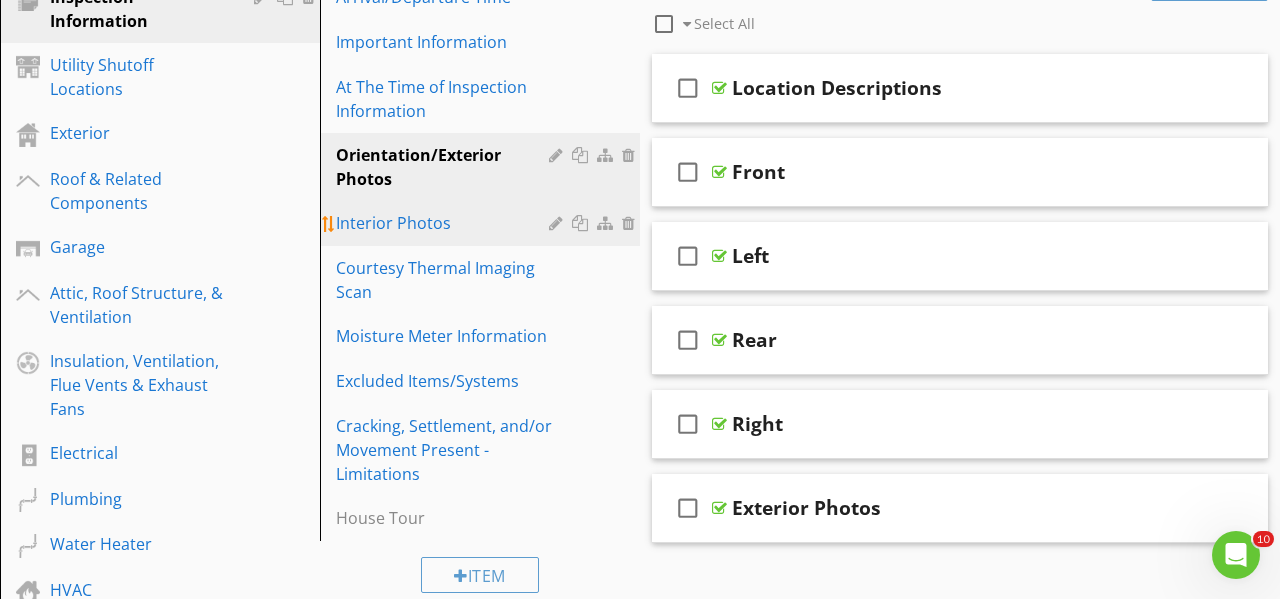 click on "Interior Photos" at bounding box center [445, 223] 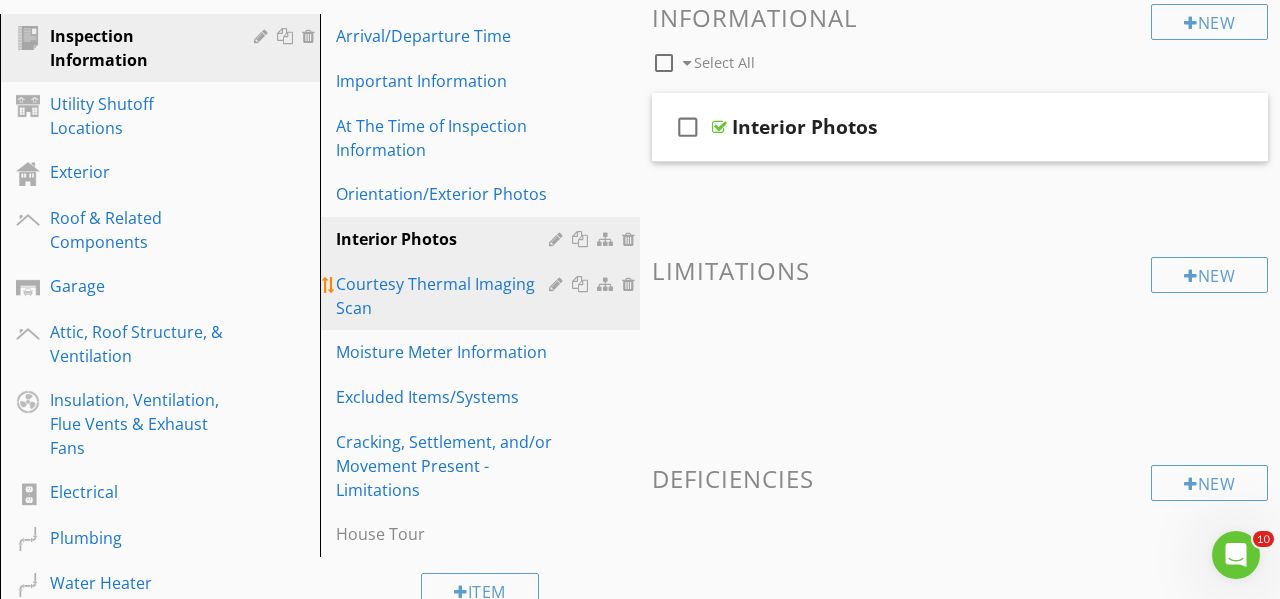 scroll, scrollTop: 266, scrollLeft: 0, axis: vertical 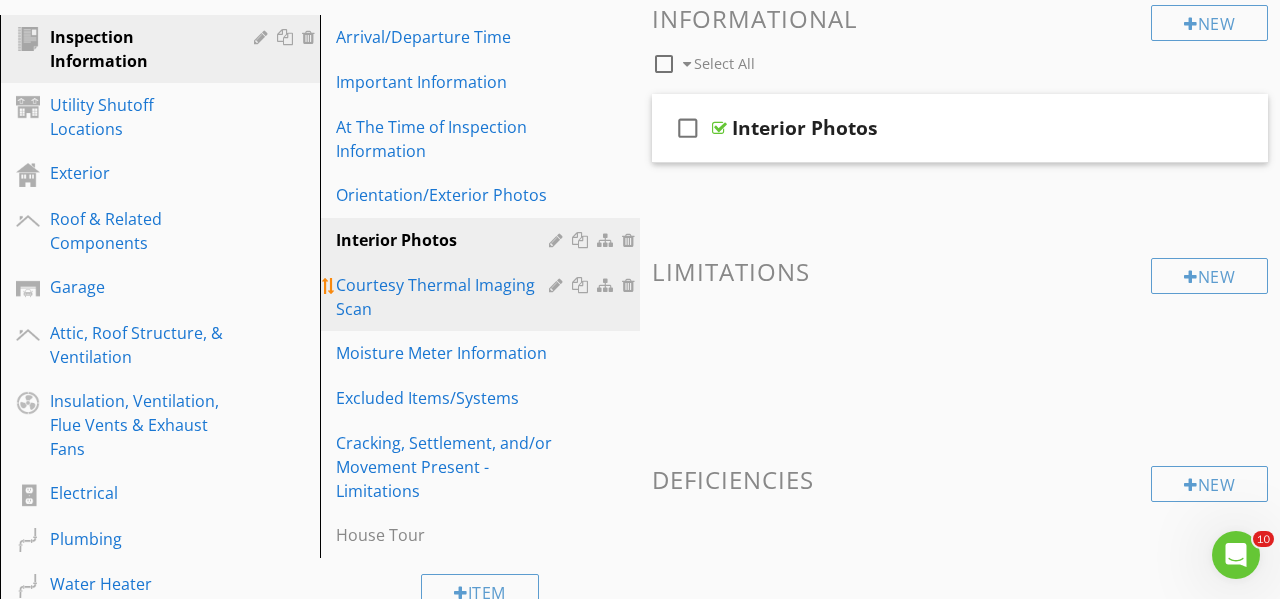 click on "Courtesy Thermal Imaging Scan" at bounding box center [445, 297] 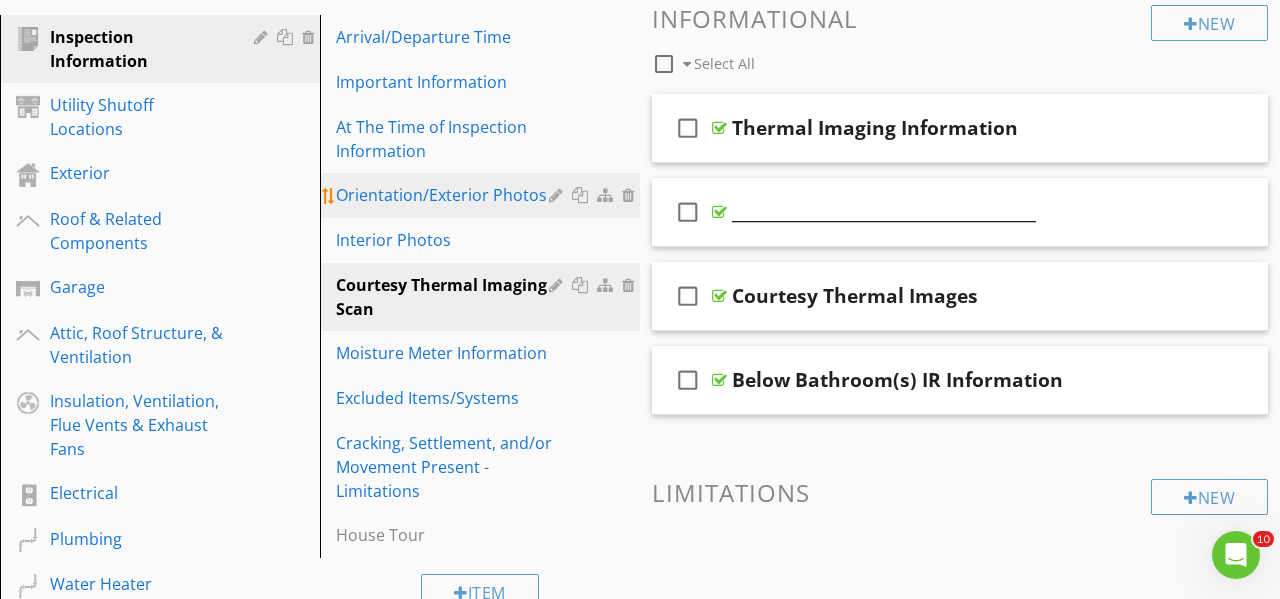scroll, scrollTop: 240, scrollLeft: 0, axis: vertical 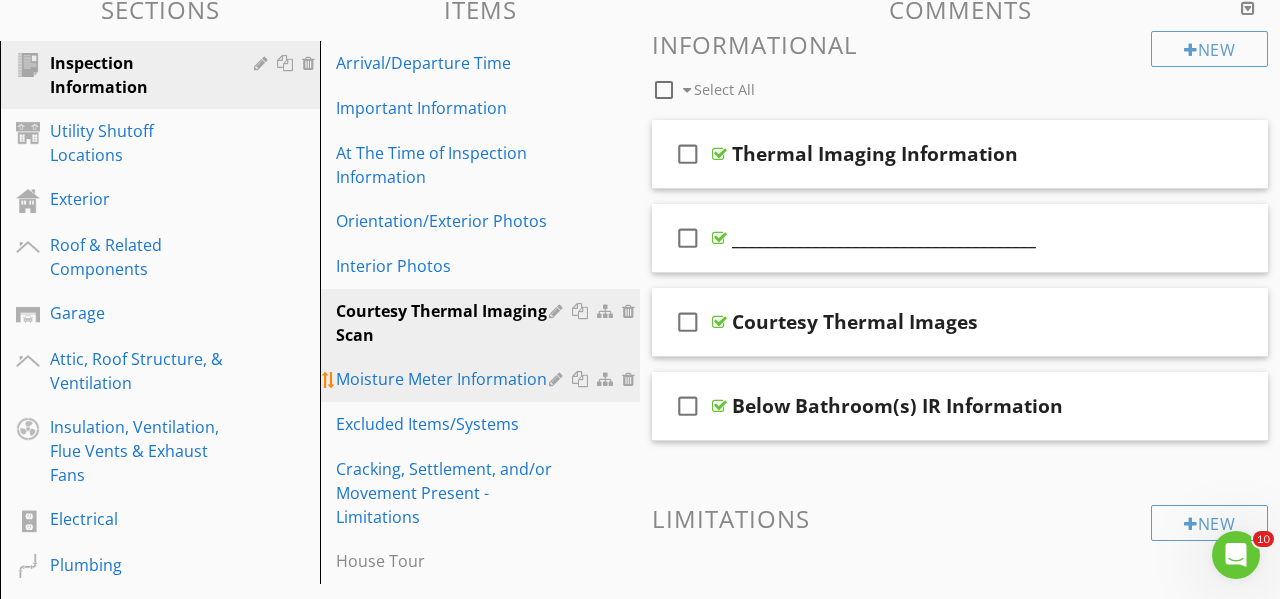 click on "Moisture Meter Information" at bounding box center (445, 379) 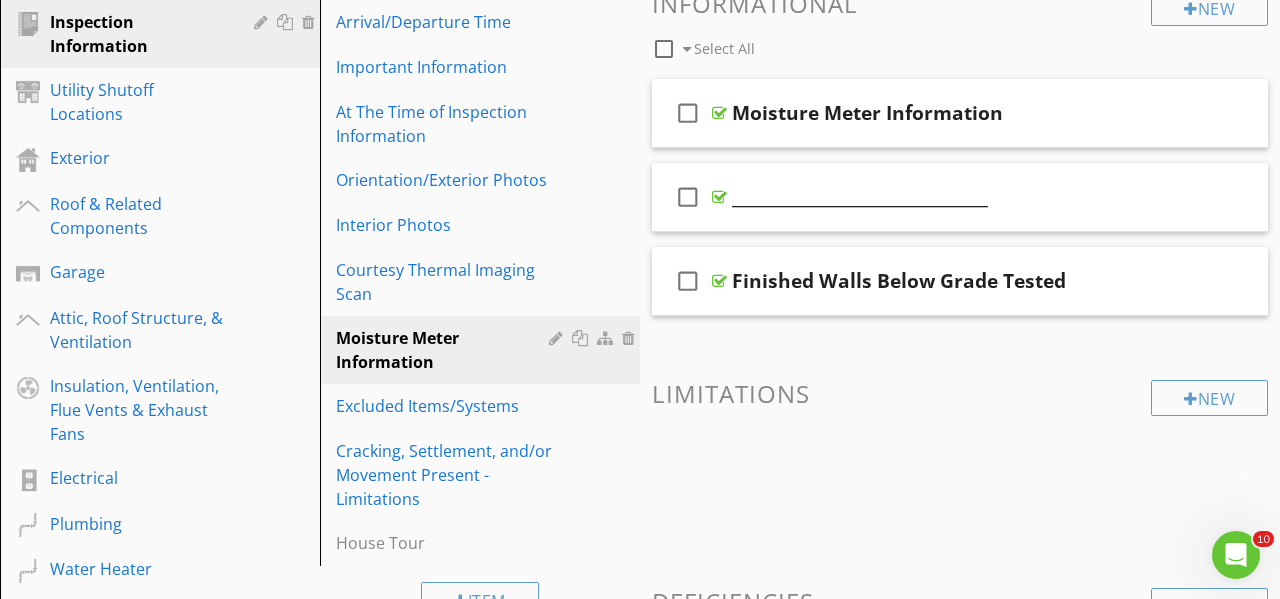 scroll, scrollTop: 310, scrollLeft: 0, axis: vertical 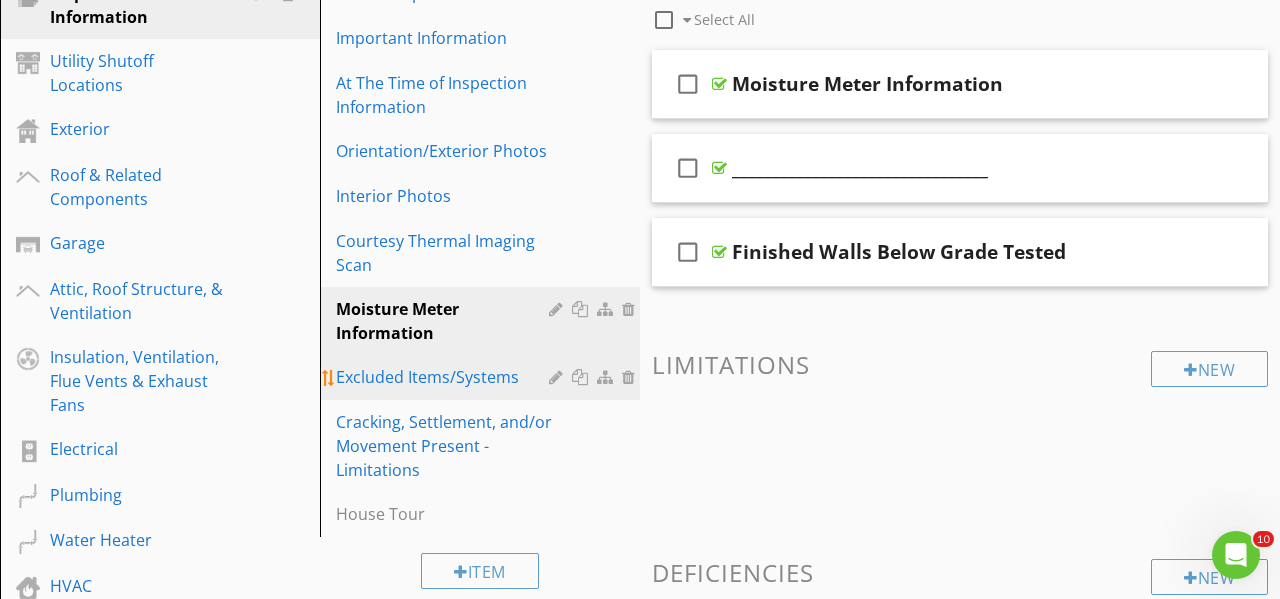 click on "Excluded Items/Systems" at bounding box center (445, 377) 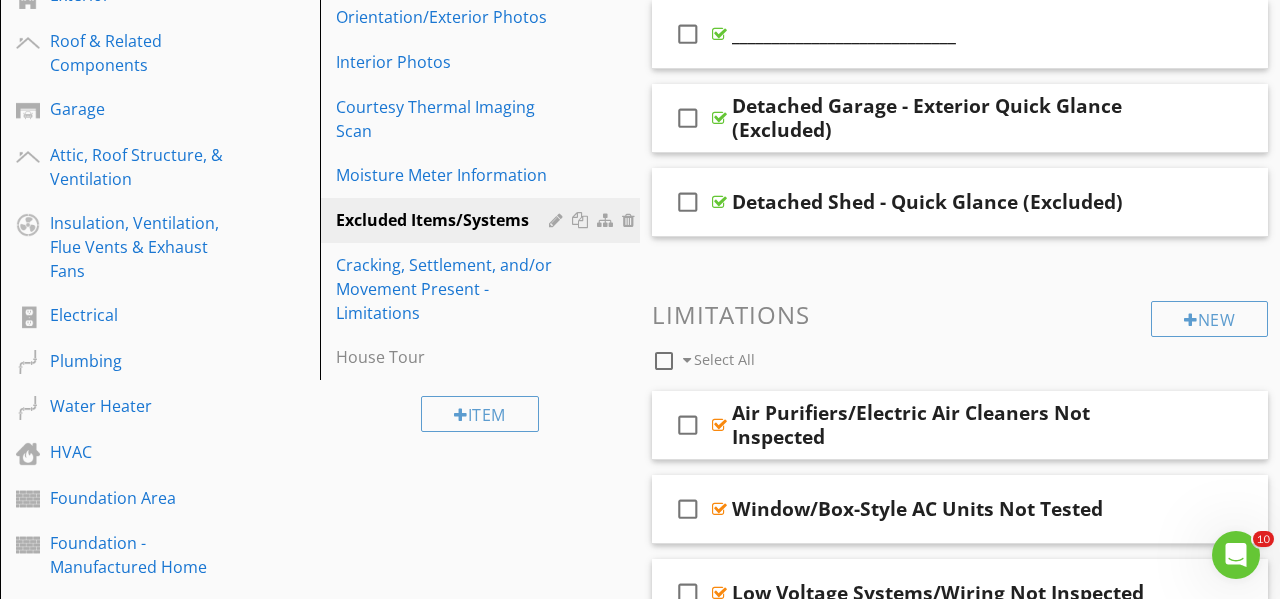 scroll, scrollTop: 503, scrollLeft: 0, axis: vertical 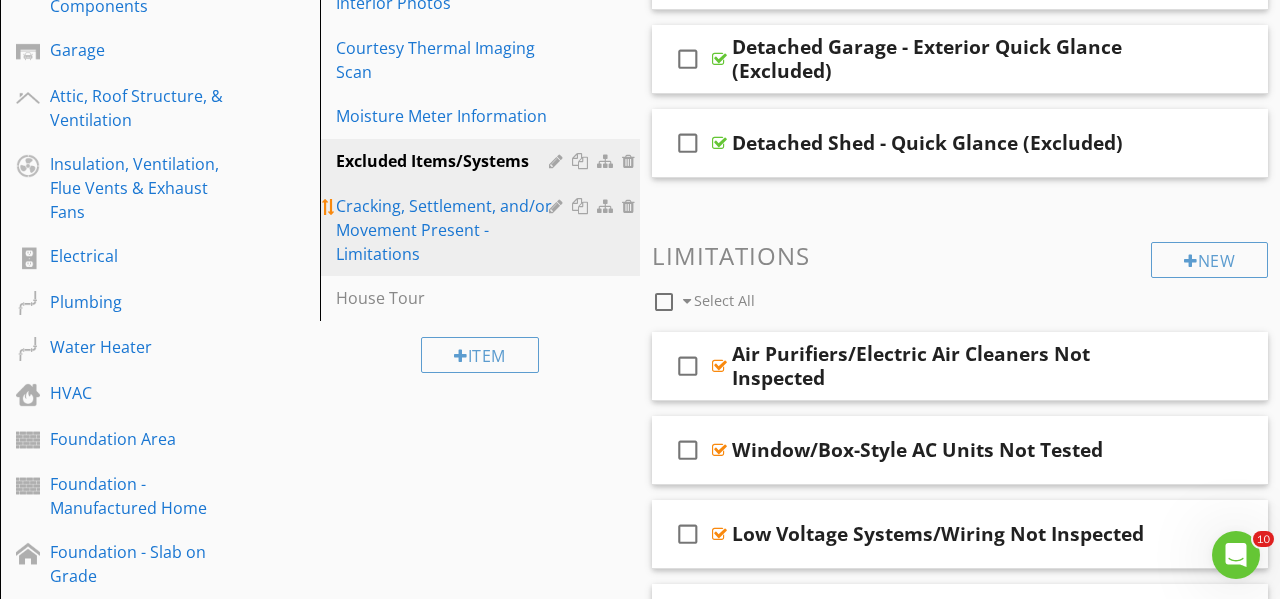 click on "Cracking, Settlement, and/or Movement Present - Limitations" at bounding box center (445, 230) 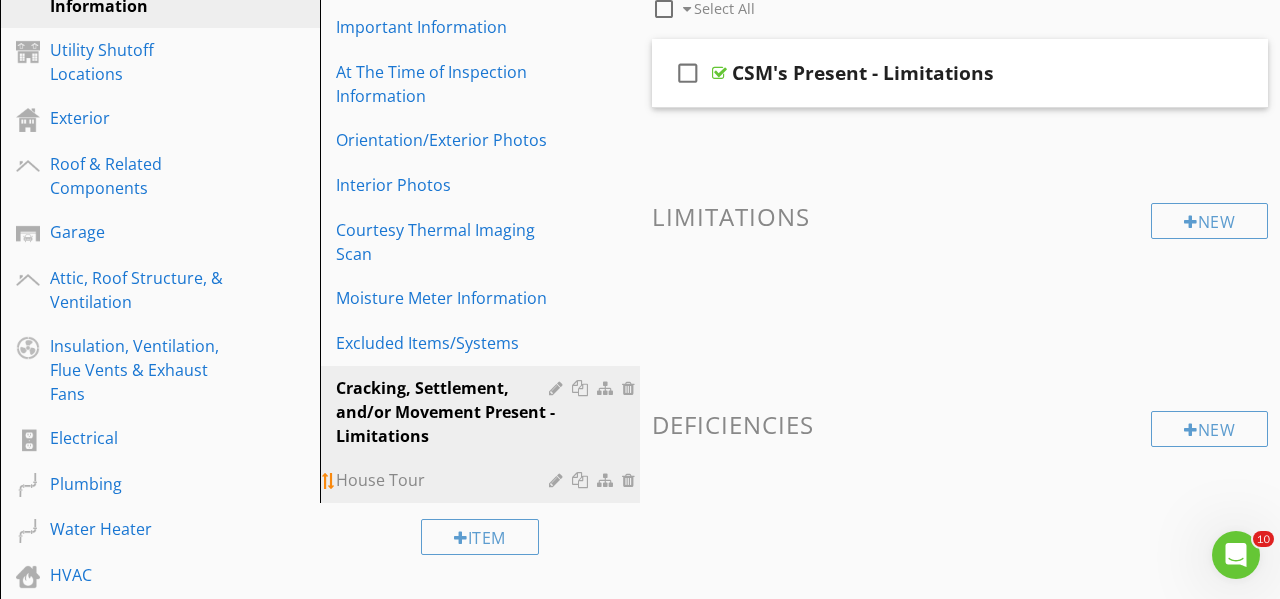 scroll, scrollTop: 212, scrollLeft: 0, axis: vertical 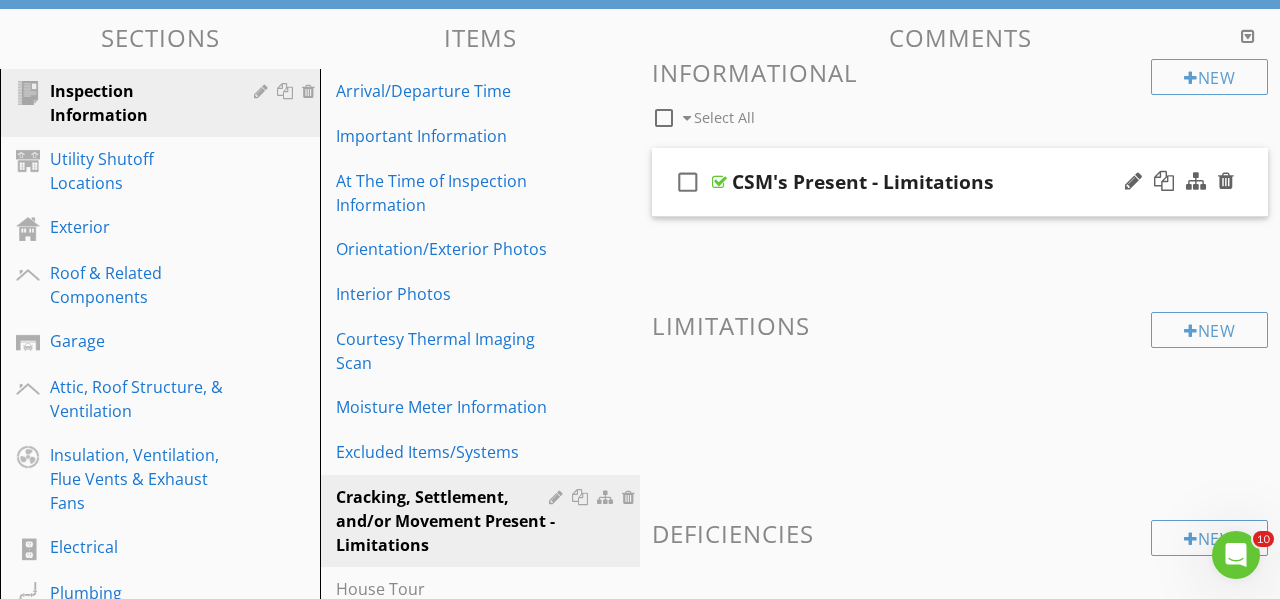 click on "check_box_outline_blank
CSM's Present - Limitations" at bounding box center (960, 182) 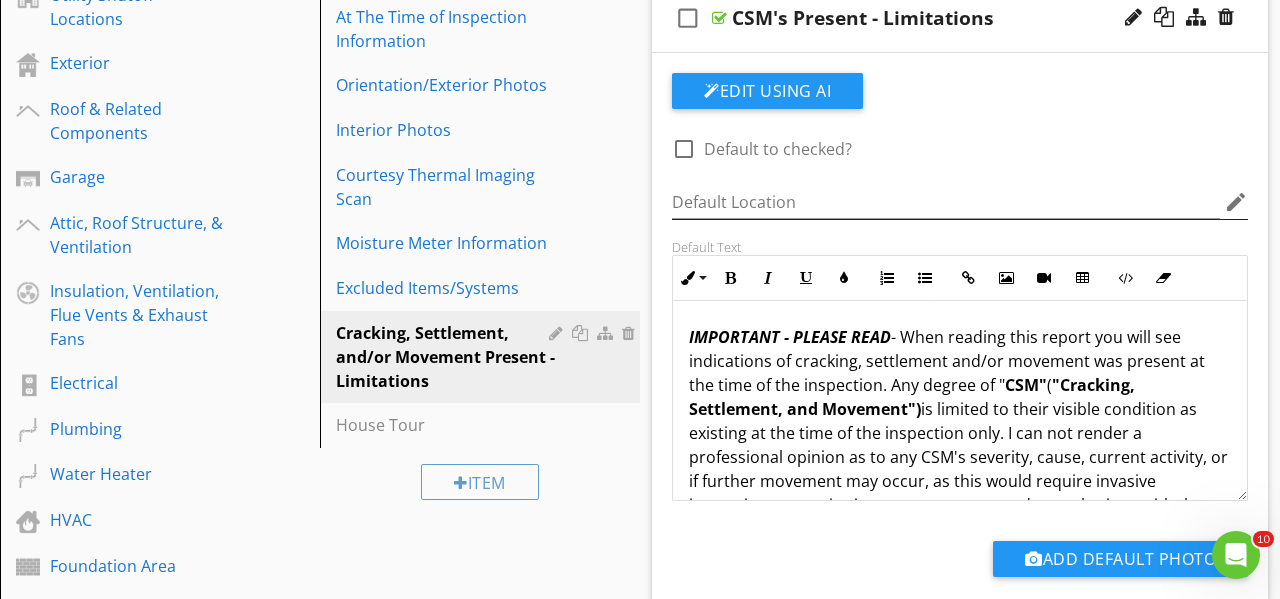 scroll, scrollTop: 378, scrollLeft: 0, axis: vertical 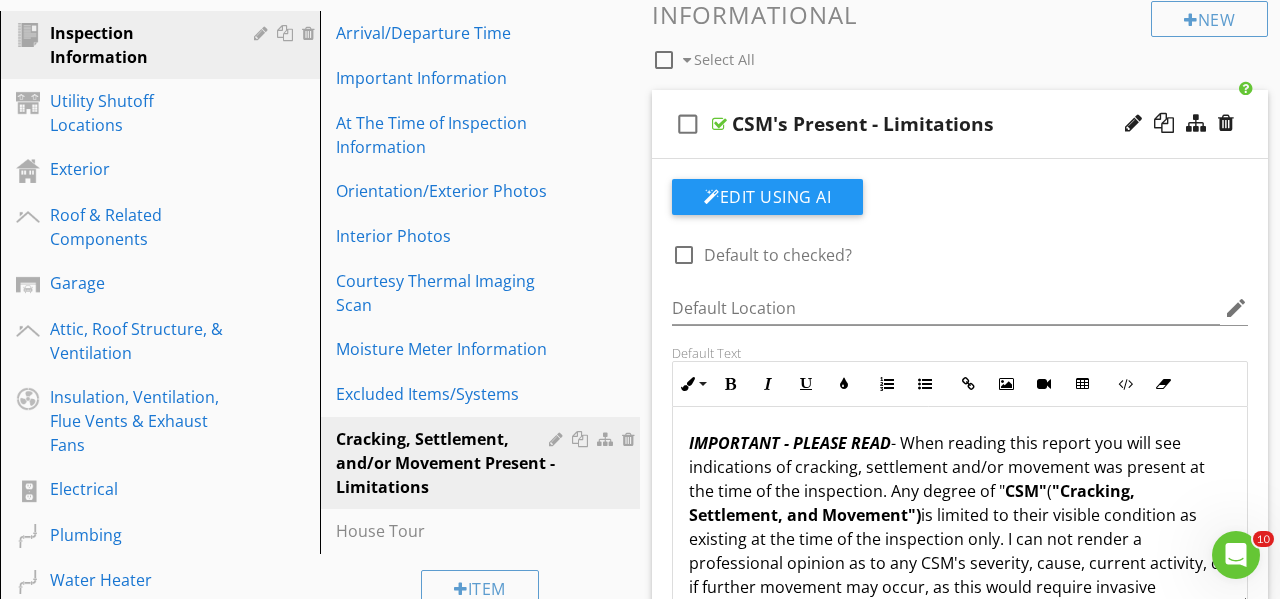 click on "check_box_outline_blank
CSM's Present - Limitations" at bounding box center (960, 124) 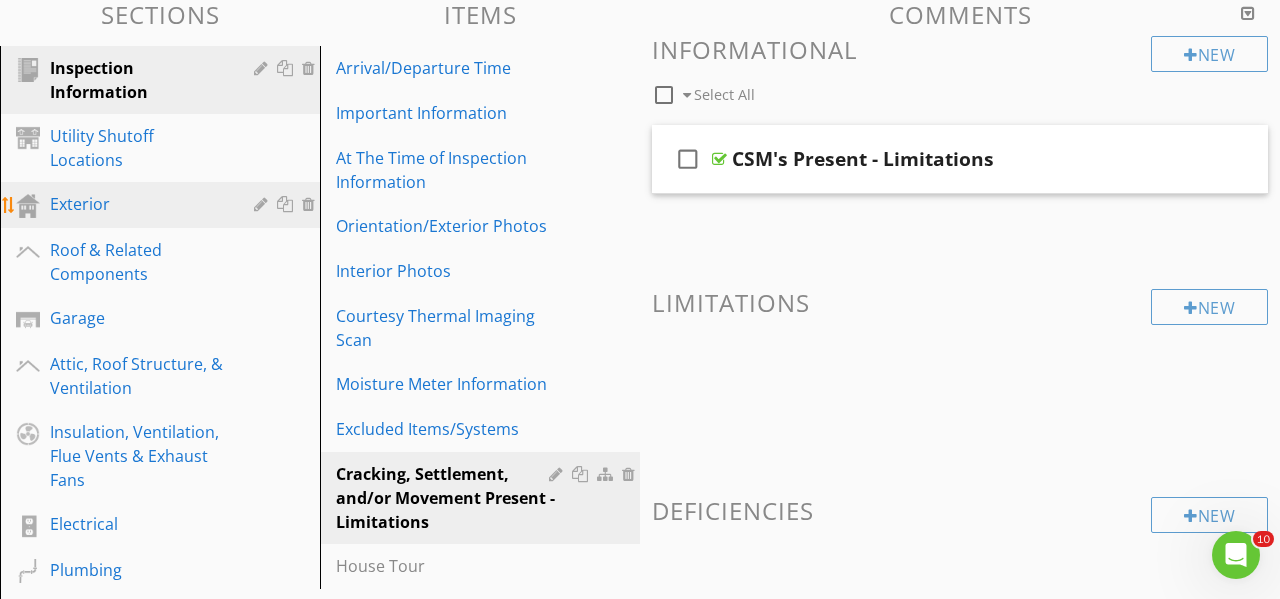 scroll, scrollTop: 227, scrollLeft: 0, axis: vertical 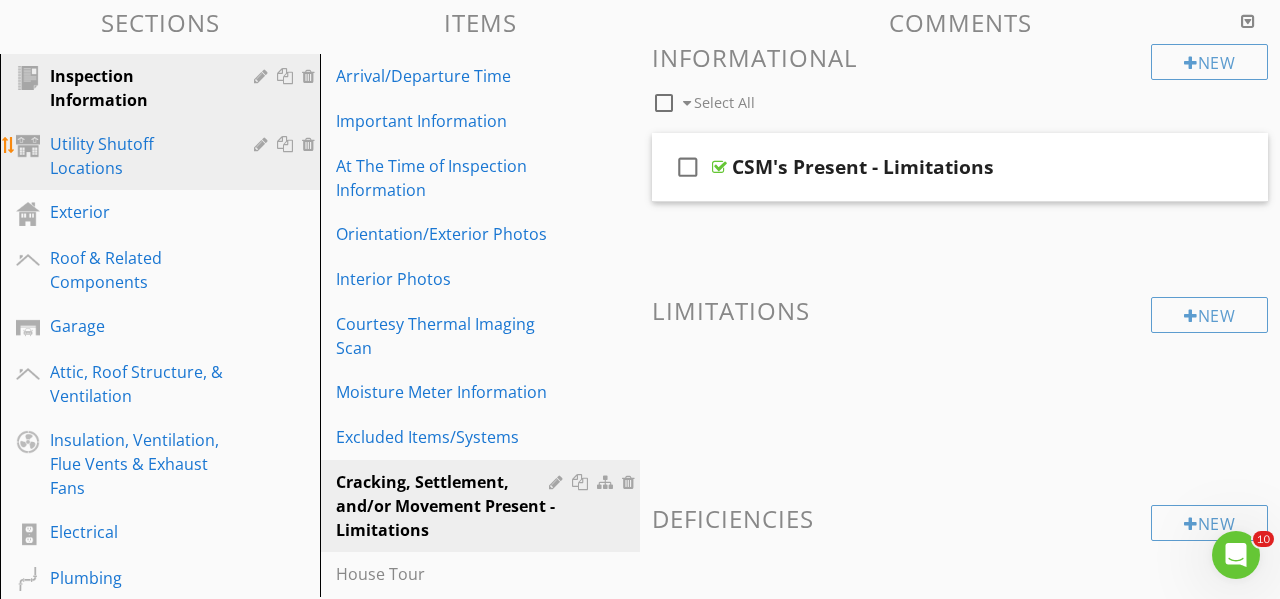 click on "Utility Shutoff Locations" at bounding box center (137, 156) 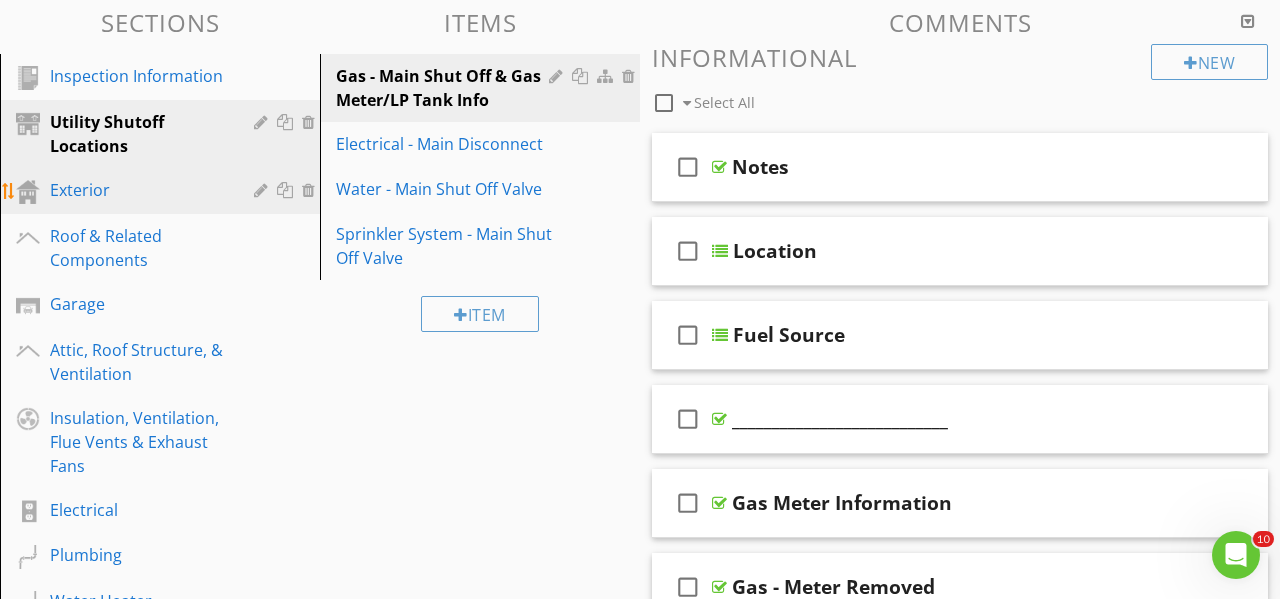 click on "Exterior" at bounding box center (137, 190) 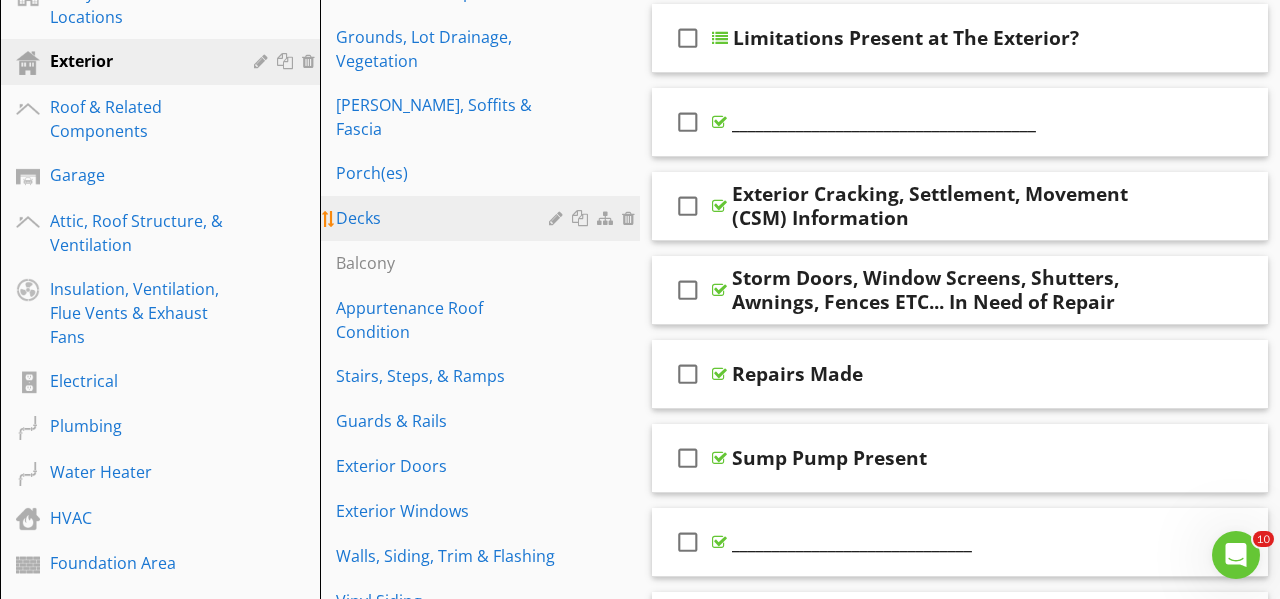 scroll, scrollTop: 377, scrollLeft: 0, axis: vertical 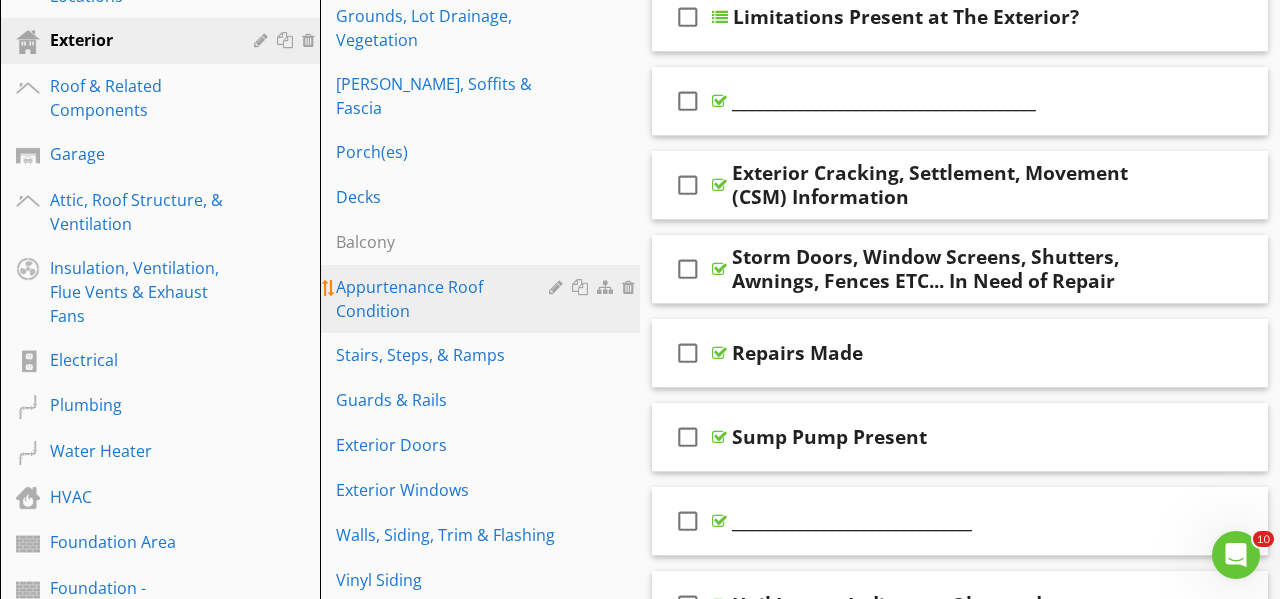 click on "Appurtenance Roof Condition" at bounding box center (445, 299) 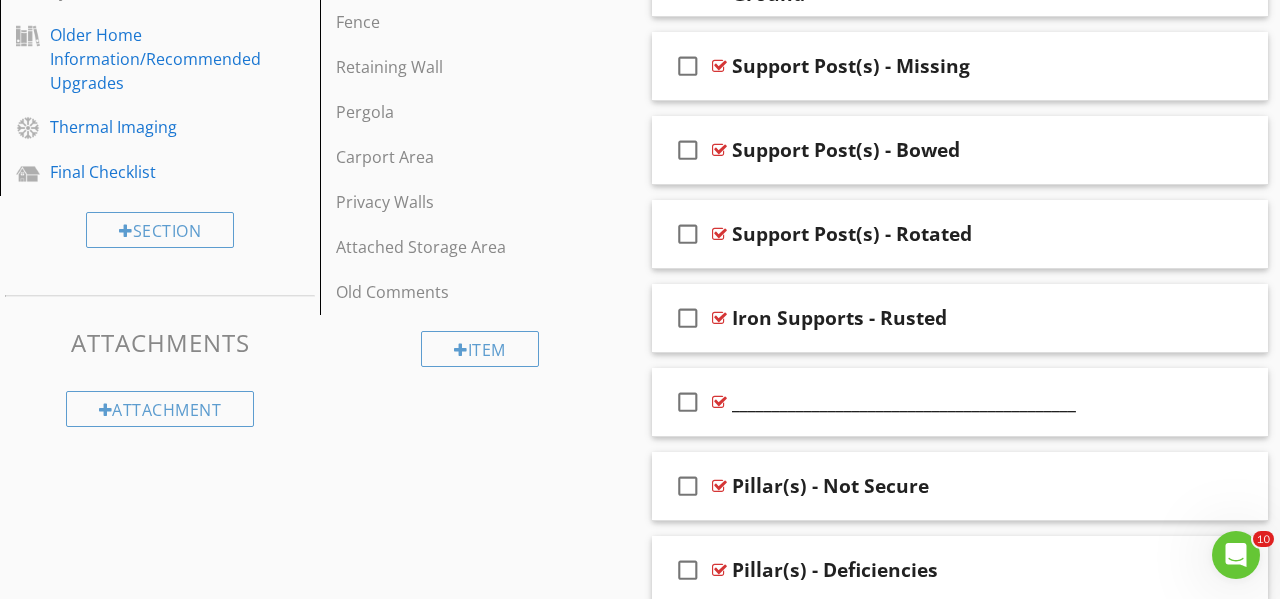 scroll, scrollTop: 1498, scrollLeft: 0, axis: vertical 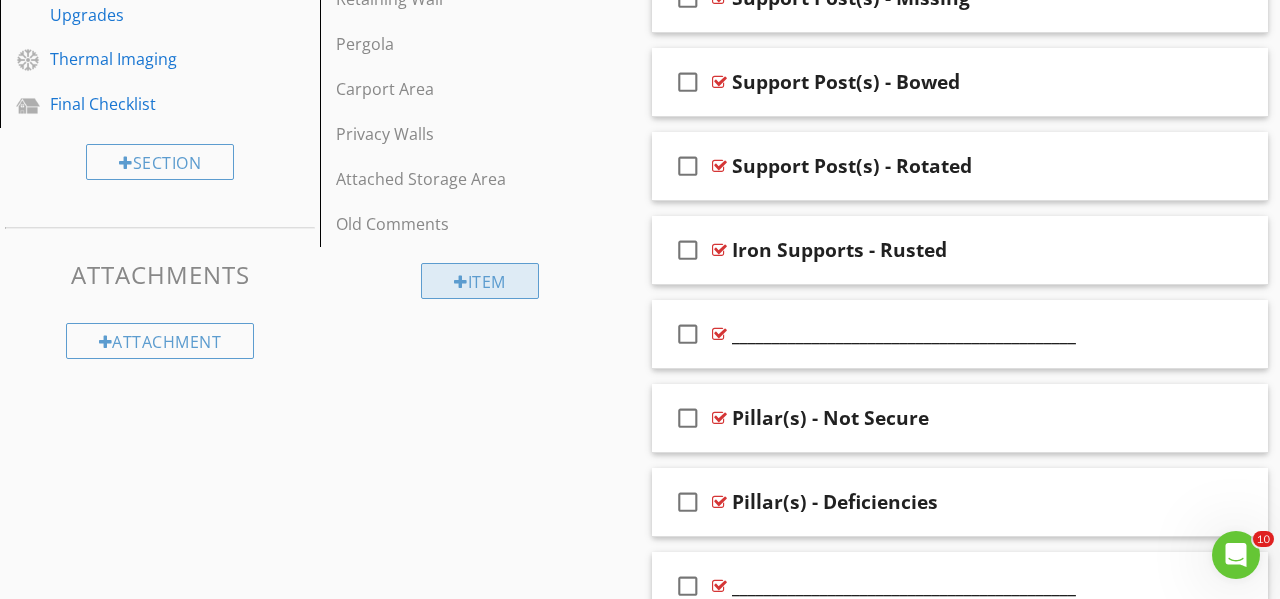 click on "Item" at bounding box center [480, 281] 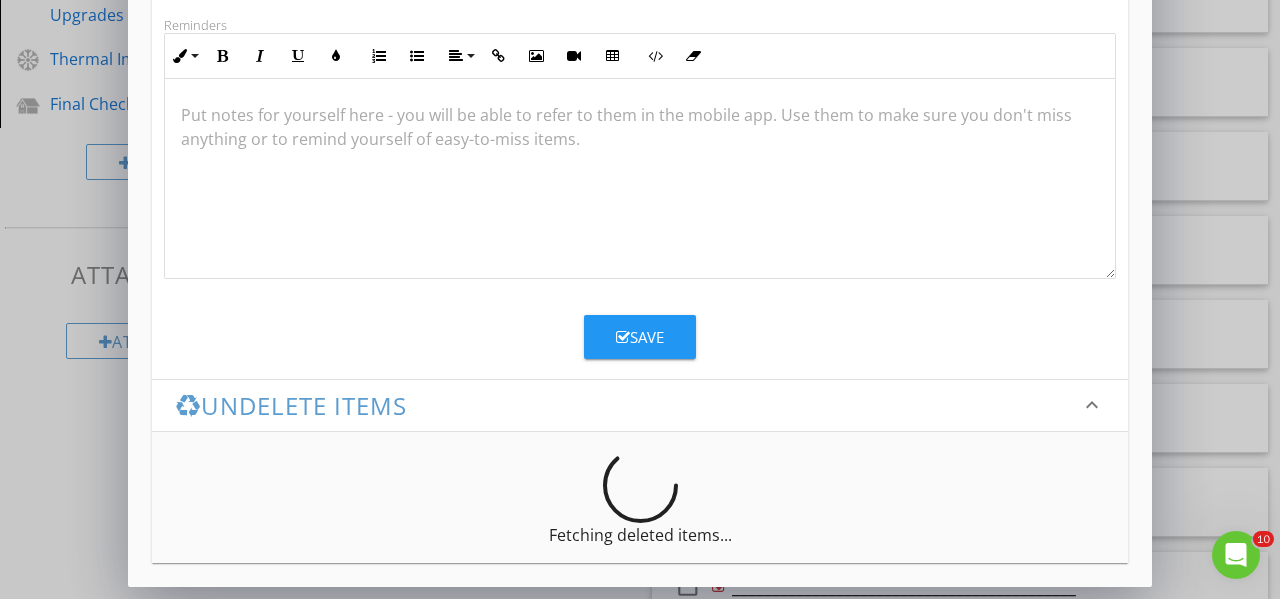 scroll, scrollTop: 365, scrollLeft: 0, axis: vertical 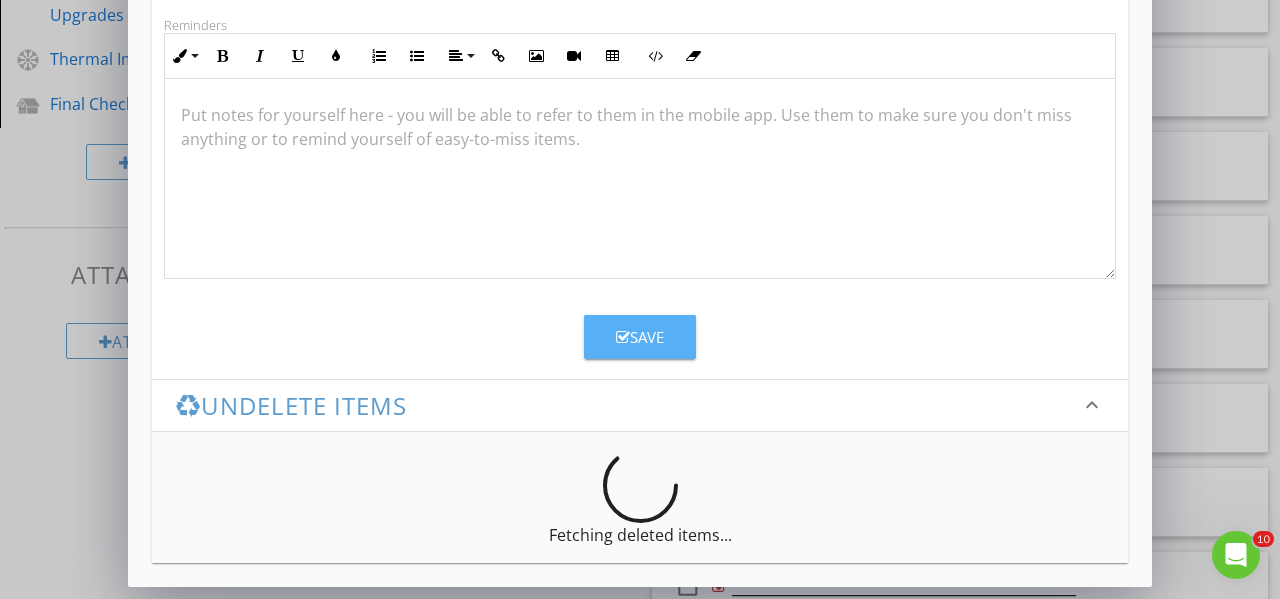 click on "Save" at bounding box center [640, 337] 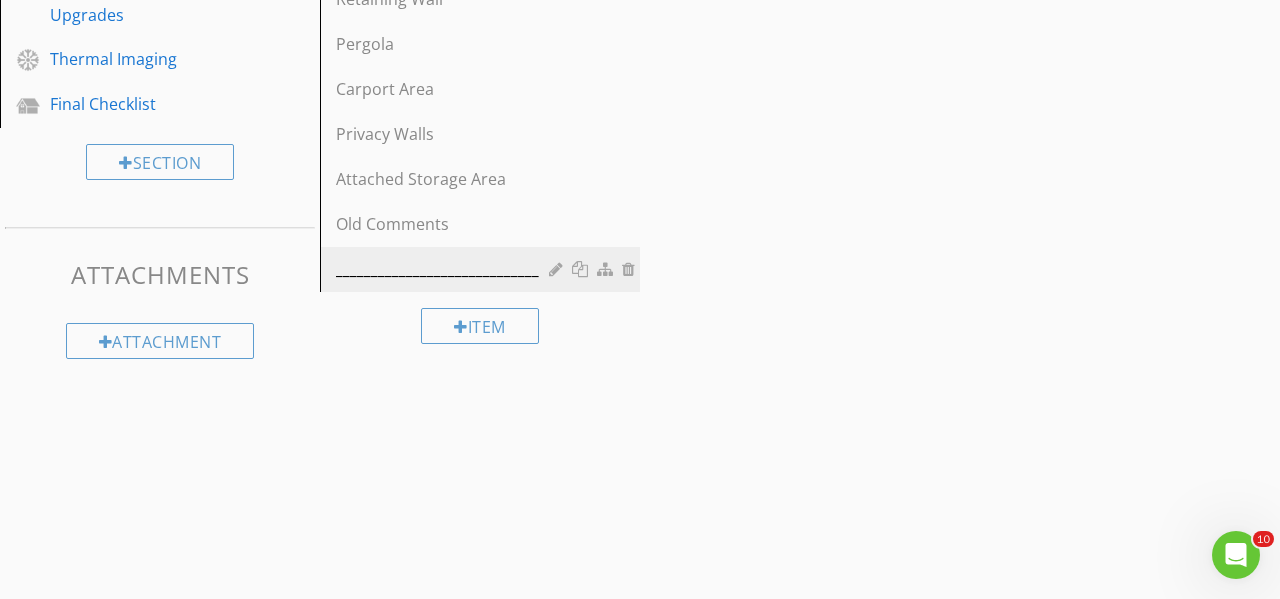 scroll, scrollTop: 0, scrollLeft: 0, axis: both 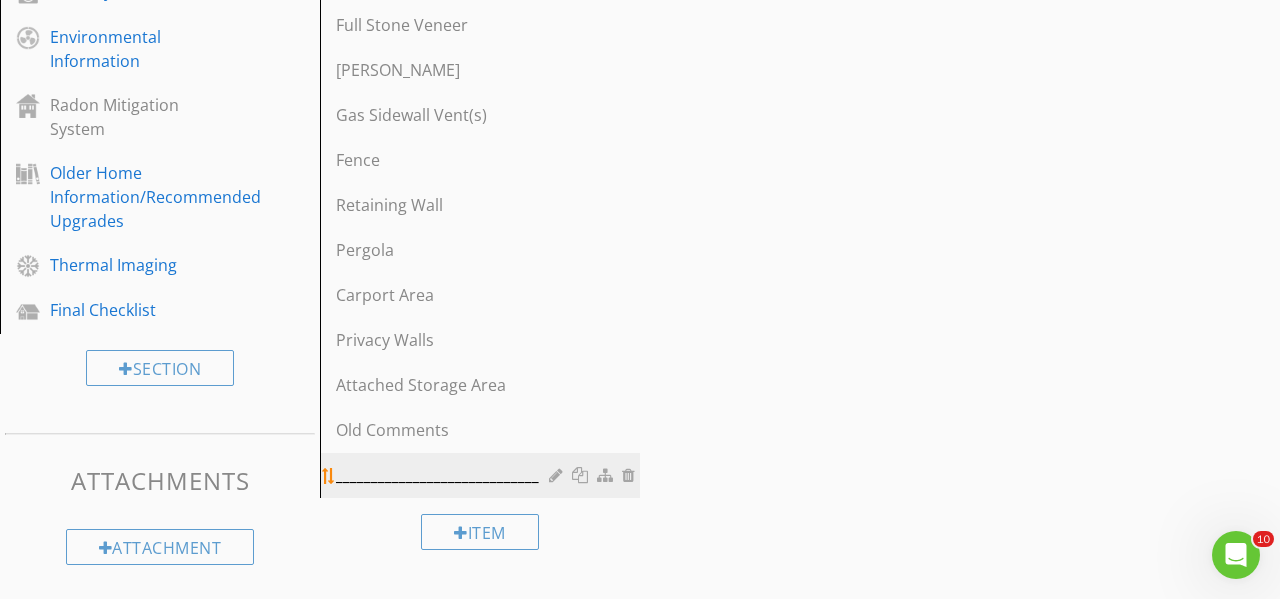 type 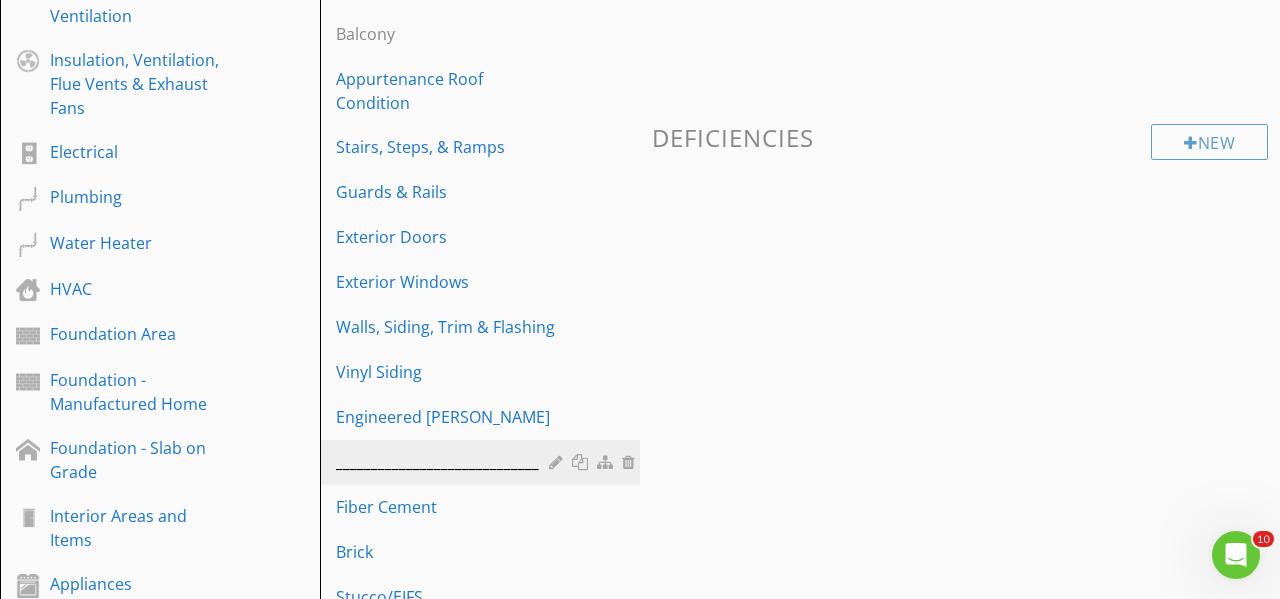 scroll, scrollTop: 585, scrollLeft: 0, axis: vertical 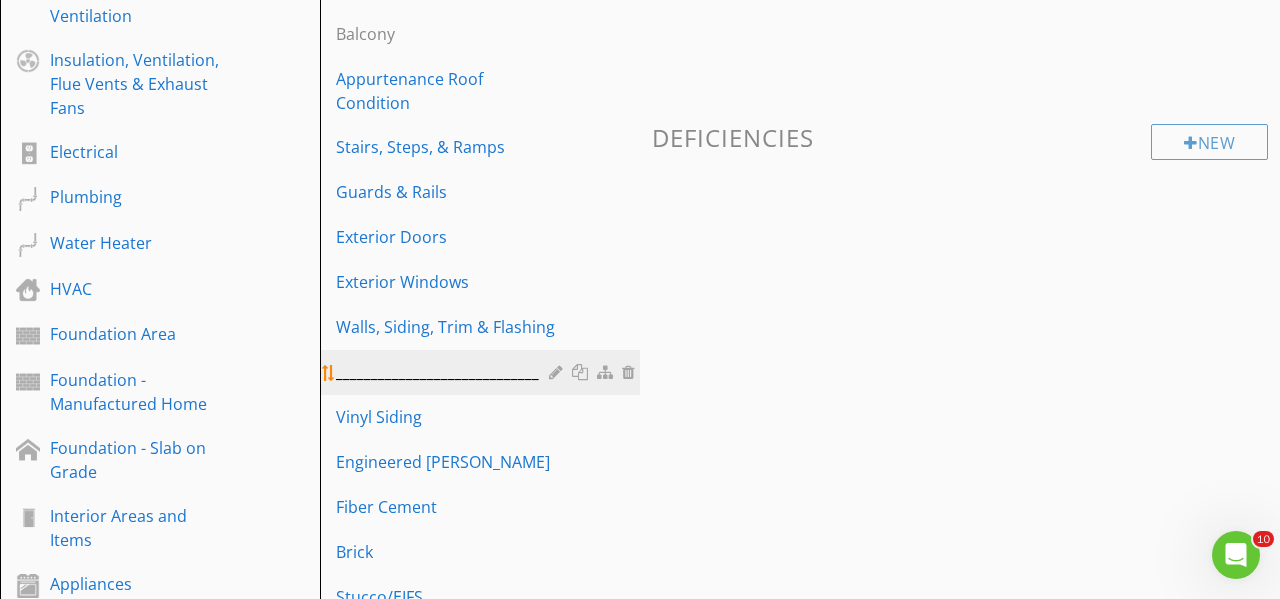 click at bounding box center (631, 372) 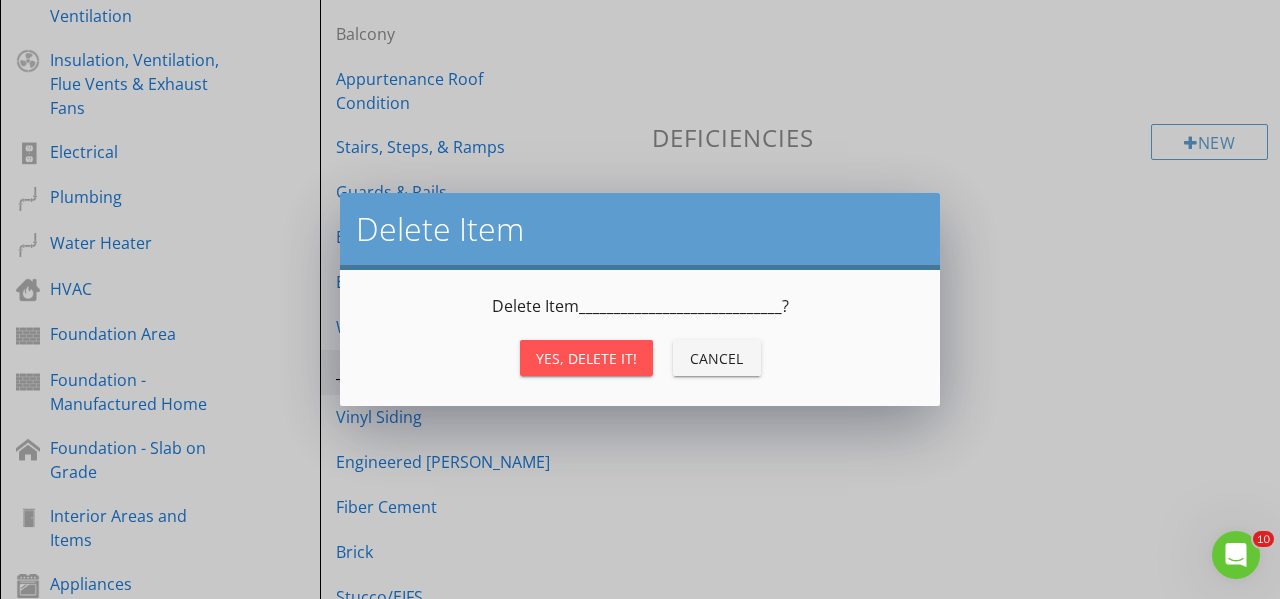 click on "Yes, Delete it!" at bounding box center [586, 358] 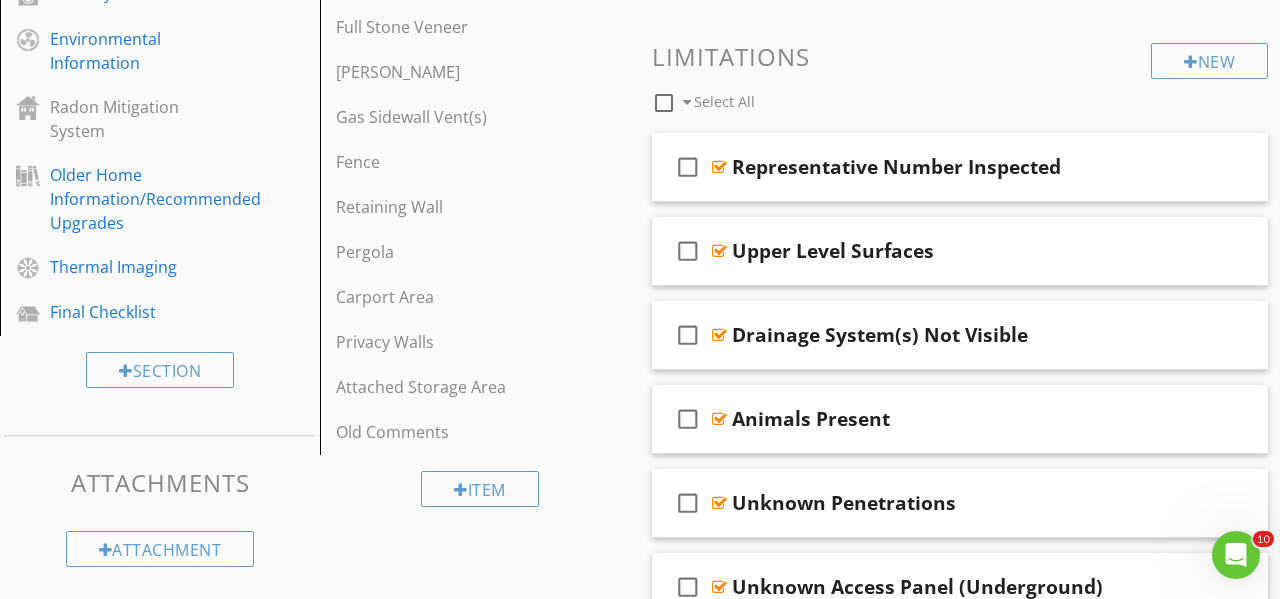 scroll, scrollTop: 1334, scrollLeft: 0, axis: vertical 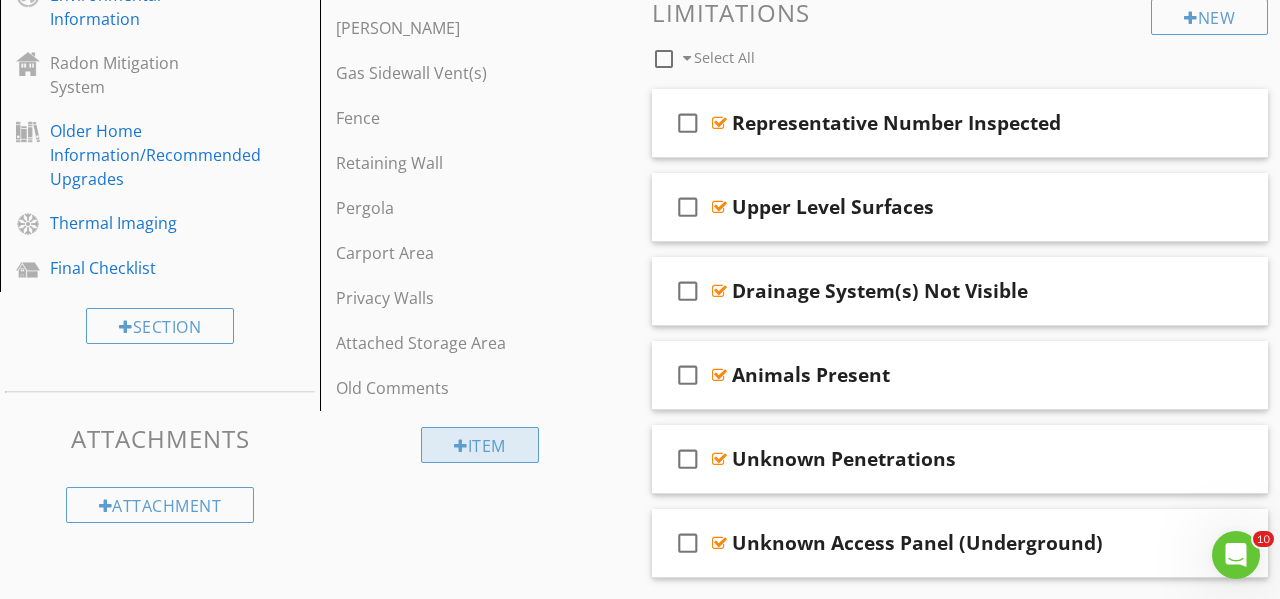 click on "Item" at bounding box center [480, 445] 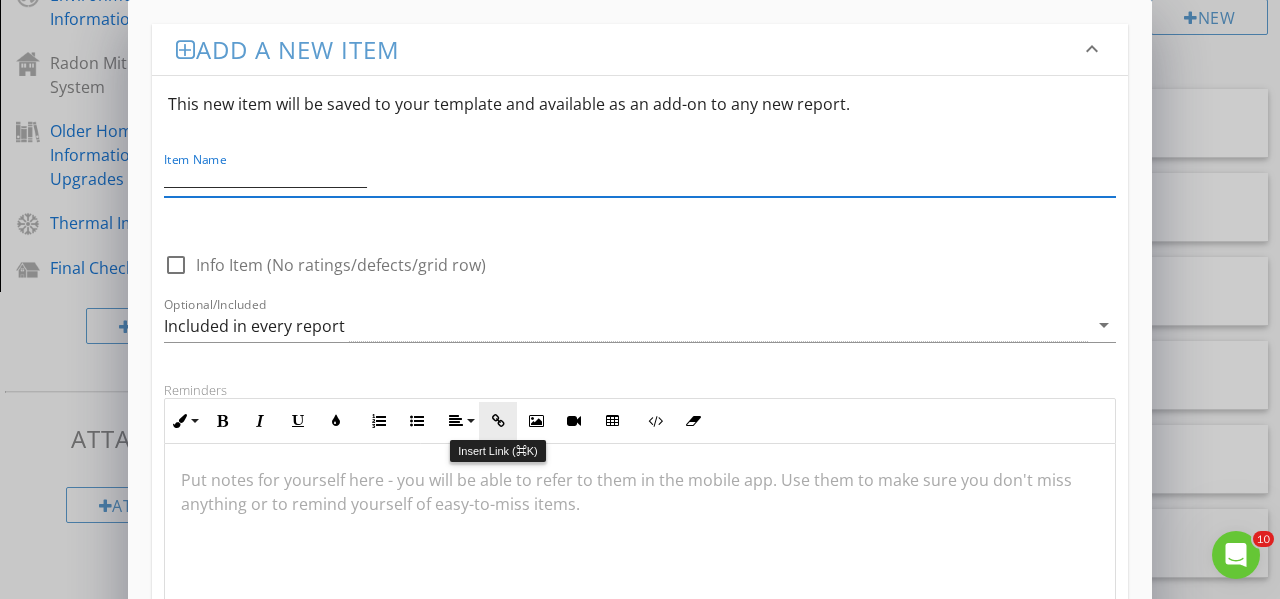 scroll, scrollTop: 23, scrollLeft: 0, axis: vertical 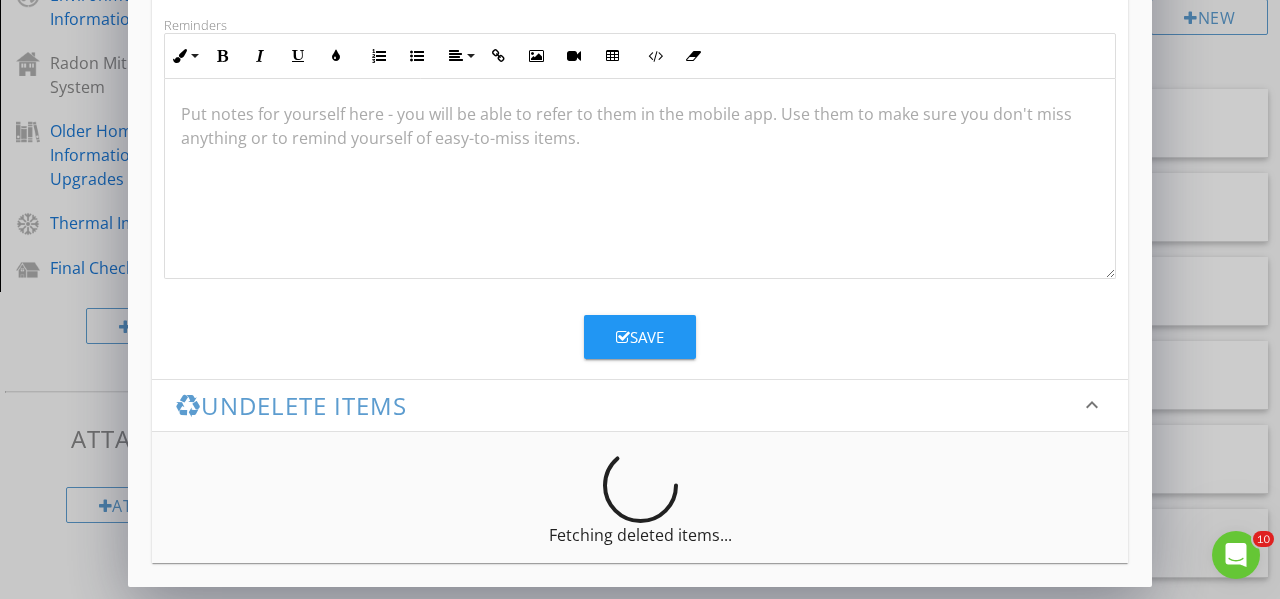 type on "_____________________________" 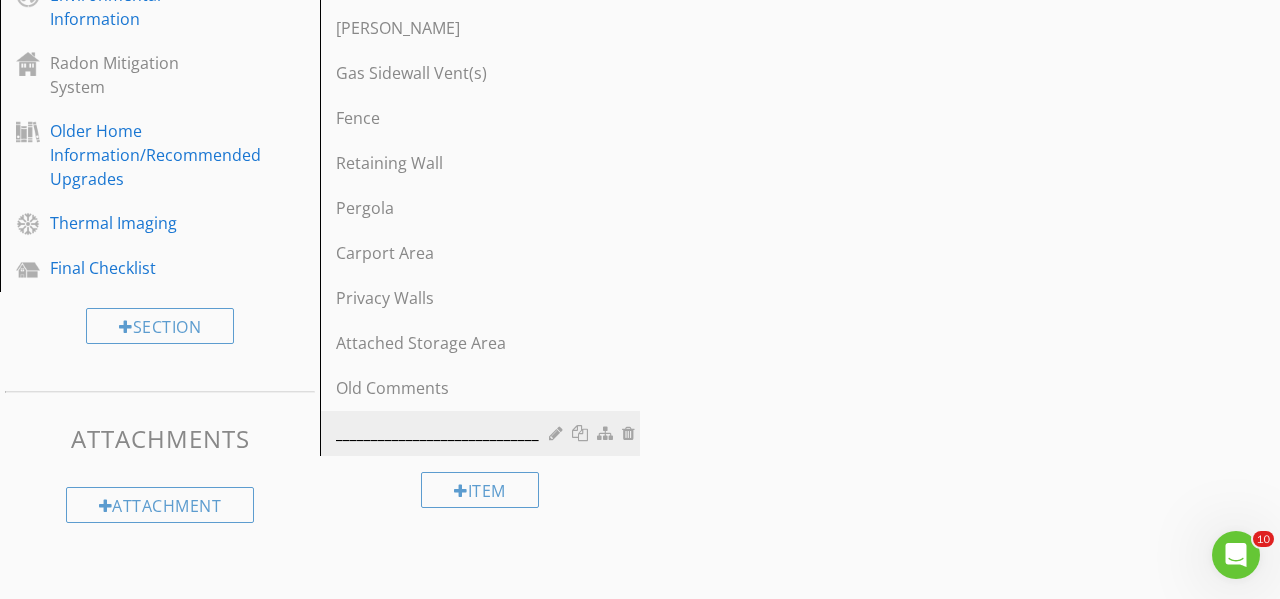 scroll, scrollTop: 268, scrollLeft: 0, axis: vertical 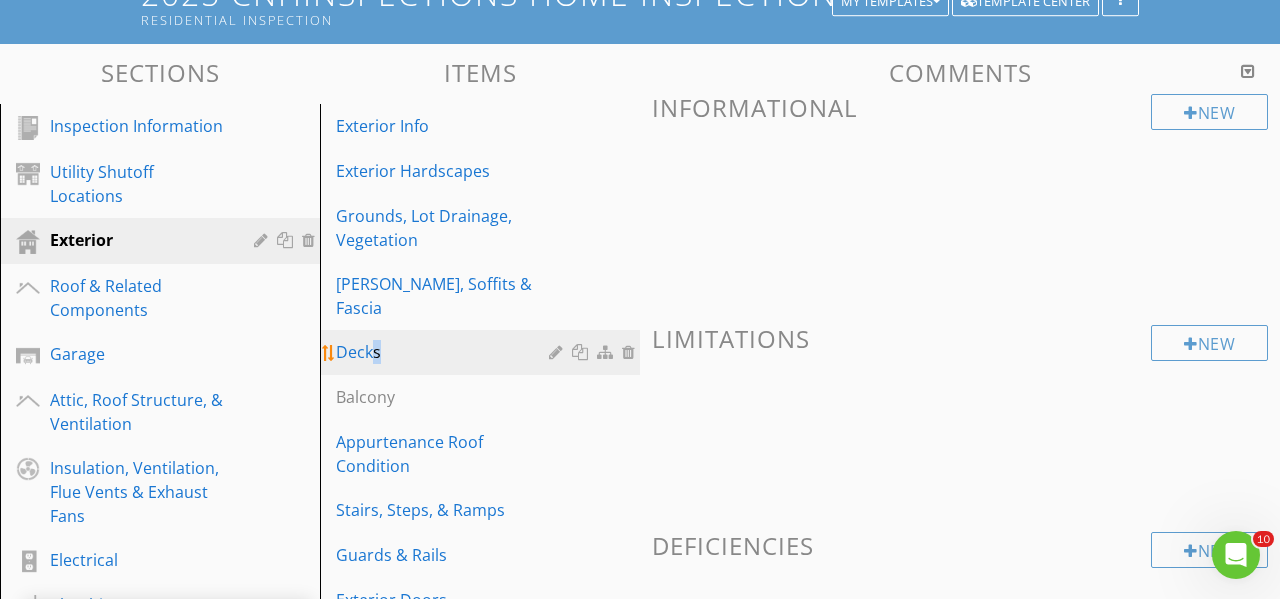 drag, startPoint x: 374, startPoint y: 328, endPoint x: 384, endPoint y: 334, distance: 11.661903 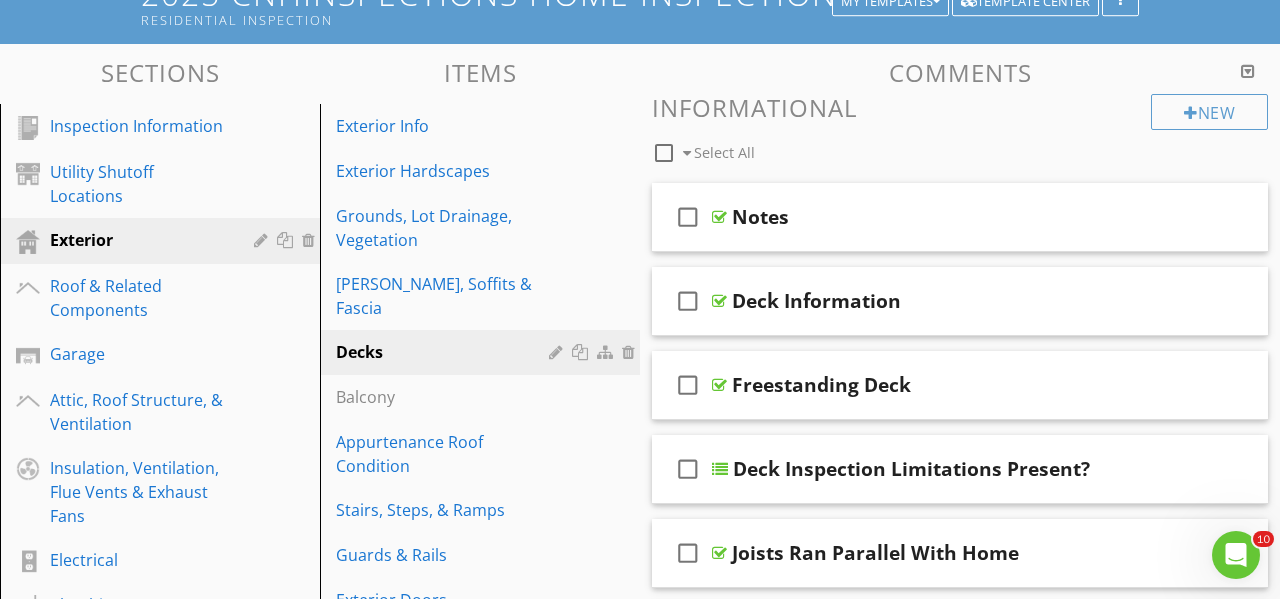 click on "Comments
New
Informational   check_box_outline_blank     Select All       check_box_outline_blank
Notes
check_box_outline_blank
Deck Information
check_box_outline_blank
Freestanding Deck
check_box_outline_blank
Deck Inspection Limitations Present?
check_box_outline_blank
Joists Ran Parallel With Home
check_box_outline_blank
Robotic Drone - Low Clearance
New
Limitations   check_box_outline_blank     Select All     check_box_outline_blank
Structural Assembly - Not Visible (Clearance)
check_box_outline_blank
Structural Assembly - Not Visible (Covered)
check_box_outline_blank                   check_box_outline_blank" at bounding box center (960, 6038) 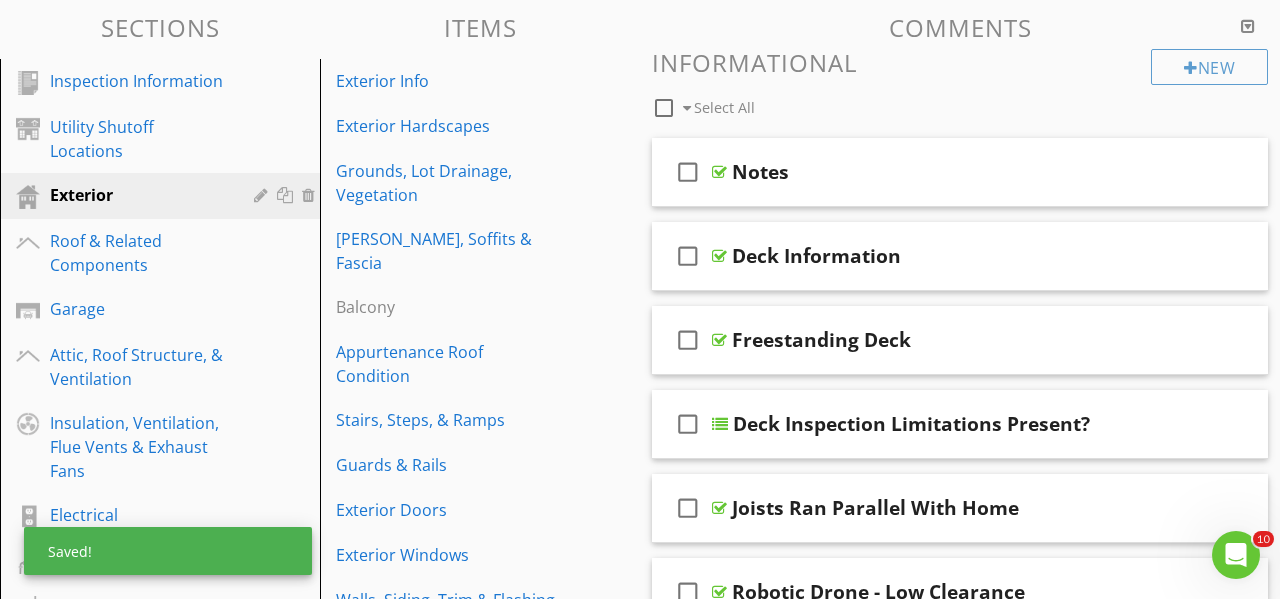 scroll, scrollTop: 211, scrollLeft: 0, axis: vertical 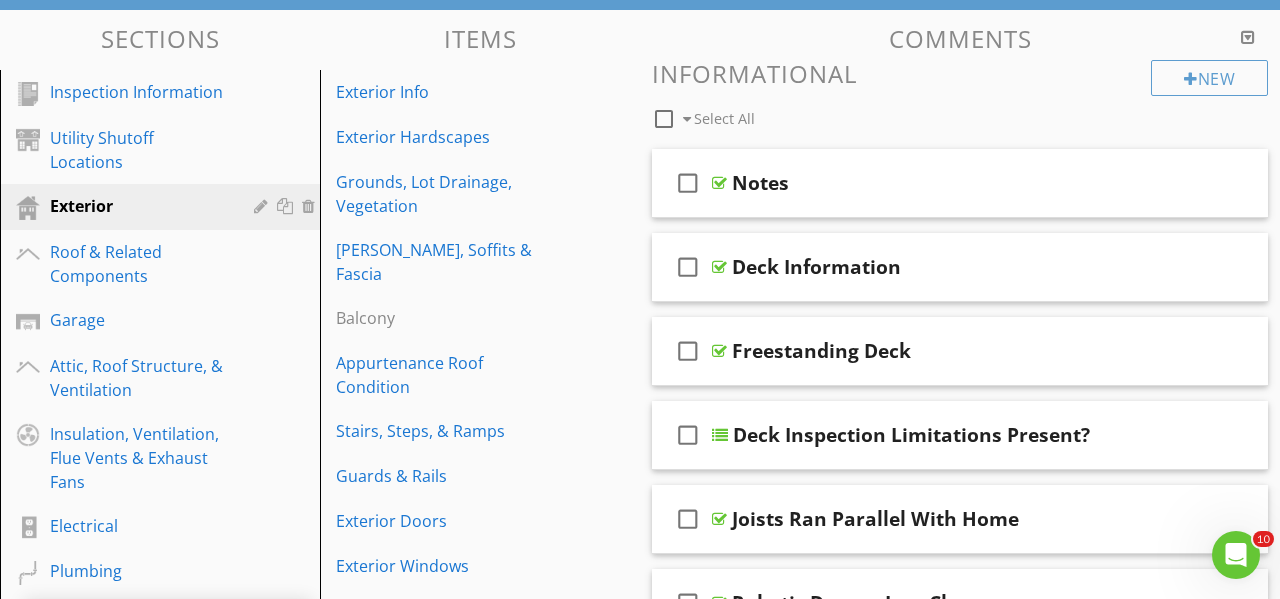 click on "Comments
New
Informational   check_box_outline_blank     Select All       check_box_outline_blank
Notes
check_box_outline_blank
Deck Information
check_box_outline_blank
Freestanding Deck
check_box_outline_blank
Deck Inspection Limitations Present?
check_box_outline_blank
Joists Ran Parallel With Home
check_box_outline_blank
Robotic Drone - Low Clearance
New
Limitations   check_box_outline_blank     Select All     check_box_outline_blank
Structural Assembly - Not Visible (Clearance)
check_box_outline_blank
Structural Assembly - Not Visible (Covered)
check_box_outline_blank                   check_box_outline_blank" at bounding box center [960, 6004] 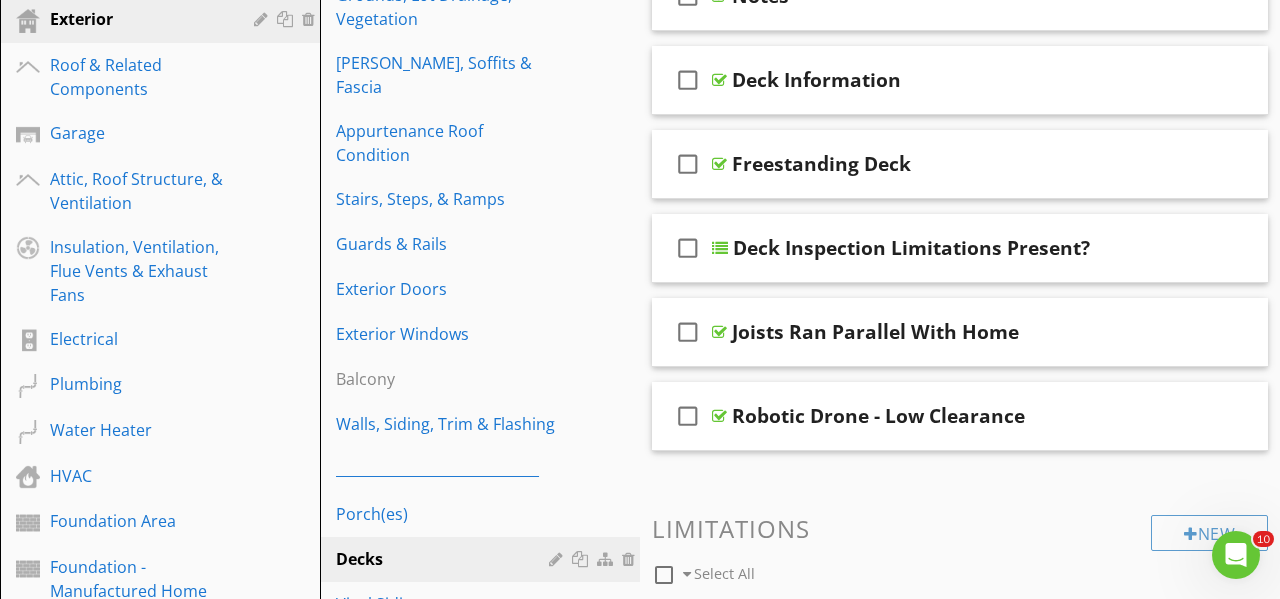 scroll, scrollTop: 420, scrollLeft: 0, axis: vertical 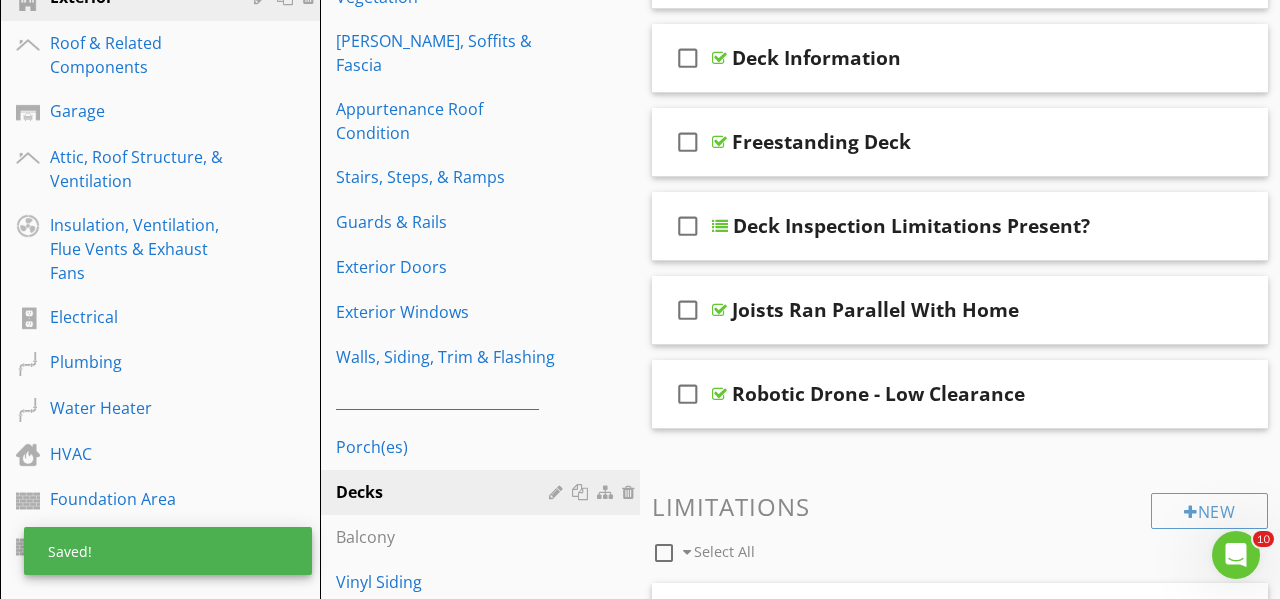 click on "Comments
New
Informational   check_box_outline_blank     Select All       check_box_outline_blank
Notes
check_box_outline_blank
Deck Information
check_box_outline_blank
Freestanding Deck
check_box_outline_blank
Deck Inspection Limitations Present?
check_box_outline_blank
Joists Ran Parallel With Home
check_box_outline_blank
Robotic Drone - Low Clearance
New
Limitations   check_box_outline_blank     Select All     check_box_outline_blank
Structural Assembly - Not Visible (Clearance)
check_box_outline_blank
Structural Assembly - Not Visible (Covered)
check_box_outline_blank                   check_box_outline_blank" at bounding box center [960, 5795] 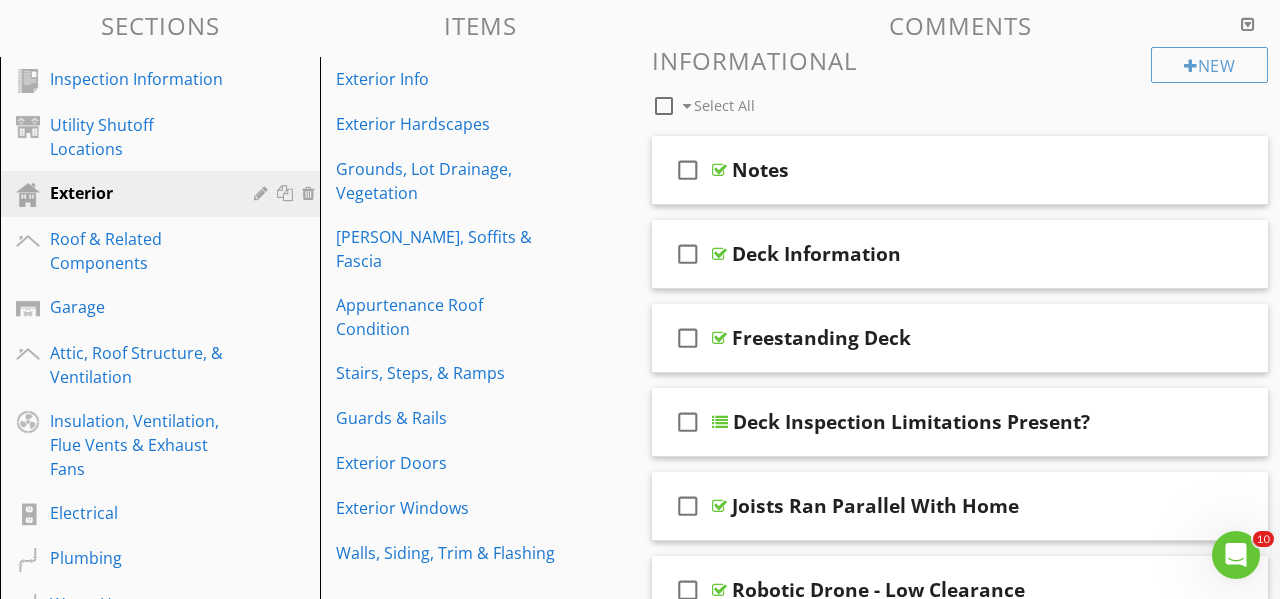 scroll, scrollTop: 221, scrollLeft: 0, axis: vertical 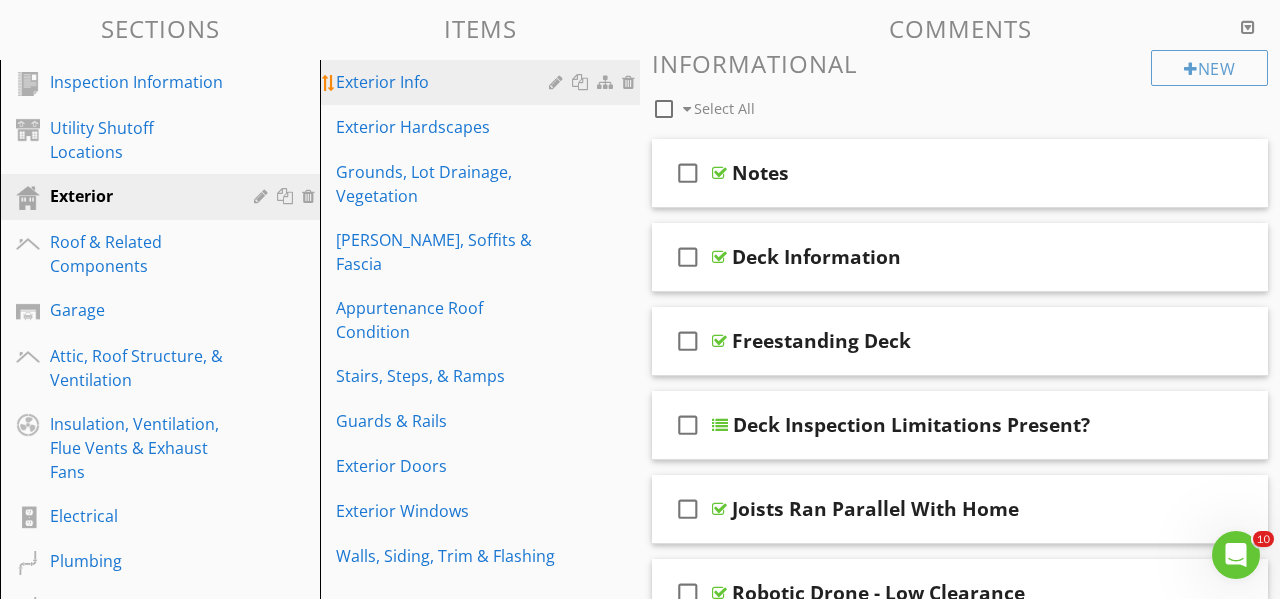 click on "Exterior Info" at bounding box center [445, 82] 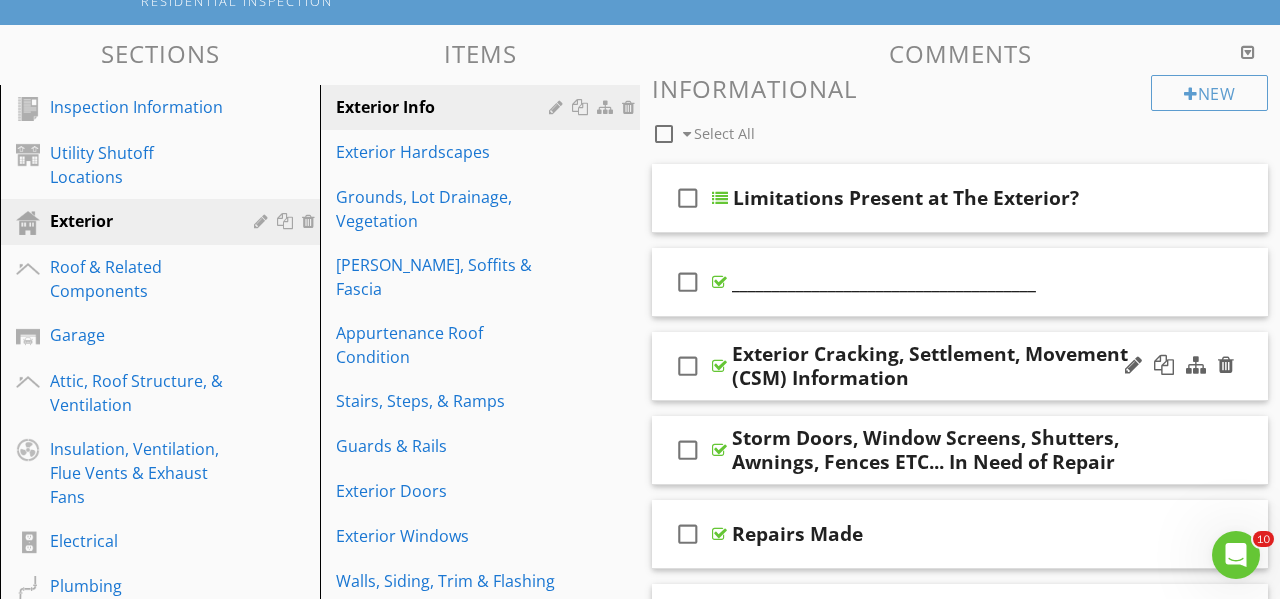 scroll, scrollTop: 194, scrollLeft: 0, axis: vertical 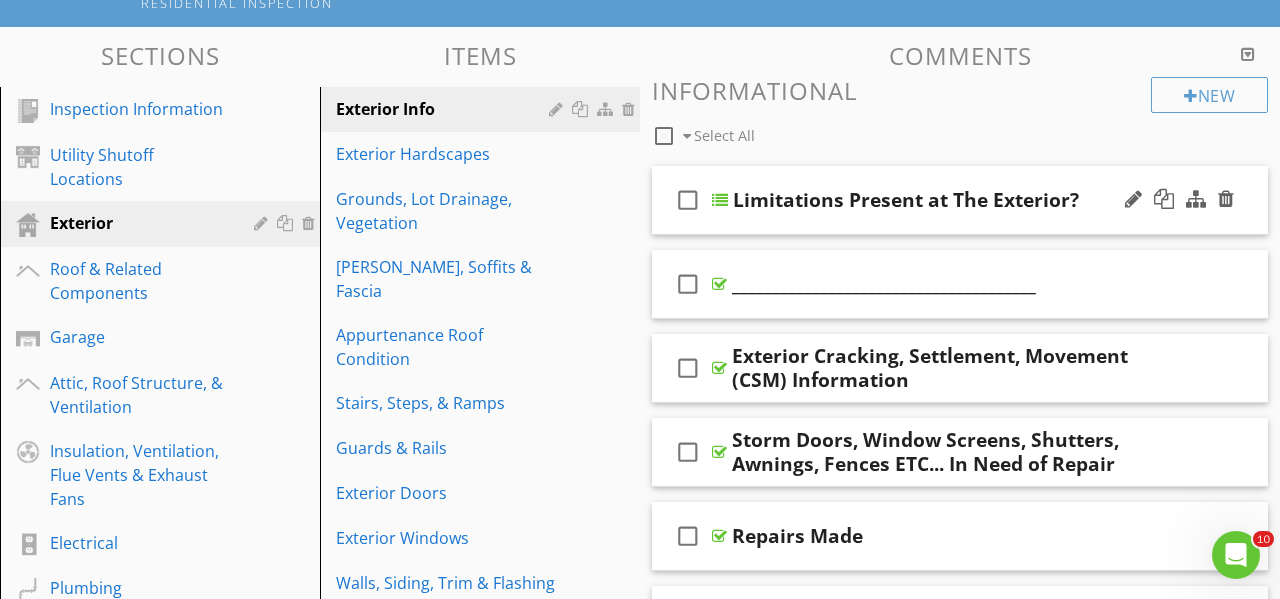 click on "check_box_outline_blank
Limitations Present at The Exterior?" at bounding box center [960, 200] 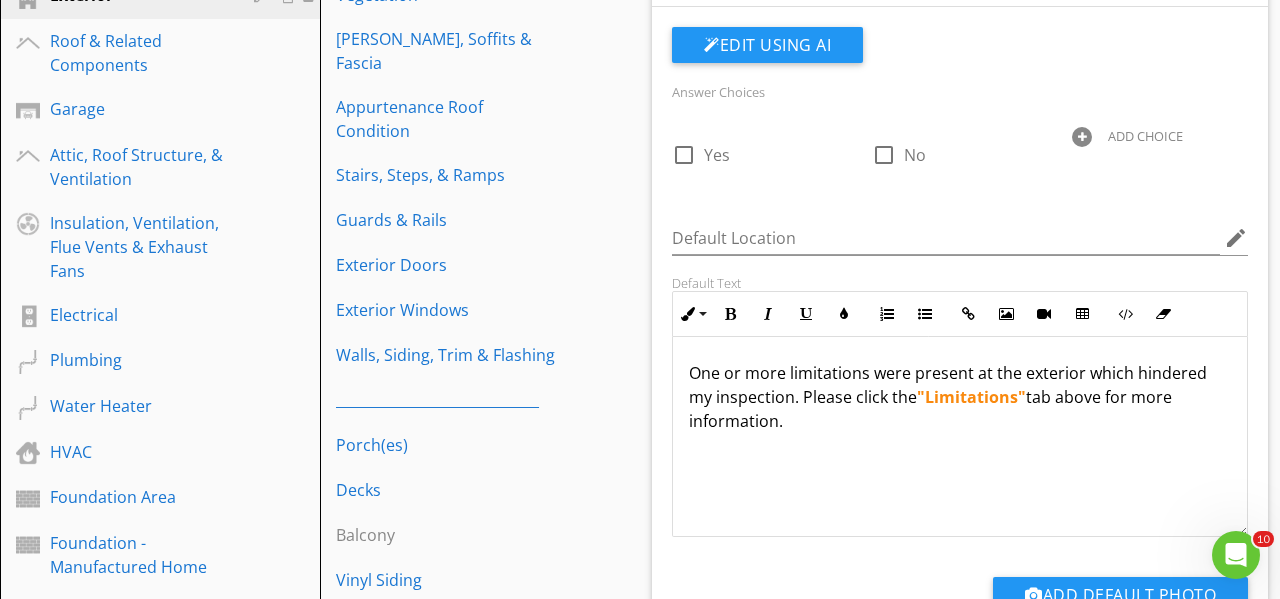 scroll, scrollTop: 423, scrollLeft: 0, axis: vertical 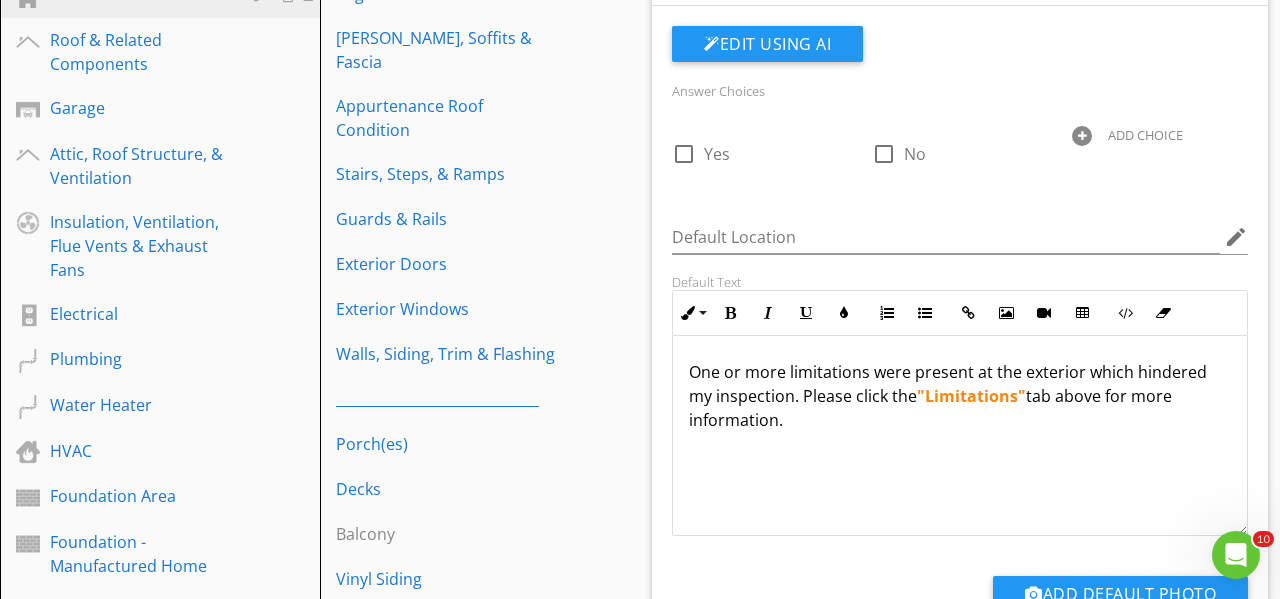 drag, startPoint x: 787, startPoint y: 419, endPoint x: 678, endPoint y: 373, distance: 118.308914 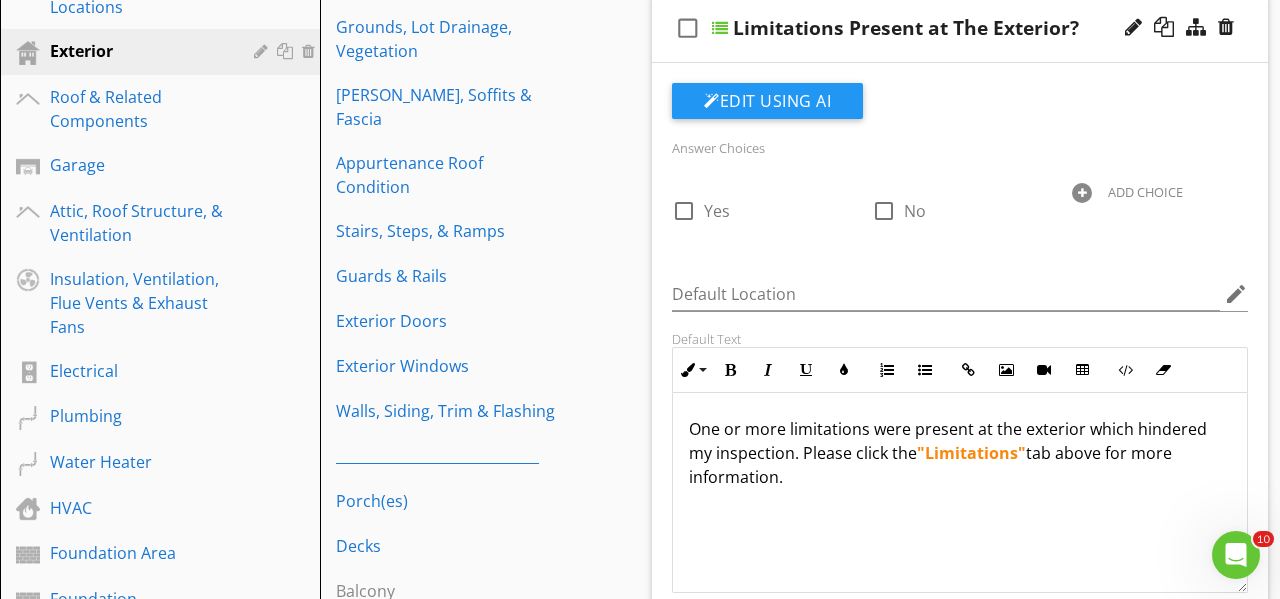 scroll, scrollTop: 368, scrollLeft: 0, axis: vertical 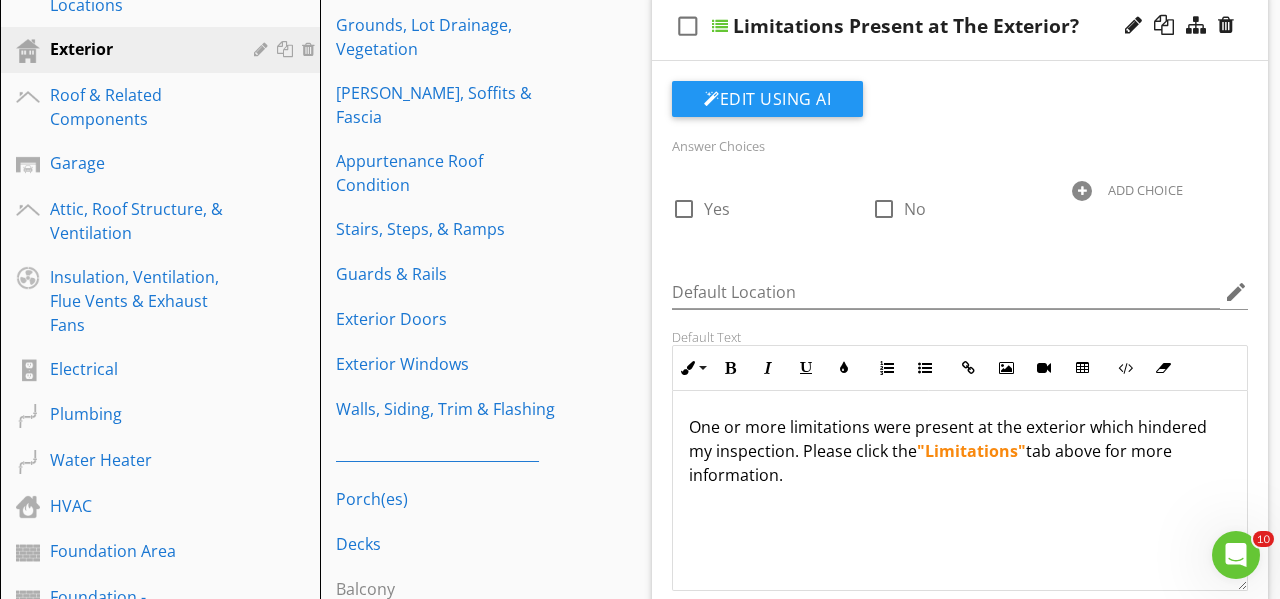 click on "One or more limitations were present at the exterior which hindered my inspection. Please click the  "Limitations"  tab above for more information." at bounding box center [960, 451] 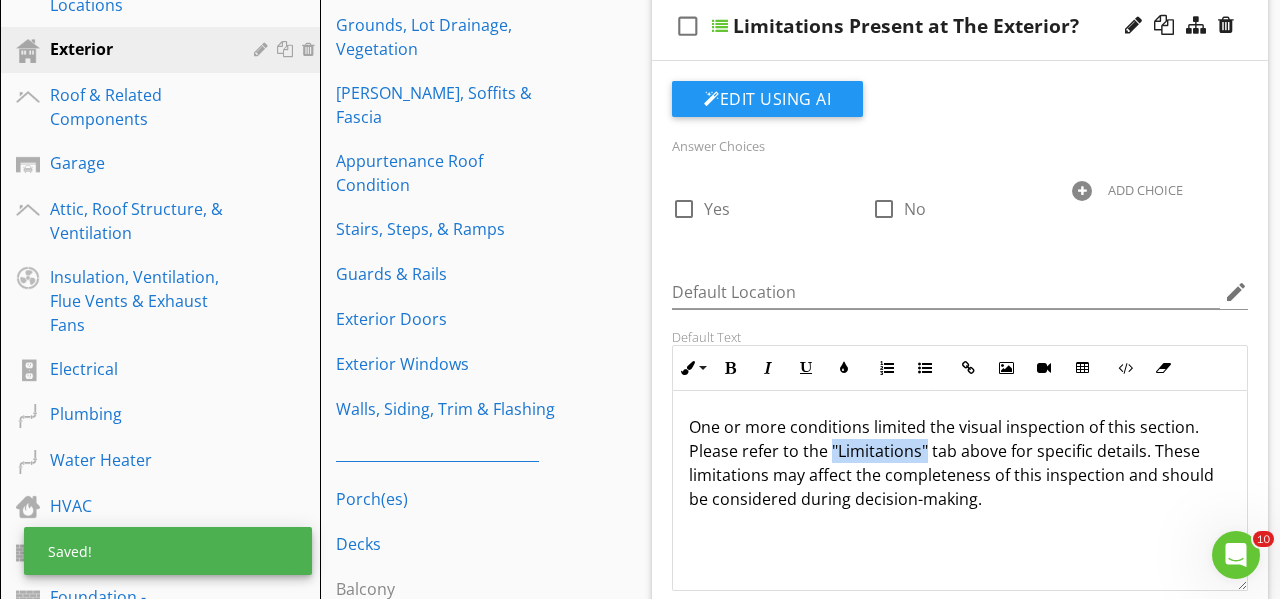 drag, startPoint x: 830, startPoint y: 447, endPoint x: 924, endPoint y: 447, distance: 94 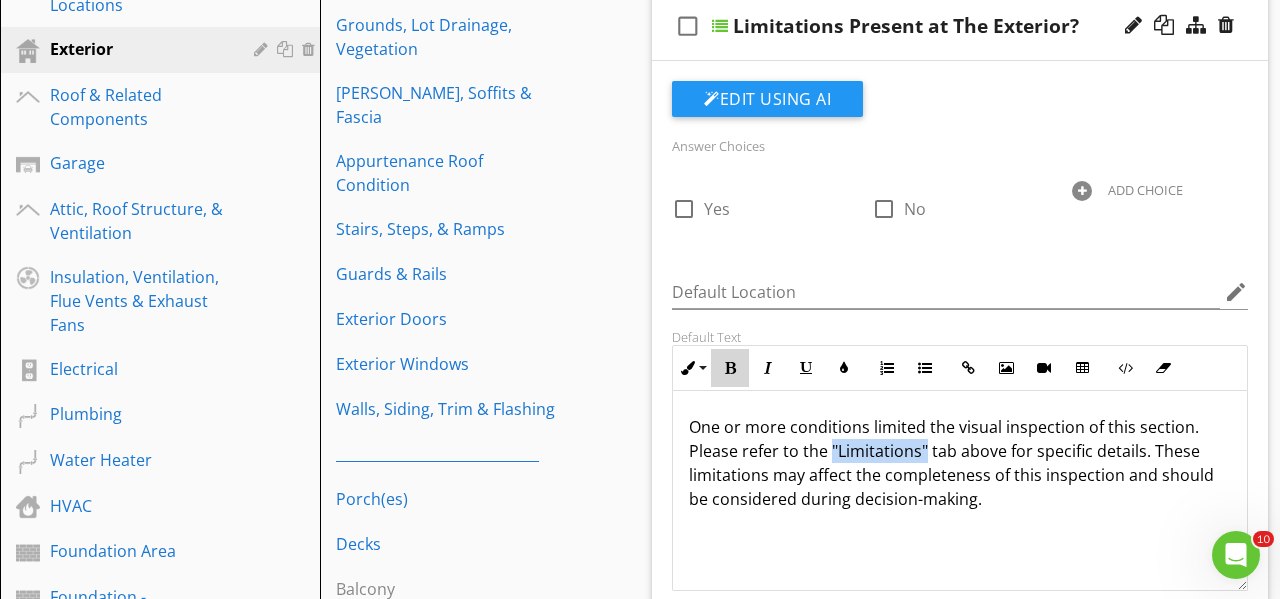 click on "Bold" at bounding box center [730, 368] 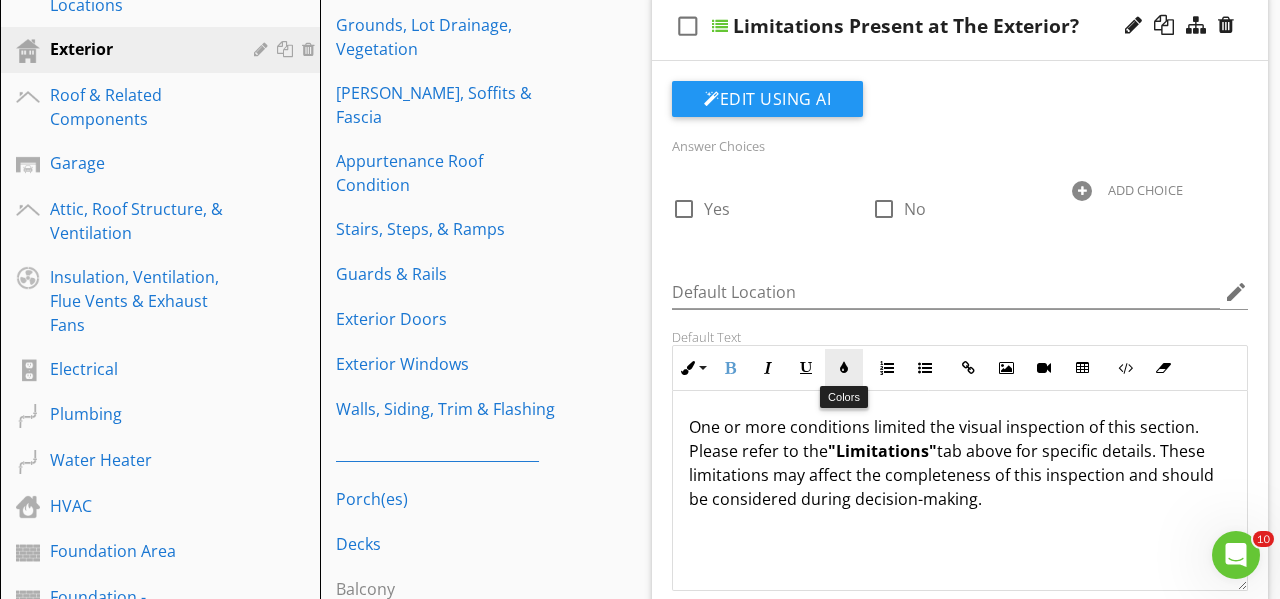 click at bounding box center (844, 368) 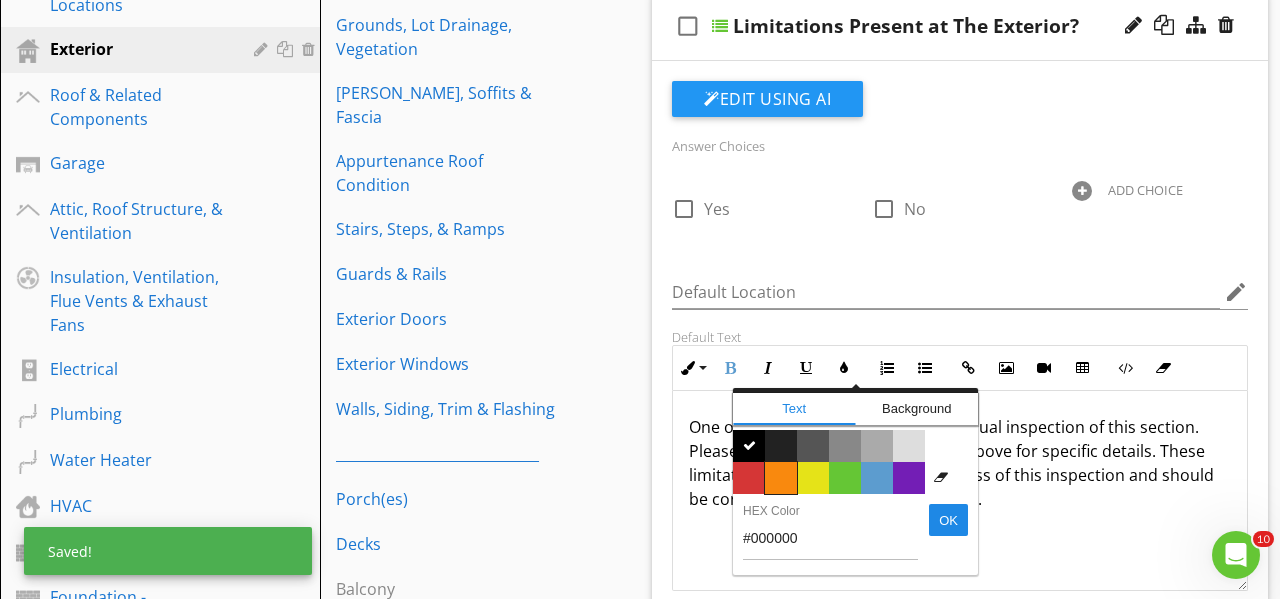click on "Color #f9890e" at bounding box center (781, 478) 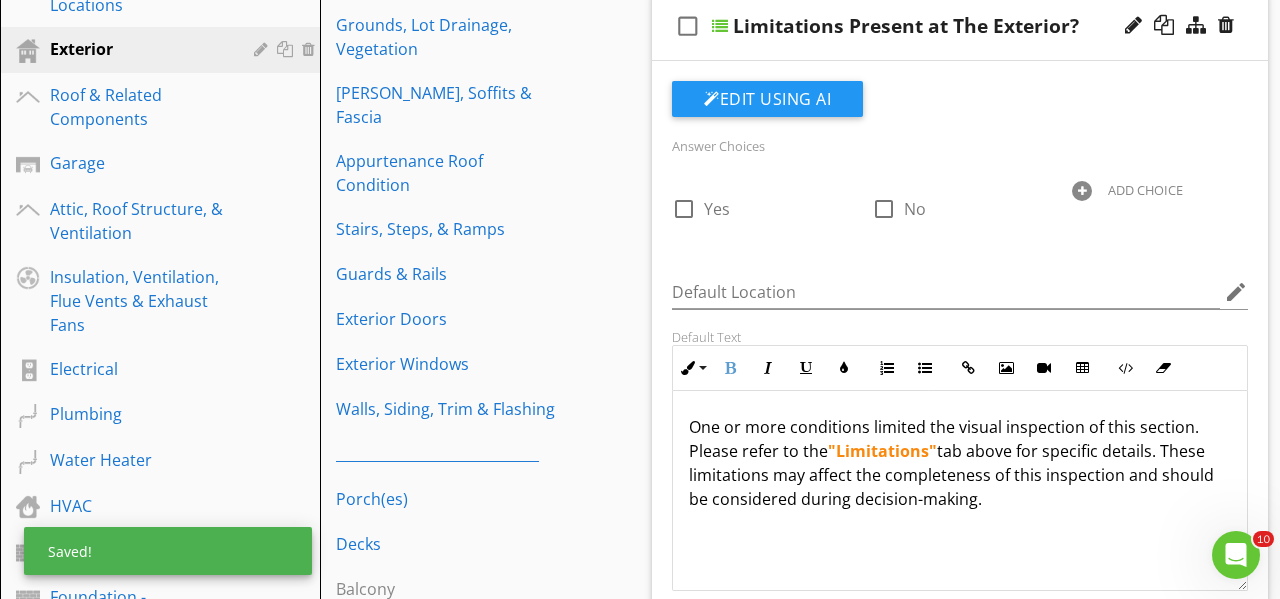 click on "One or more conditions limited the visual inspection of this section. Please refer to the  "Limitations"  tab above for specific details. These limitations may affect the completeness of this inspection and should be considered during decision-making." at bounding box center [960, 491] 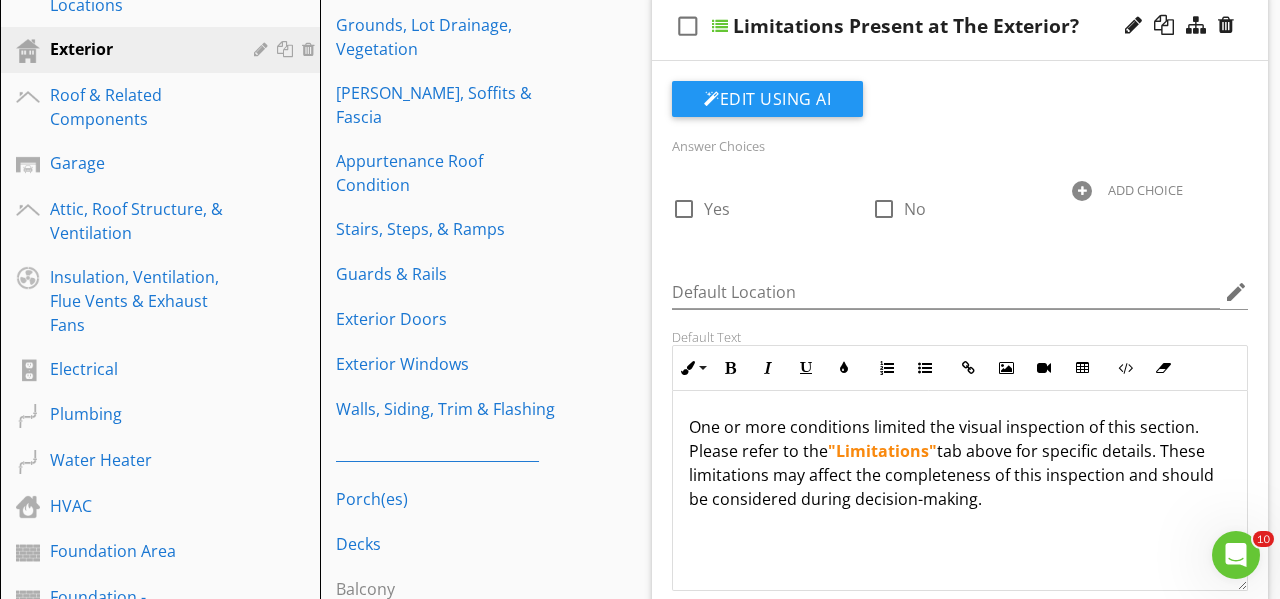 click on "One or more conditions limited the visual inspection of this section. Please refer to the  "Limitations"  tab above for specific details. These limitations may affect the completeness of this inspection and should be considered during decision-making." at bounding box center [960, 463] 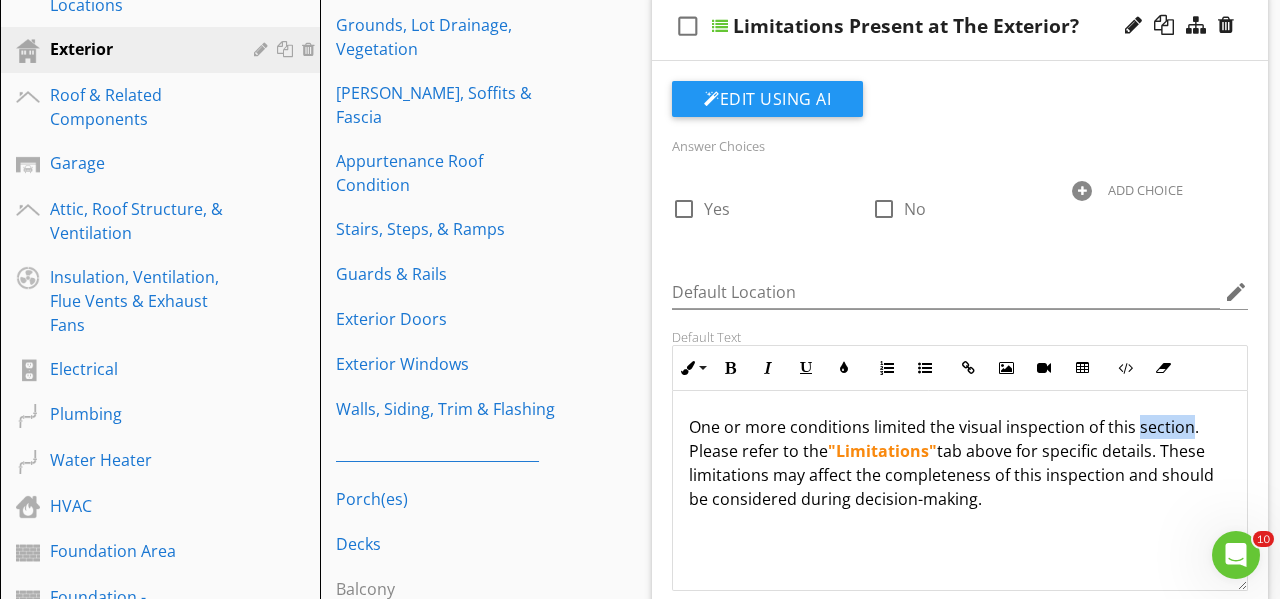 click on "One or more conditions limited the visual inspection of this section. Please refer to the  "Limitations"  tab above for specific details. These limitations may affect the completeness of this inspection and should be considered during decision-making." at bounding box center [960, 463] 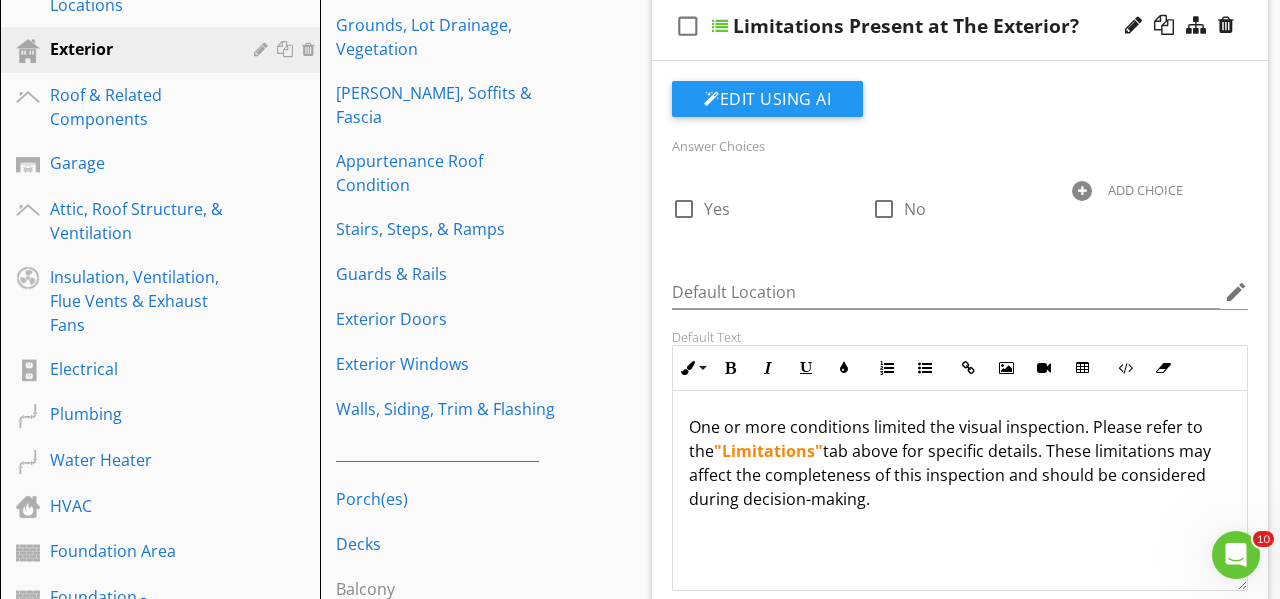 scroll, scrollTop: 353, scrollLeft: 0, axis: vertical 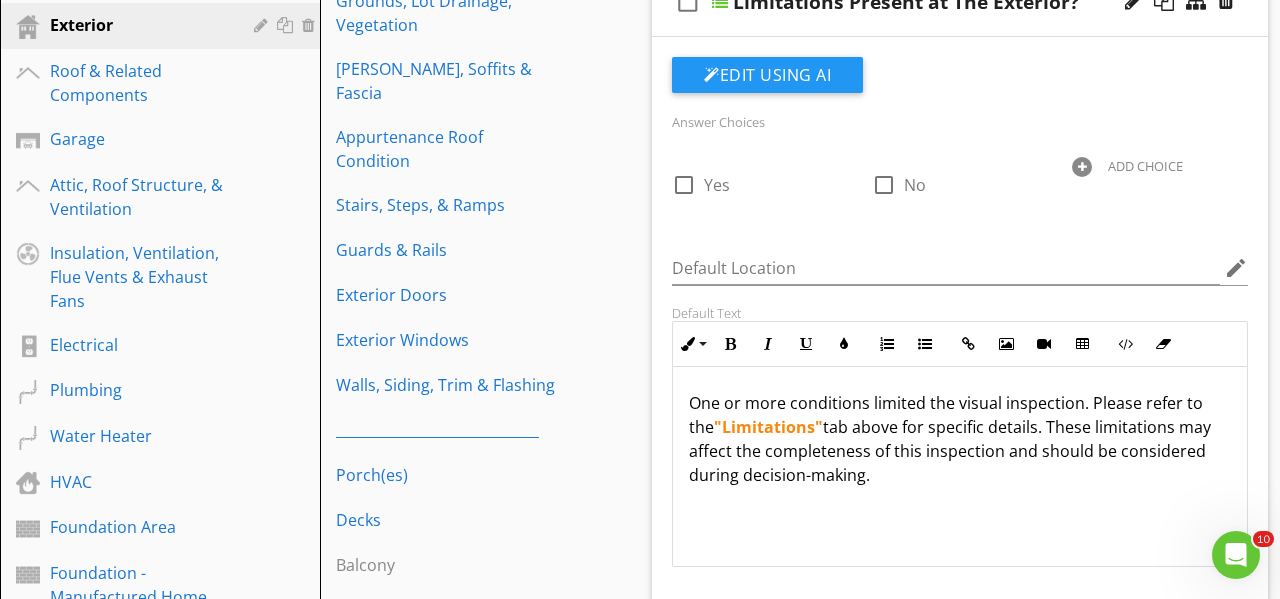 drag, startPoint x: 823, startPoint y: 479, endPoint x: 682, endPoint y: 388, distance: 167.81537 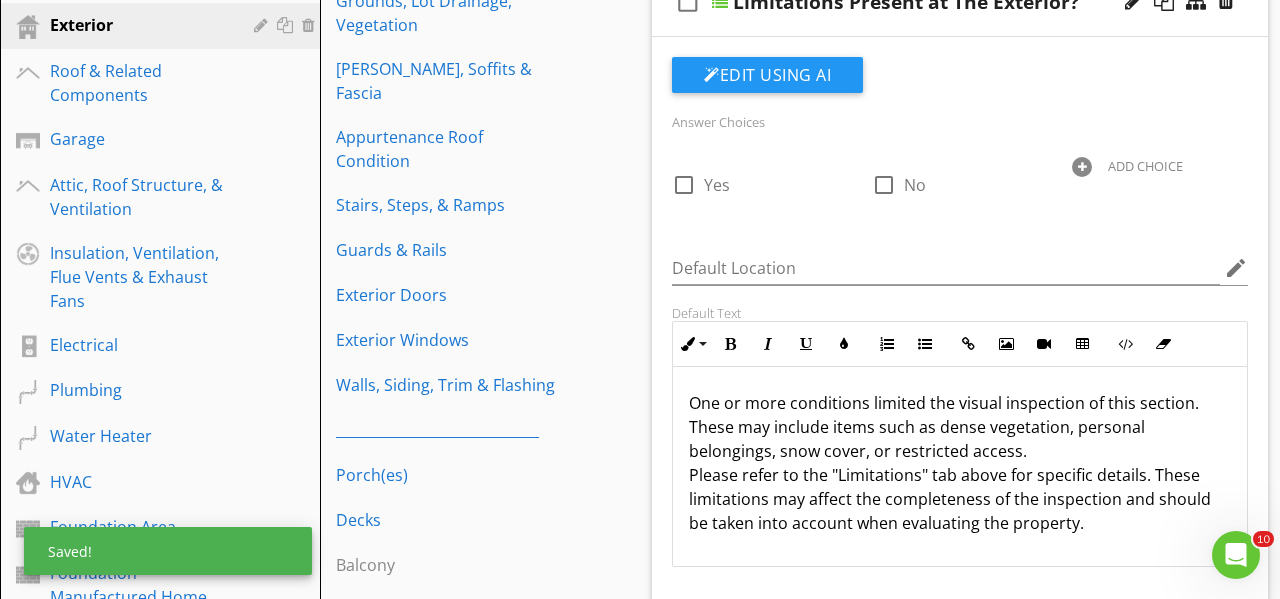 click on "One or more conditions limited the visual inspection of this section. These may include items such as dense vegetation, personal belongings, snow cover, or restricted access. Please refer to the "Limitations" tab above for specific details. These limitations may affect the completeness of the inspection and should be taken into account when evaluating the property." at bounding box center (960, 463) 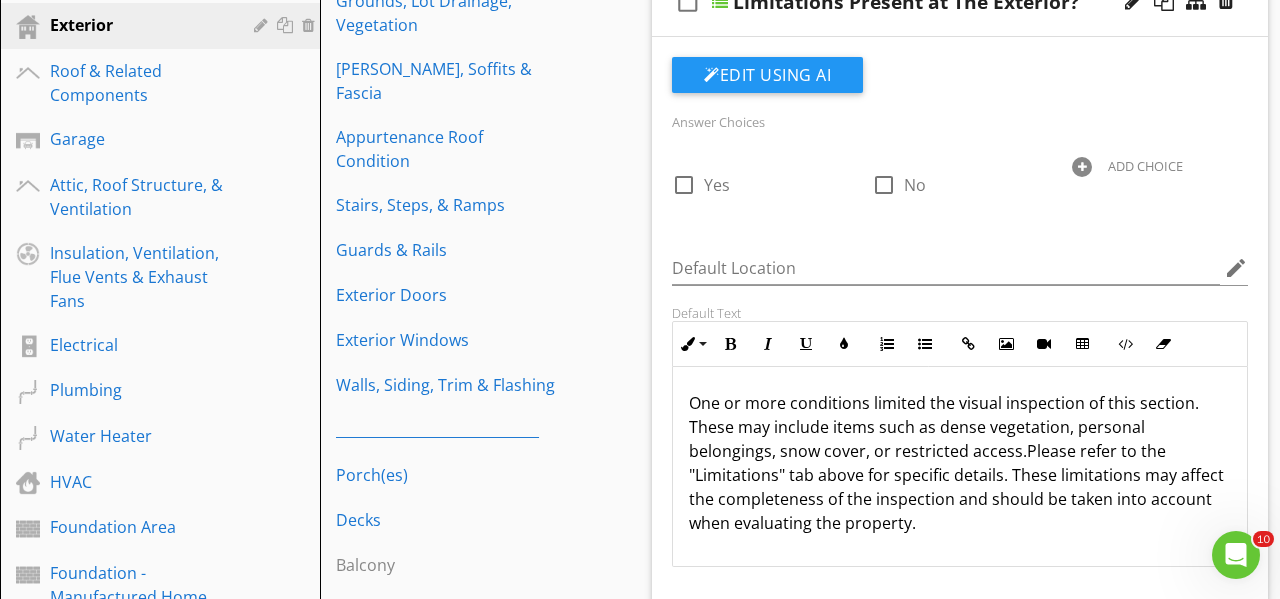 type 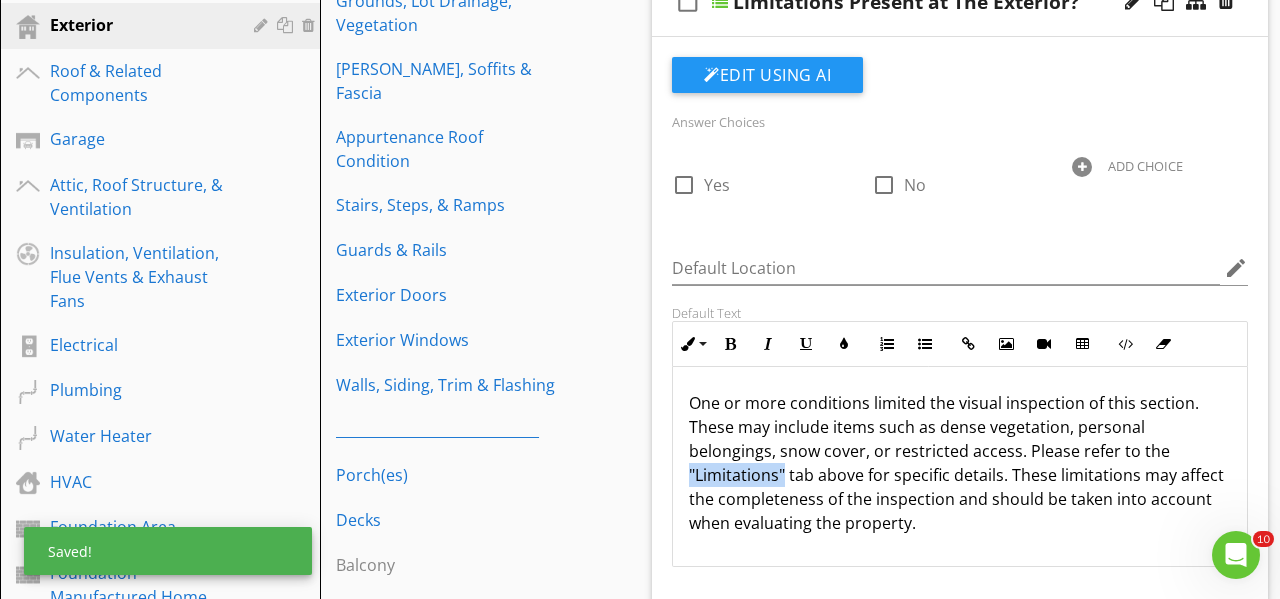 drag, startPoint x: 1075, startPoint y: 449, endPoint x: 1169, endPoint y: 455, distance: 94.19129 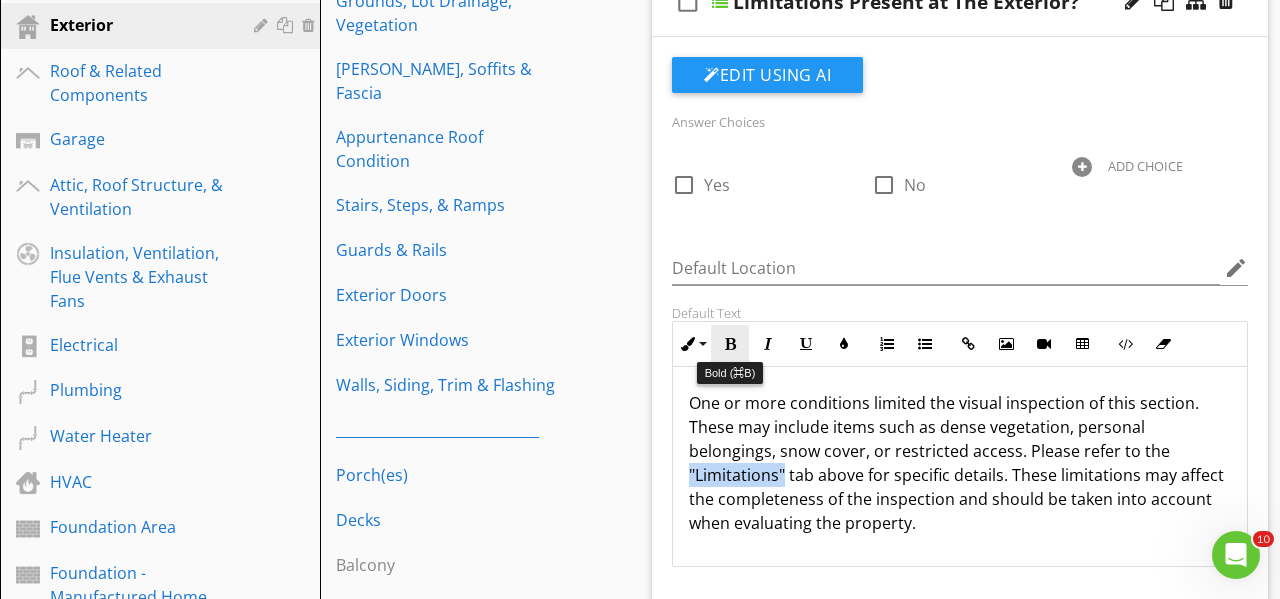 click at bounding box center (730, 344) 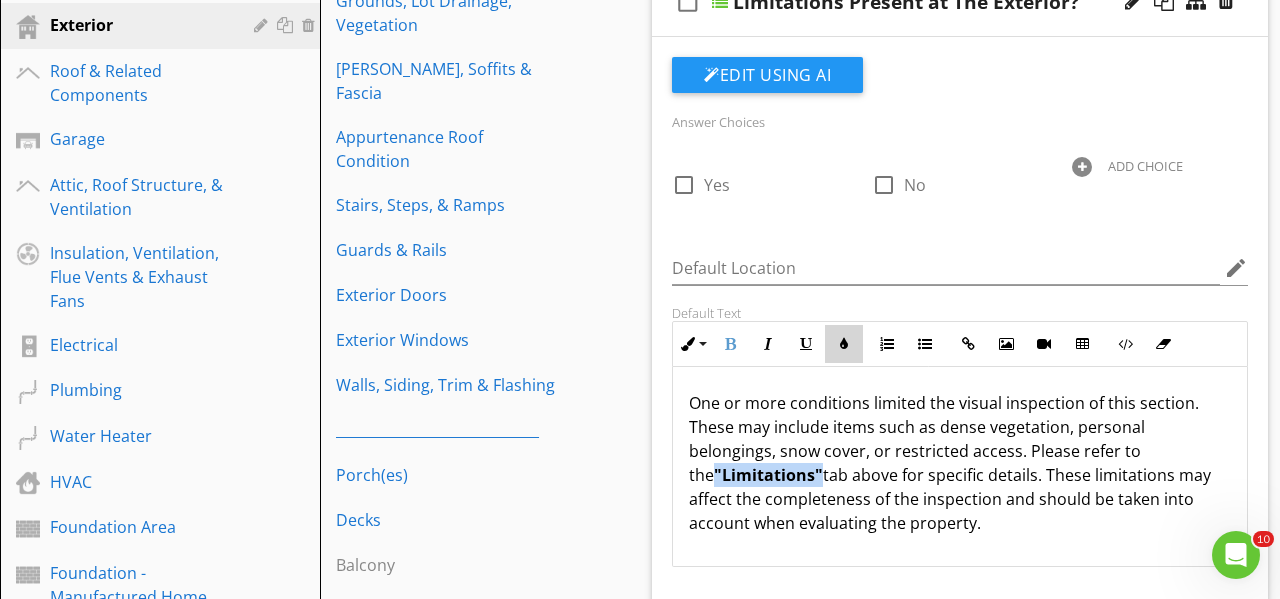 click at bounding box center (844, 344) 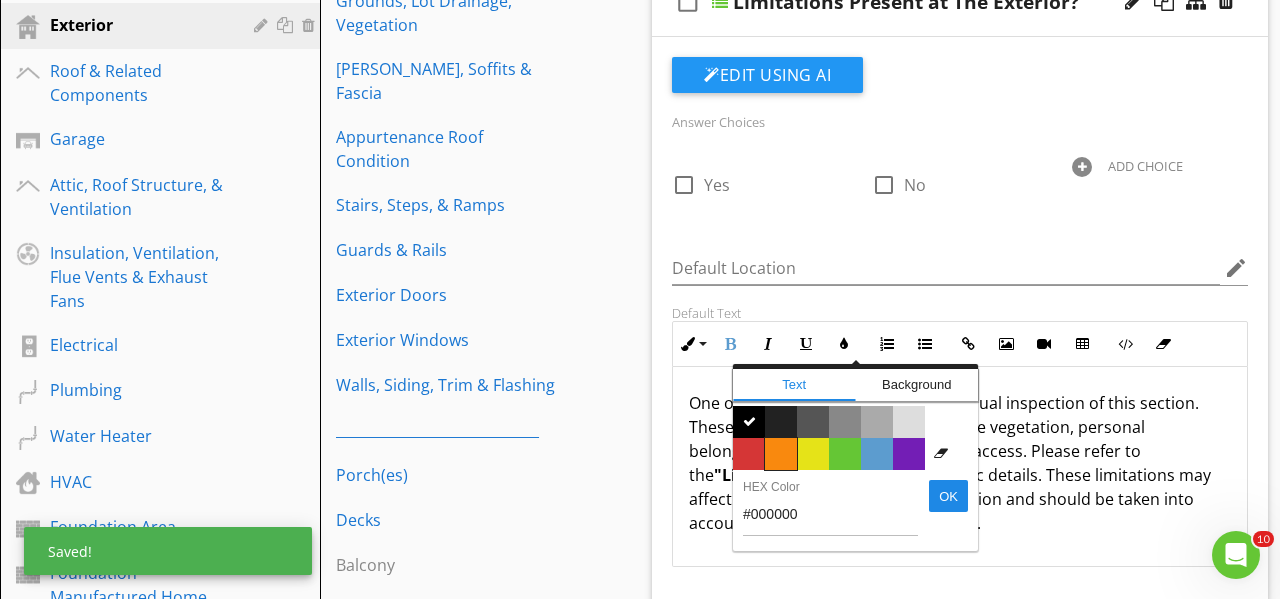 click on "Color #f9890e" at bounding box center [781, 454] 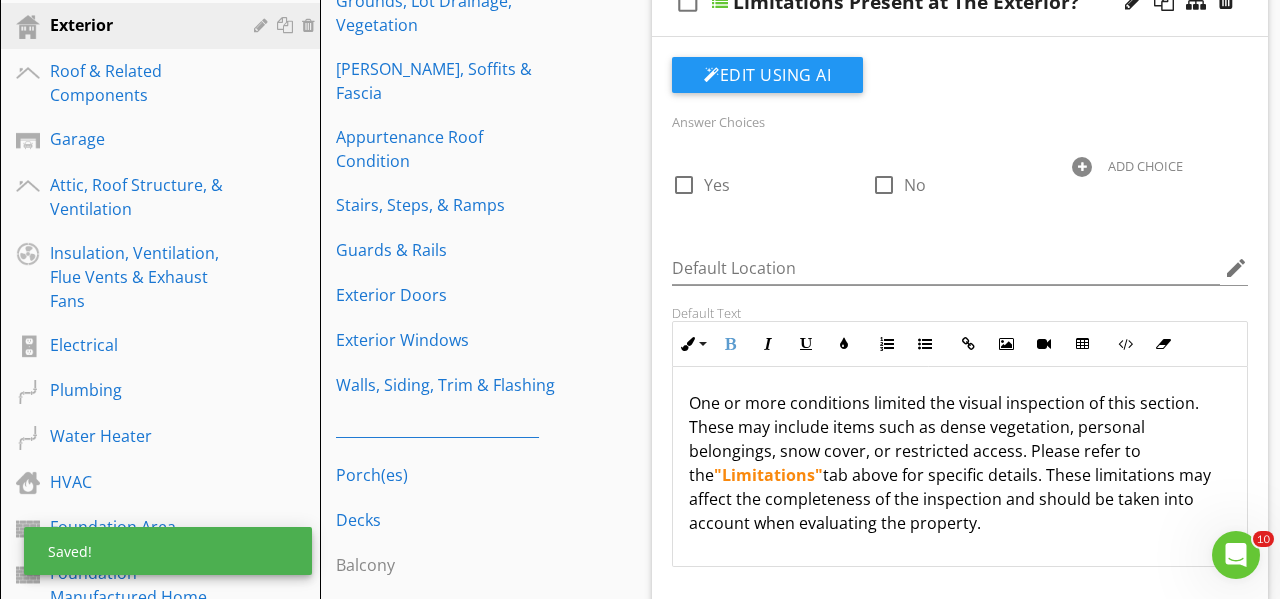 click on "One or more conditions limited the visual inspection of this section. These may include items such as dense vegetation, personal belongings, snow cover, or restricted access. Please refer to the  "Limitations"  tab above for specific details. These limitations may affect the completeness of the inspection and should be taken into account when evaluating the property." at bounding box center (960, 463) 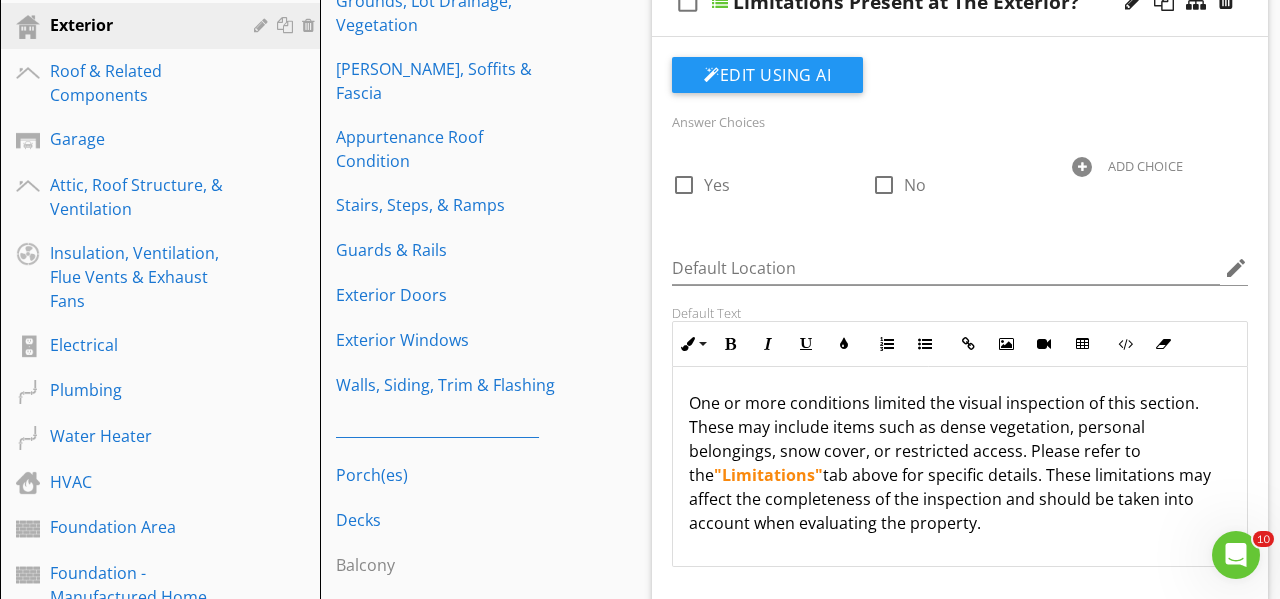 click on "One or more conditions limited the visual inspection of this section. These may include items such as dense vegetation, personal belongings, snow cover, or restricted access. Please refer to the  "Limitations"  tab above for specific details. These limitations may affect the completeness of the inspection and should be taken into account when evaluating the property." at bounding box center [960, 463] 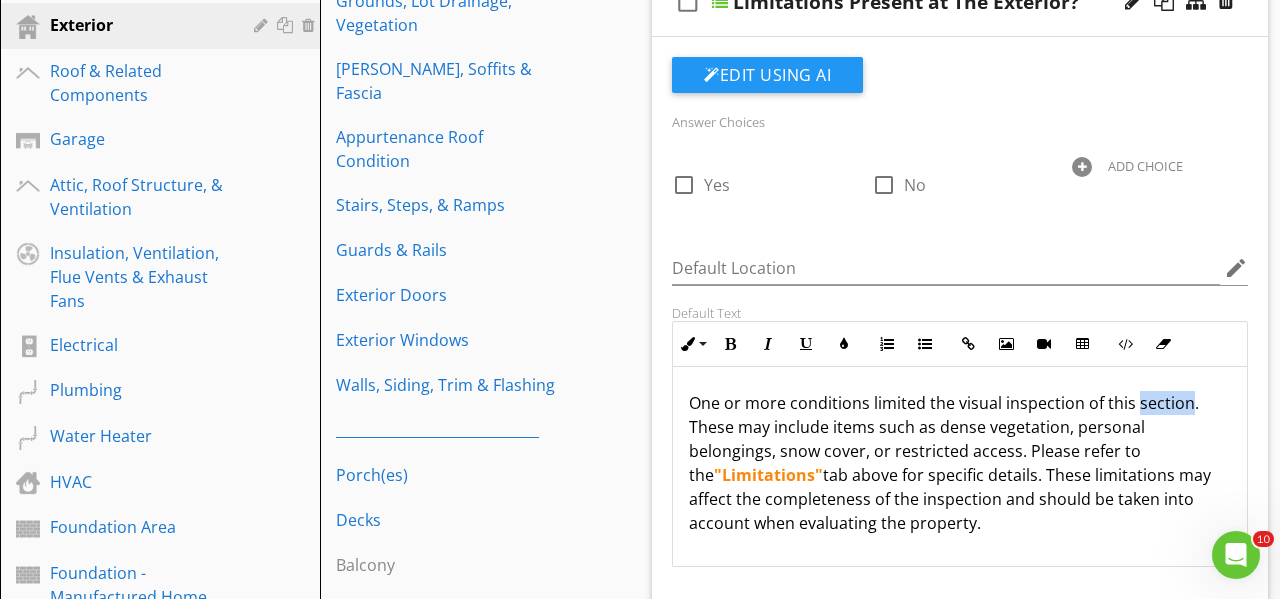 click on "One or more conditions limited the visual inspection of this section. These may include items such as dense vegetation, personal belongings, snow cover, or restricted access. Please refer to the  "Limitations"  tab above for specific details. These limitations may affect the completeness of the inspection and should be taken into account when evaluating the property." at bounding box center [960, 463] 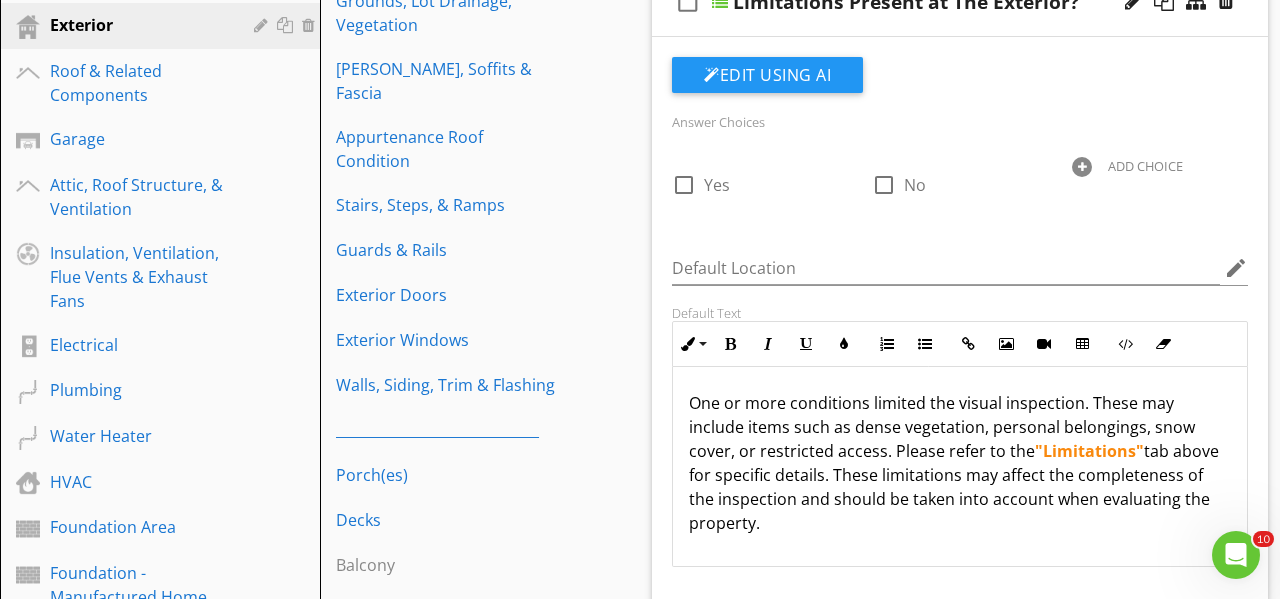 click on "One or more conditions limited the visual inspection. These may include items such as dense vegetation, personal belongings, snow cover, or restricted access. Please refer to the  "Limitations"  tab above for specific details. These limitations may affect the completeness of the inspection and should be taken into account when evaluating the property." at bounding box center (960, 463) 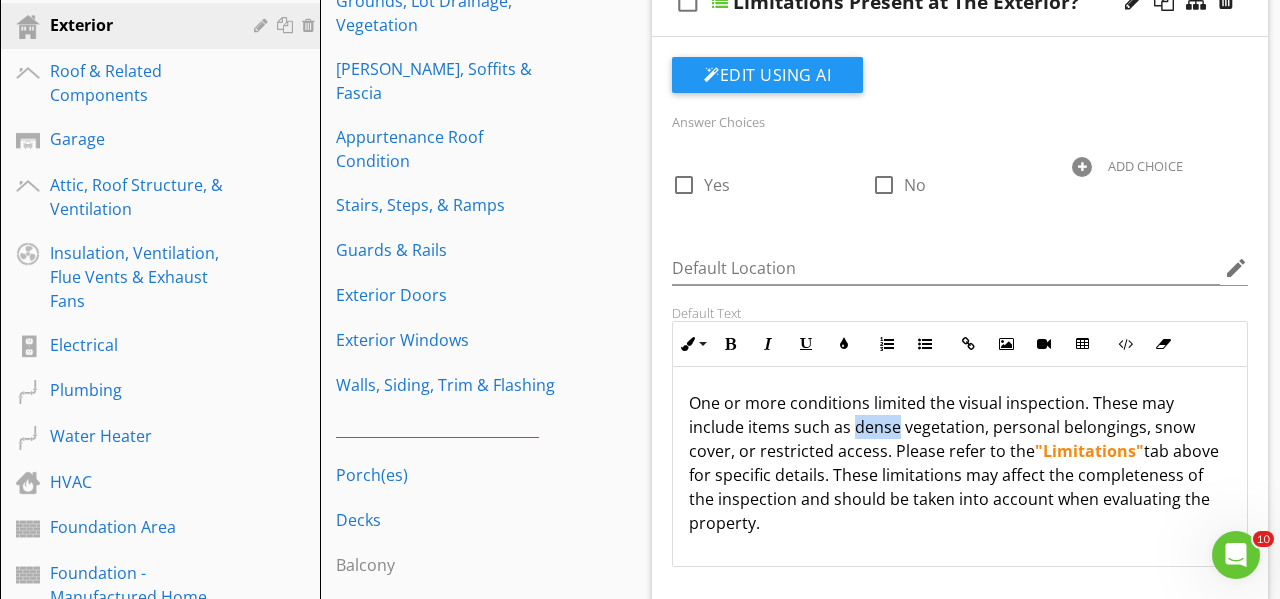 click on "One or more conditions limited the visual inspection. These may include items such as dense vegetation, personal belongings, snow cover, or restricted access. Please refer to the  "Limitations"  tab above for specific details. These limitations may affect the completeness of the inspection and should be taken into account when evaluating the property." at bounding box center (960, 463) 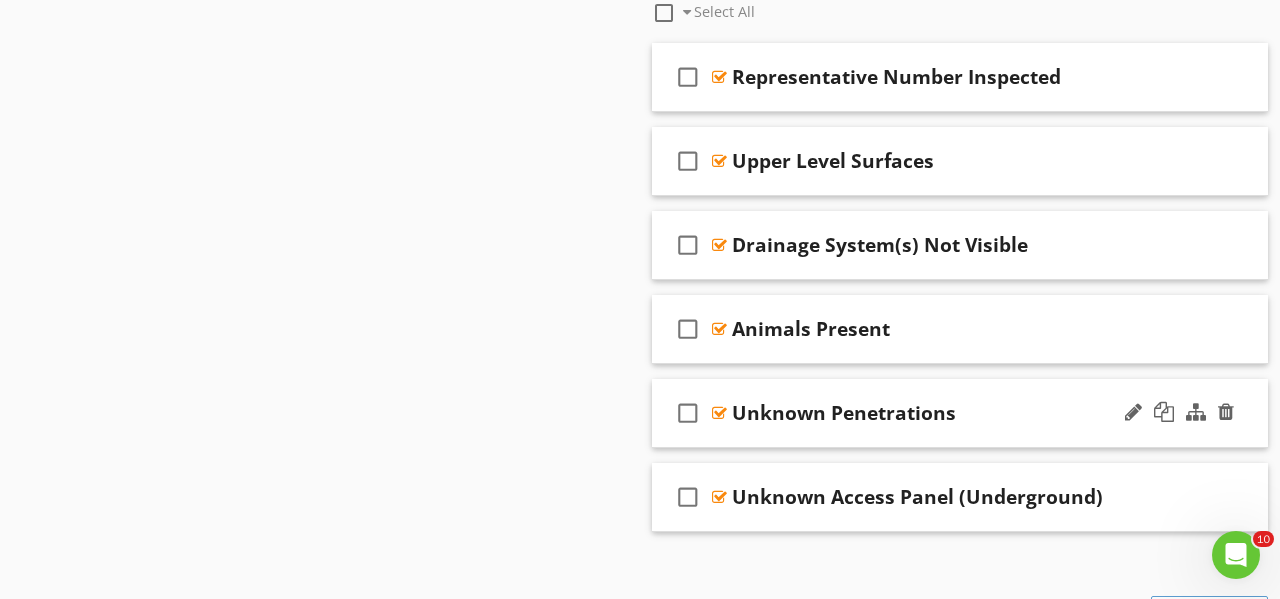 scroll, scrollTop: 2061, scrollLeft: 0, axis: vertical 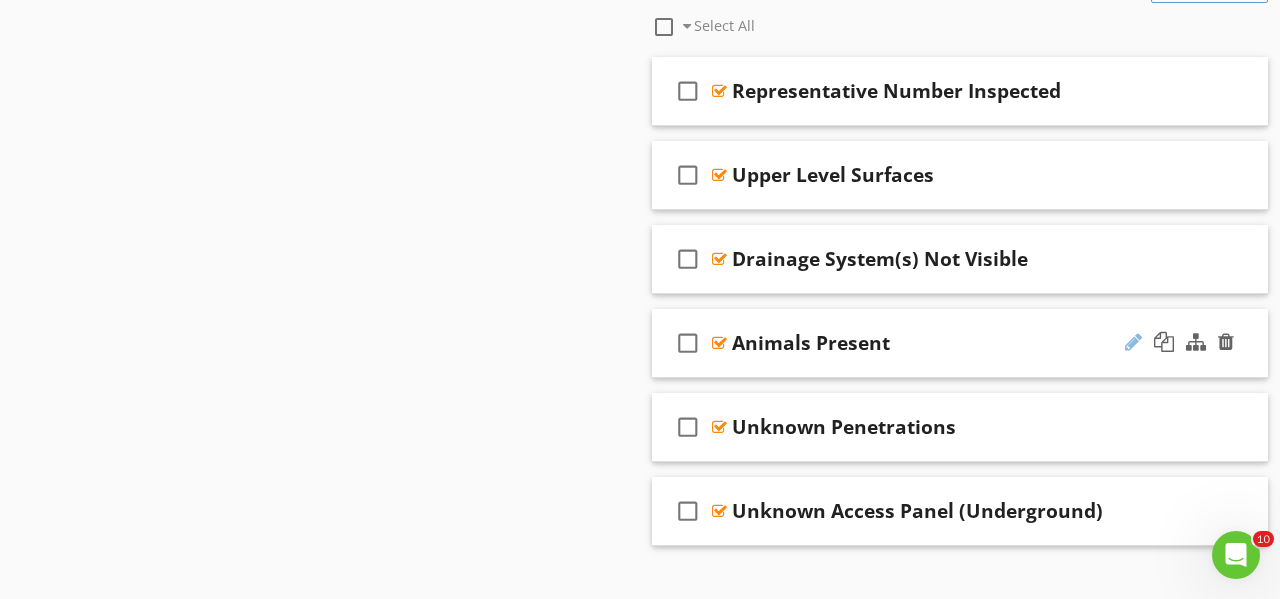 click at bounding box center (1133, 342) 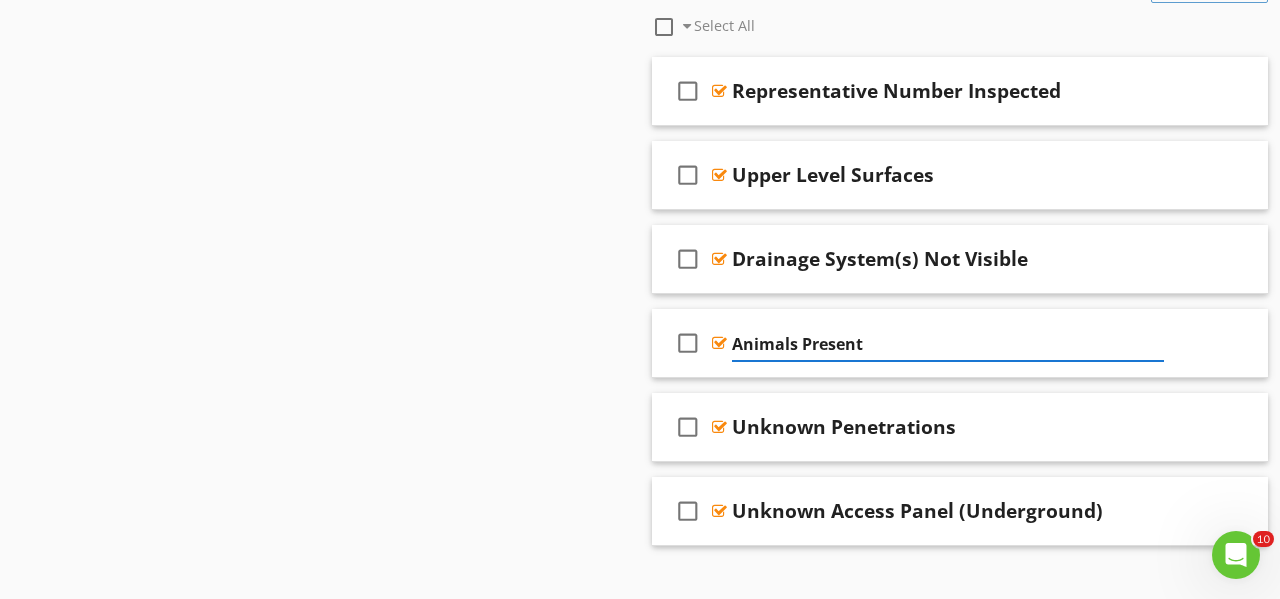 click on "Sections
Inspection Information           Utility Shutoff Locations           Exterior            Roof & Related Components           Garage           Attic, Roof Structure, & Ventilation           Insulation, Ventilation, Flue Vents & Exhaust Fans           Electrical           Plumbing           Water Heater           HVAC           Foundation Area           Foundation - Manufactured Home           Foundation - Slab on Grade            Interior Areas and Items           Appliances           Fireplace, Wood Stove, Gas Fireplace Etc...           Laundry           Environmental Information           Radon Mitigation System           Older Home Information/Recommended Upgrades           Thermal Imaging           Final Checklist
Section
Attachments
Attachment
Items
Exterior Info           Exterior Hardscapes            Grounds, Lot Drainage, Vegetation" at bounding box center (640, 217) 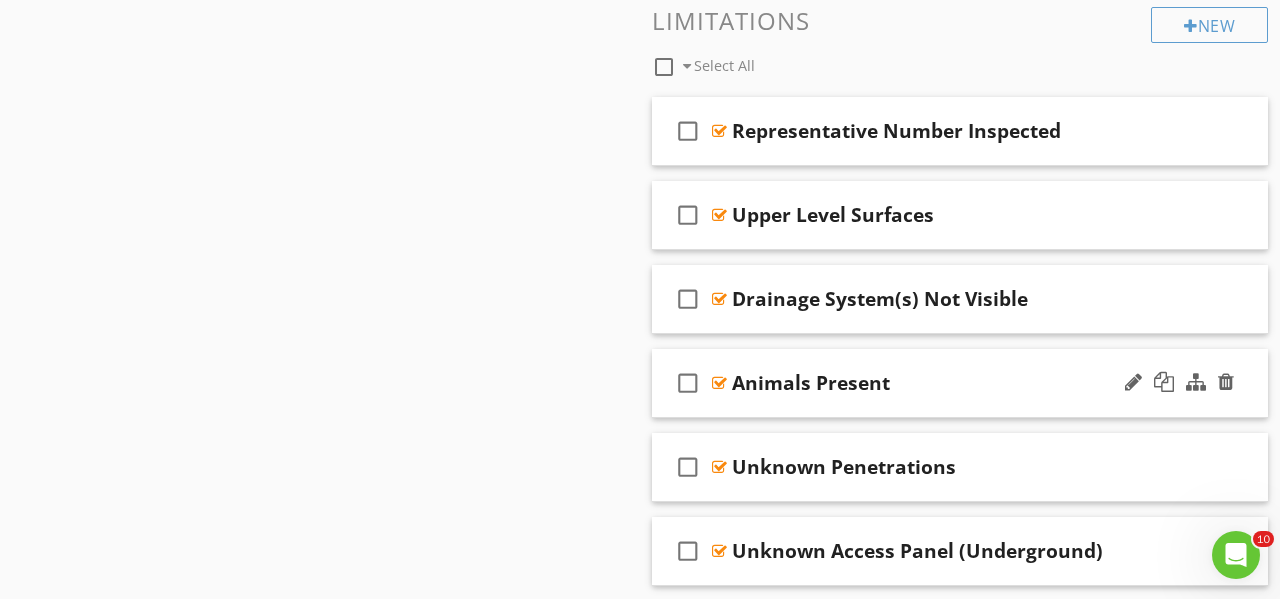 scroll, scrollTop: 2003, scrollLeft: 0, axis: vertical 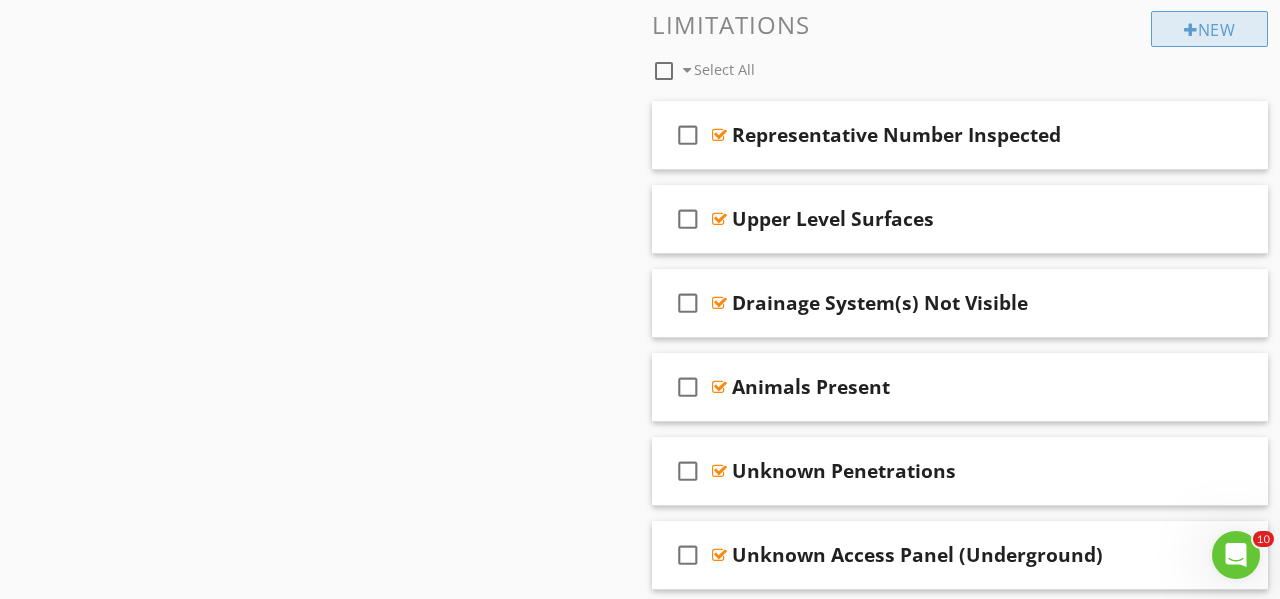 click at bounding box center [1191, 30] 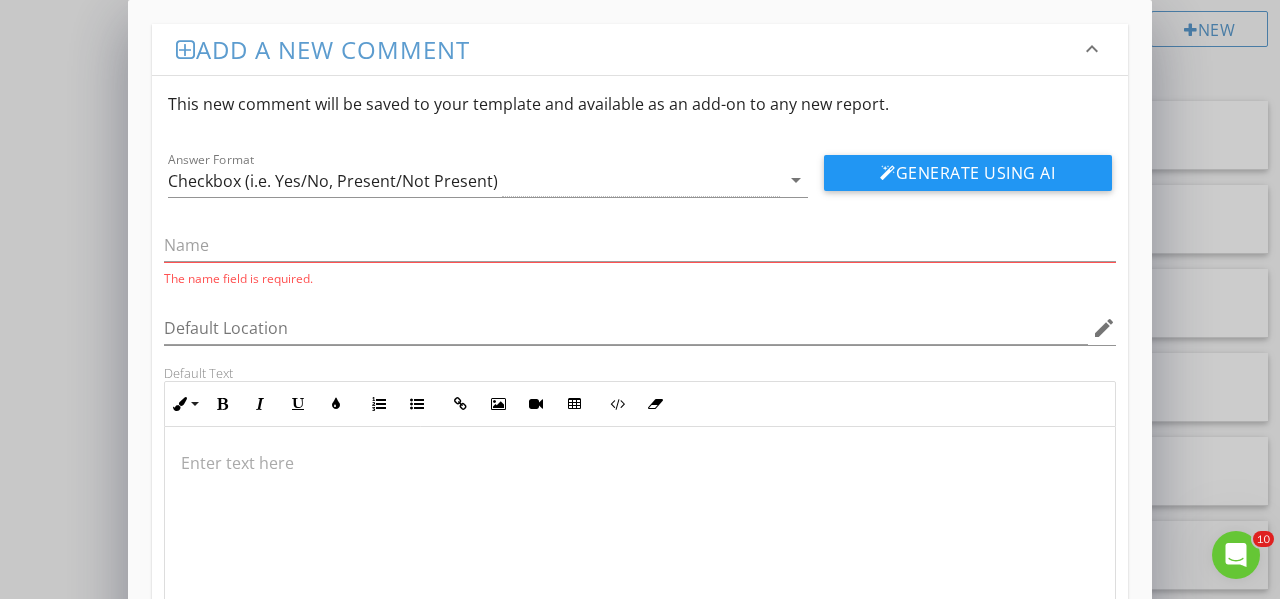 click at bounding box center [640, 527] 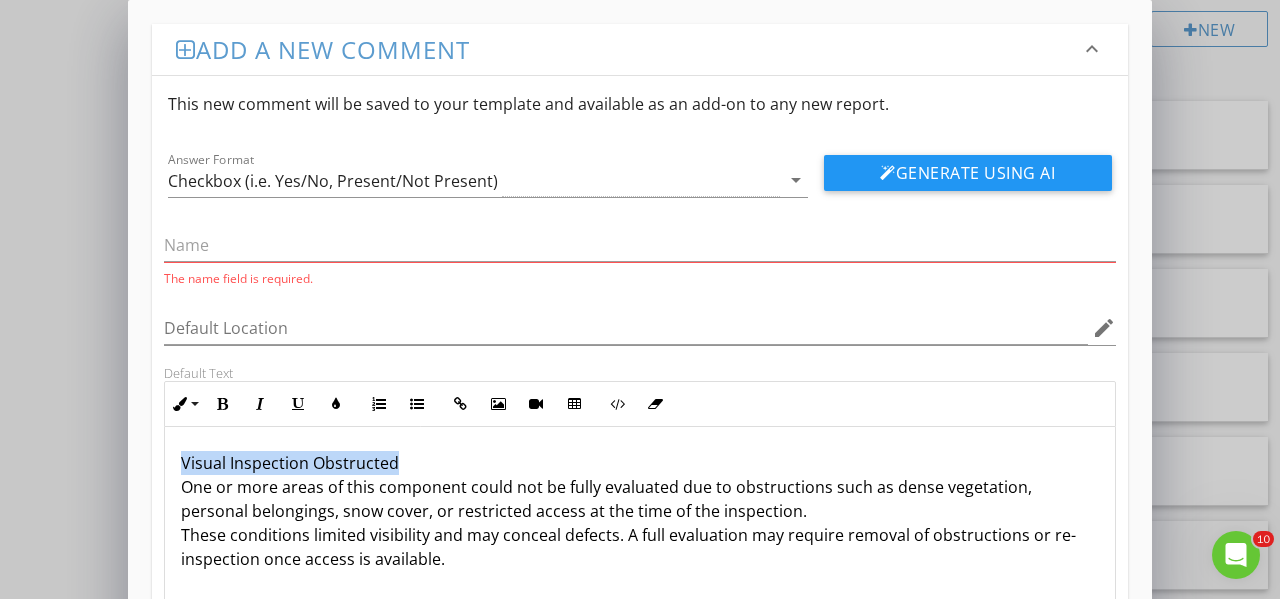 drag, startPoint x: 405, startPoint y: 461, endPoint x: 167, endPoint y: 468, distance: 238.10292 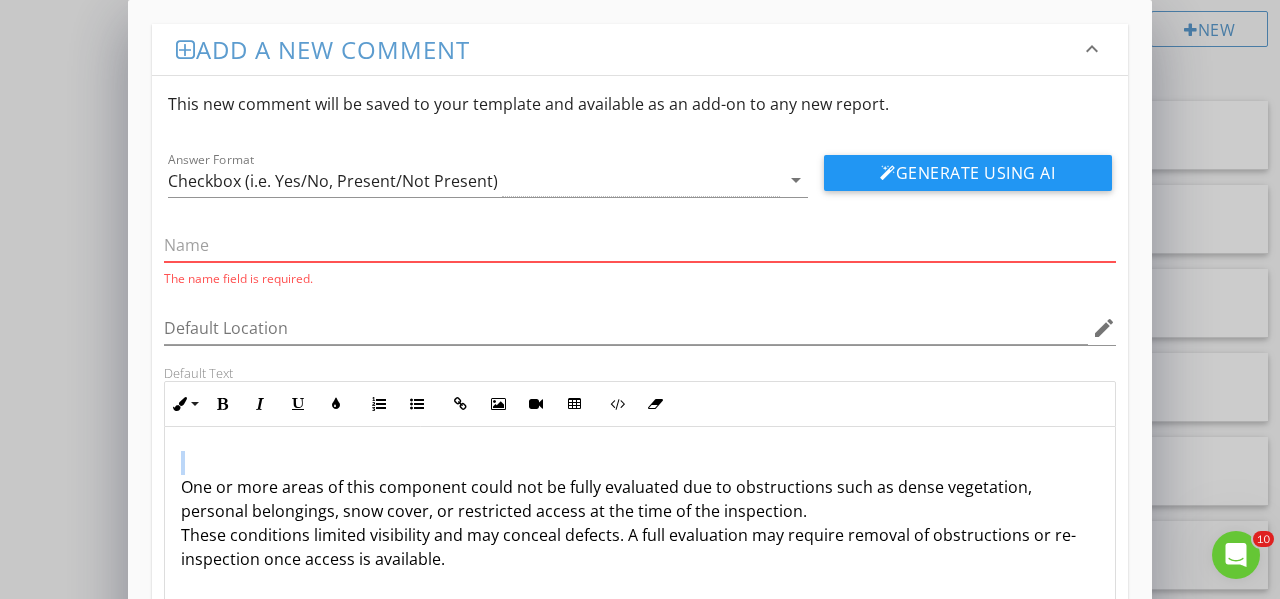click at bounding box center [640, 245] 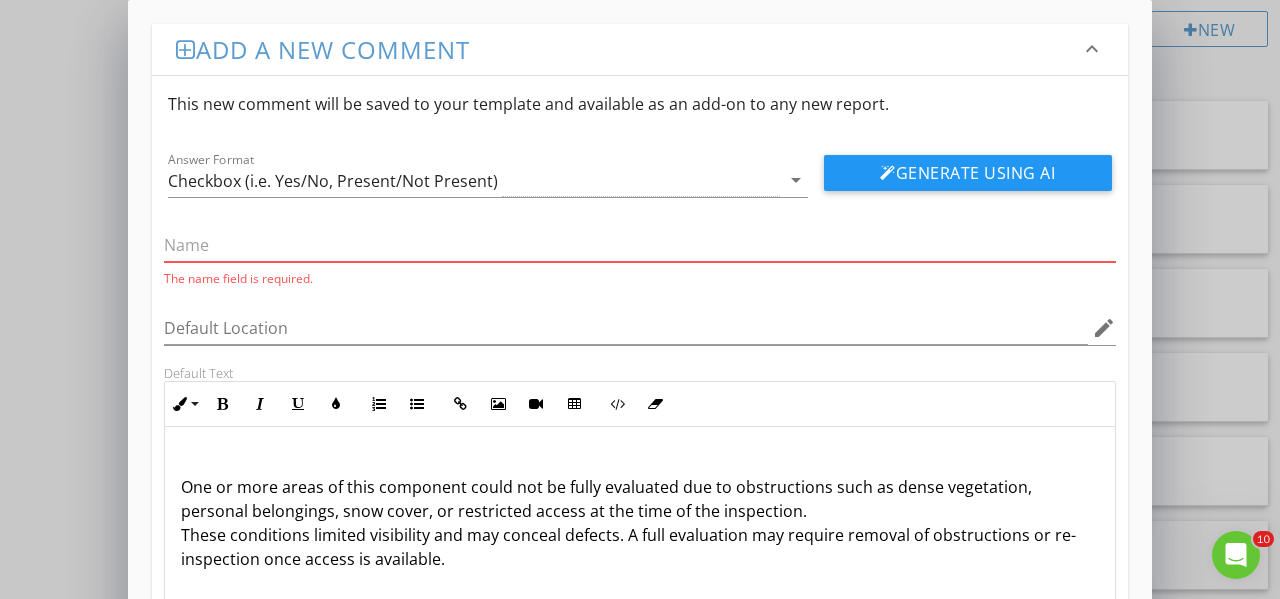 paste on "Visual Inspection Obstructed" 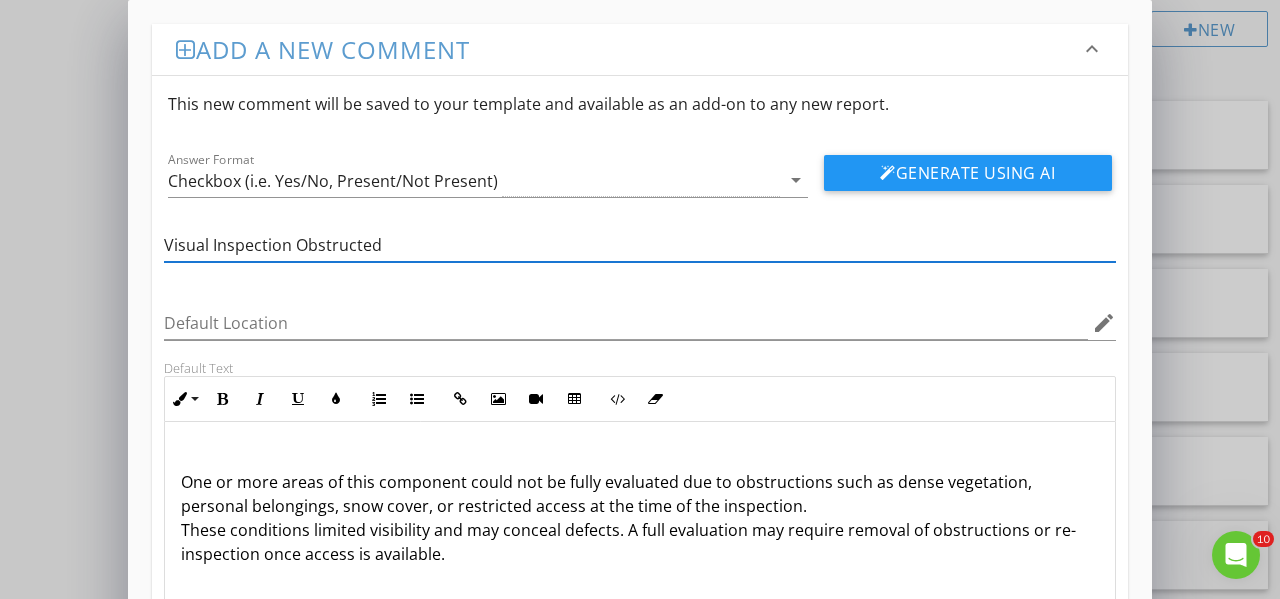 type on "Visual Inspection Obstructed" 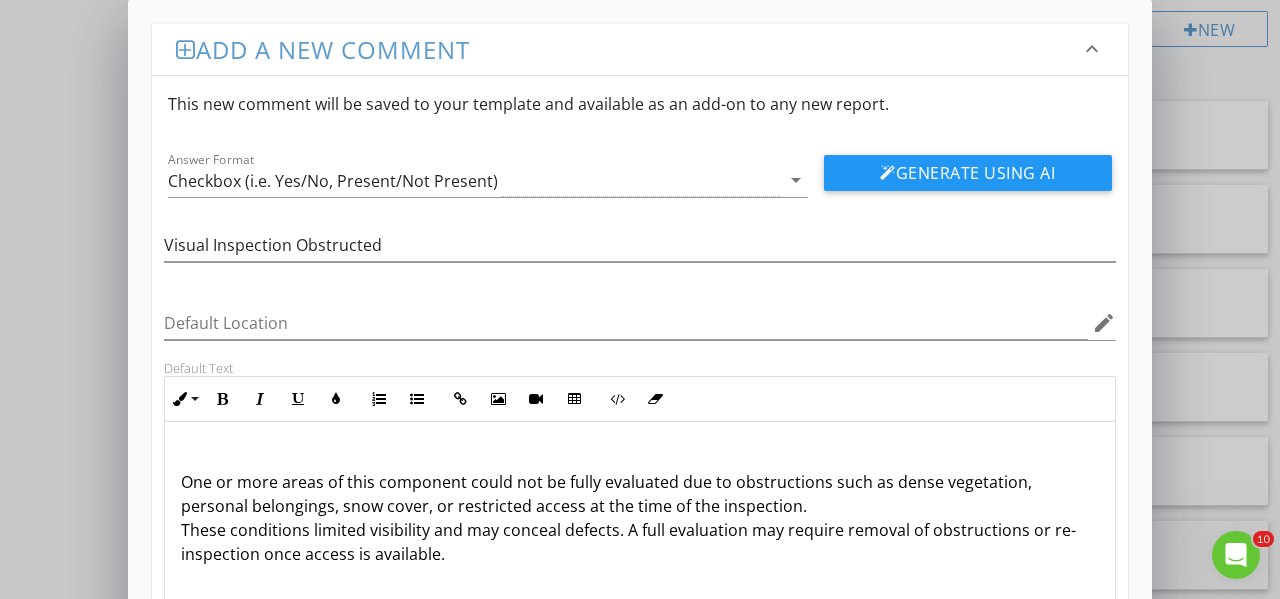 click on "One or more areas of this component could not be fully evaluated due to obstructions such as dense vegetation, personal belongings, snow cover, or restricted access at the time of the inspection. These conditions limited visibility and may conceal defects. A full evaluation may require removal of obstructions or re-inspection once access is available." at bounding box center [640, 506] 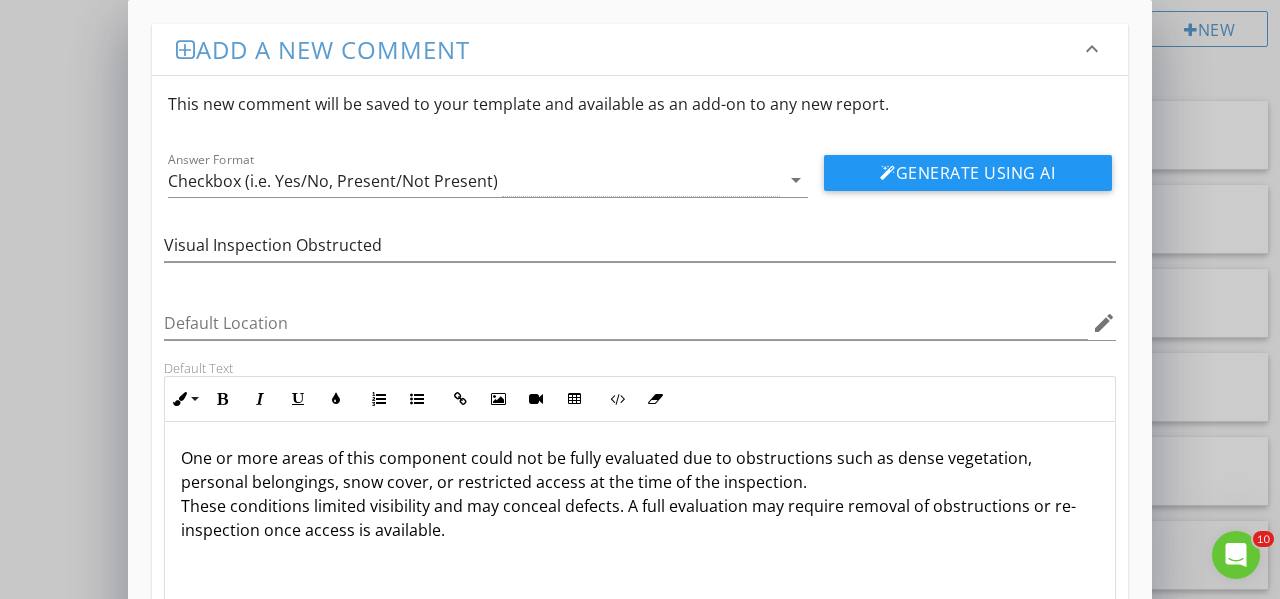 click on "One or more areas of this component could not be fully evaluated due to obstructions such as dense vegetation, personal belongings, snow cover, or restricted access at the time of the inspection. These conditions limited visibility and may conceal defects. A full evaluation may require removal of obstructions or re-inspection once access is available." at bounding box center (640, 494) 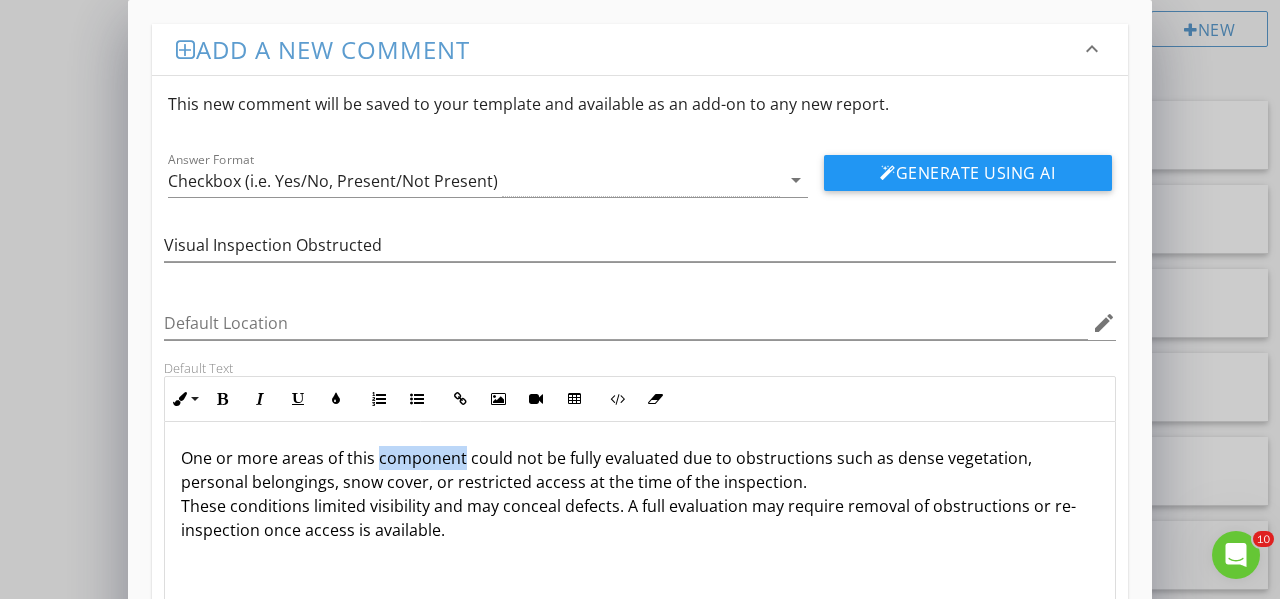 click on "One or more areas of this component could not be fully evaluated due to obstructions such as dense vegetation, personal belongings, snow cover, or restricted access at the time of the inspection. These conditions limited visibility and may conceal defects. A full evaluation may require removal of obstructions or re-inspection once access is available." at bounding box center (640, 494) 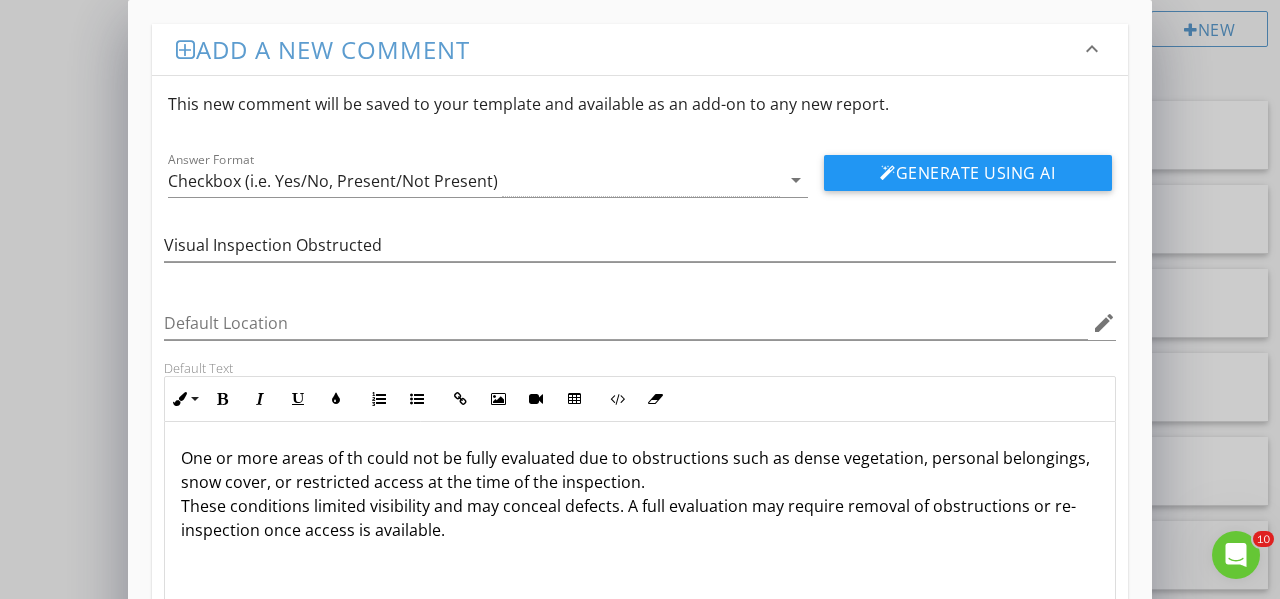 type 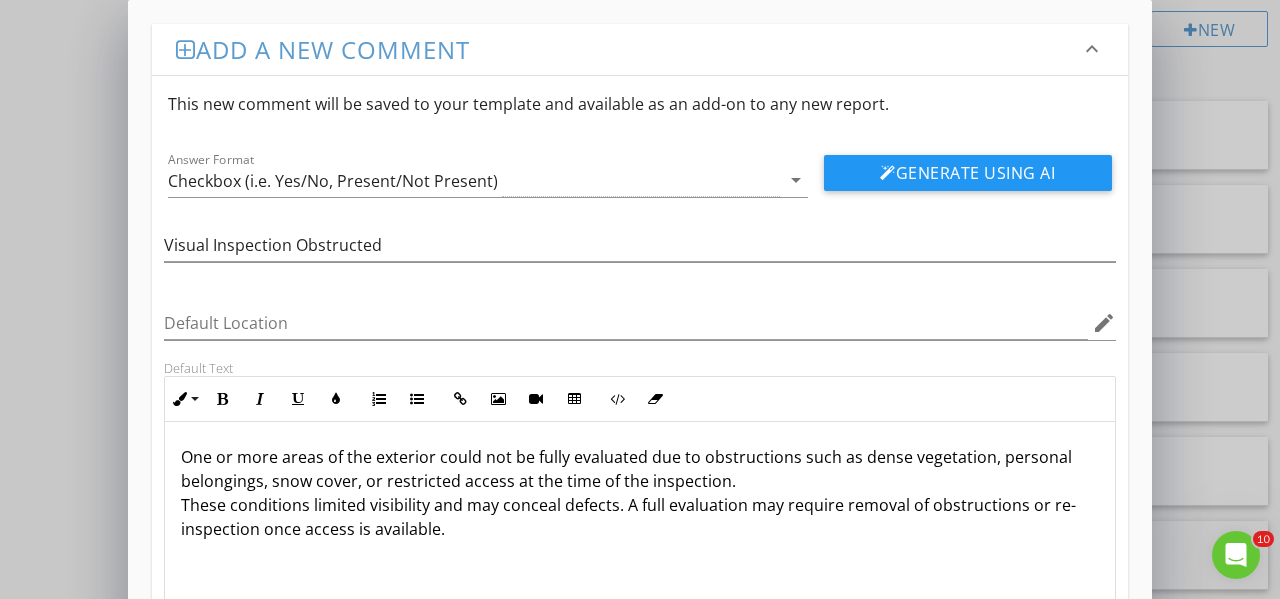 scroll, scrollTop: 1, scrollLeft: 0, axis: vertical 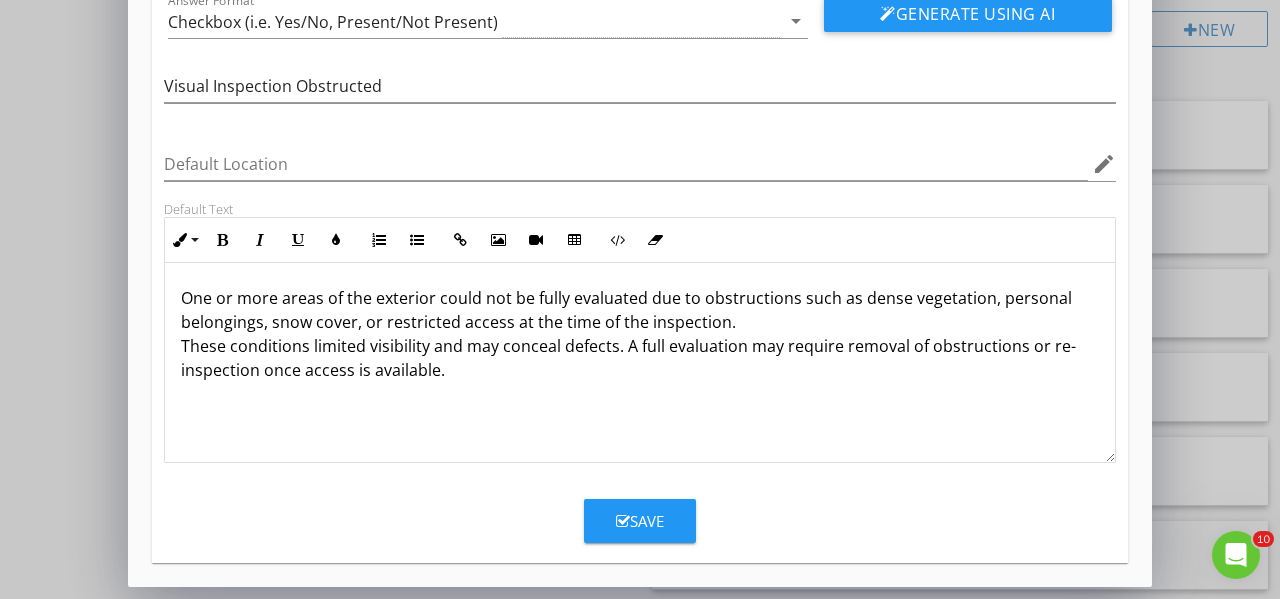 click on "One or more areas of the exterior could not be fully evaluated due to obstructions such as dense vegetation, personal belongings, snow cover, or restricted access at the time of the inspection. These conditions limited visibility and may conceal defects. A full evaluation may require removal of obstructions or re-inspection once access is available." at bounding box center [640, 334] 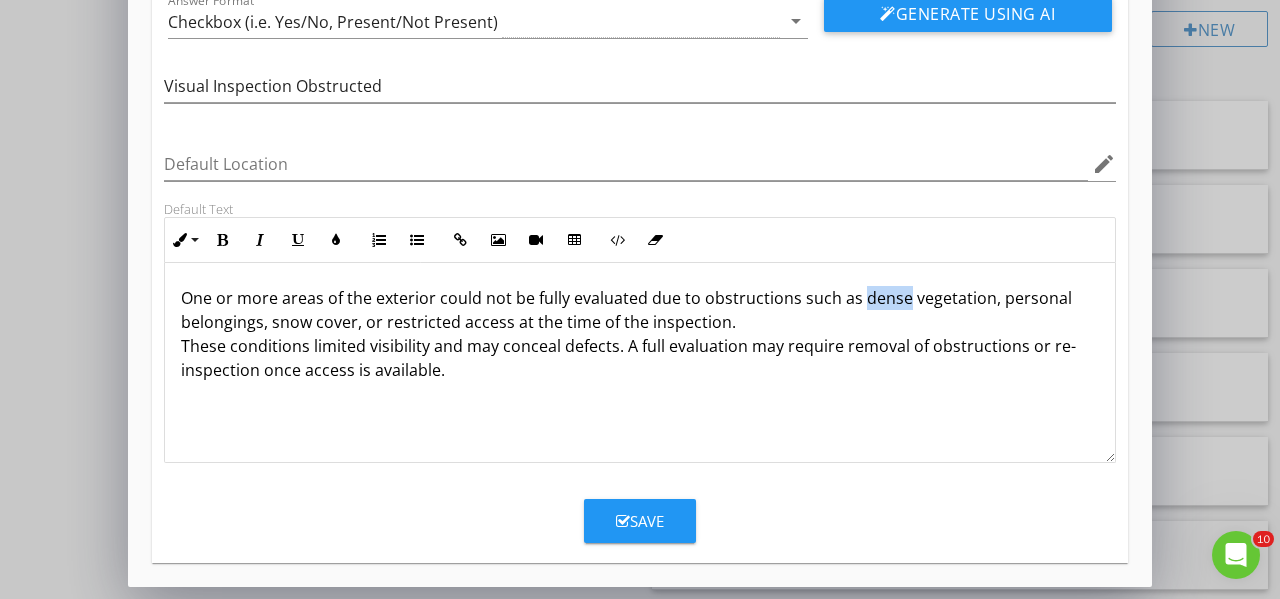 click on "One or more areas of the exterior could not be fully evaluated due to obstructions such as dense vegetation, personal belongings, snow cover, or restricted access at the time of the inspection. These conditions limited visibility and may conceal defects. A full evaluation may require removal of obstructions or re-inspection once access is available." at bounding box center [640, 334] 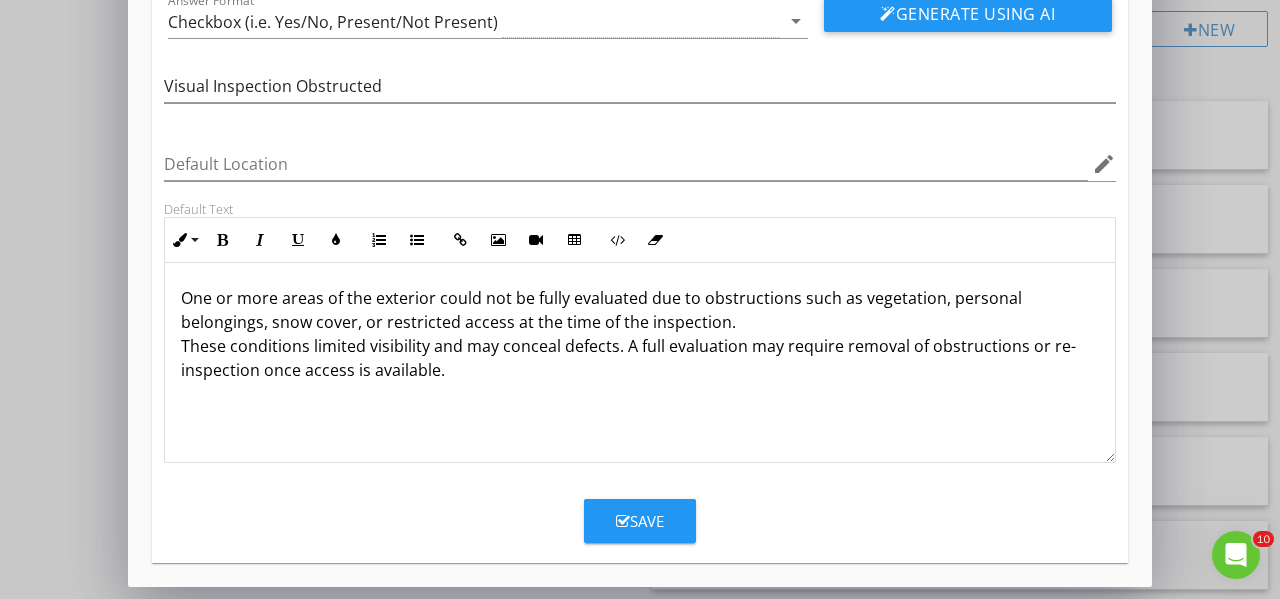 click on "One or more areas of the exterior could not be fully evaluated due to obstructions such as vegetation, personal belongings, snow cover, or restricted access at the time of the inspection. These conditions limited visibility and may conceal defects. A full evaluation may require removal of obstructions or re-inspection once access is available." at bounding box center [640, 334] 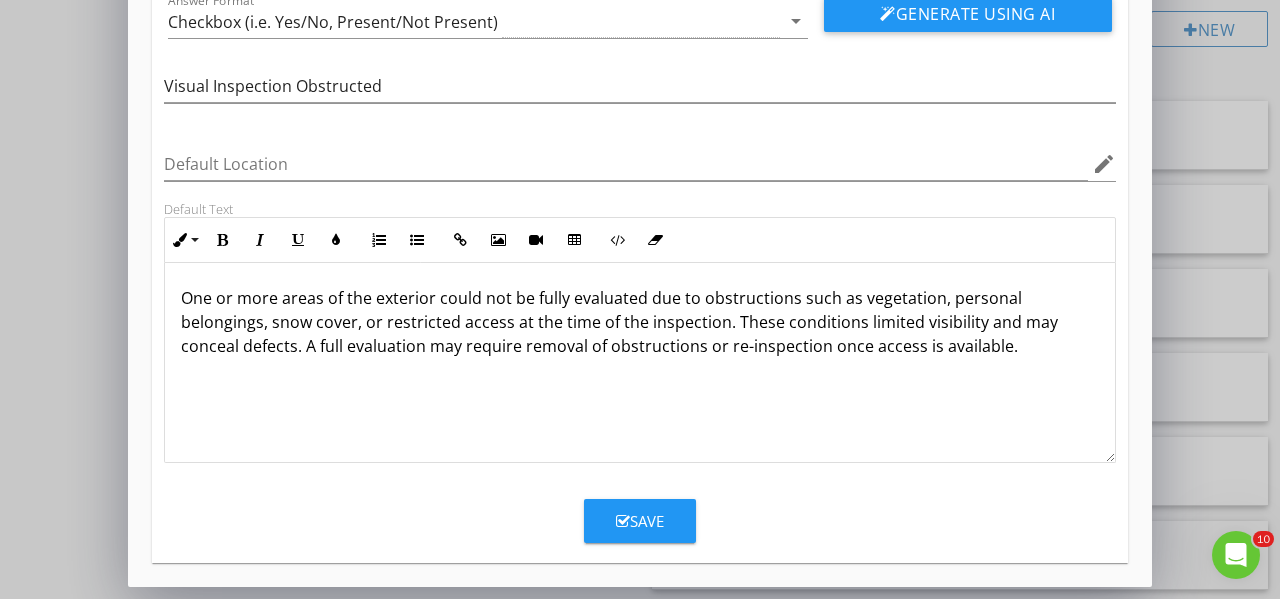 click on "Save" at bounding box center (640, 521) 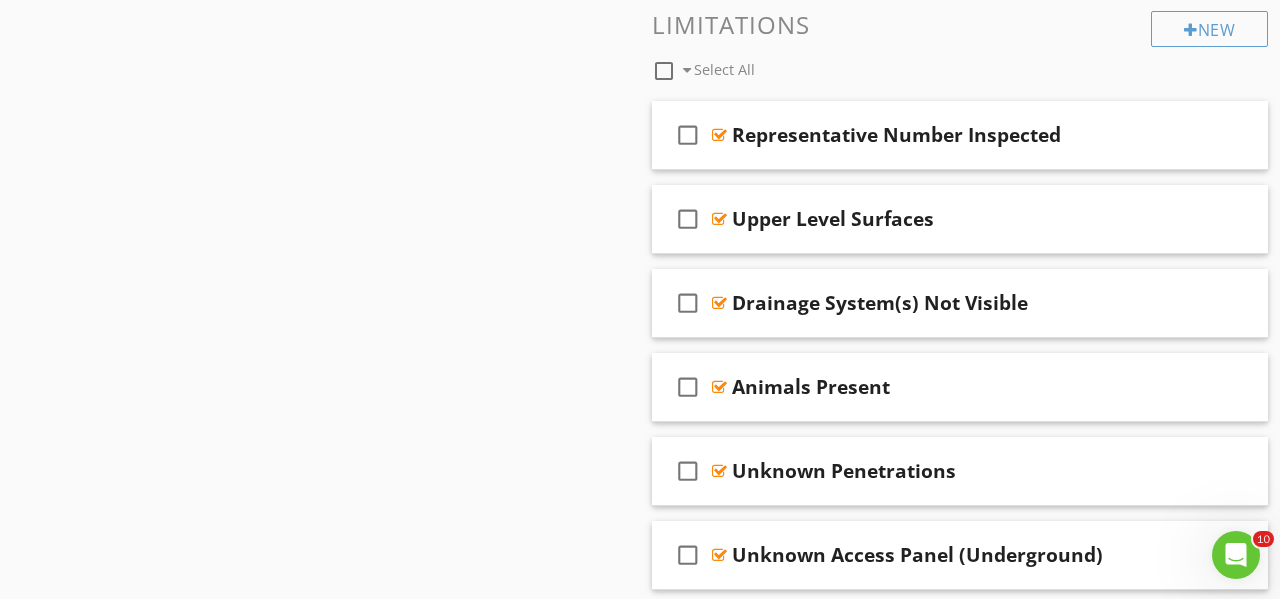 scroll, scrollTop: 62, scrollLeft: 0, axis: vertical 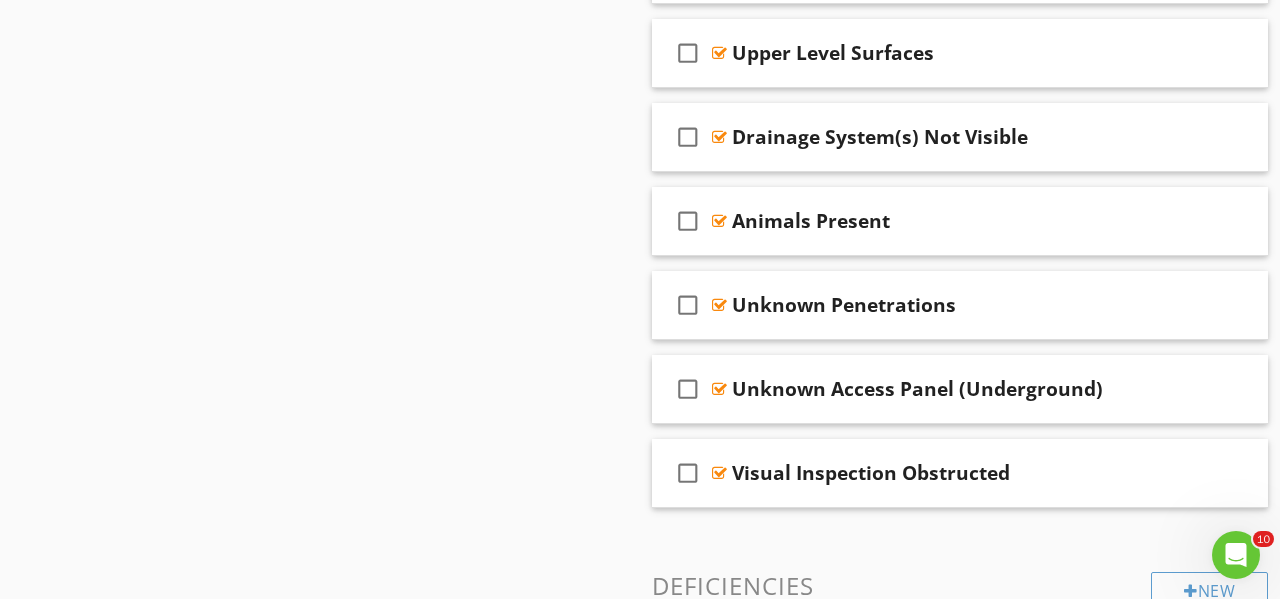 click on "Sections
Inspection Information           Utility Shutoff Locations           Exterior            Roof & Related Components           Garage           Attic, Roof Structure, & Ventilation           Insulation, Ventilation, Flue Vents & Exhaust Fans           Electrical           Plumbing           Water Heater           HVAC           Foundation Area           Foundation - Manufactured Home           Foundation - Slab on Grade            Interior Areas and Items           Appliances           Fireplace, Wood Stove, Gas Fireplace Etc...           Laundry           Environmental Information           Radon Mitigation System           Older Home Information/Recommended Upgrades           Thermal Imaging           Final Checklist
Section
Attachments
Attachment
Items
Exterior Info           Exterior Hardscapes            Grounds, Lot Drainage, Vegetation" at bounding box center (640, 137) 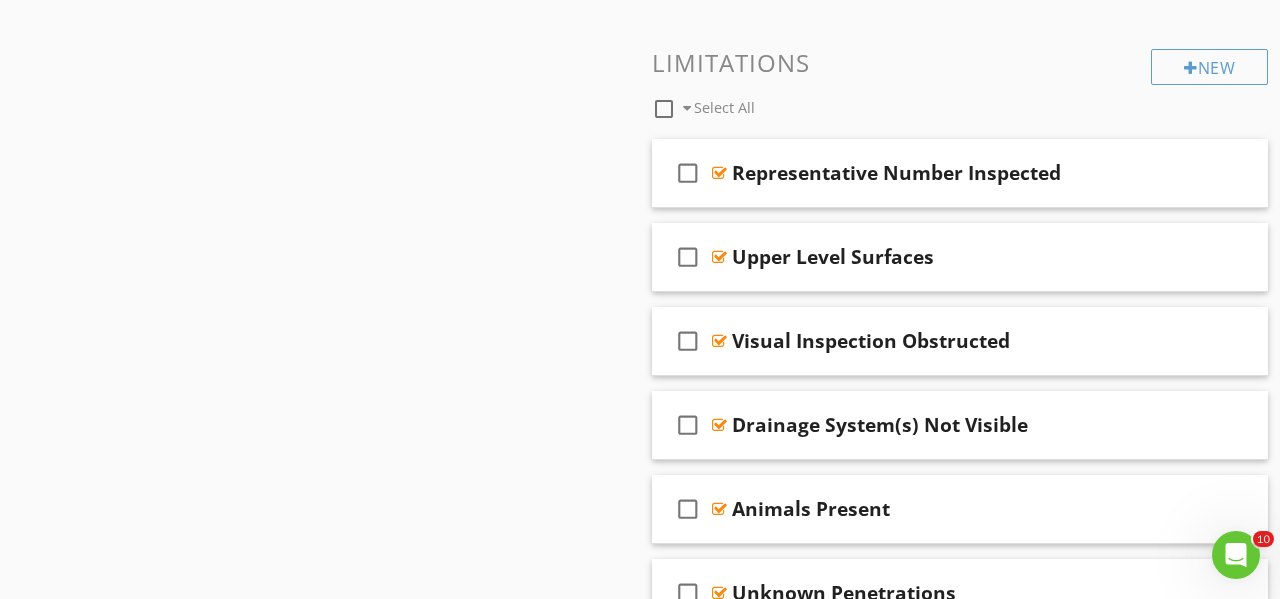 scroll, scrollTop: 1950, scrollLeft: 0, axis: vertical 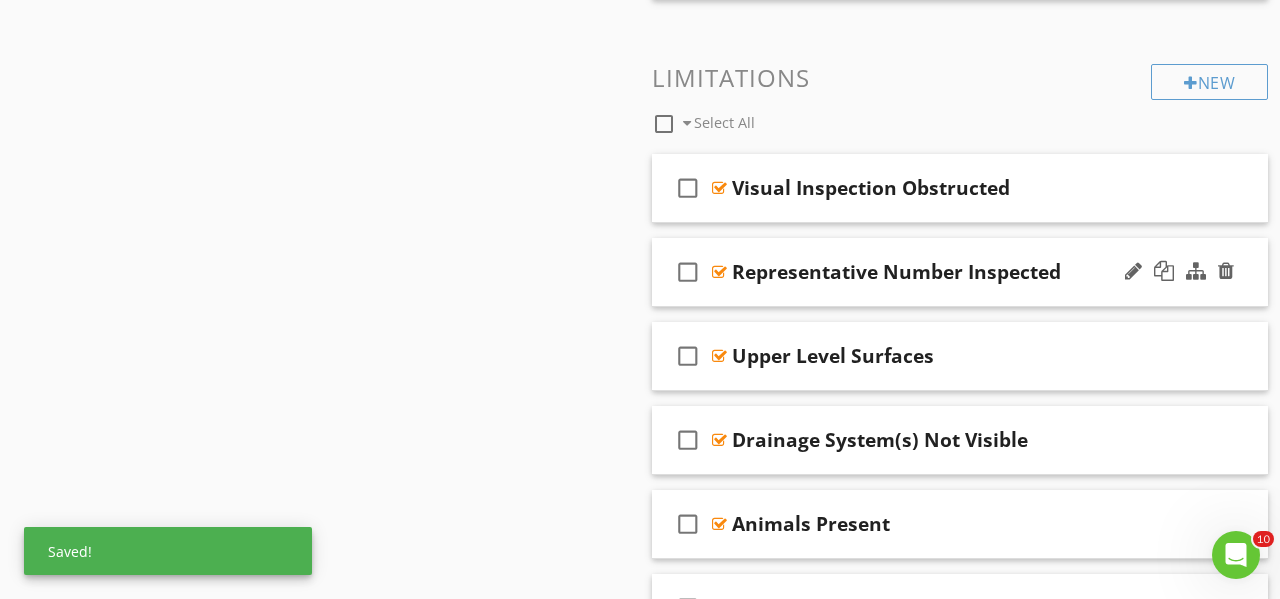 click on "check_box_outline_blank
Representative Number Inspected" at bounding box center (960, 272) 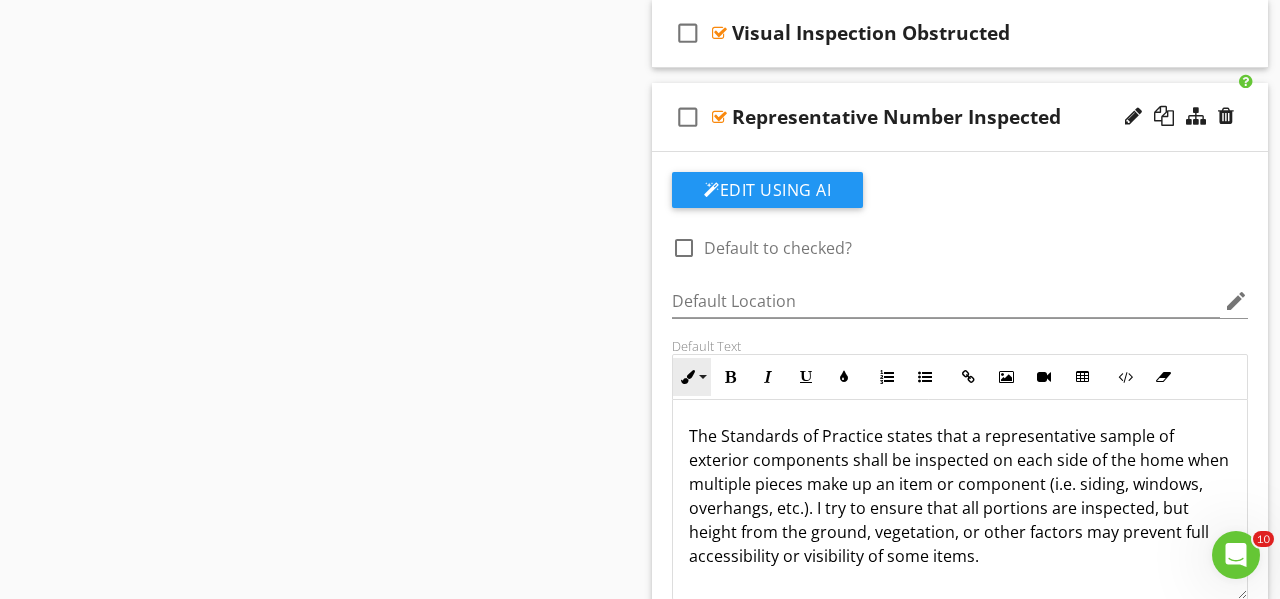 scroll, scrollTop: 2099, scrollLeft: 0, axis: vertical 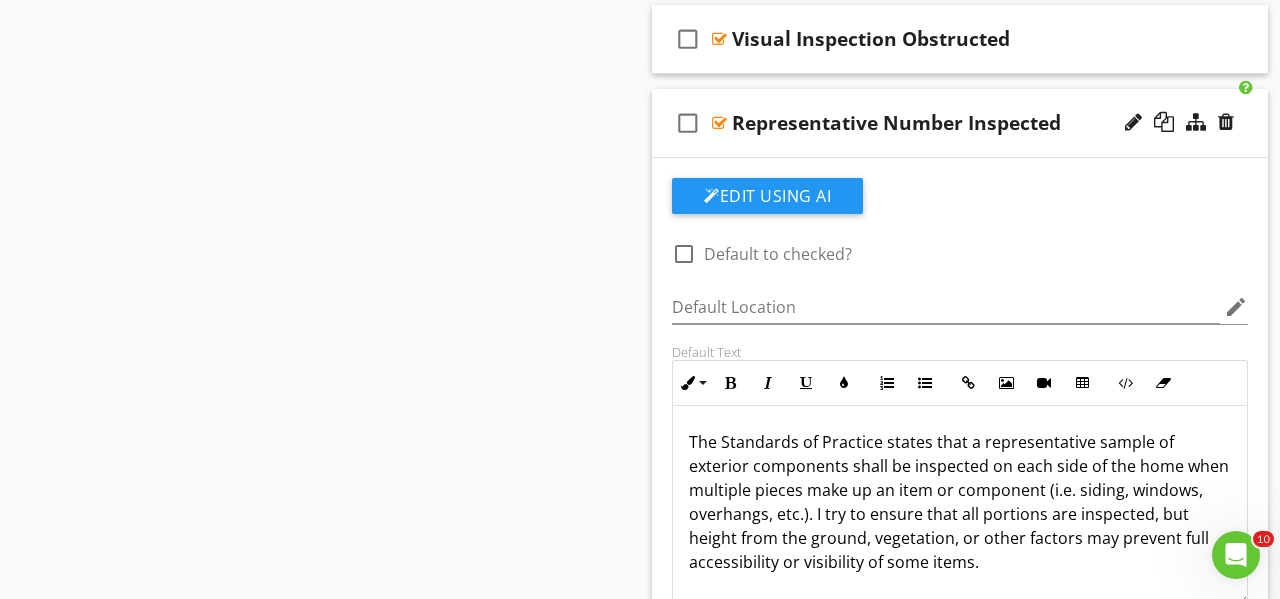 click on "check_box_outline_blank
Representative Number Inspected" at bounding box center [960, 123] 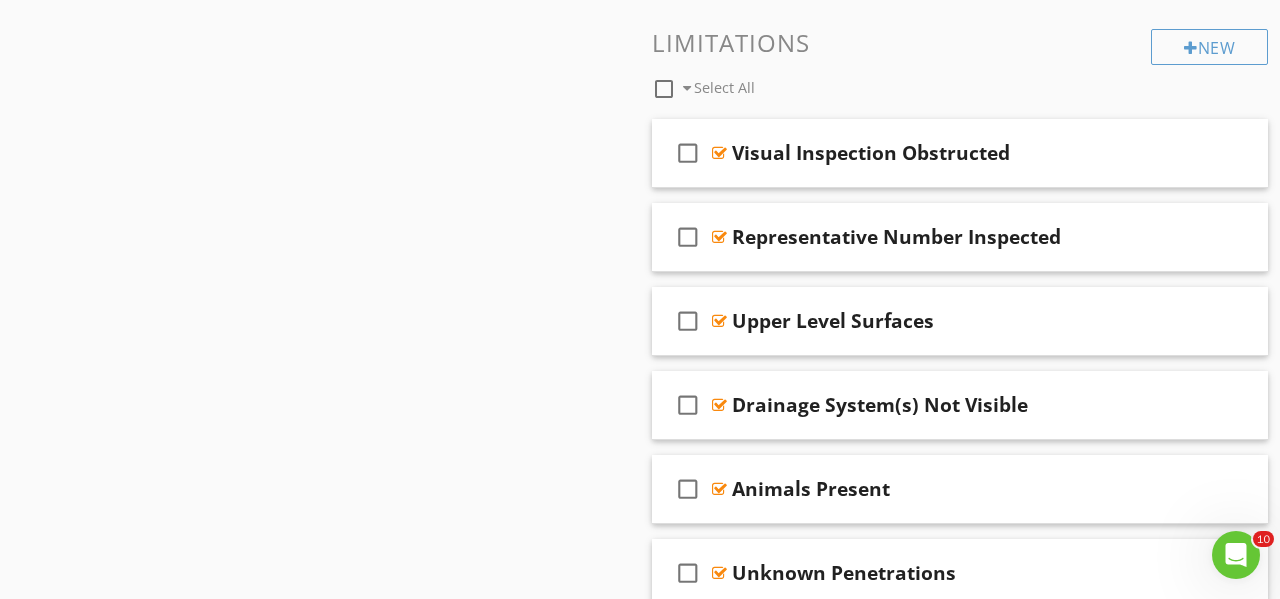 scroll, scrollTop: 1980, scrollLeft: 0, axis: vertical 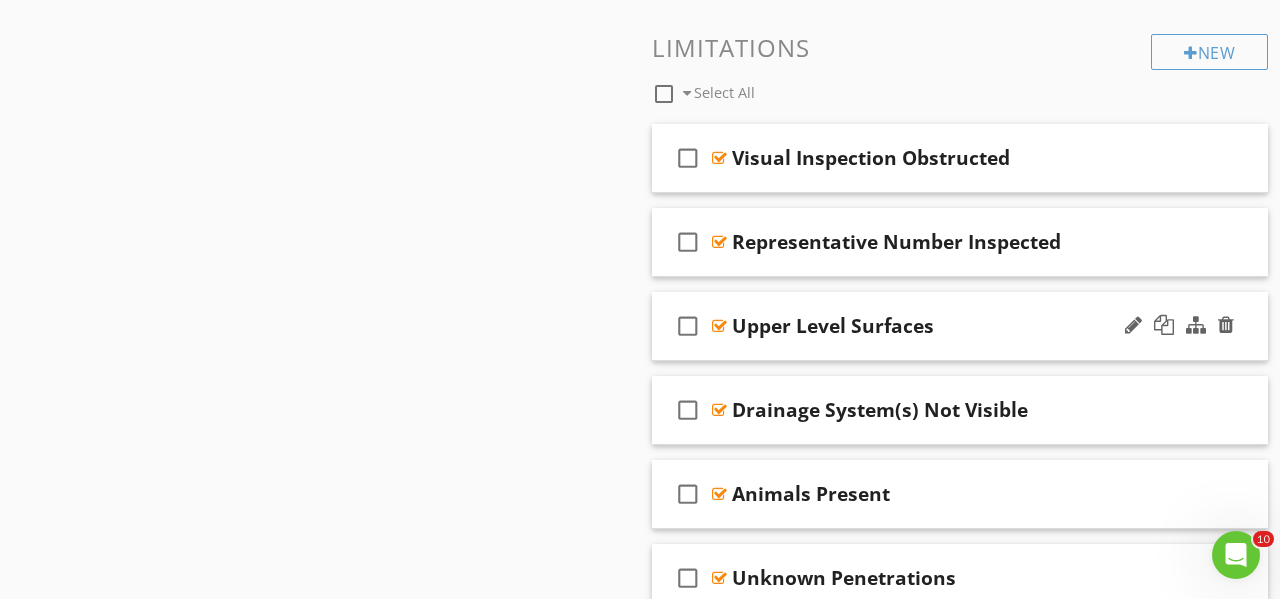 click on "check_box_outline_blank
Upper Level Surfaces" at bounding box center (960, 326) 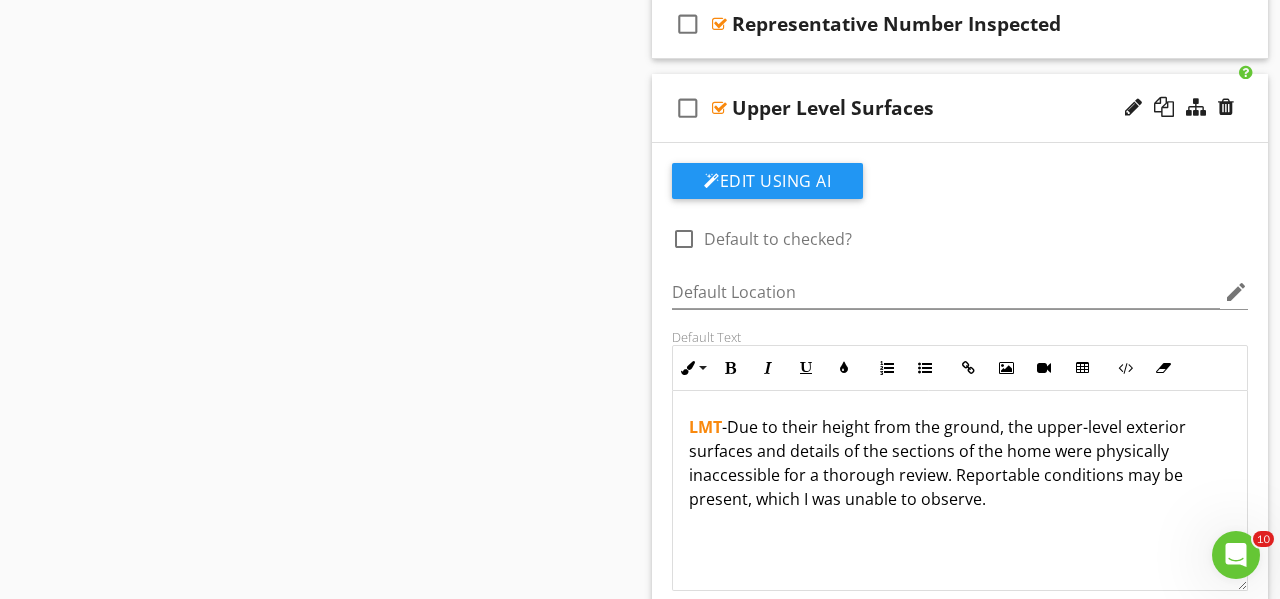 scroll, scrollTop: 2198, scrollLeft: 0, axis: vertical 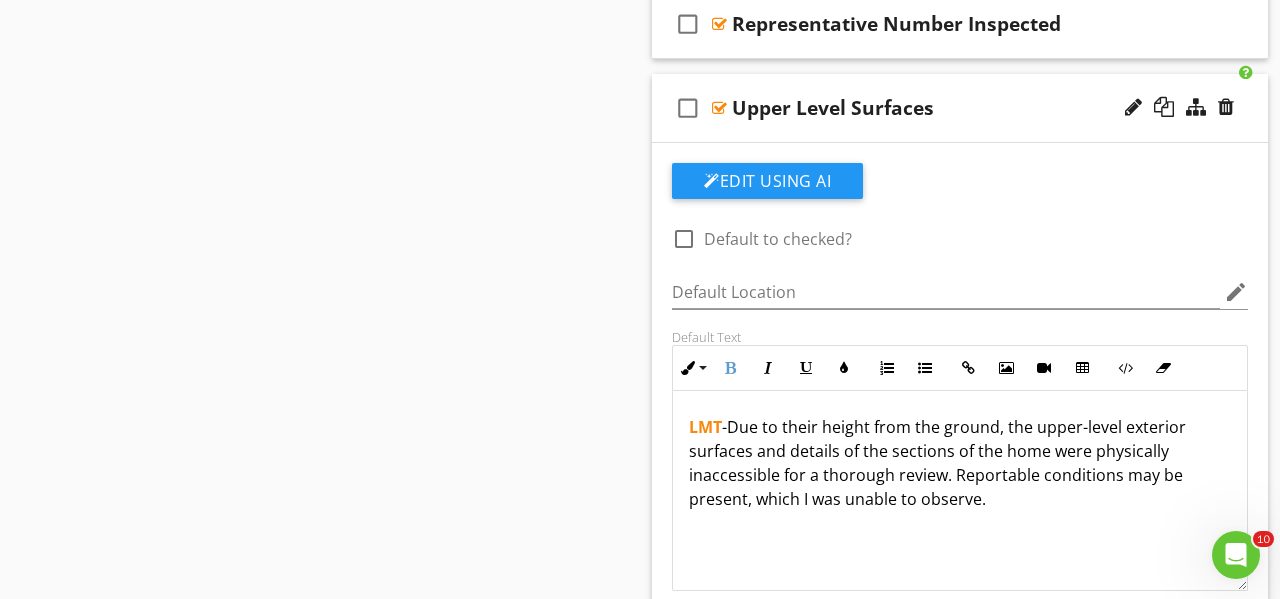 copy on "LMT  -  Due to their height from the ground, the upper-level exterior surfaces and details of the sections of the home were physically inaccessible for a thorough review. Reportable conditions may be present, which I was unable to observe." 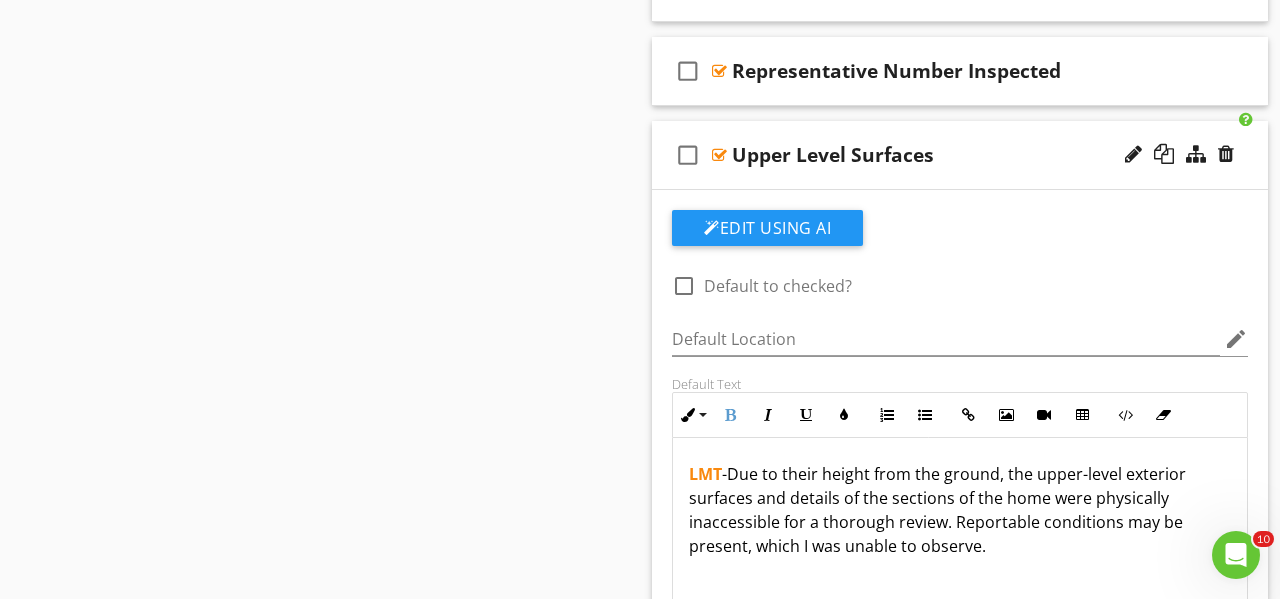 scroll, scrollTop: 2149, scrollLeft: 0, axis: vertical 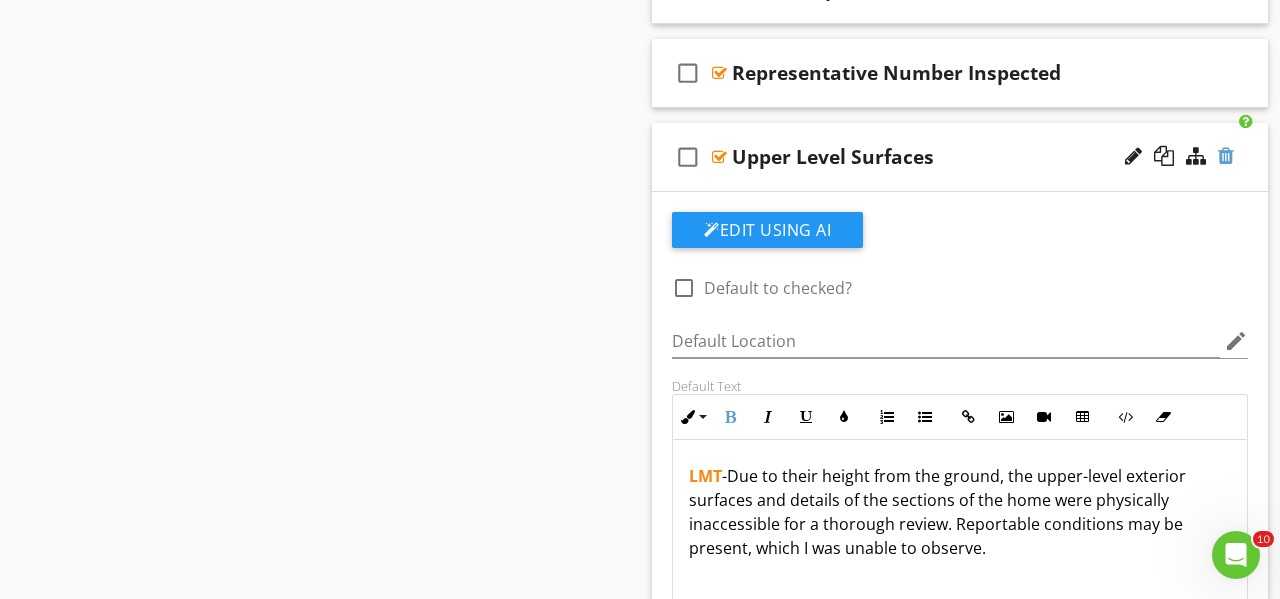 click at bounding box center (1226, 156) 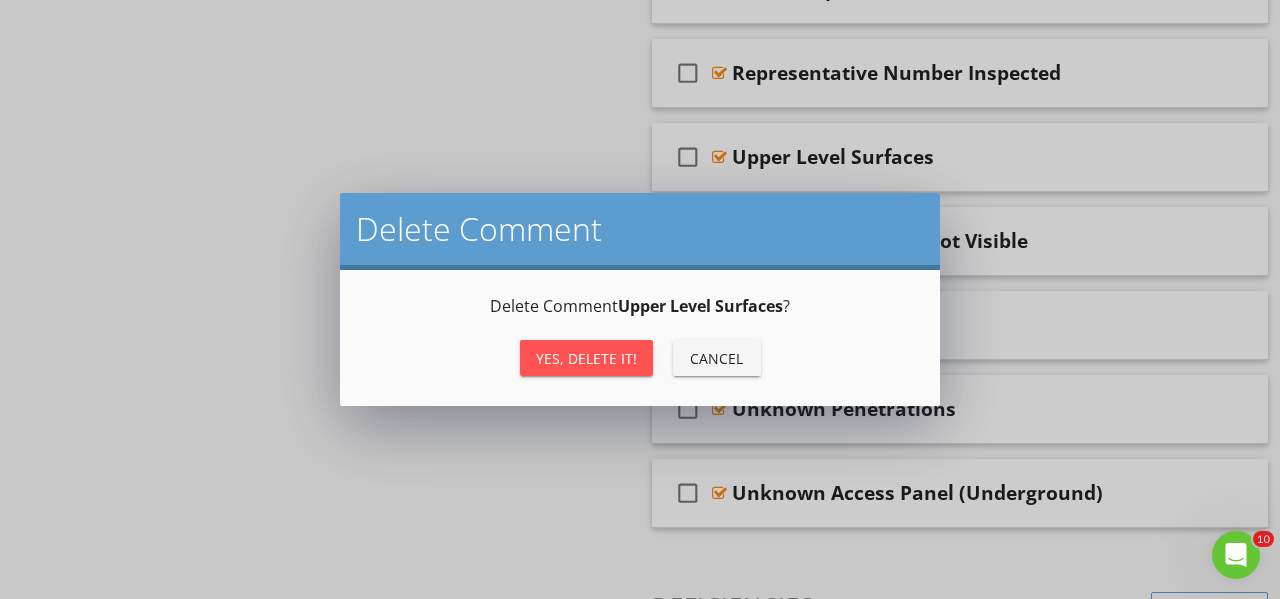 click on "Yes, Delete it!" at bounding box center (586, 358) 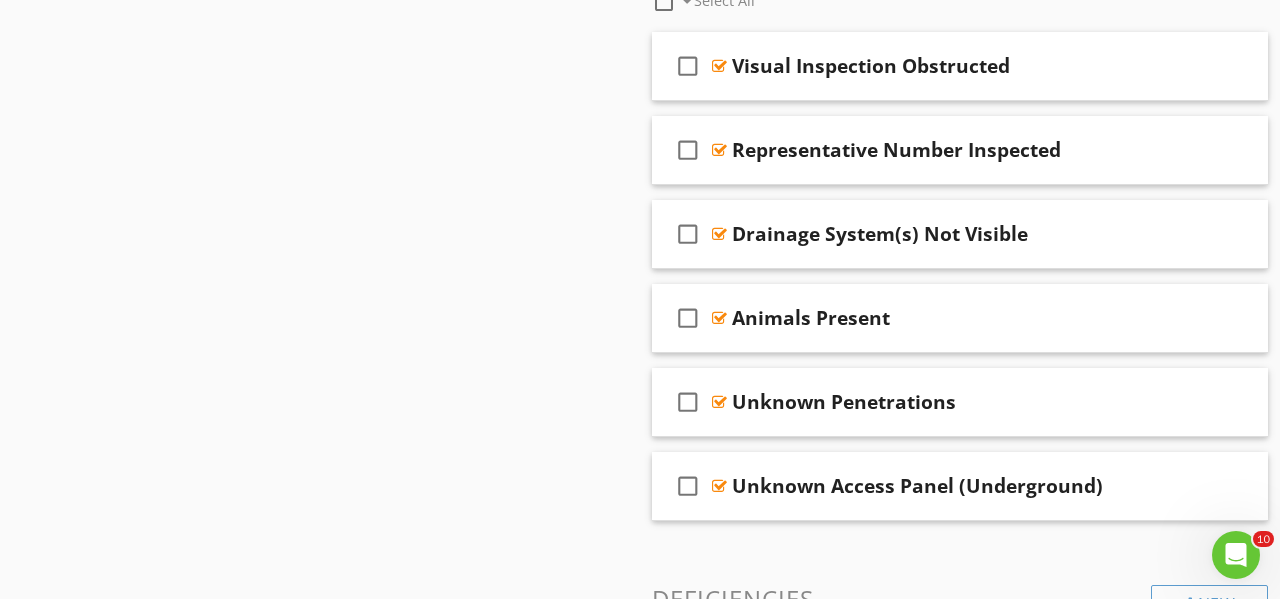 scroll, scrollTop: 2068, scrollLeft: 0, axis: vertical 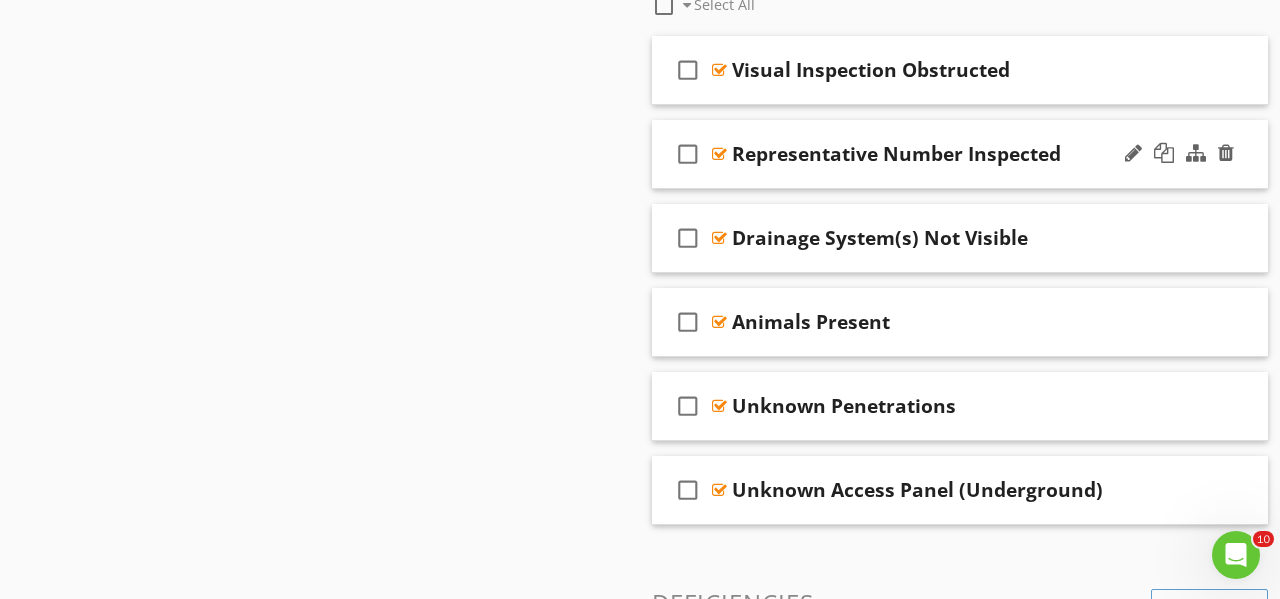 click on "check_box_outline_blank
Representative Number Inspected" at bounding box center (960, 154) 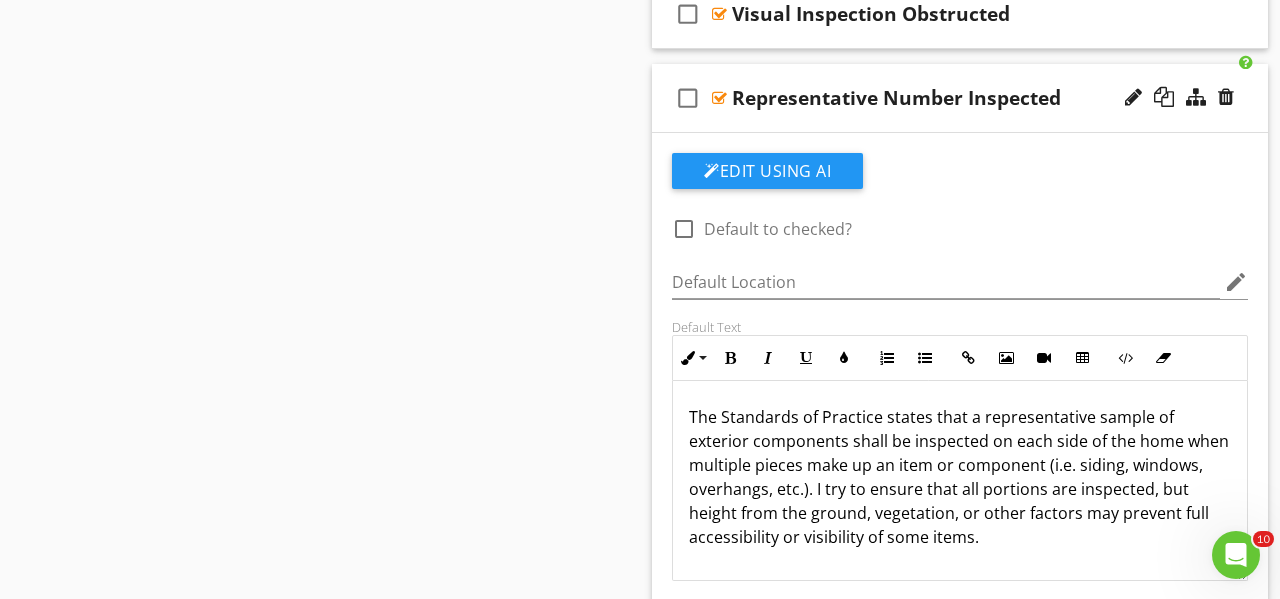 scroll, scrollTop: 2135, scrollLeft: 0, axis: vertical 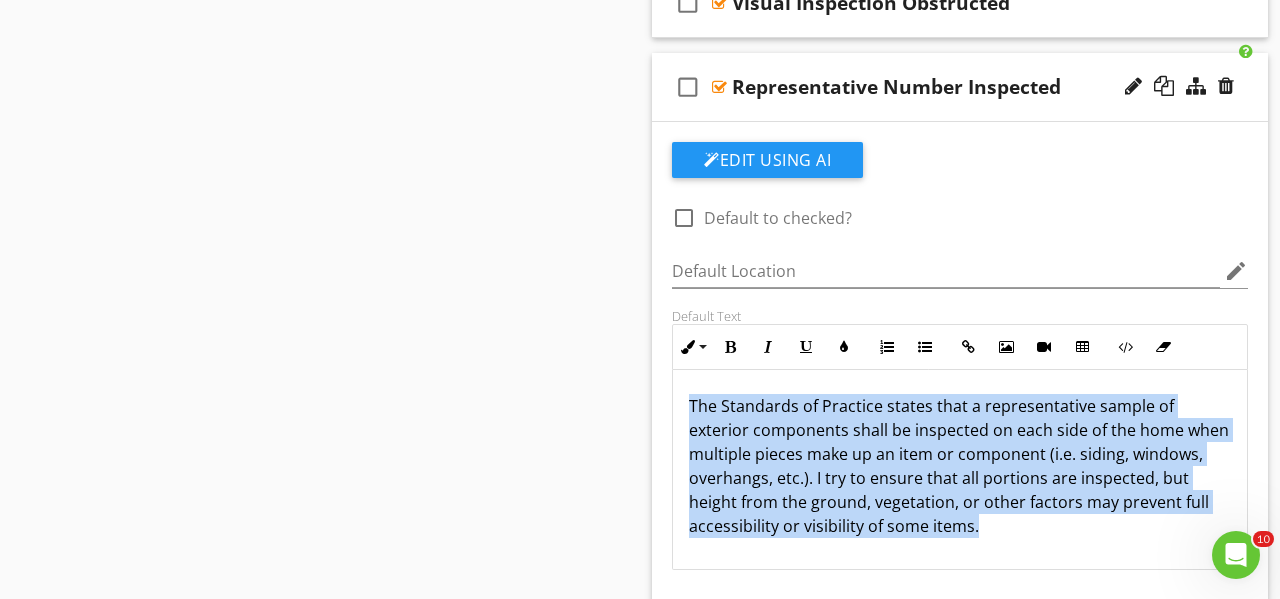 drag, startPoint x: 876, startPoint y: 521, endPoint x: 682, endPoint y: 397, distance: 230.24335 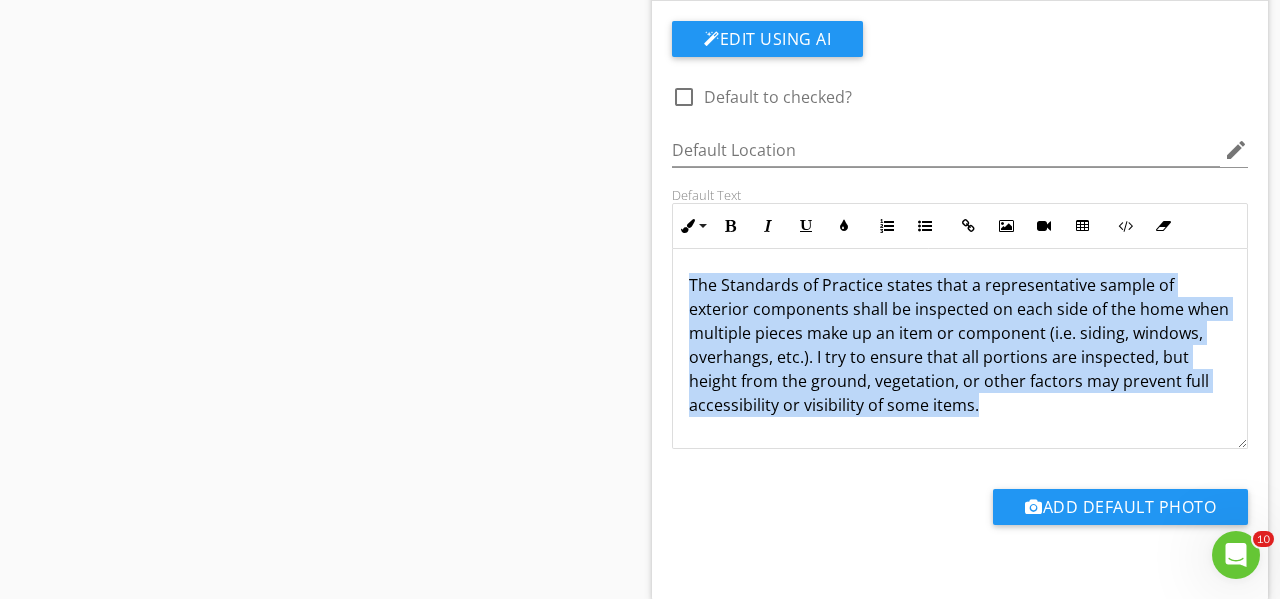 scroll, scrollTop: 2256, scrollLeft: 0, axis: vertical 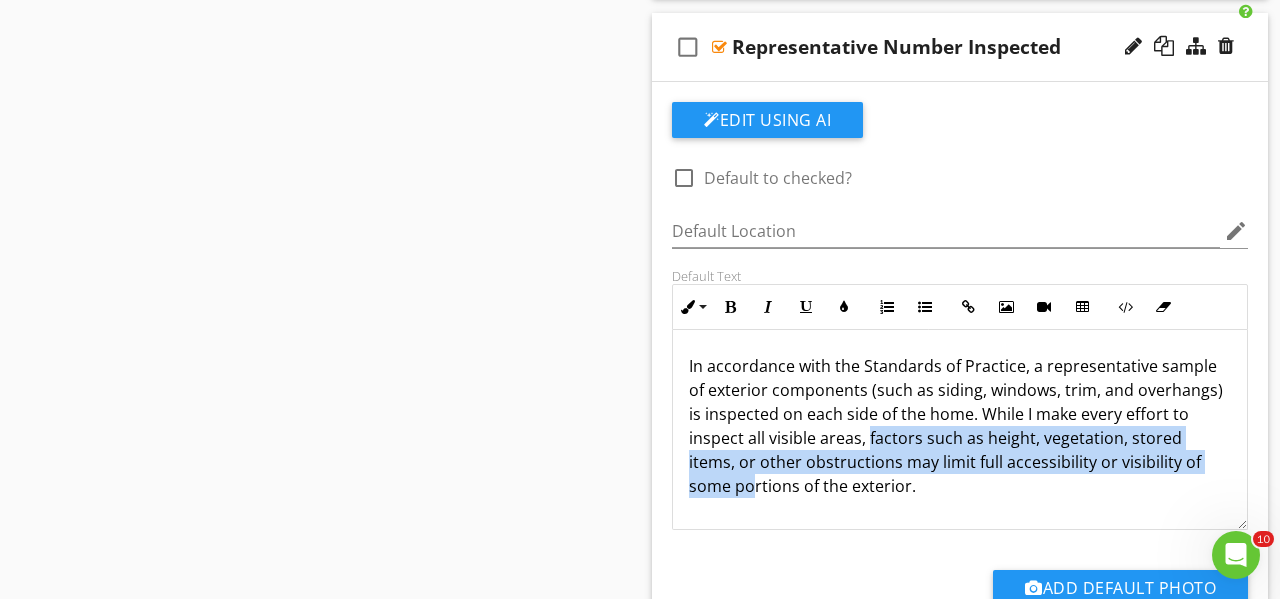 drag, startPoint x: 808, startPoint y: 440, endPoint x: 1146, endPoint y: 456, distance: 338.37848 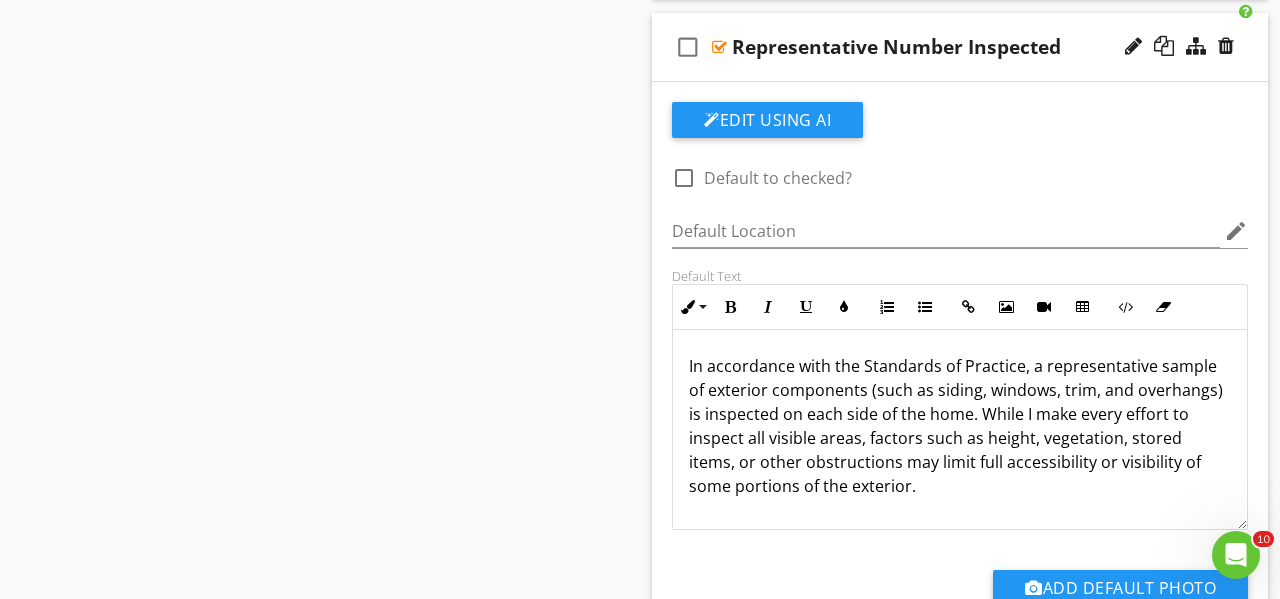 click on "In accordance with the Standards of Practice, a representative sample of exterior components (such as siding, windows, trim, and overhangs) is inspected on each side of the home. While I make every effort to inspect all visible areas, factors such as height, vegetation, stored items, or other obstructions may limit full accessibility or visibility of some portions of the exterior." at bounding box center [960, 426] 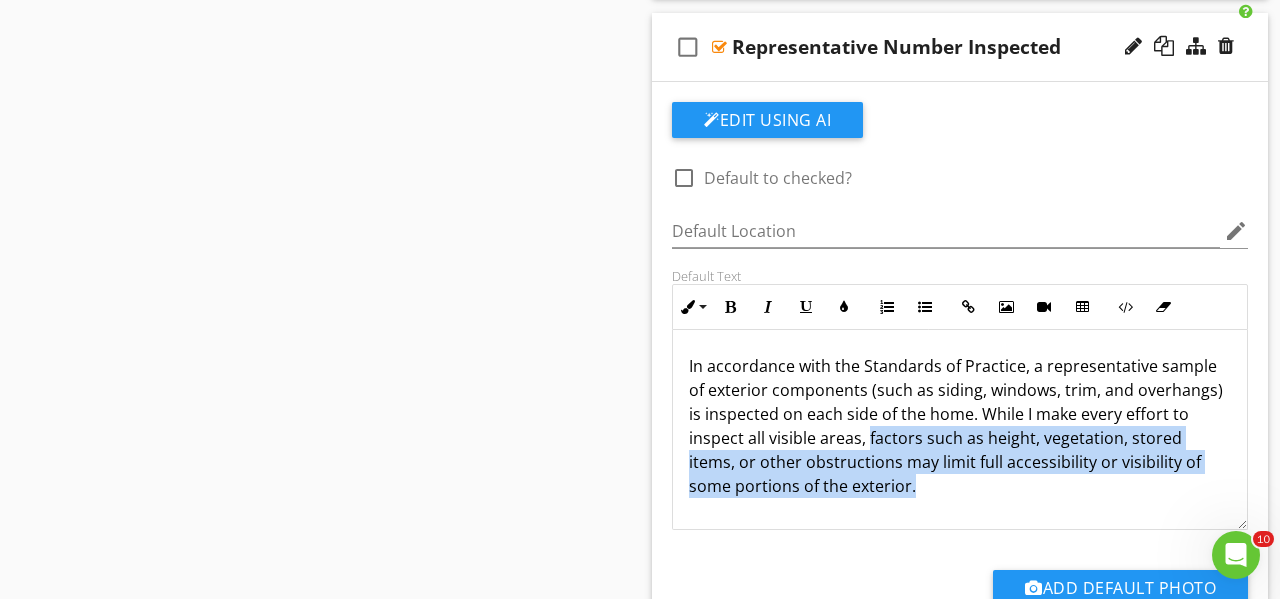 drag, startPoint x: 835, startPoint y: 478, endPoint x: 811, endPoint y: 440, distance: 44.94441 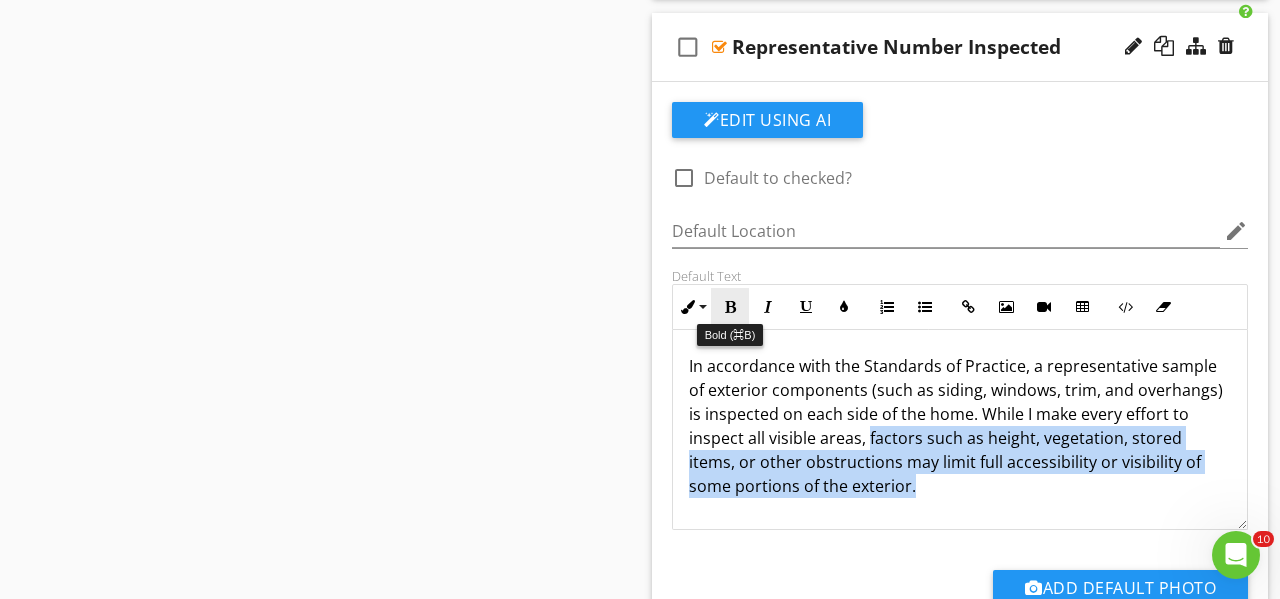 click at bounding box center [730, 307] 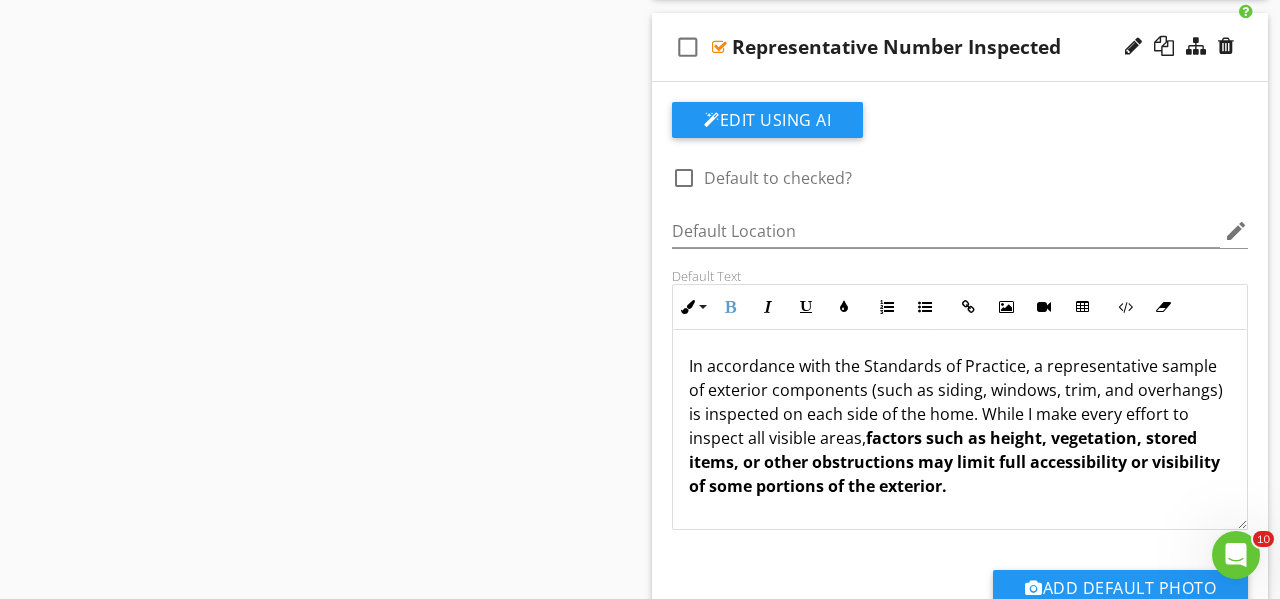 click on "In accordance with the Standards of Practice, a representative sample of exterior components (such as siding, windows, trim, and overhangs) is inspected on each side of the home. While I make every effort to inspect all visible areas,  factors such as height, vegetation, stored items, or other obstructions may limit full accessibility or visibility of some portions of the exterior." at bounding box center [960, 426] 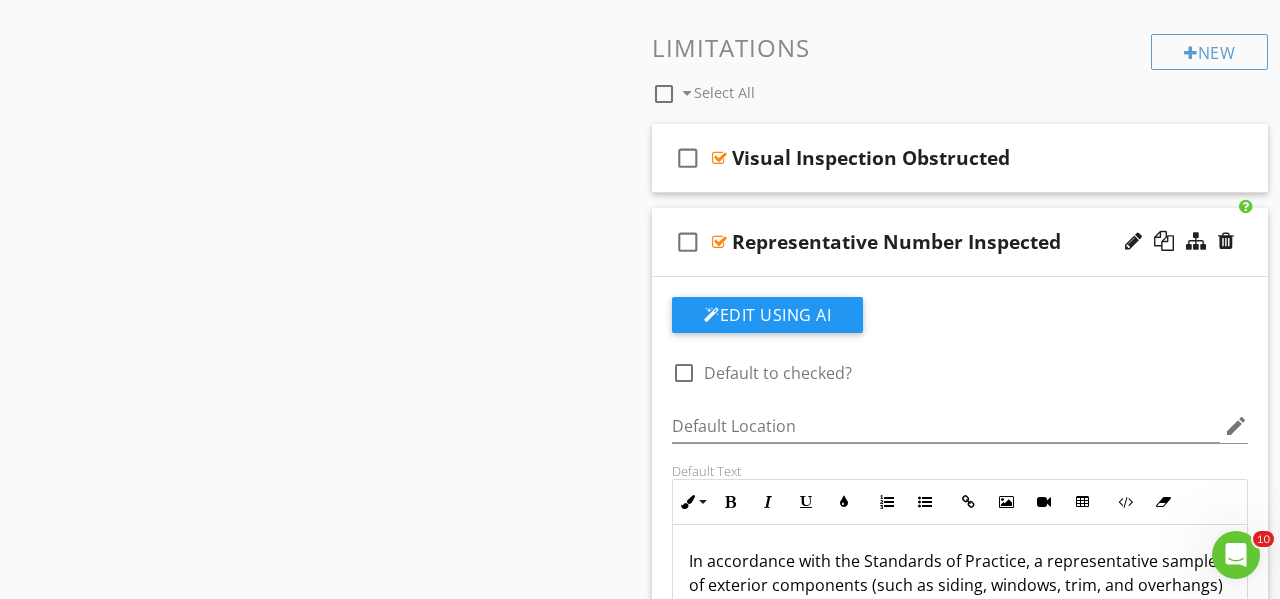 scroll, scrollTop: 1974, scrollLeft: 0, axis: vertical 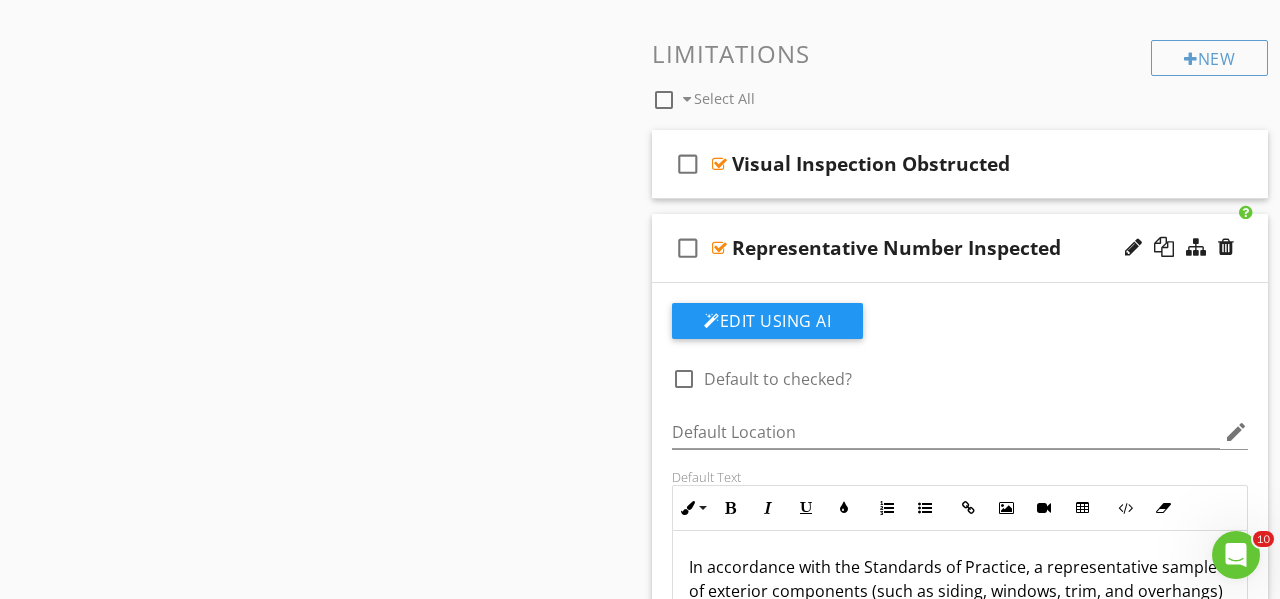 click on "check_box_outline_blank
Representative Number Inspected" at bounding box center (960, 248) 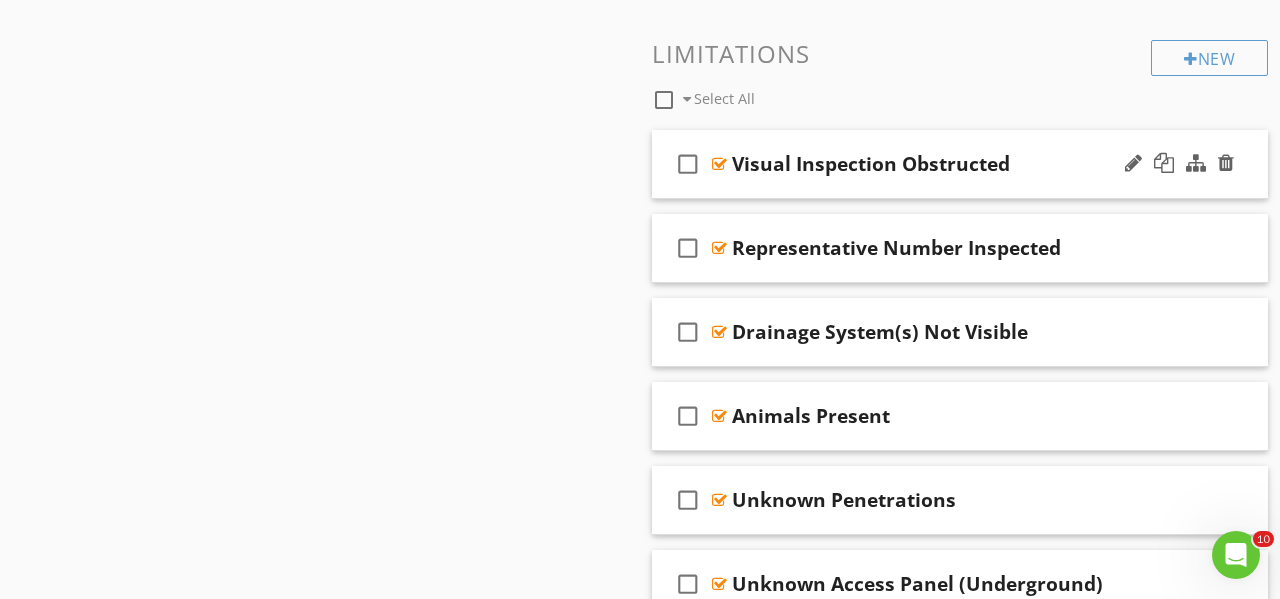 click on "check_box_outline_blank
Visual Inspection Obstructed" at bounding box center [960, 164] 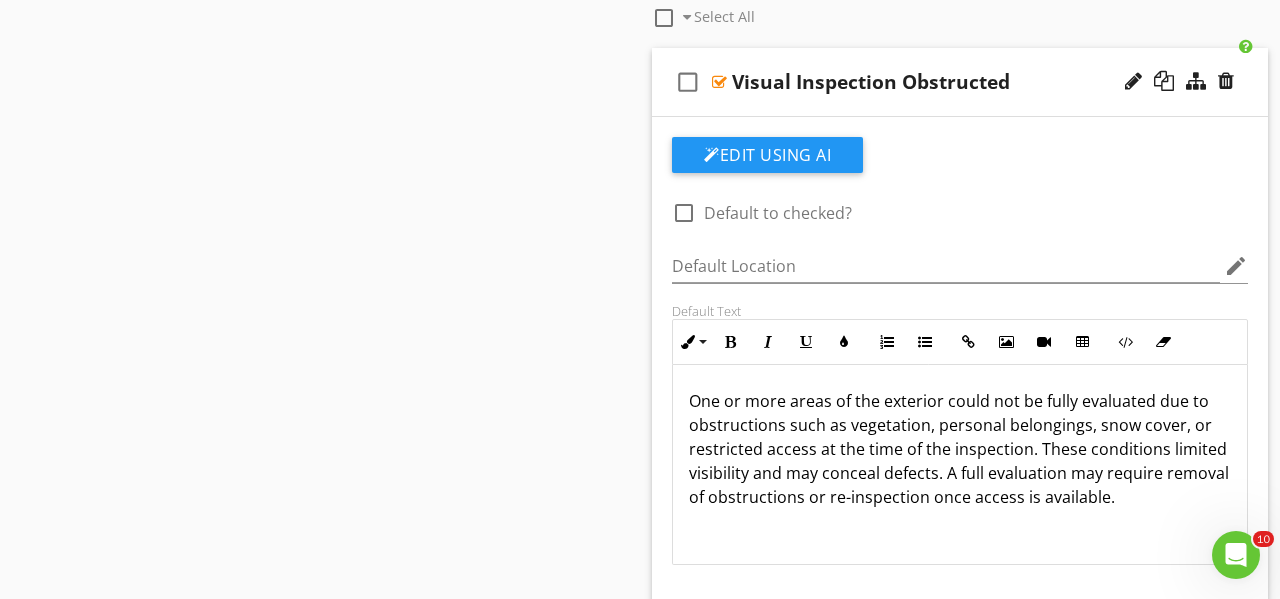 scroll, scrollTop: 2052, scrollLeft: 0, axis: vertical 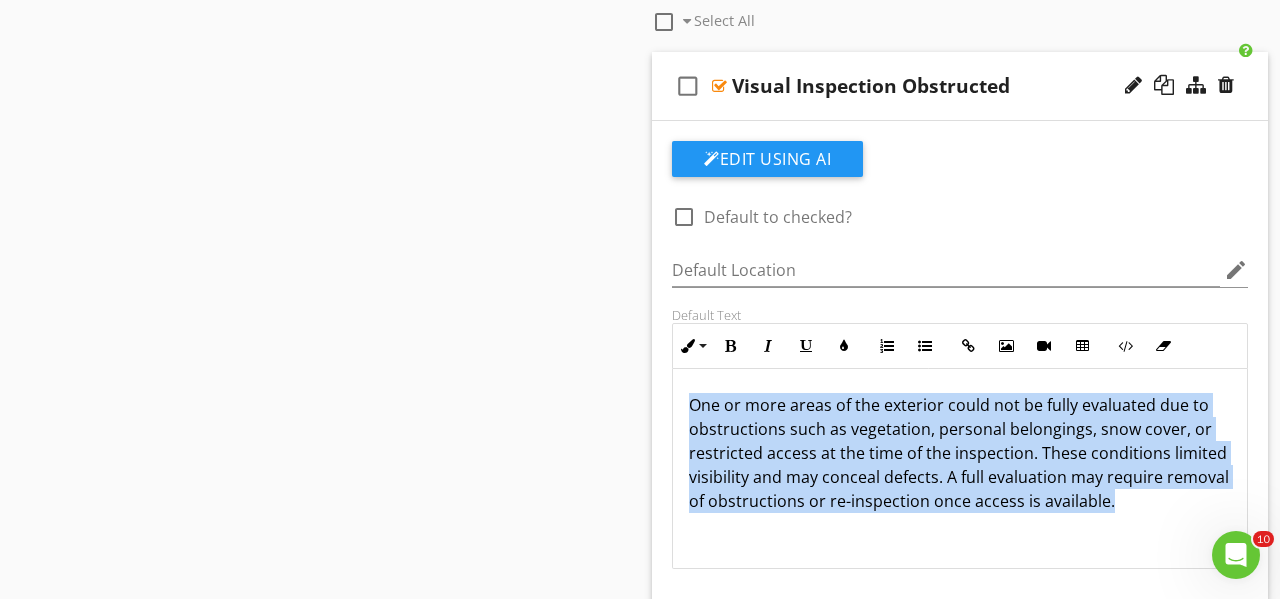 drag, startPoint x: 1111, startPoint y: 499, endPoint x: 688, endPoint y: 401, distance: 434.20386 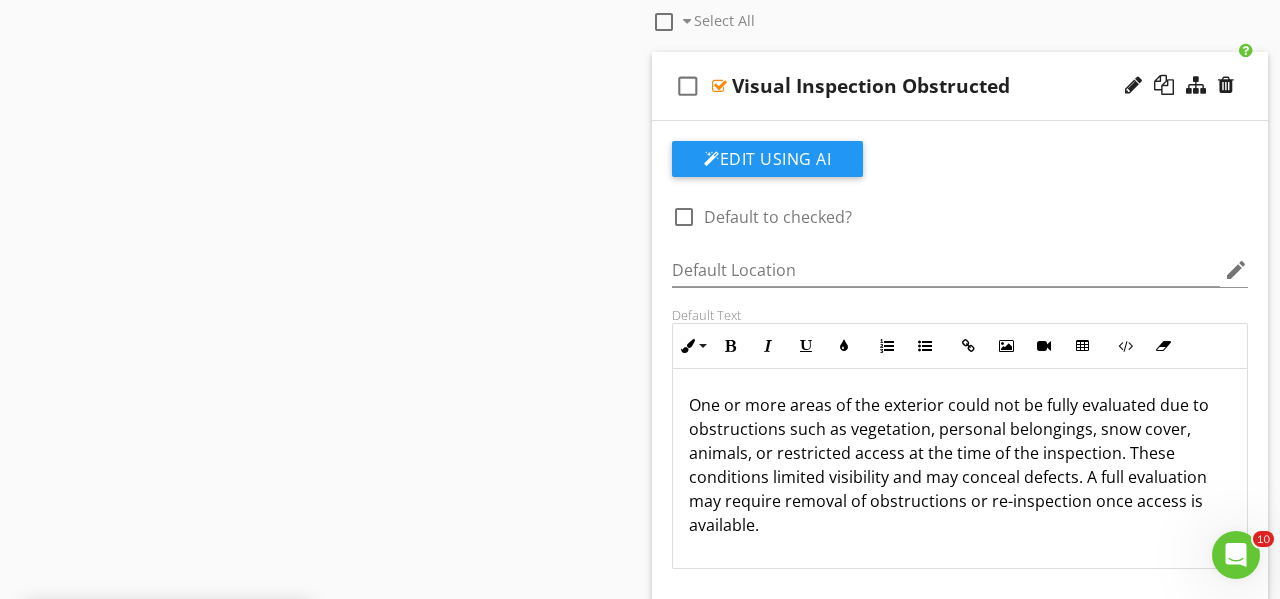 click on "check_box_outline_blank
Visual Inspection Obstructed" at bounding box center [960, 86] 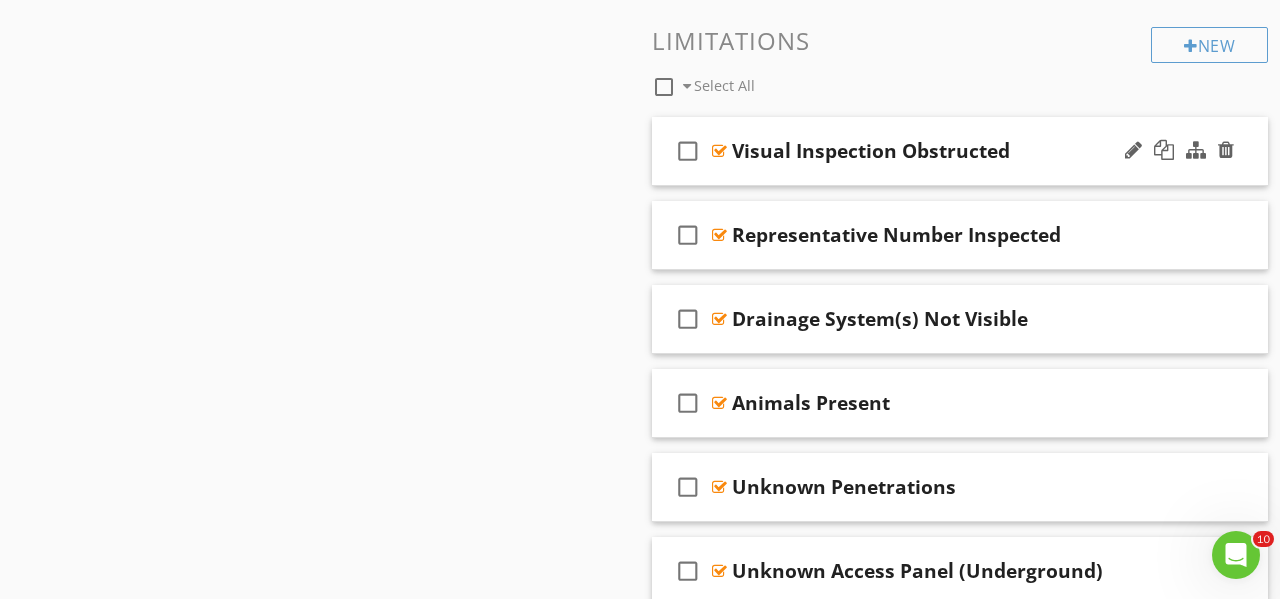 scroll, scrollTop: 1987, scrollLeft: 0, axis: vertical 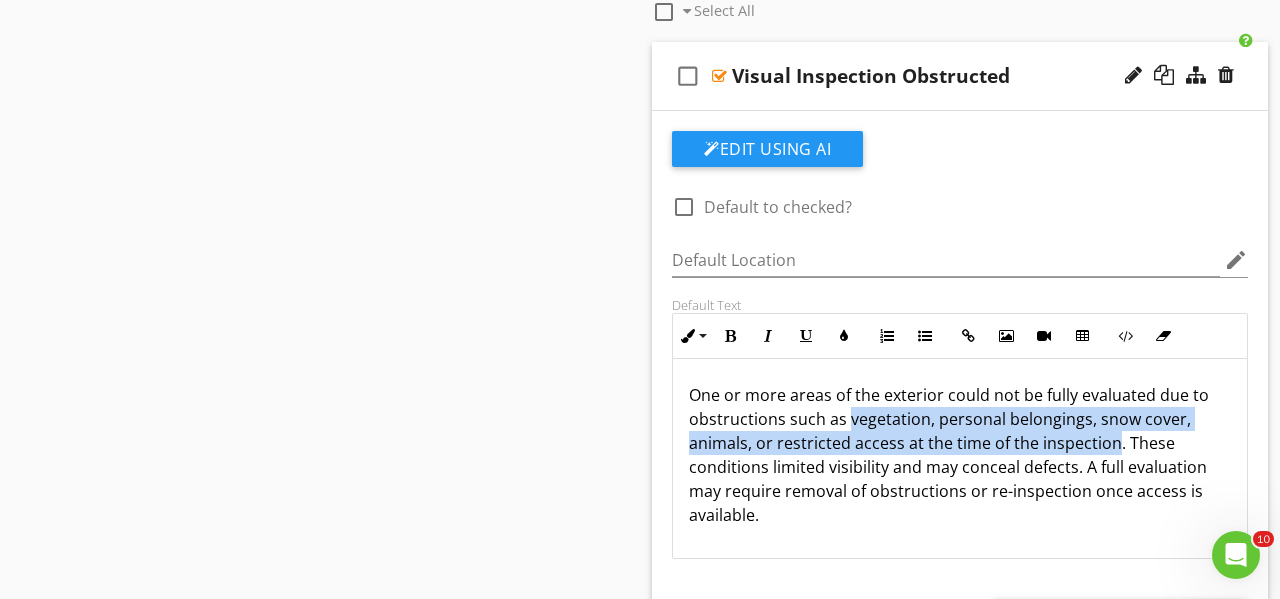 drag, startPoint x: 848, startPoint y: 421, endPoint x: 1116, endPoint y: 449, distance: 269.4587 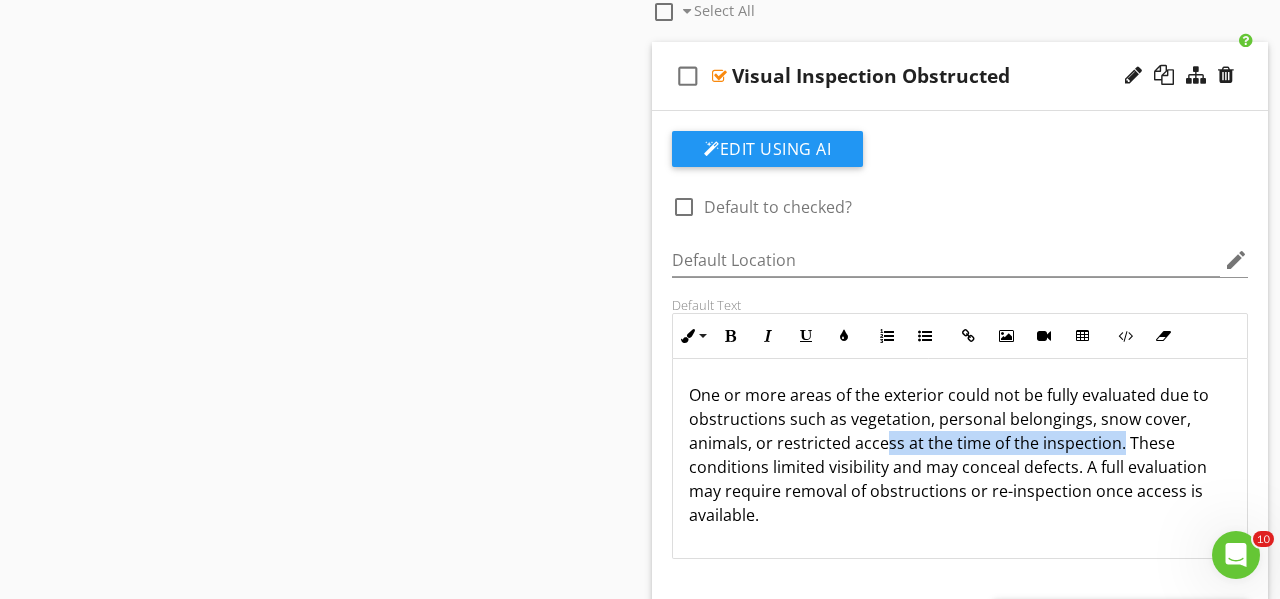 drag, startPoint x: 1119, startPoint y: 447, endPoint x: 881, endPoint y: 435, distance: 238.30232 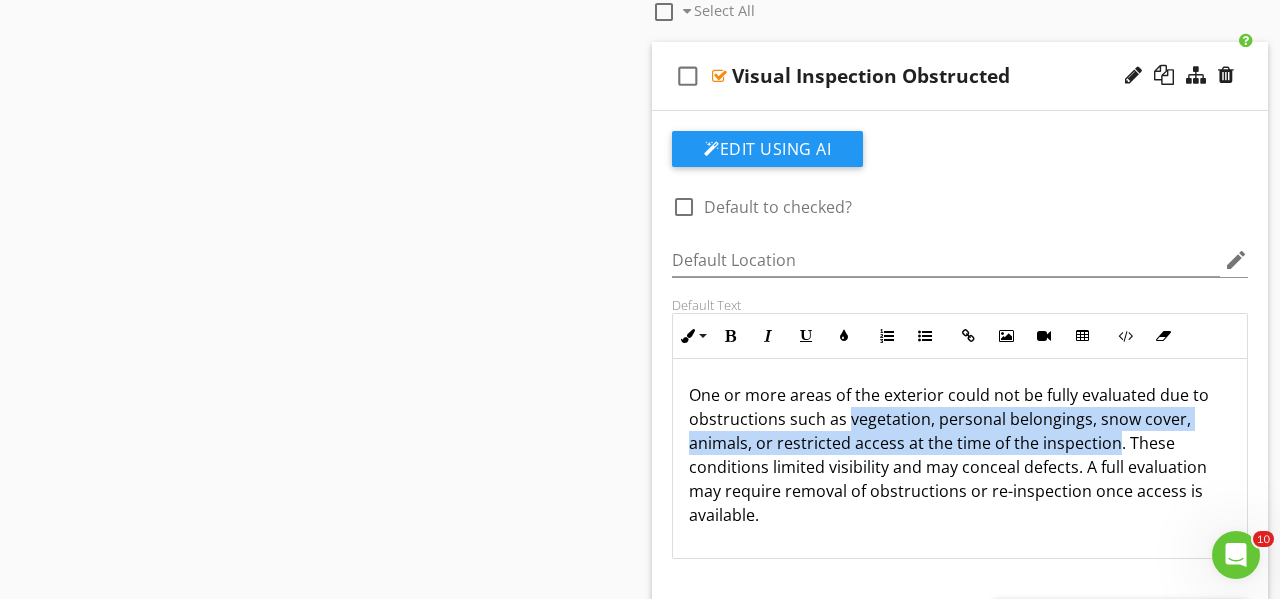 drag, startPoint x: 849, startPoint y: 422, endPoint x: 1114, endPoint y: 450, distance: 266.47513 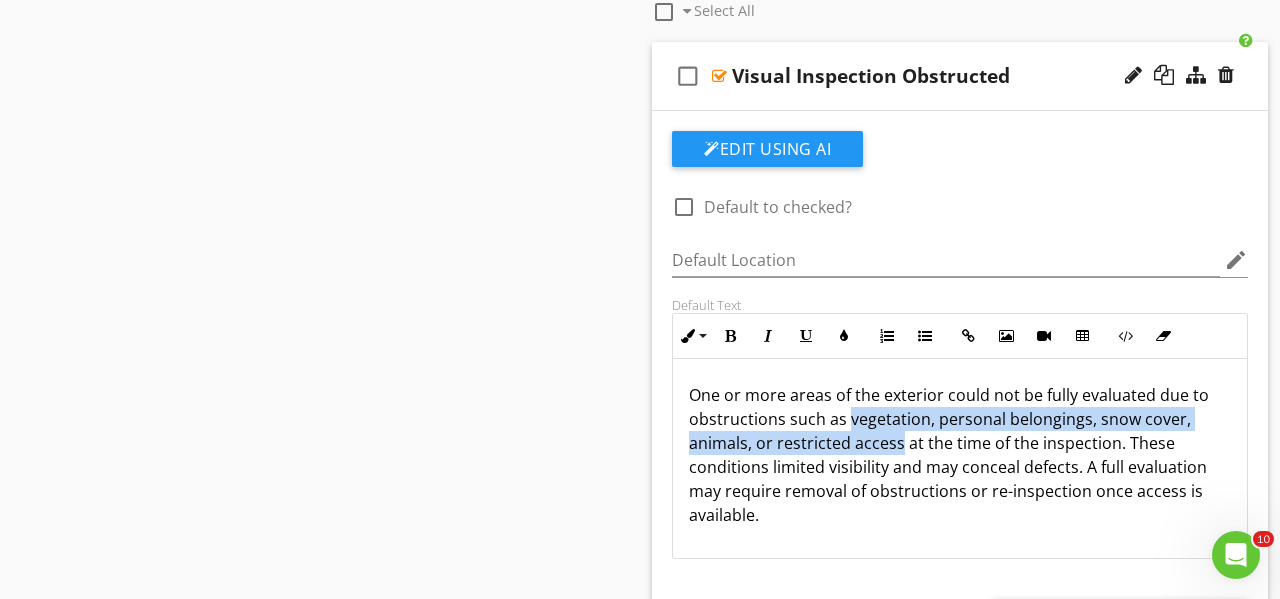 drag, startPoint x: 847, startPoint y: 421, endPoint x: 897, endPoint y: 445, distance: 55.461697 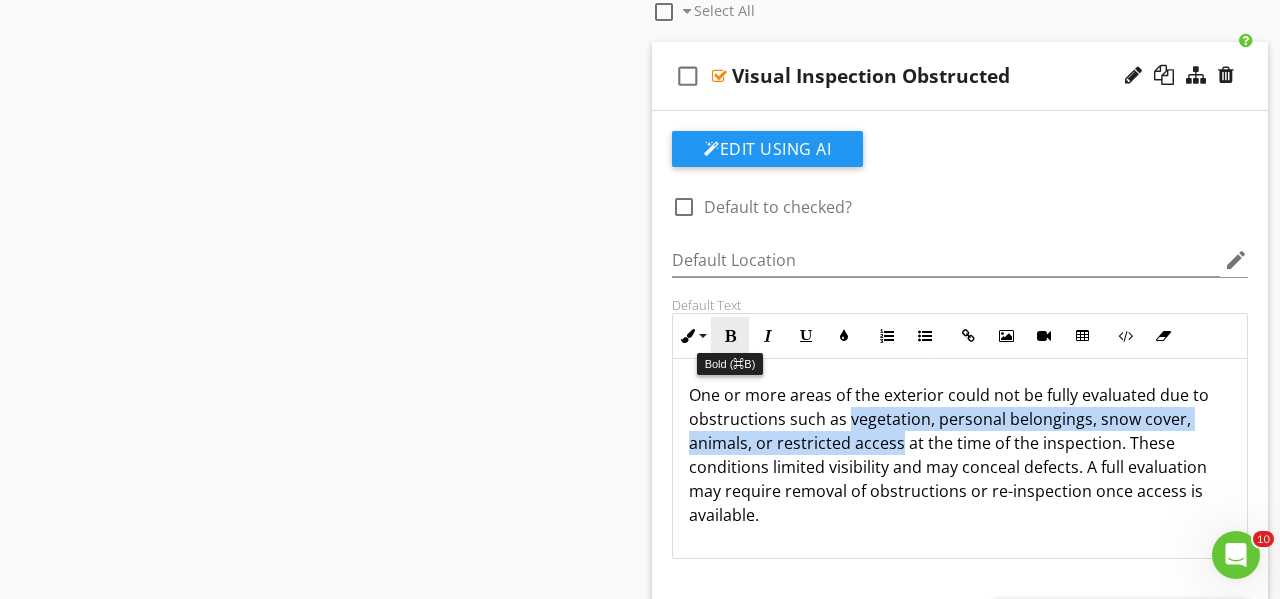 click at bounding box center [730, 336] 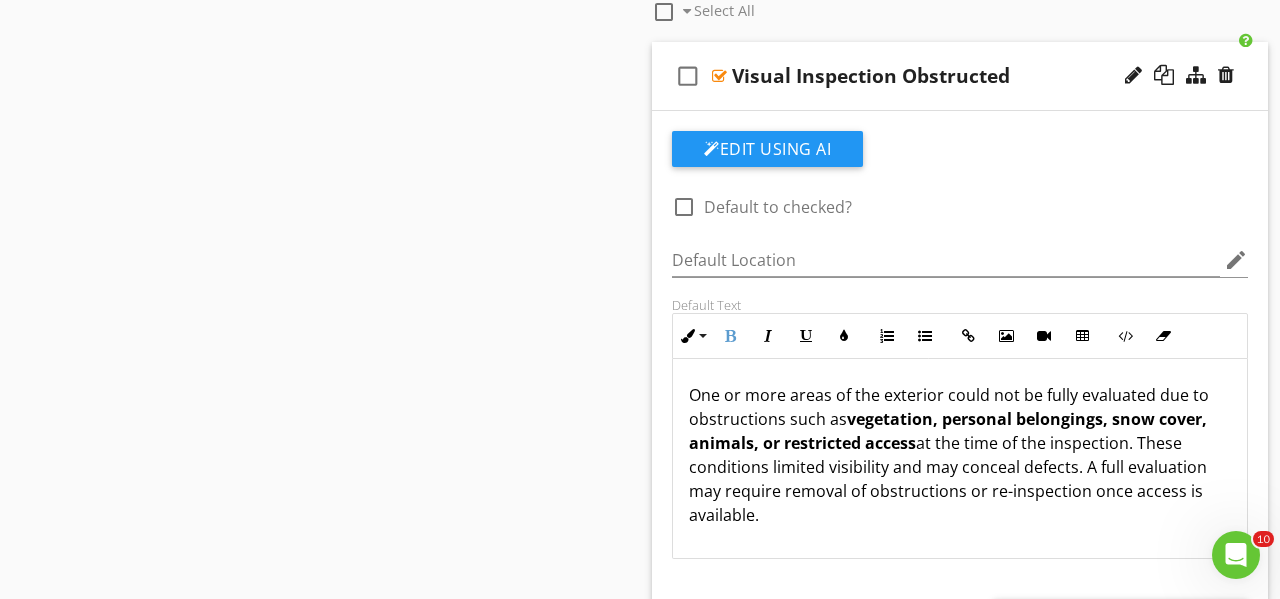 click on "One or more areas of the exterior could not be fully evaluated due to obstructions such as  vegetation, personal belongings, snow cover, animals, or restricted access  at the time of the inspection. These conditions limited visibility and may conceal defects. A full evaluation may require removal of obstructions or re-inspection once access is available." at bounding box center (960, 455) 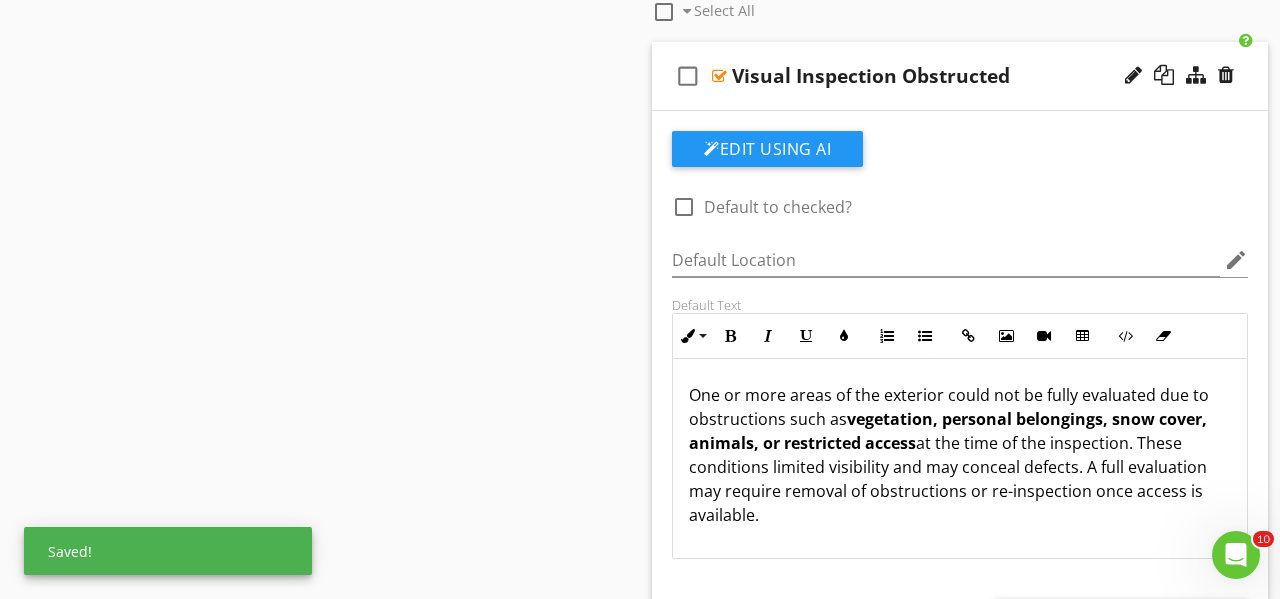 click on "check_box_outline_blank
Visual Inspection Obstructed" at bounding box center (960, 76) 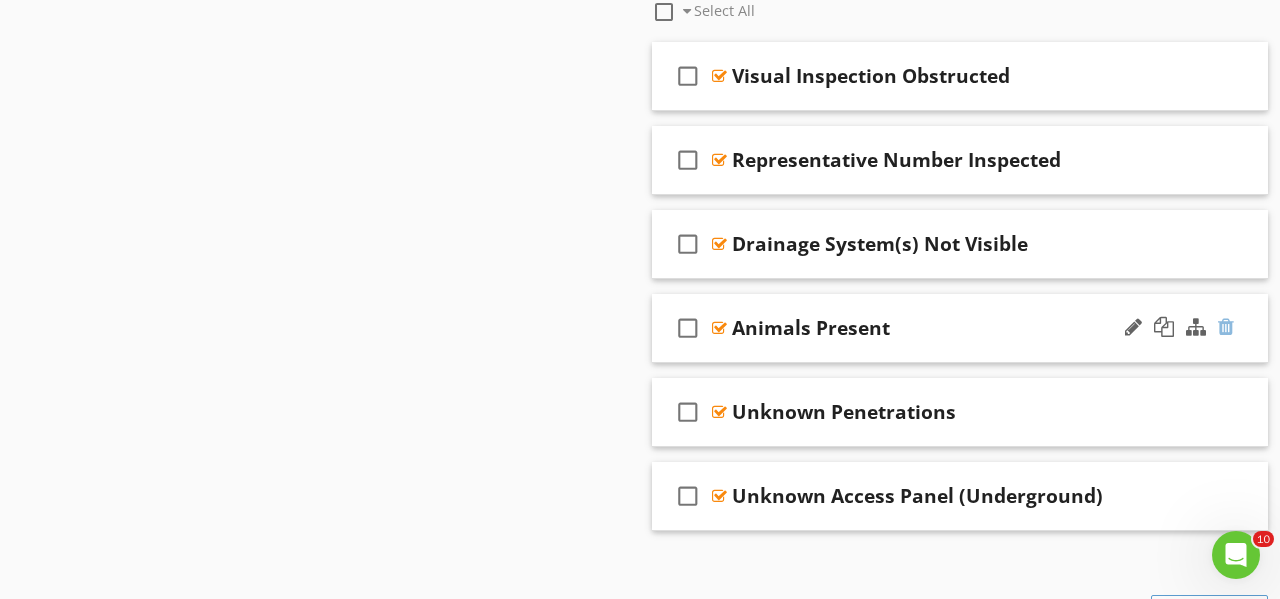 click at bounding box center [1226, 327] 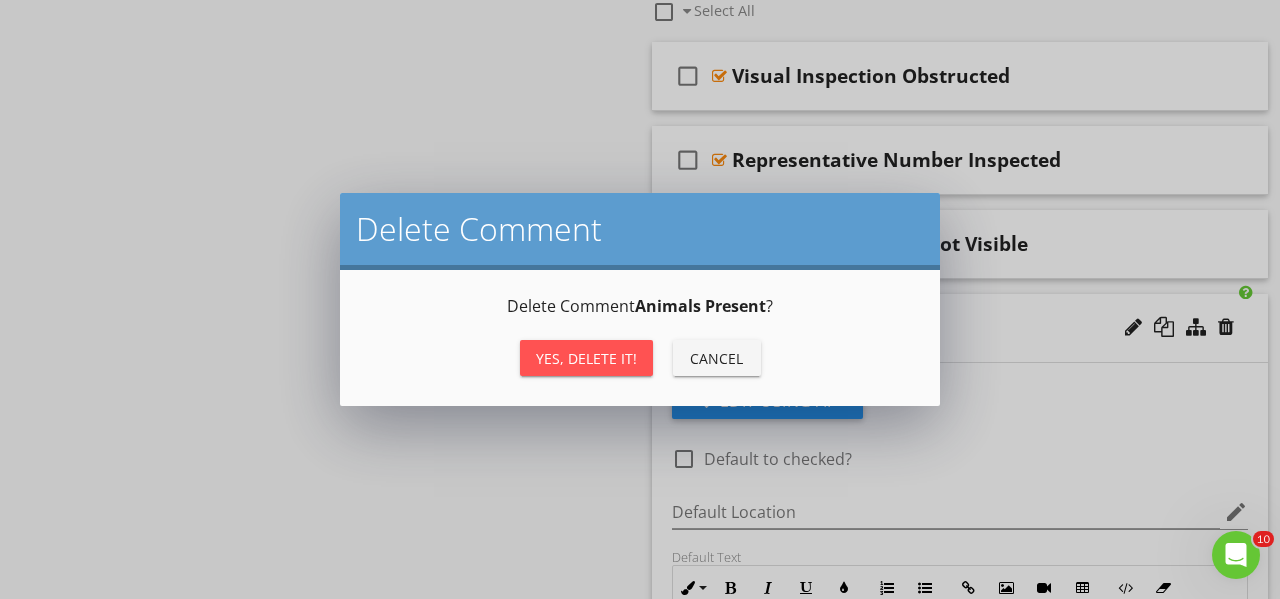 click on "Yes, Delete it!" at bounding box center [586, 358] 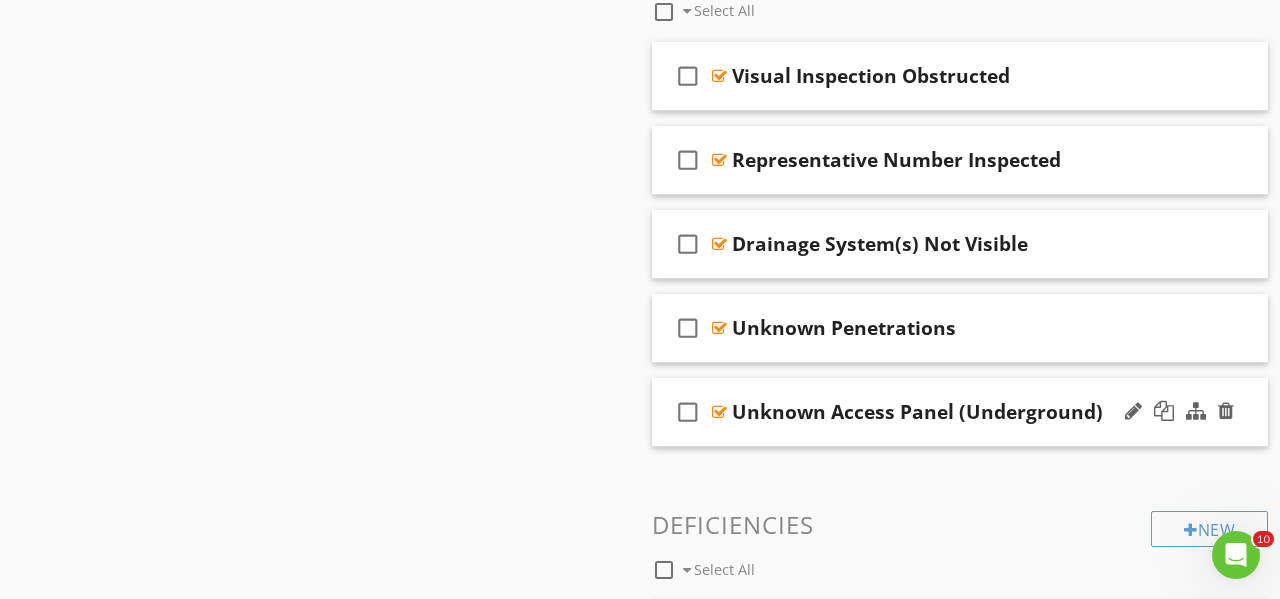 click on "check_box_outline_blank
Unknown Access Panel (Underground)" at bounding box center [960, 412] 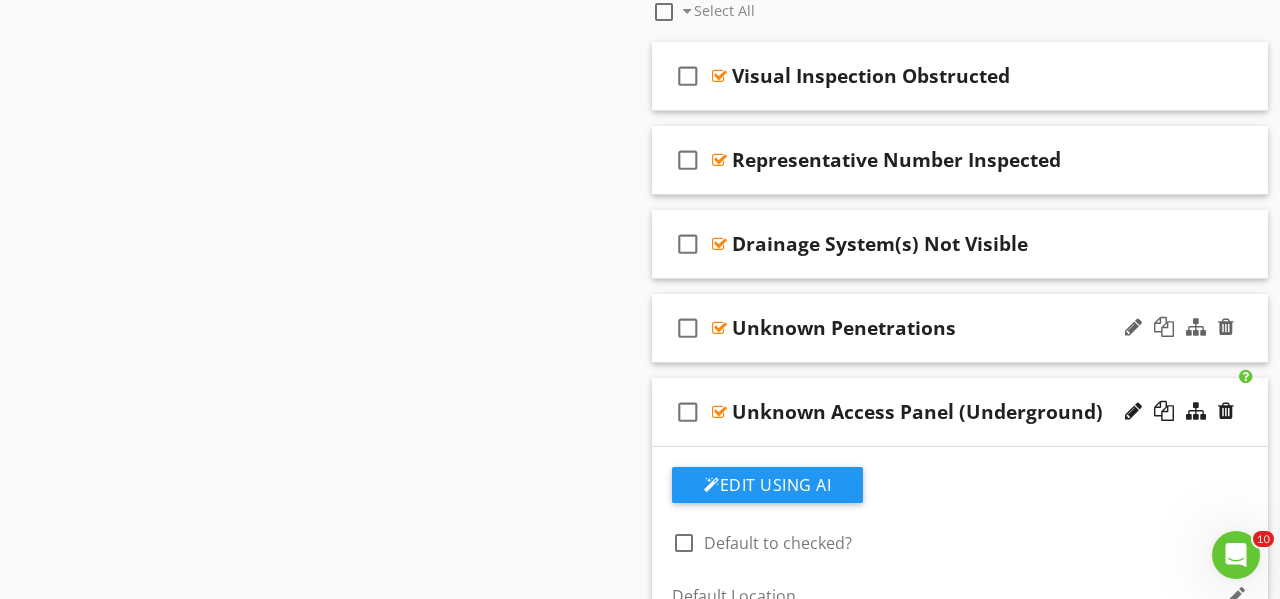 click on "check_box_outline_blank
Unknown Penetrations" at bounding box center (960, 328) 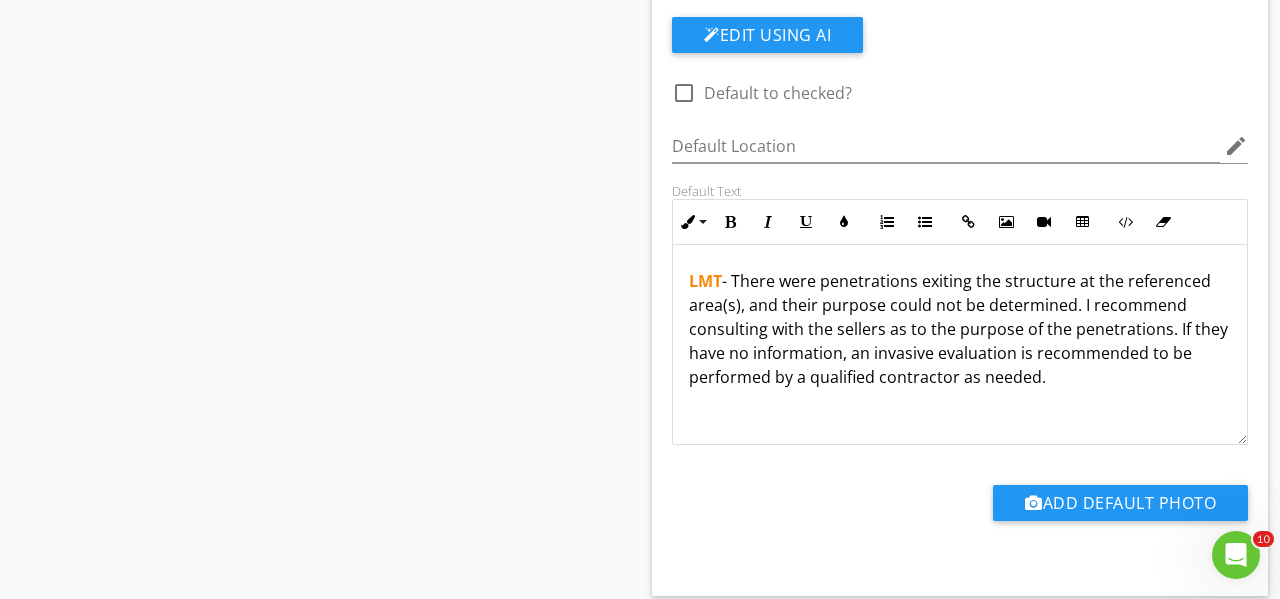scroll, scrollTop: 2422, scrollLeft: 0, axis: vertical 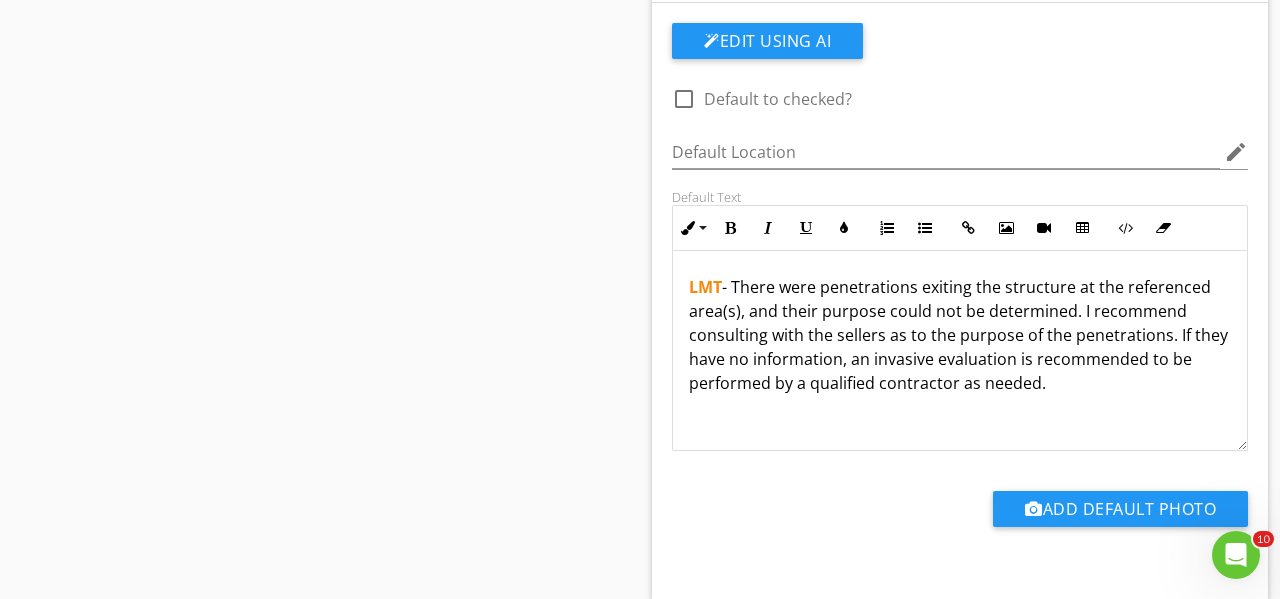 click on "LMT  - There were penetrations exiting the structure at the referenced area(s), and their purpose could not be determined. I recommend consulting with the sellers as to the purpose of the penetrations. If they have no information, an invasive evaluation is recommended to be performed by a qualified contractor as needed." at bounding box center [960, 335] 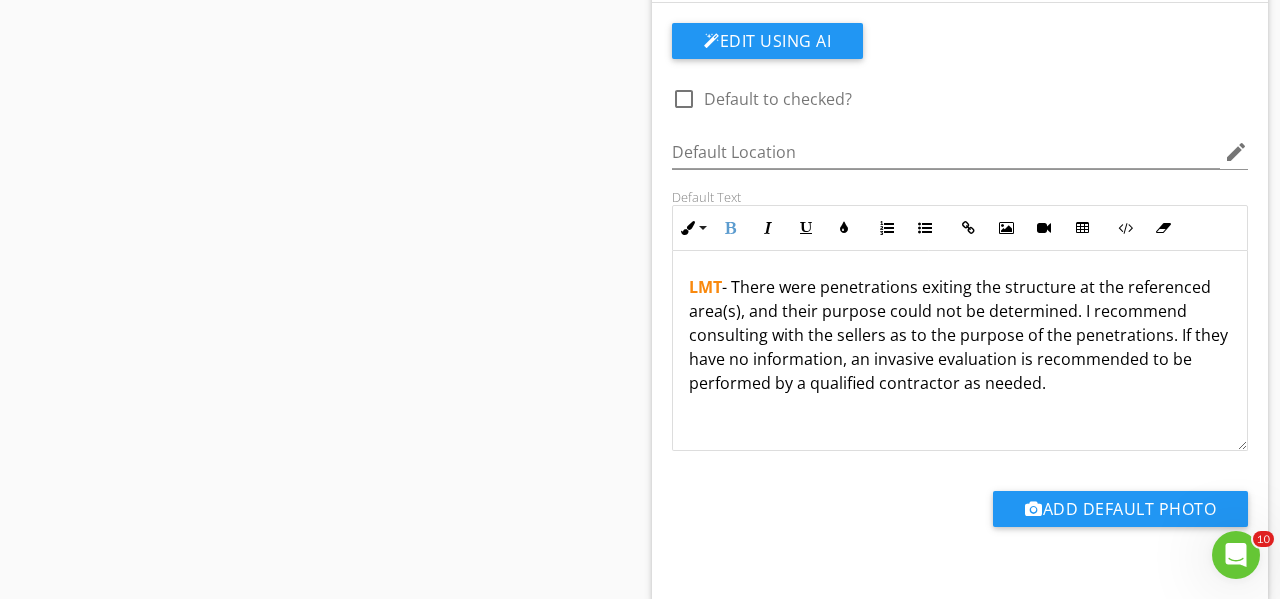 copy on "LMT  - There were penetrations exiting the structure at the referenced area(s), and their purpose could not be determined. I recommend consulting with the sellers as to the purpose of the penetrations. If they have no information, an invasive evaluation is recommended to be performed by a qualified contractor as needed." 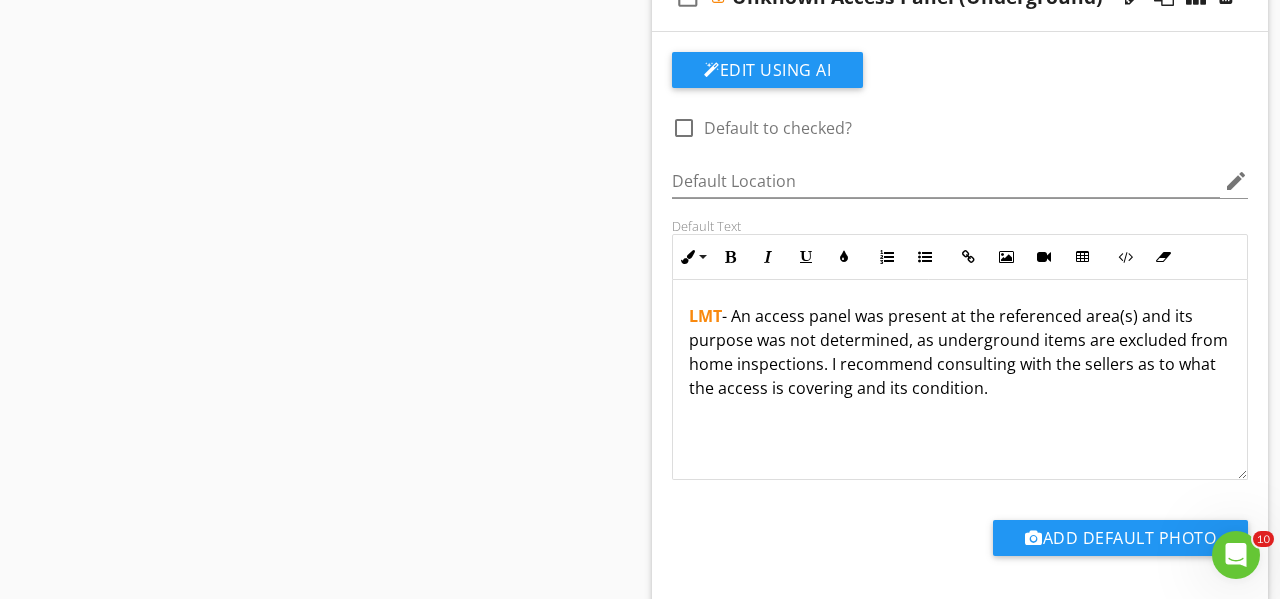 scroll, scrollTop: 3080, scrollLeft: 0, axis: vertical 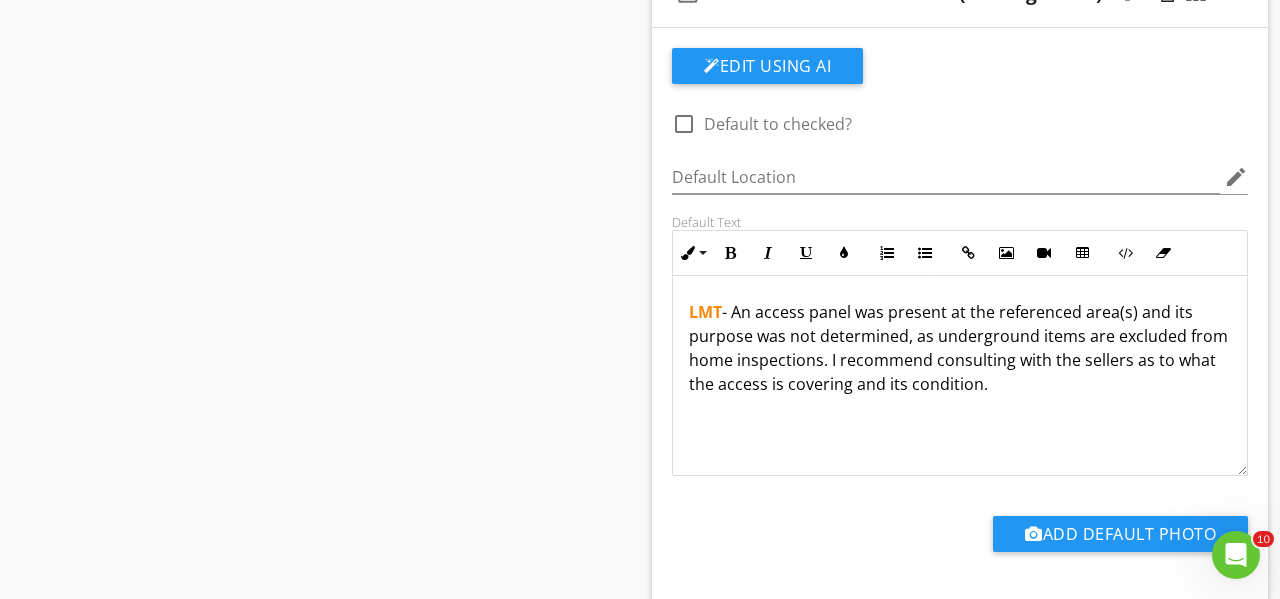 click on "LMT  - An access panel was present at the referenced area(s) and its purpose was not determined, as underground items are excluded from home inspections. I recommend consulting with the sellers as to what the access is covering and its condition." at bounding box center [960, 348] 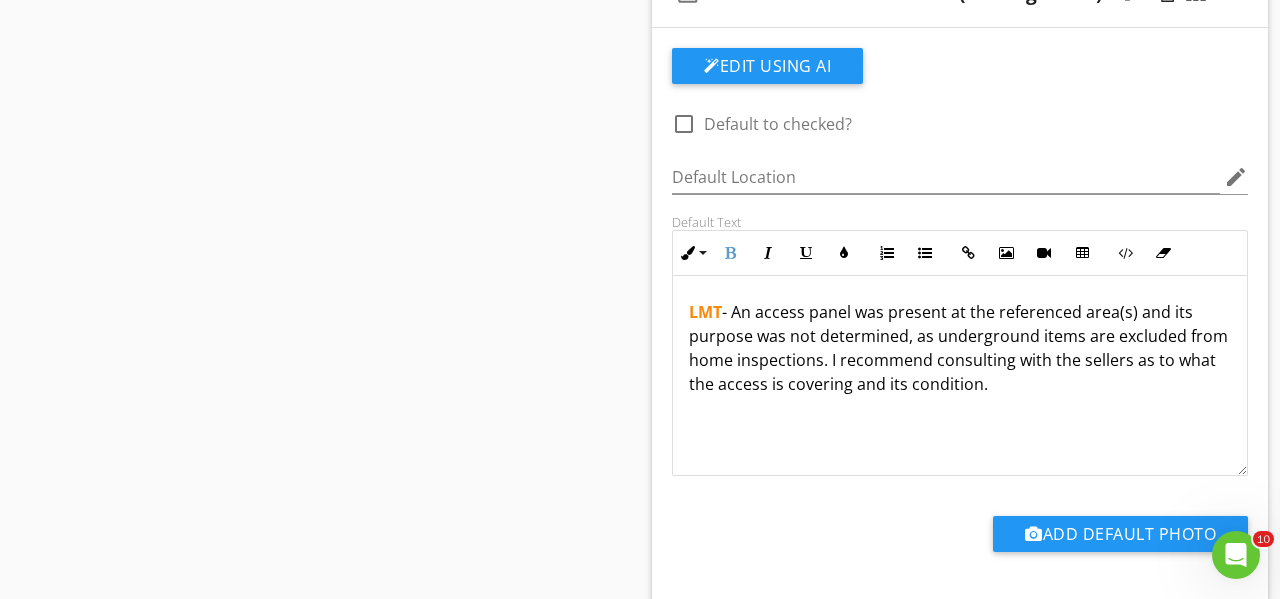 copy on "LMT  - An access panel was present at the referenced area(s) and its purpose was not determined, as underground items are excluded from home inspections. I recommend consulting with the sellers as to what the access is covering and its condition." 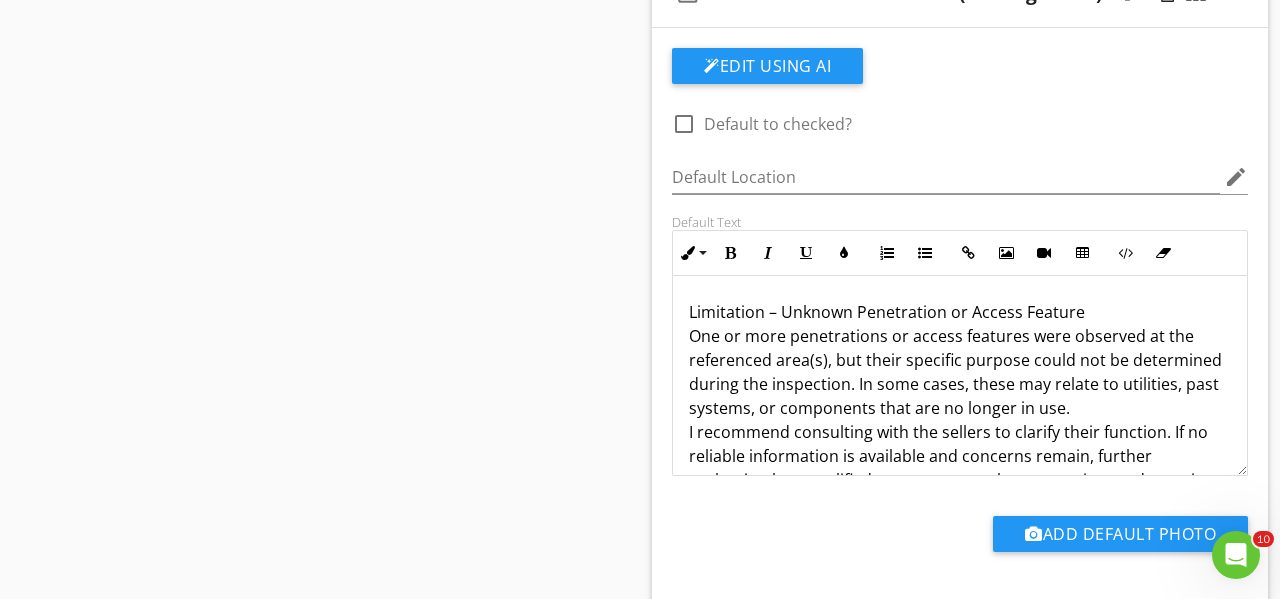 scroll, scrollTop: 0, scrollLeft: 0, axis: both 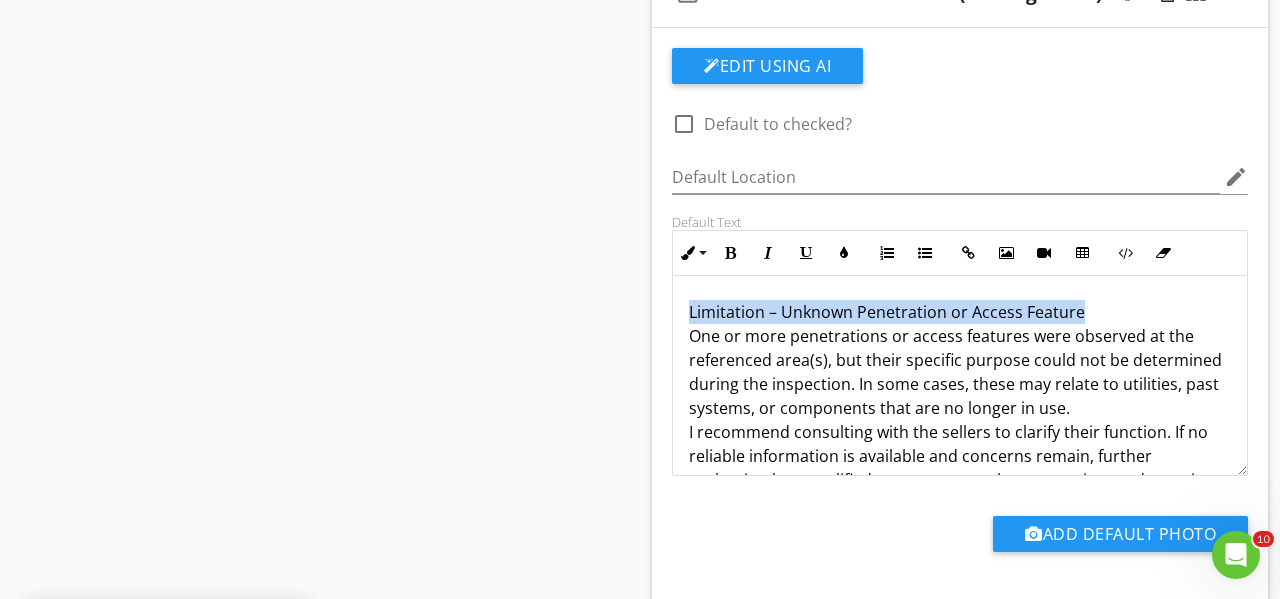 drag, startPoint x: 1080, startPoint y: 306, endPoint x: 688, endPoint y: 310, distance: 392.02042 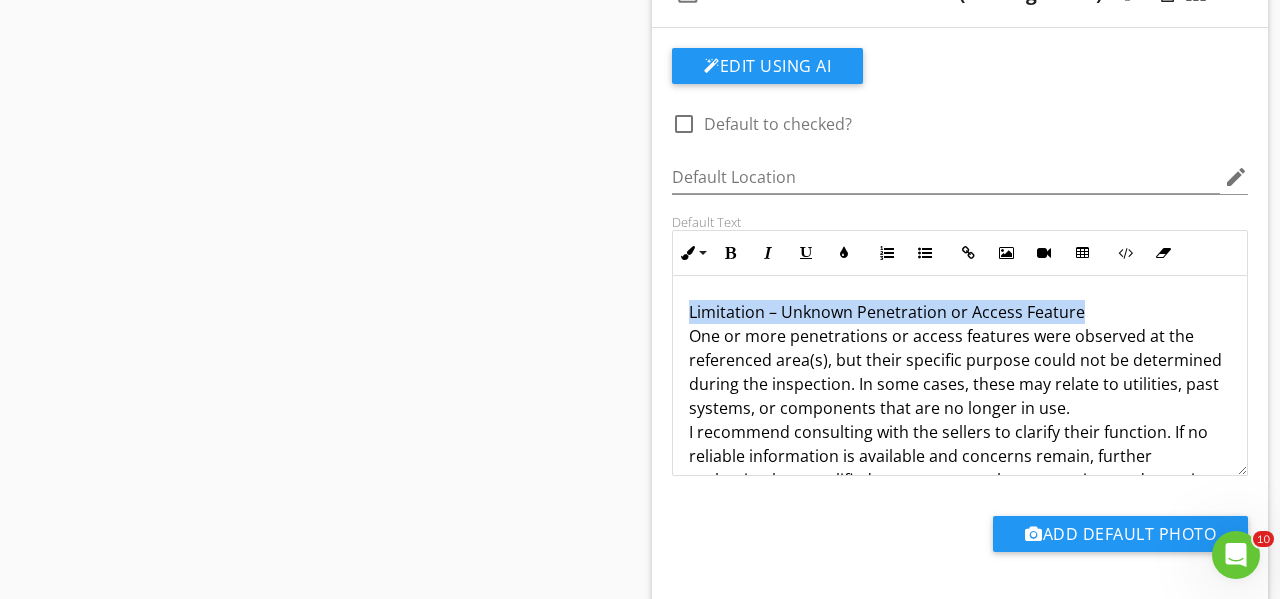 copy on "Limitation – Unknown Penetration or Access Feature" 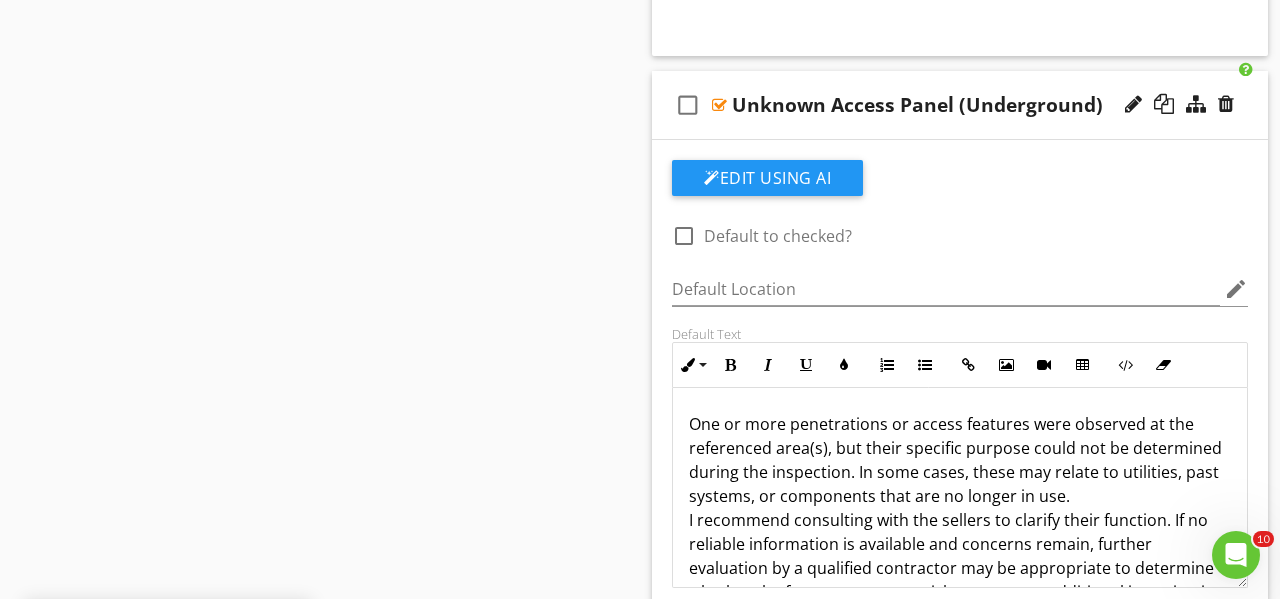 scroll, scrollTop: 2944, scrollLeft: 0, axis: vertical 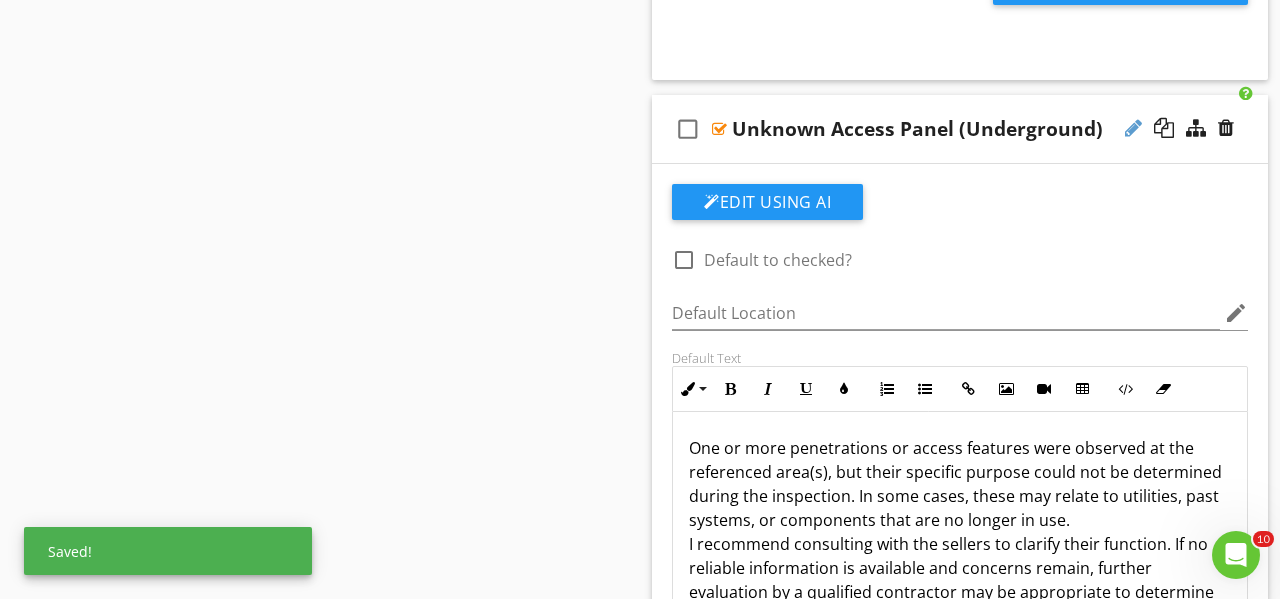 click at bounding box center (1133, 128) 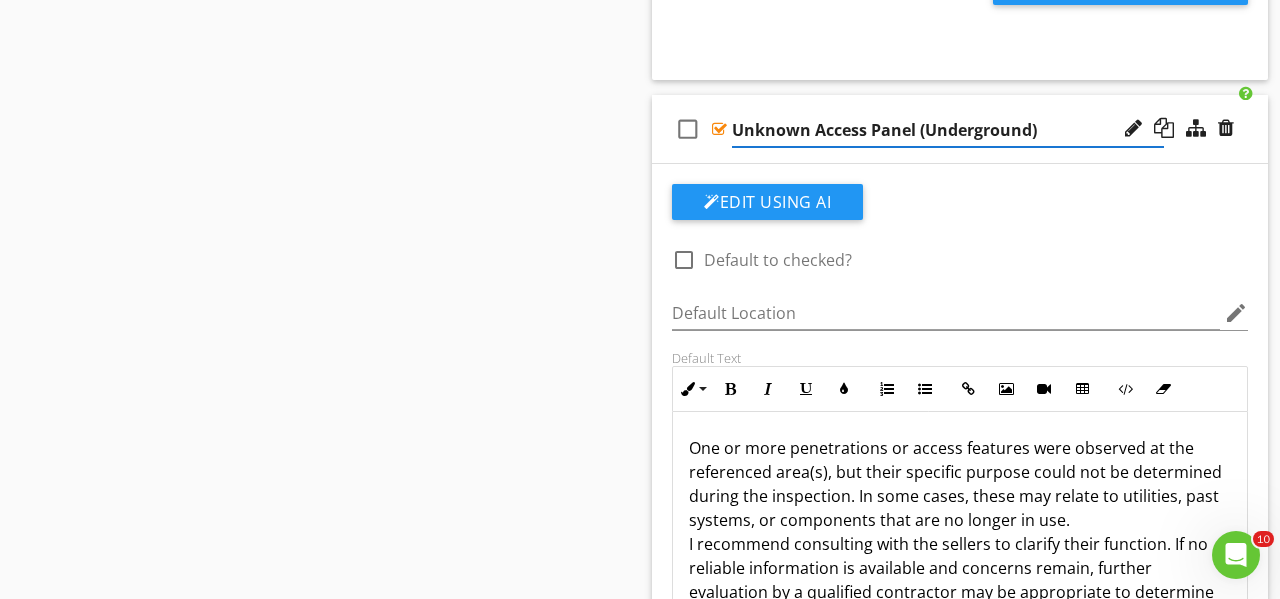 click on "Unknown Access Panel (Underground)" at bounding box center (948, 130) 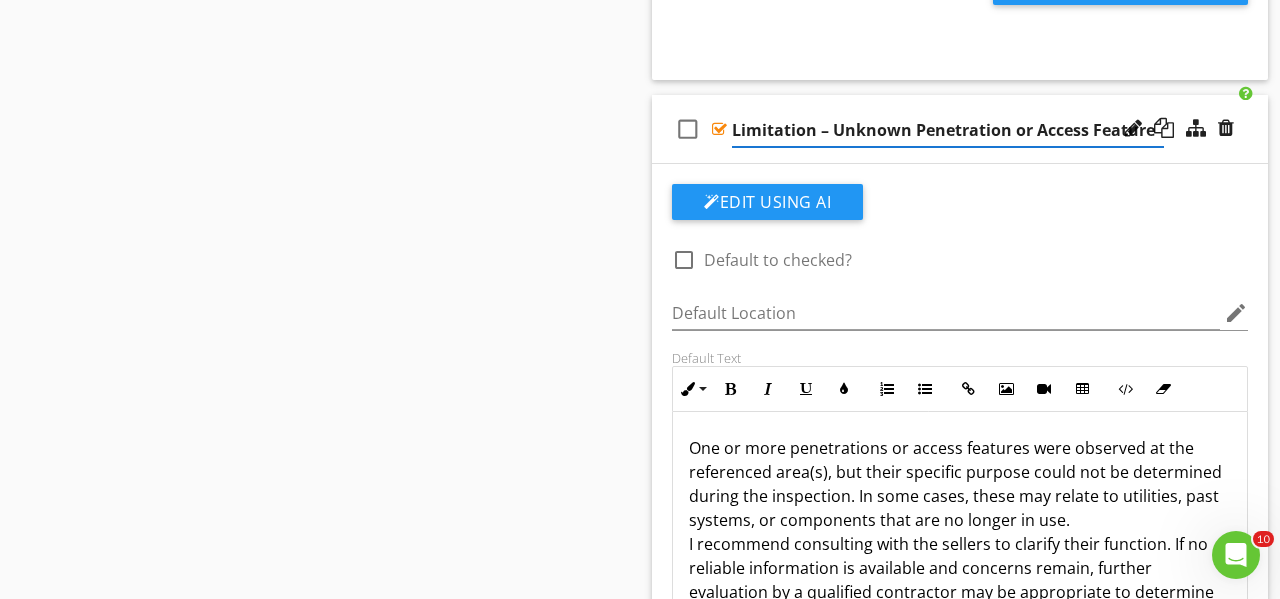 click on "Limitation – Unknown Penetration or Access Feature" at bounding box center [948, 130] 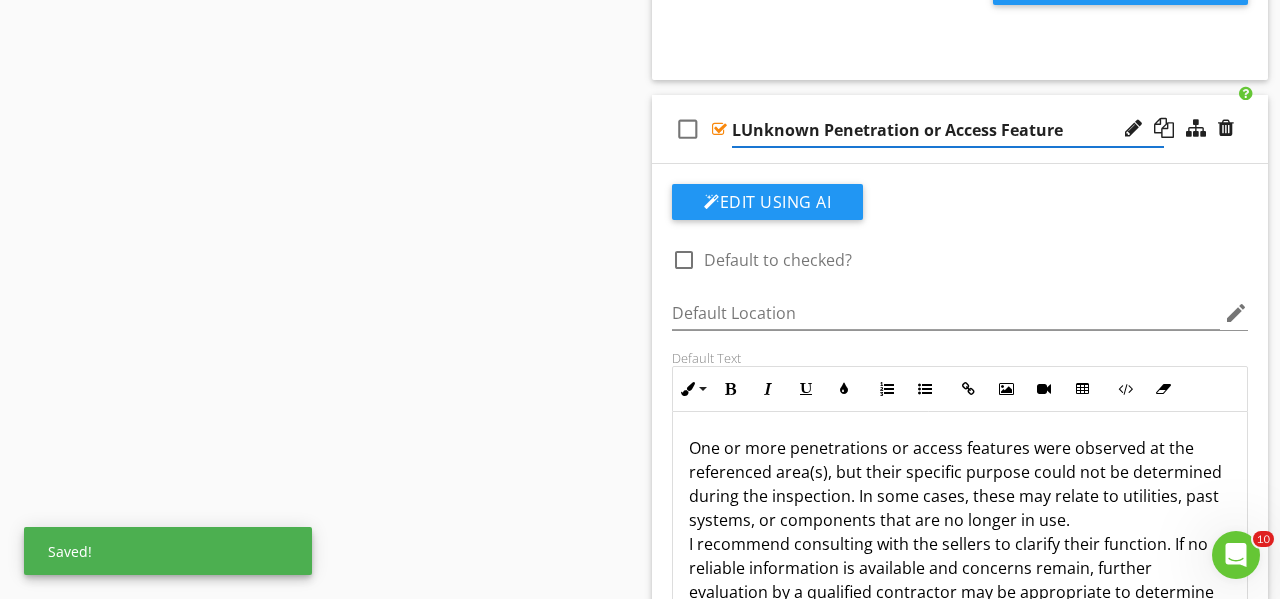 type on "Unknown Penetration or Access Feature" 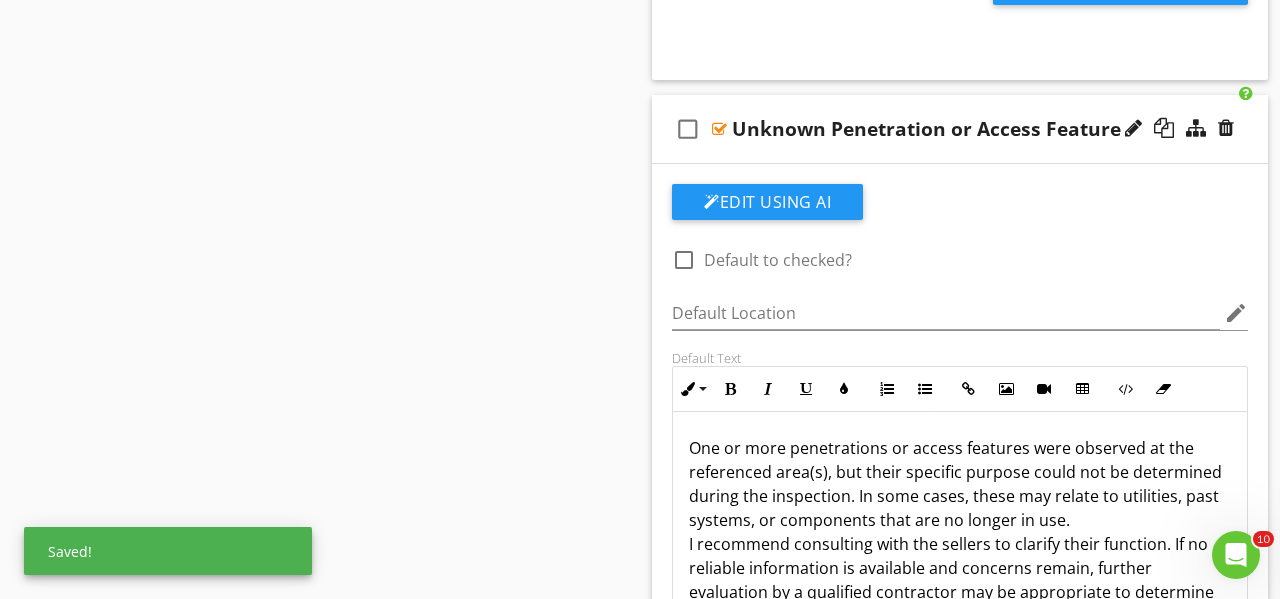 click on "Sections
Inspection Information           Utility Shutoff Locations           Exterior            Roof & Related Components           Garage           Attic, Roof Structure, & Ventilation           Insulation, Ventilation, Flue Vents & Exhaust Fans           Electrical           Plumbing           Water Heater           HVAC           Foundation Area           Foundation - Manufactured Home           Foundation - Slab on Grade            Interior Areas and Items           Appliances           Fireplace, Wood Stove, Gas Fireplace Etc...           Laundry           Environmental Information           Radon Mitigation System           Older Home Information/Recommended Upgrades           Thermal Imaging           Final Checklist
Section
Attachments
Attachment
Items
Exterior Info           Exterior Hardscapes            Grounds, Lot Drainage, Vegetation" at bounding box center (640, -123) 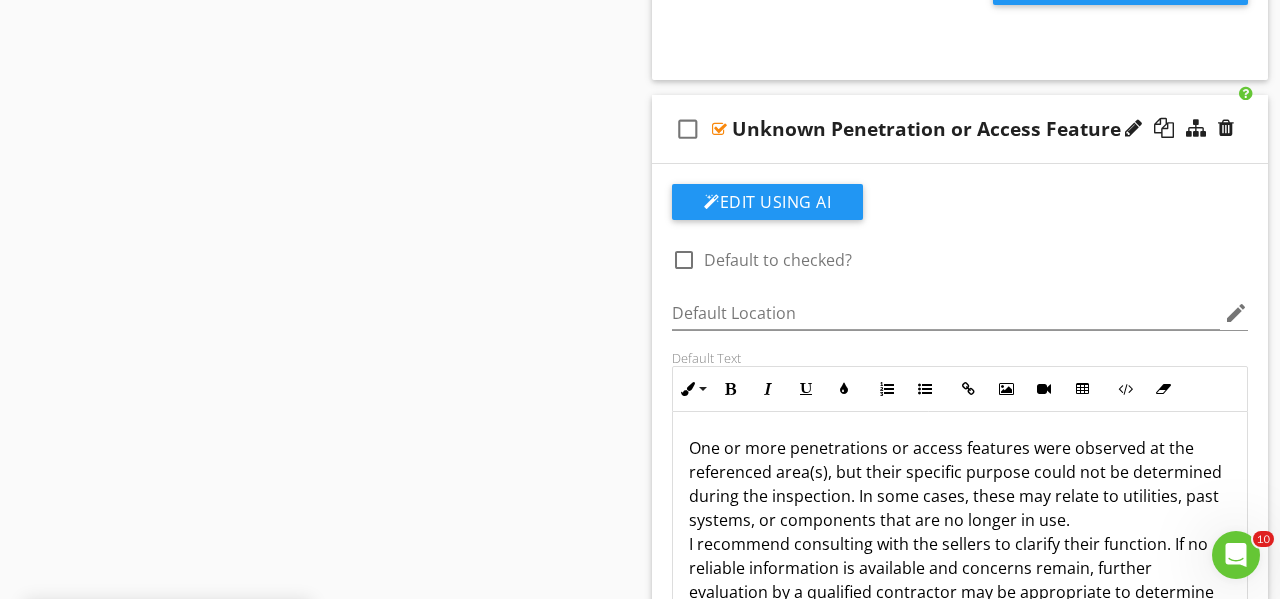 click on "check_box_outline_blank
Unknown Penetration or Access Feature" at bounding box center [960, 129] 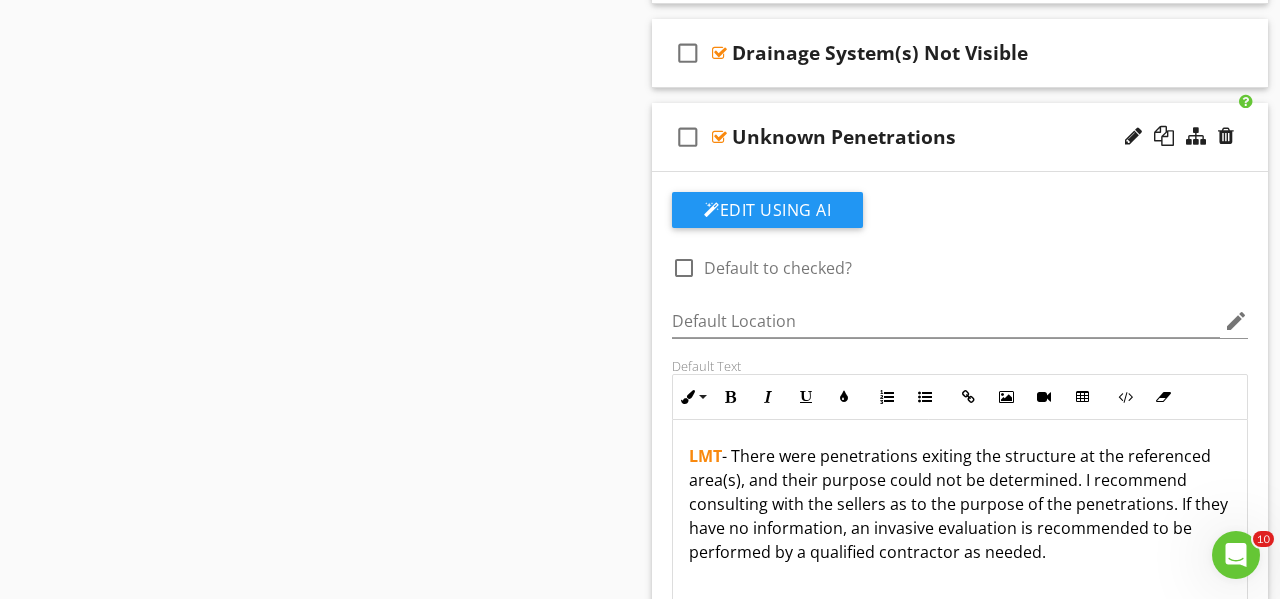 scroll, scrollTop: 2234, scrollLeft: 0, axis: vertical 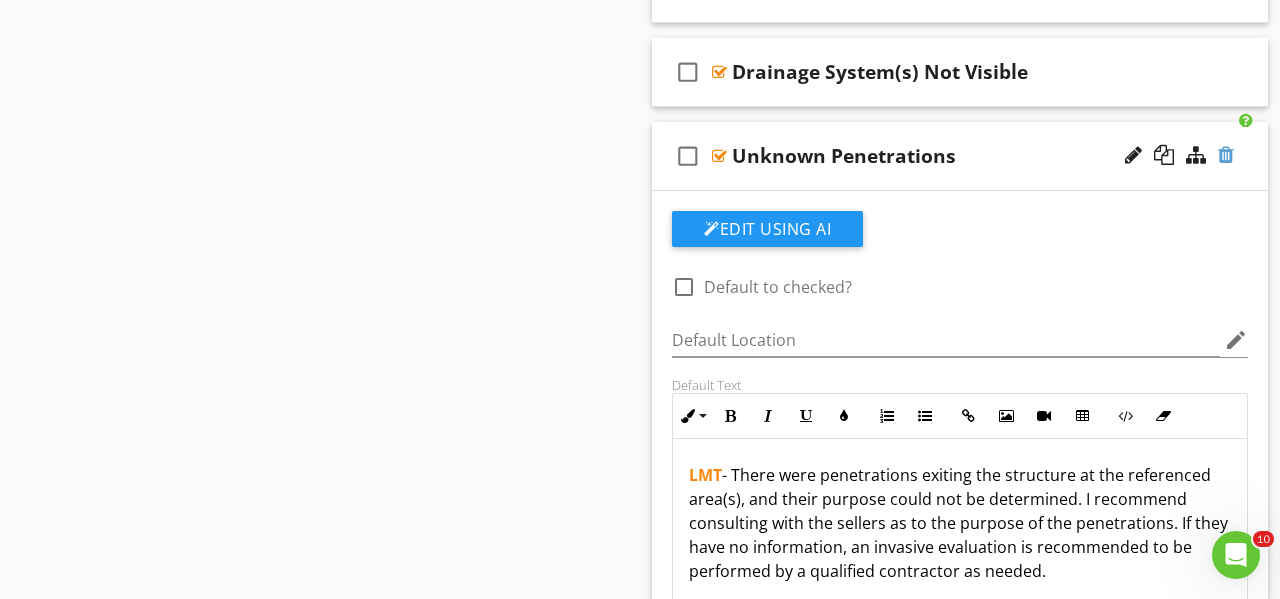 click at bounding box center [1226, 155] 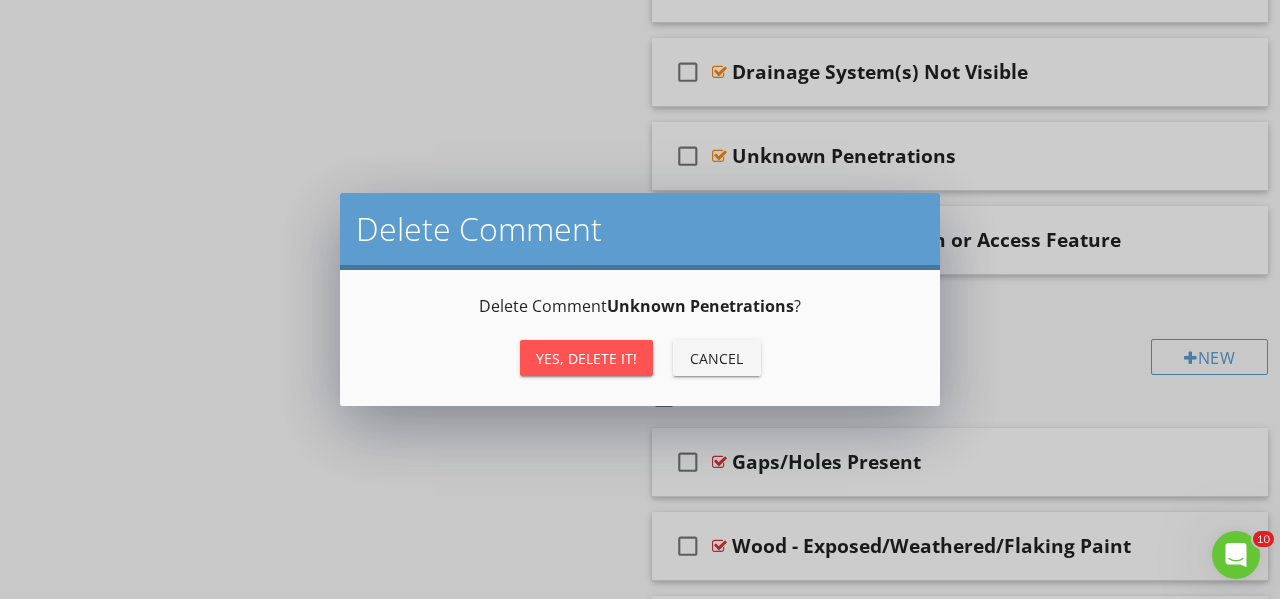 click on "Yes, Delete it!" at bounding box center [586, 358] 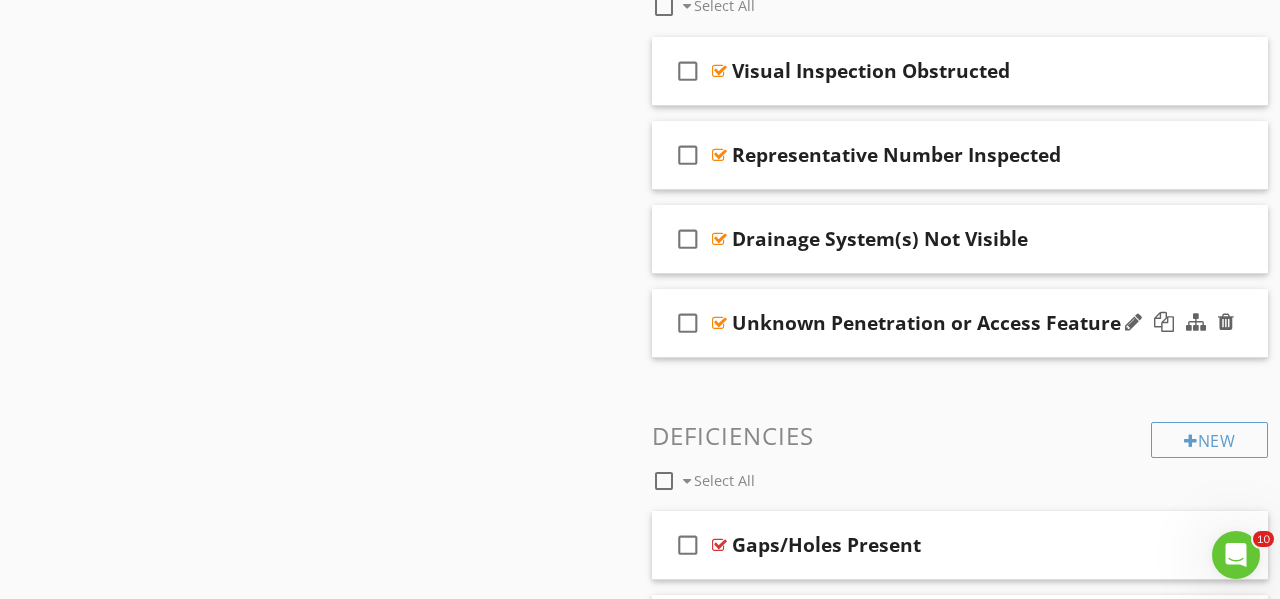 scroll, scrollTop: 2066, scrollLeft: 0, axis: vertical 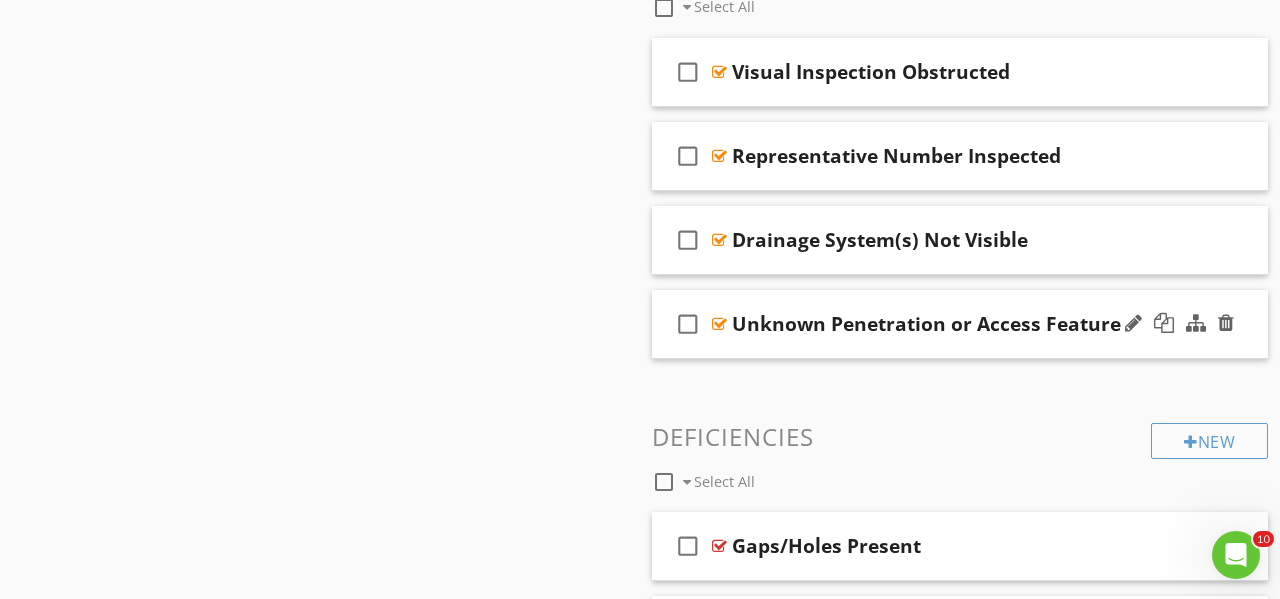 click on "check_box_outline_blank
Unknown Penetration or Access Feature" at bounding box center (960, 324) 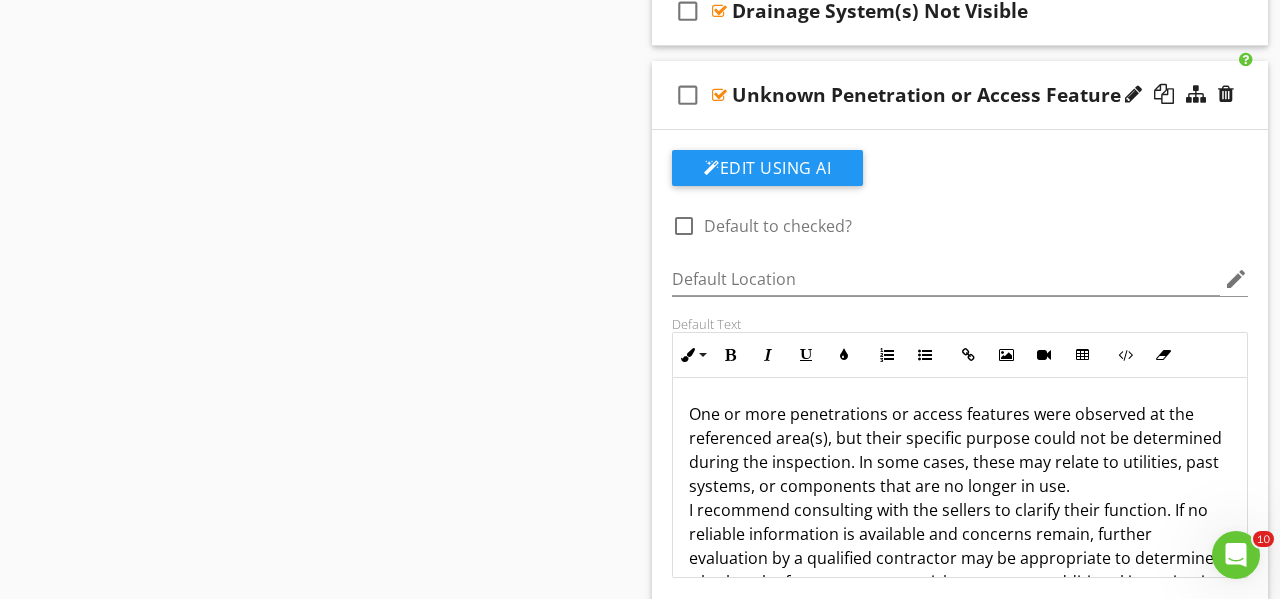 scroll, scrollTop: 2300, scrollLeft: 0, axis: vertical 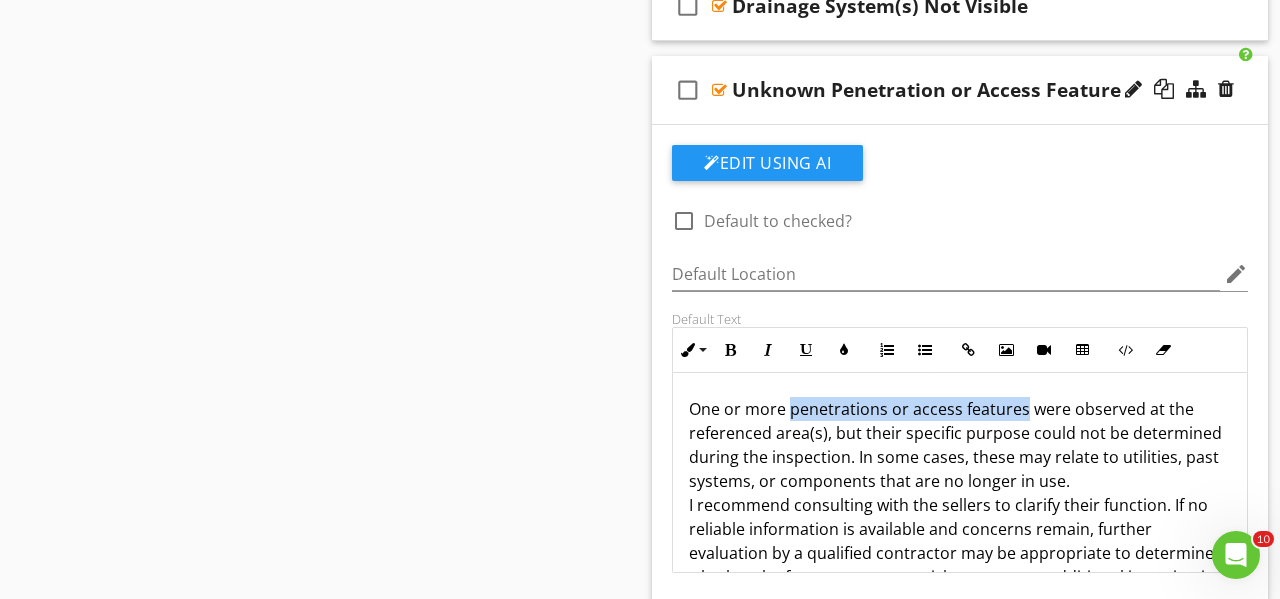 drag, startPoint x: 790, startPoint y: 410, endPoint x: 1023, endPoint y: 414, distance: 233.03433 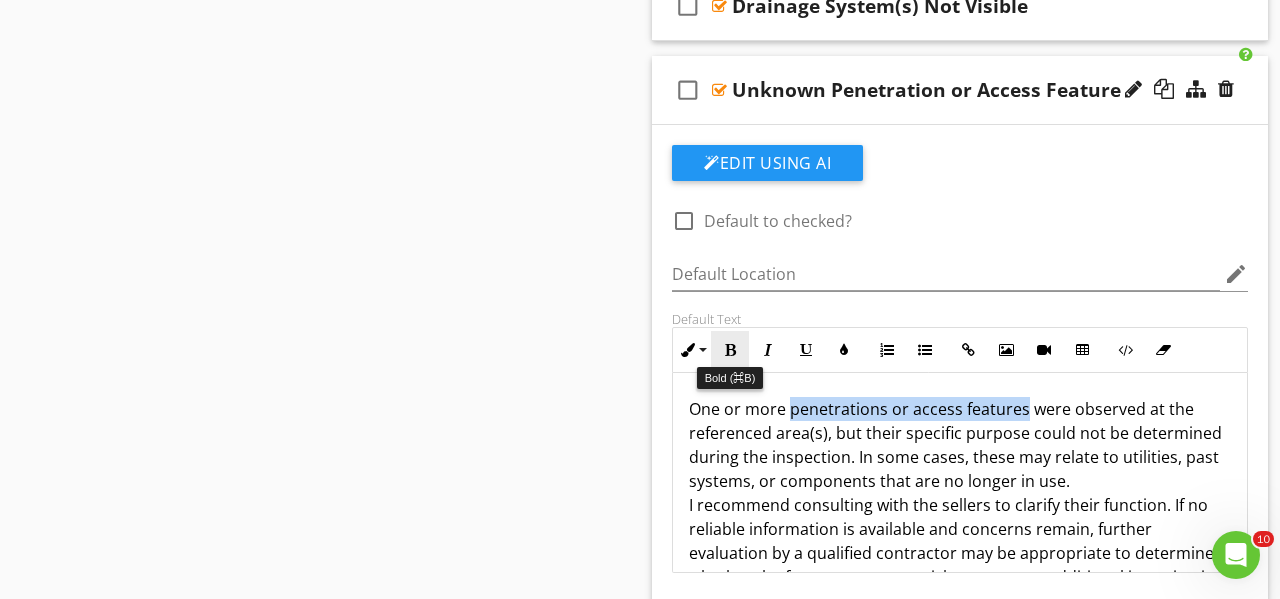 click at bounding box center (730, 350) 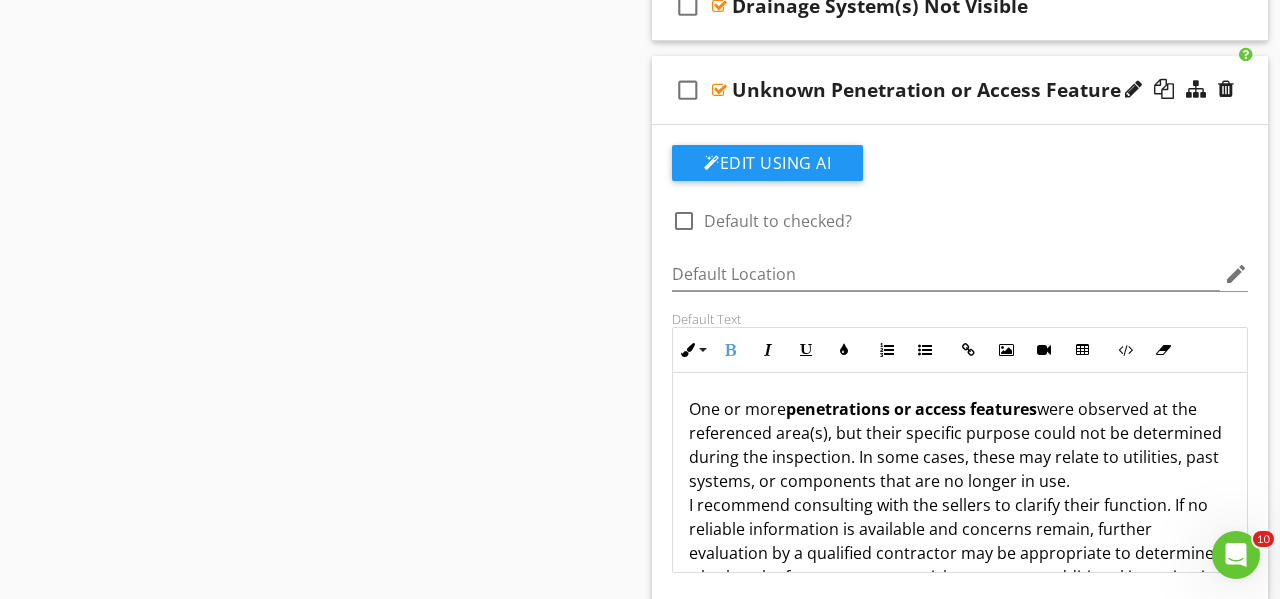 click on "One or more  penetrations or access features  were observed at the referenced area(s), but their specific purpose could not be determined during the inspection. In some cases, these may relate to utilities, past systems, or components that are no longer in use. I recommend consulting with the sellers to clarify their function. If no reliable information is available and concerns remain, further evaluation by a qualified contractor may be appropriate to determine whether the feature poses any risk or warrants additional investigation." at bounding box center [960, 493] 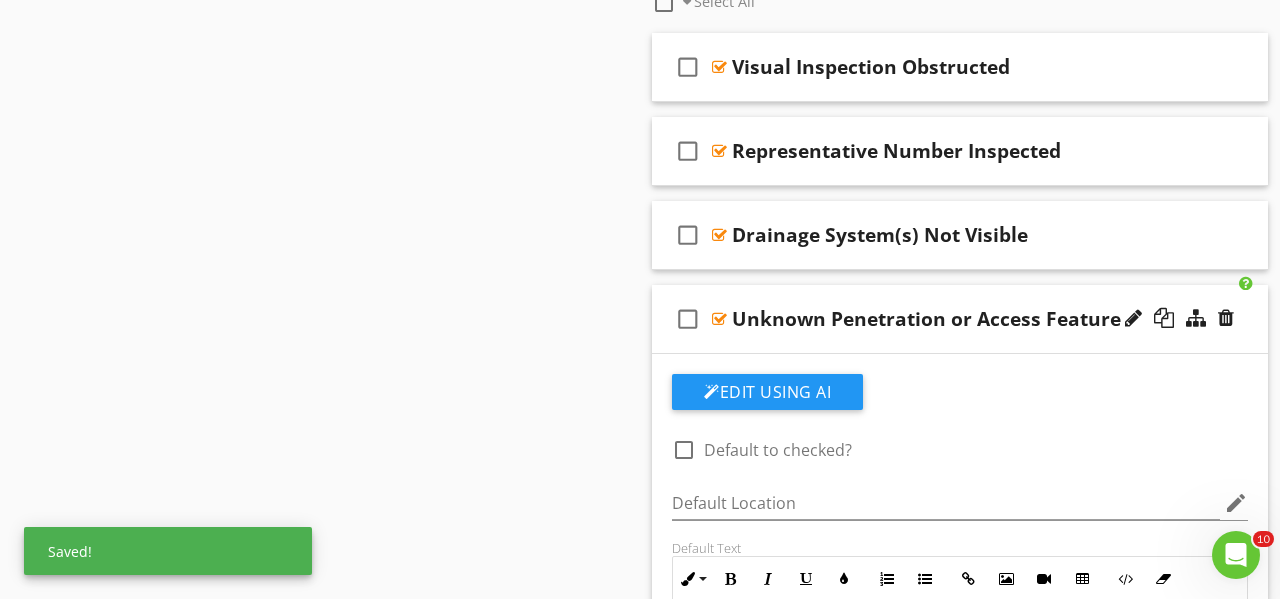 scroll, scrollTop: 2070, scrollLeft: 0, axis: vertical 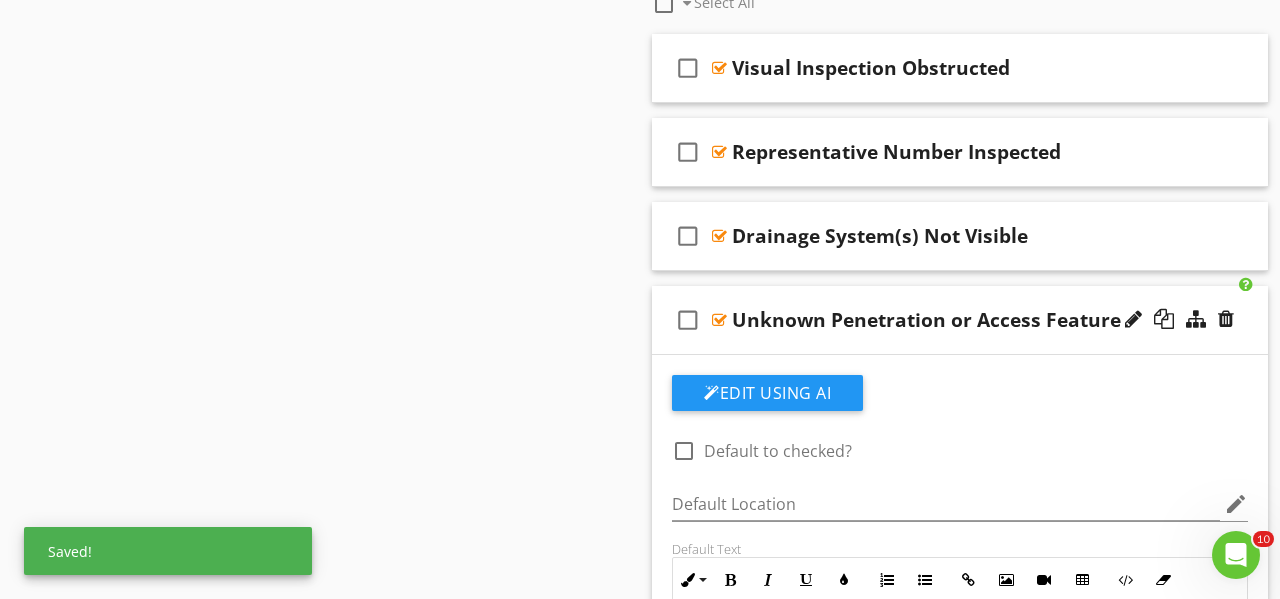 click on "check_box_outline_blank
Unknown Penetration or Access Feature" at bounding box center (960, 320) 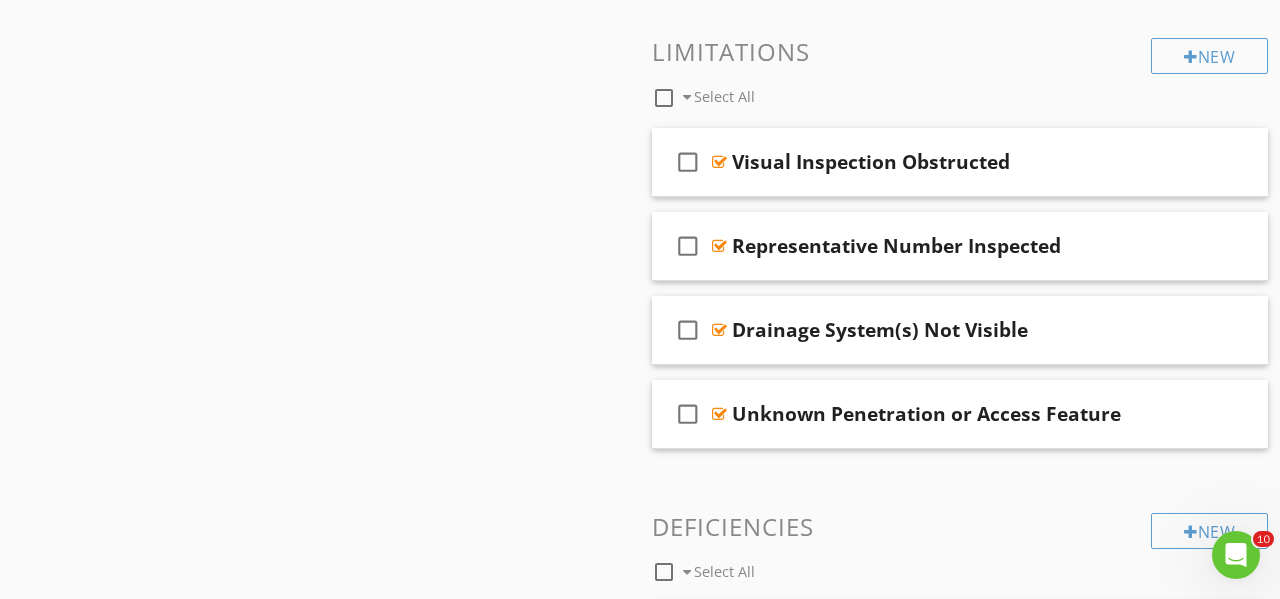 scroll, scrollTop: 1976, scrollLeft: 0, axis: vertical 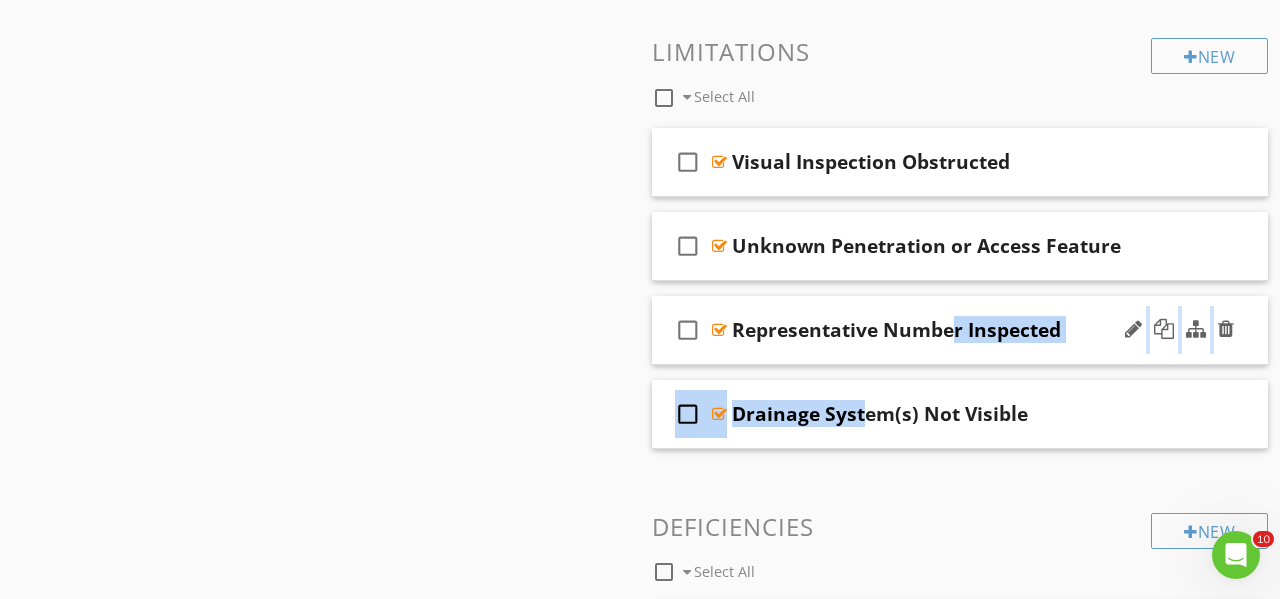 drag, startPoint x: 814, startPoint y: 392, endPoint x: 813, endPoint y: 332, distance: 60.00833 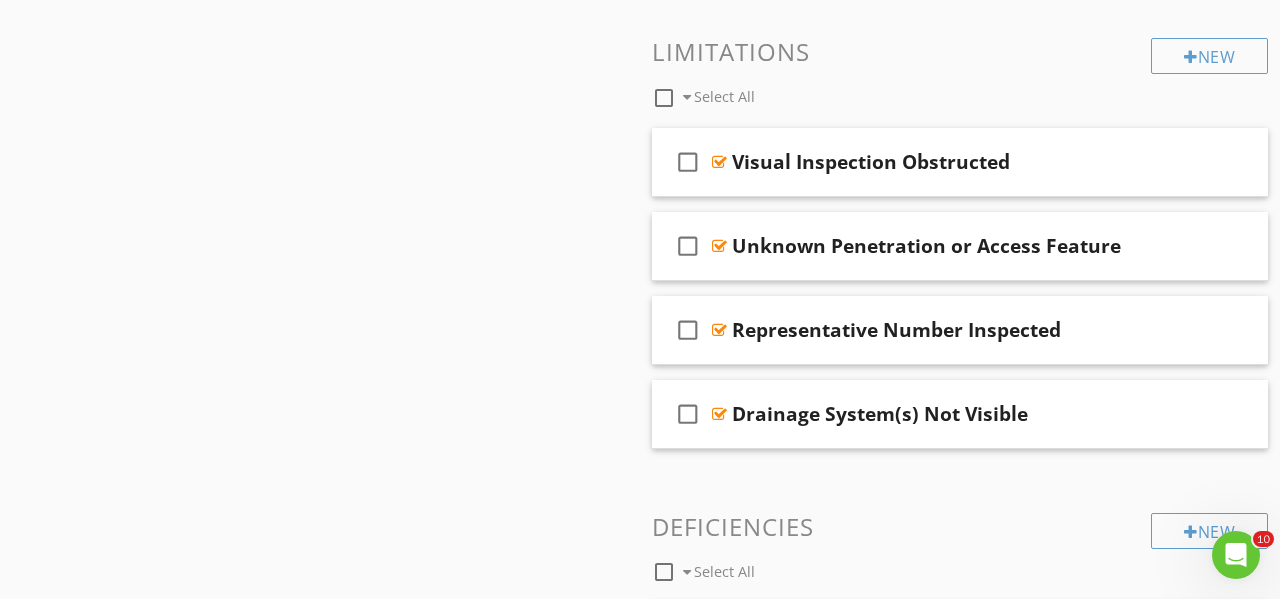 click on "Sections
Inspection Information           Utility Shutoff Locations           Exterior            Roof & Related Components           Garage           Attic, Roof Structure, & Ventilation           Insulation, Ventilation, Flue Vents & Exhaust Fans           Electrical           Plumbing           Water Heater           HVAC           Foundation Area           Foundation - Manufactured Home           Foundation - Slab on Grade            Interior Areas and Items           Appliances           Fireplace, Wood Stove, Gas Fireplace Etc...           Laundry           Environmental Information           Radon Mitigation System           Older Home Information/Recommended Upgrades           Thermal Imaging           Final Checklist
Section
Attachments
Attachment
Items
Exterior Info           Exterior Hardscapes            Grounds, Lot Drainage, Vegetation" at bounding box center (640, 204) 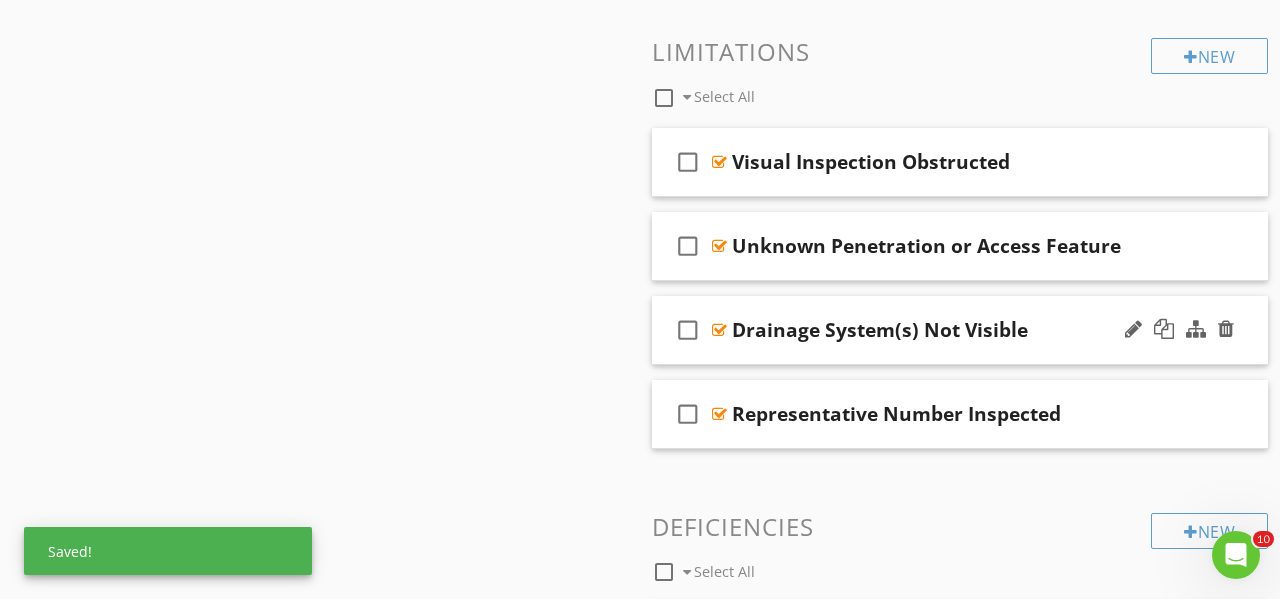 click on "check_box_outline_blank
Drainage System(s) Not Visible" at bounding box center [960, 330] 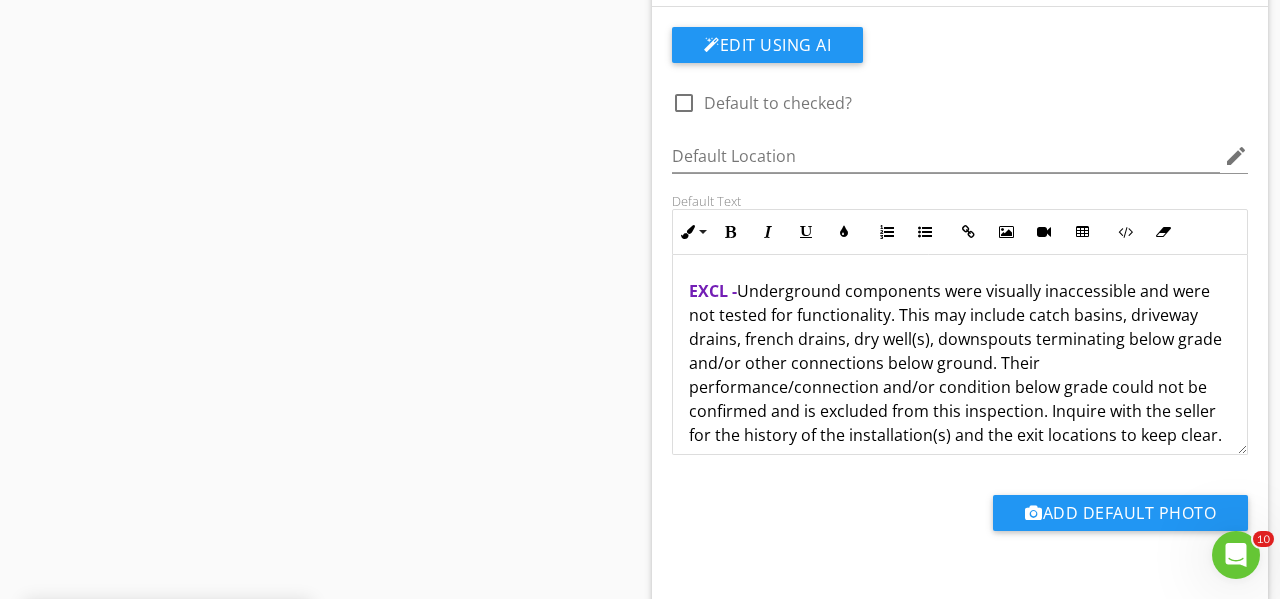 scroll, scrollTop: 2335, scrollLeft: 0, axis: vertical 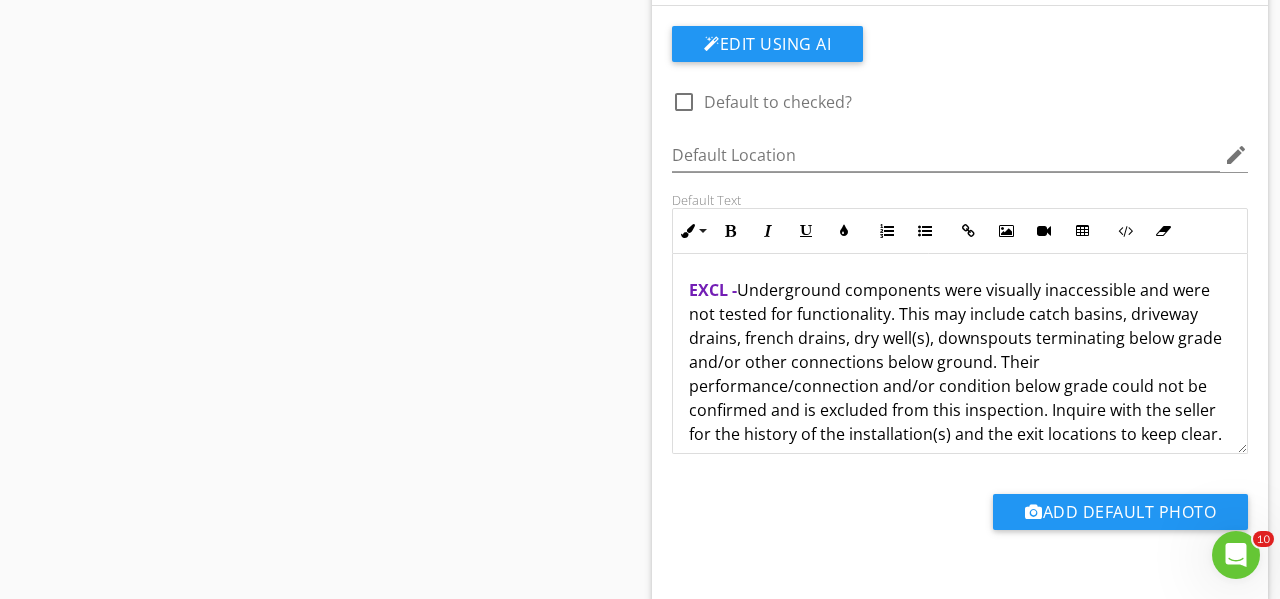 drag, startPoint x: 1076, startPoint y: 434, endPoint x: 680, endPoint y: 293, distance: 420.35342 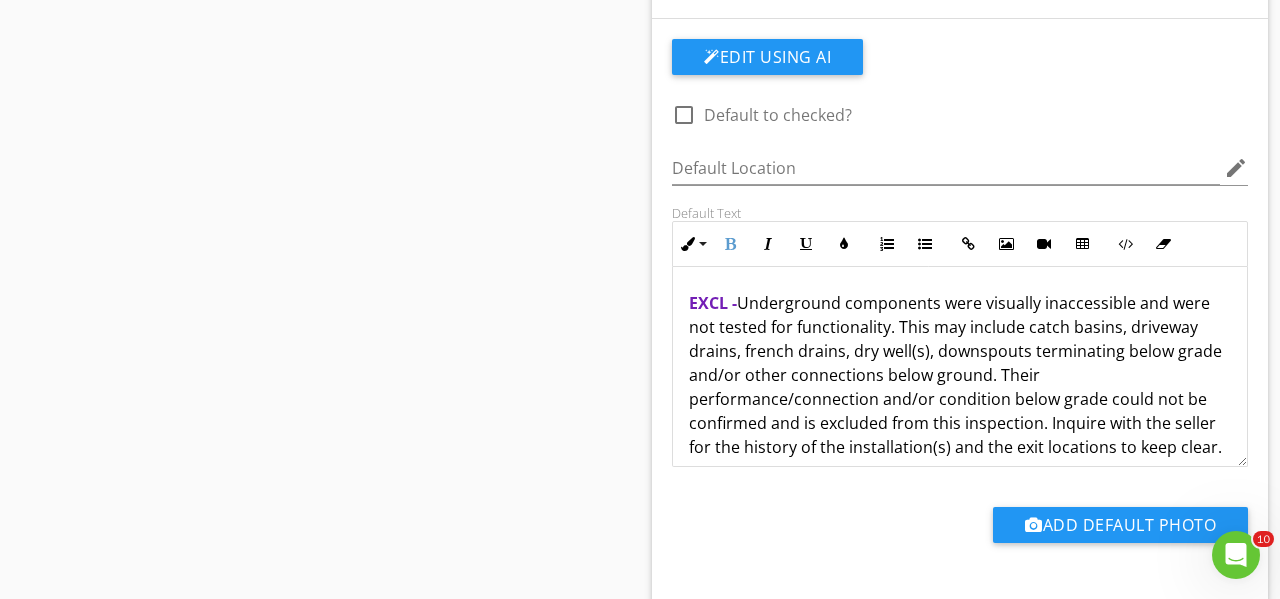 scroll, scrollTop: 2246, scrollLeft: 0, axis: vertical 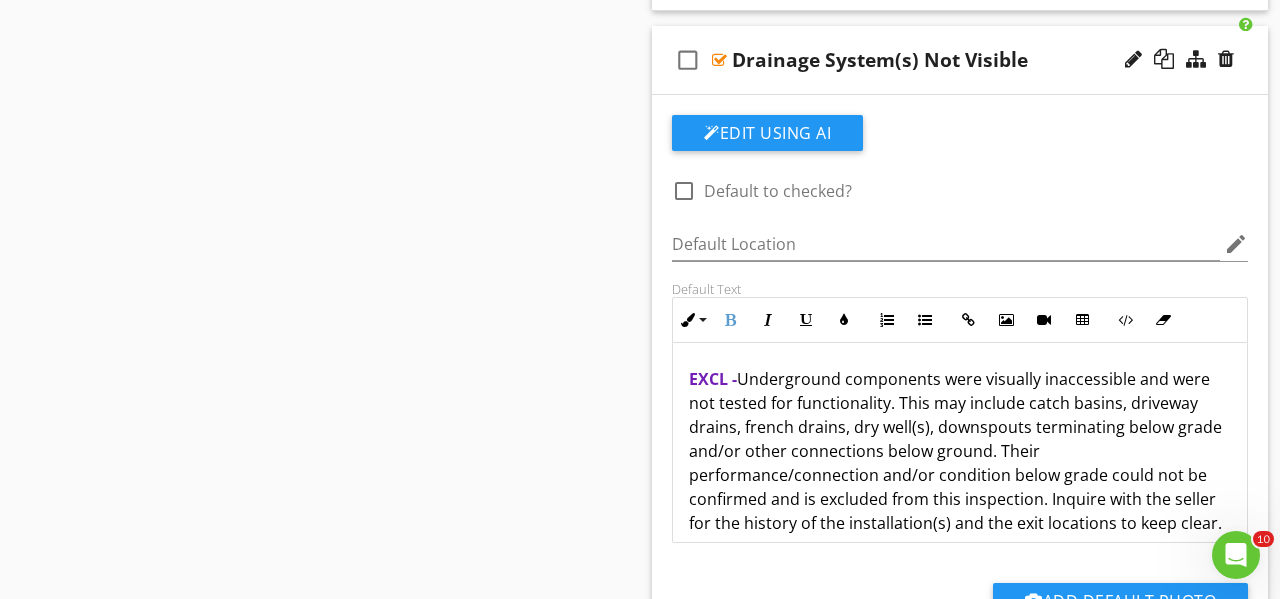 click on "EXCL -  Underground components were visually inaccessible and were not tested for functionality. This may include catch basins, driveway drains, french drains, dry well(s), downspouts terminating below grade and/or other connections below ground. Their performance/connection and/or condition below grade could not be confirmed and is excluded from this inspection. Inquire with the seller for the history of the installation(s) and the exit locations to keep clear." at bounding box center [960, 451] 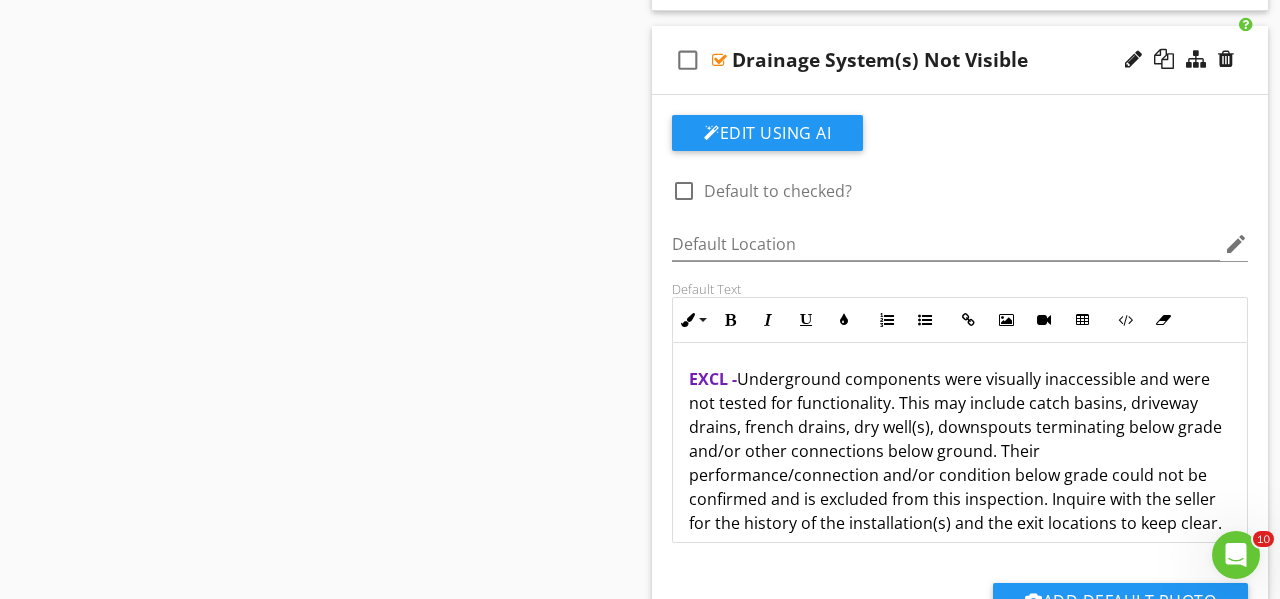 click on "EXCL -  Underground components were visually inaccessible and were not tested for functionality. This may include catch basins, driveway drains, french drains, dry well(s), downspouts terminating below grade and/or other connections below ground. Their performance/connection and/or condition below grade could not be confirmed and is excluded from this inspection. Inquire with the seller for the history of the installation(s) and the exit locations to keep clear." at bounding box center [960, 451] 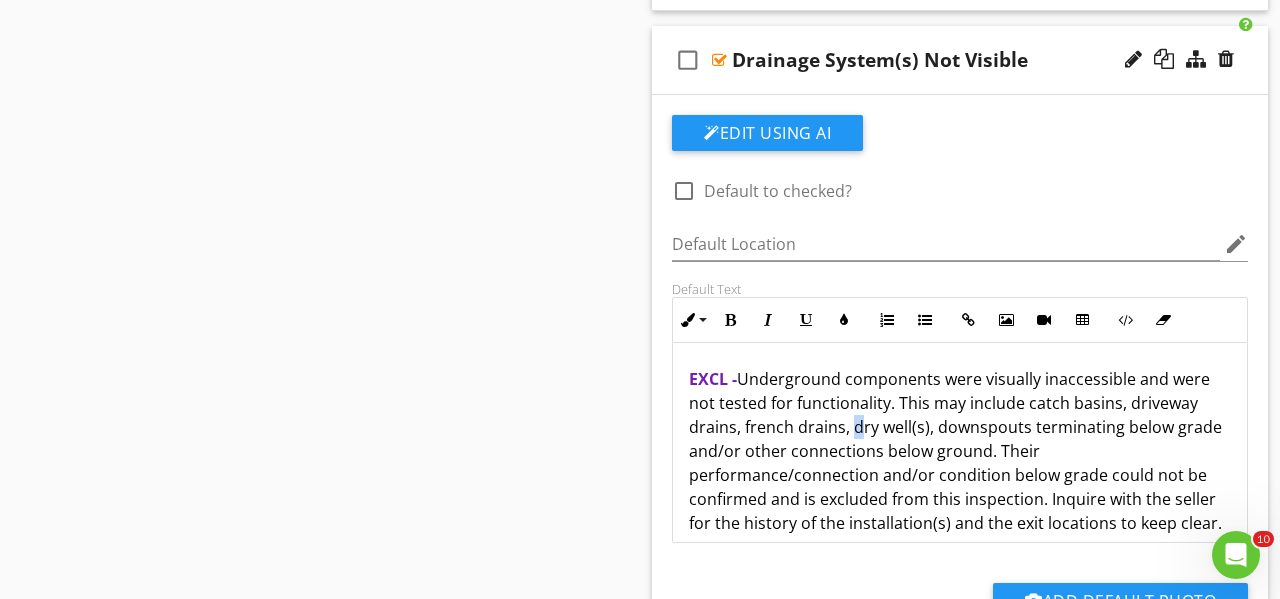 click on "EXCL -  Underground components were visually inaccessible and were not tested for functionality. This may include catch basins, driveway drains, french drains, dry well(s), downspouts terminating below grade and/or other connections below ground. Their performance/connection and/or condition below grade could not be confirmed and is excluded from this inspection. Inquire with the seller for the history of the installation(s) and the exit locations to keep clear." at bounding box center (960, 451) 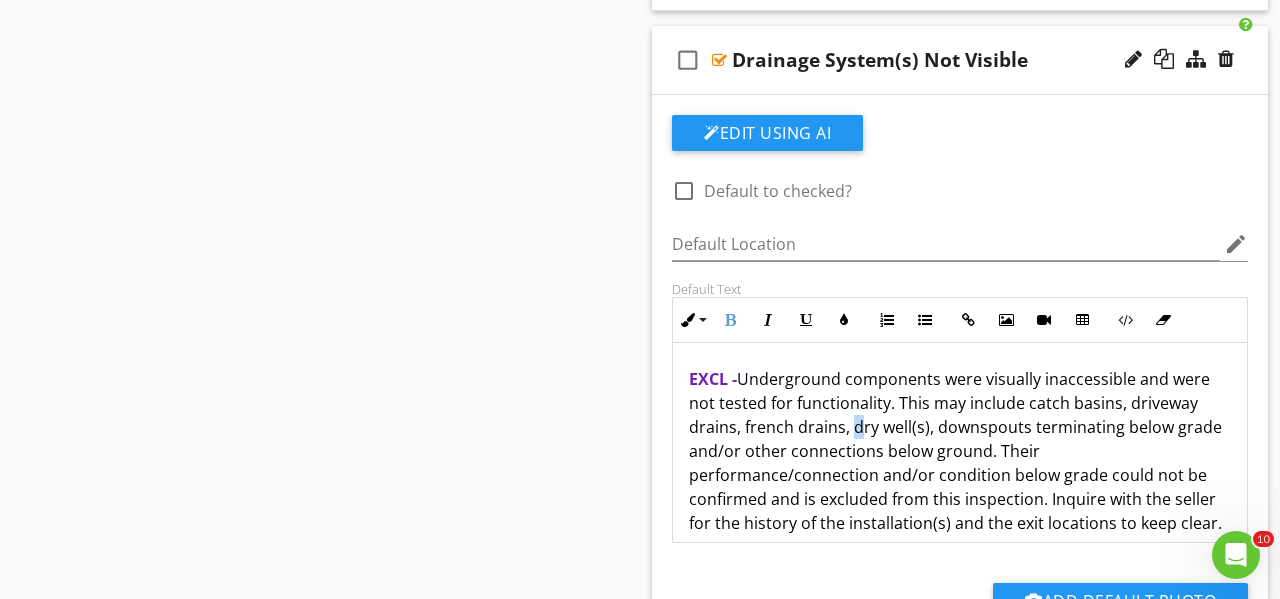 click on "EXCL -  Underground components were visually inaccessible and were not tested for functionality. This may include catch basins, driveway drains, french drains, dry well(s), downspouts terminating below grade and/or other connections below ground. Their performance/connection and/or condition below grade could not be confirmed and is excluded from this inspection. Inquire with the seller for the history of the installation(s) and the exit locations to keep clear." at bounding box center [960, 451] 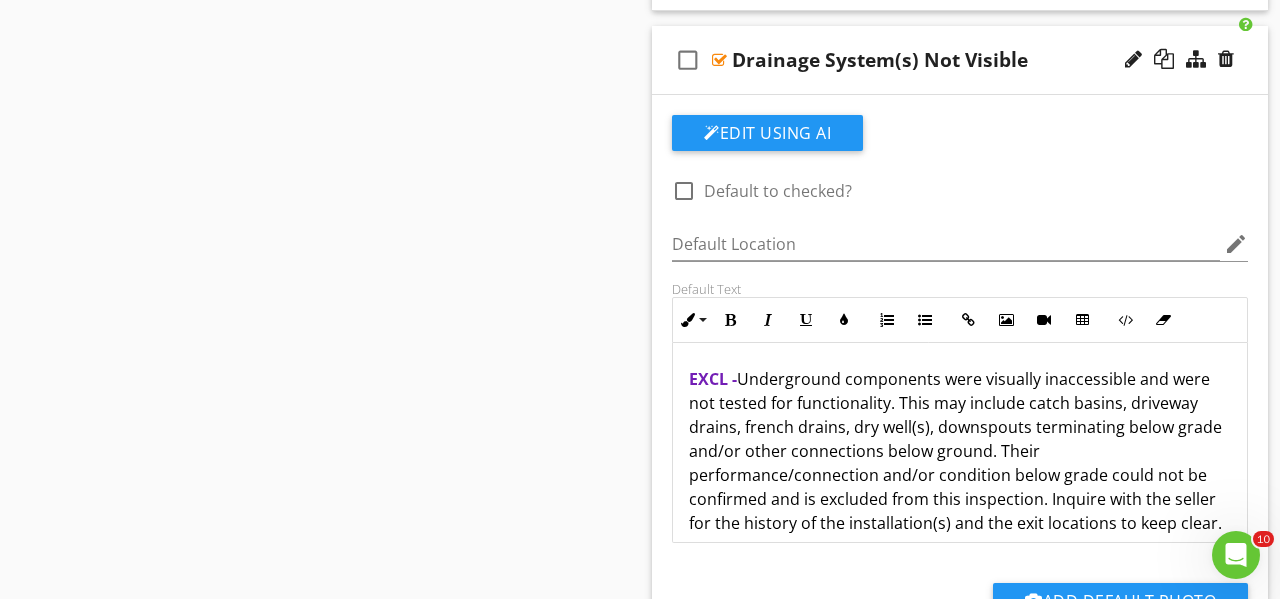 drag, startPoint x: 1070, startPoint y: 524, endPoint x: 746, endPoint y: 382, distance: 353.7513 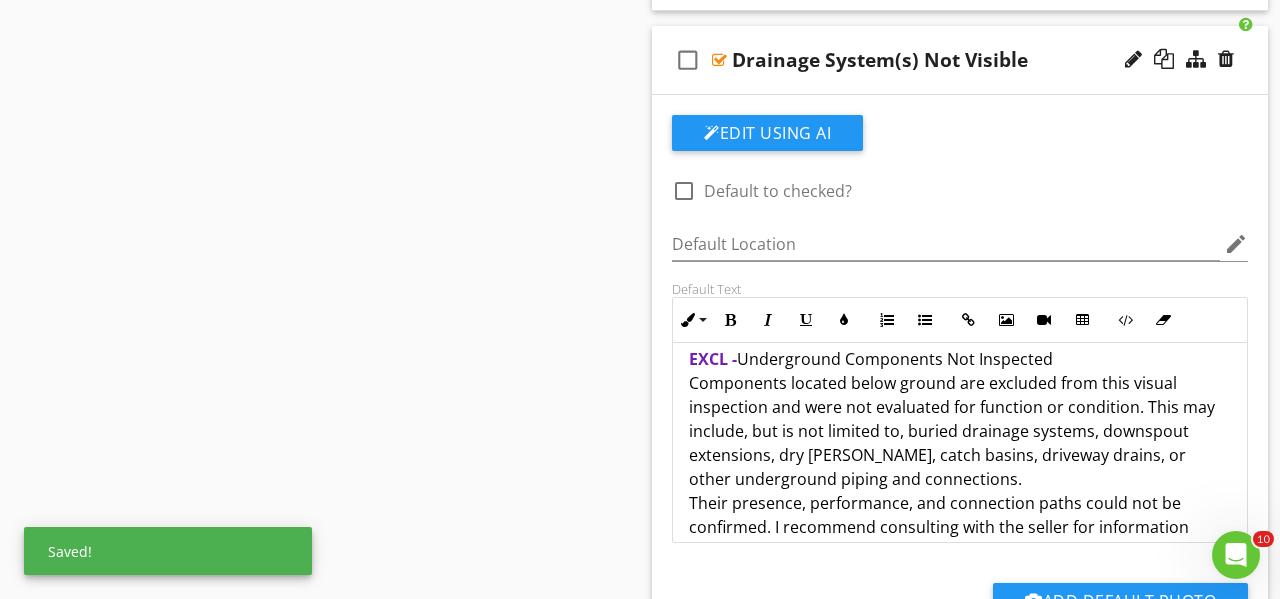 scroll, scrollTop: 0, scrollLeft: 0, axis: both 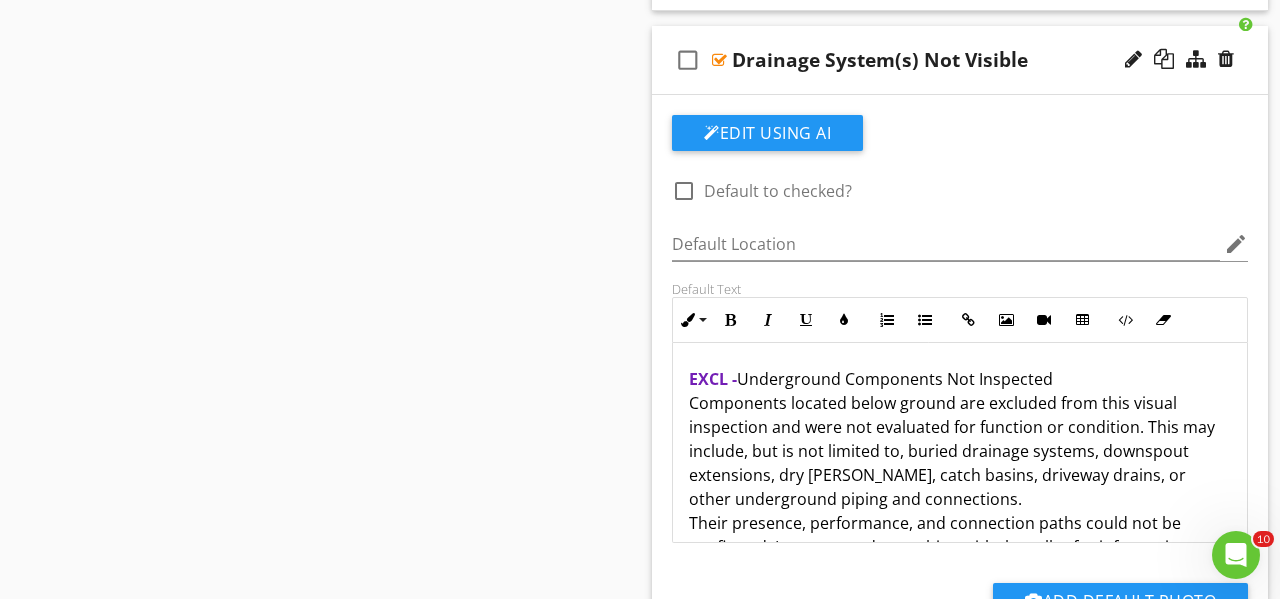 drag, startPoint x: 742, startPoint y: 378, endPoint x: 1049, endPoint y: 379, distance: 307.00162 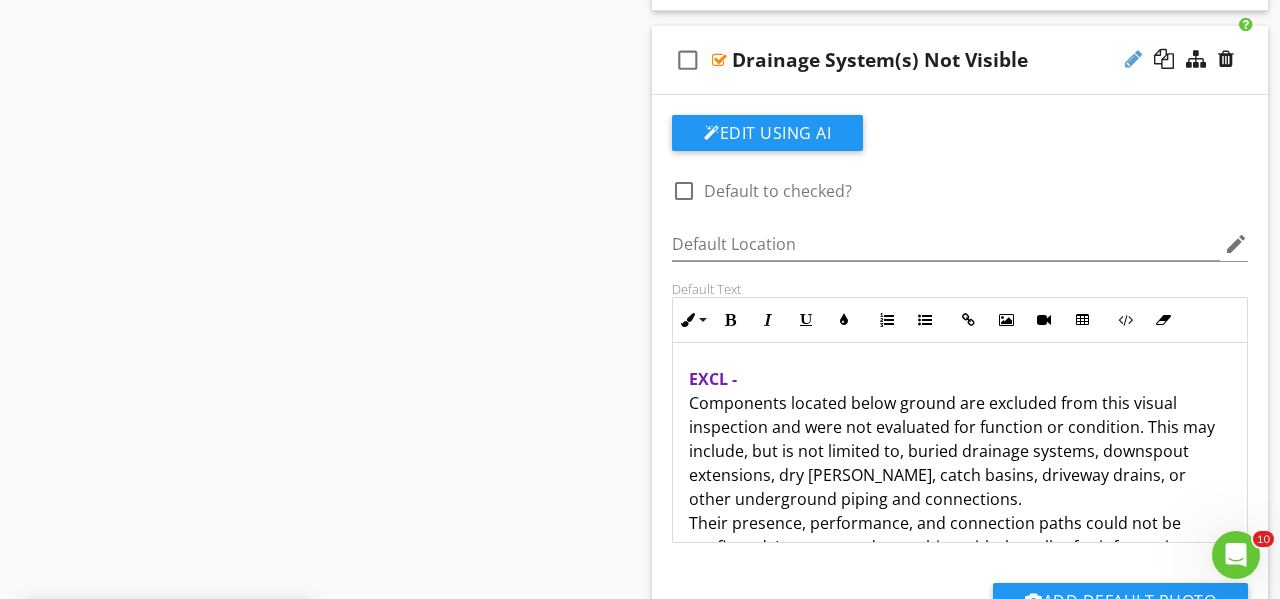 click at bounding box center (1133, 59) 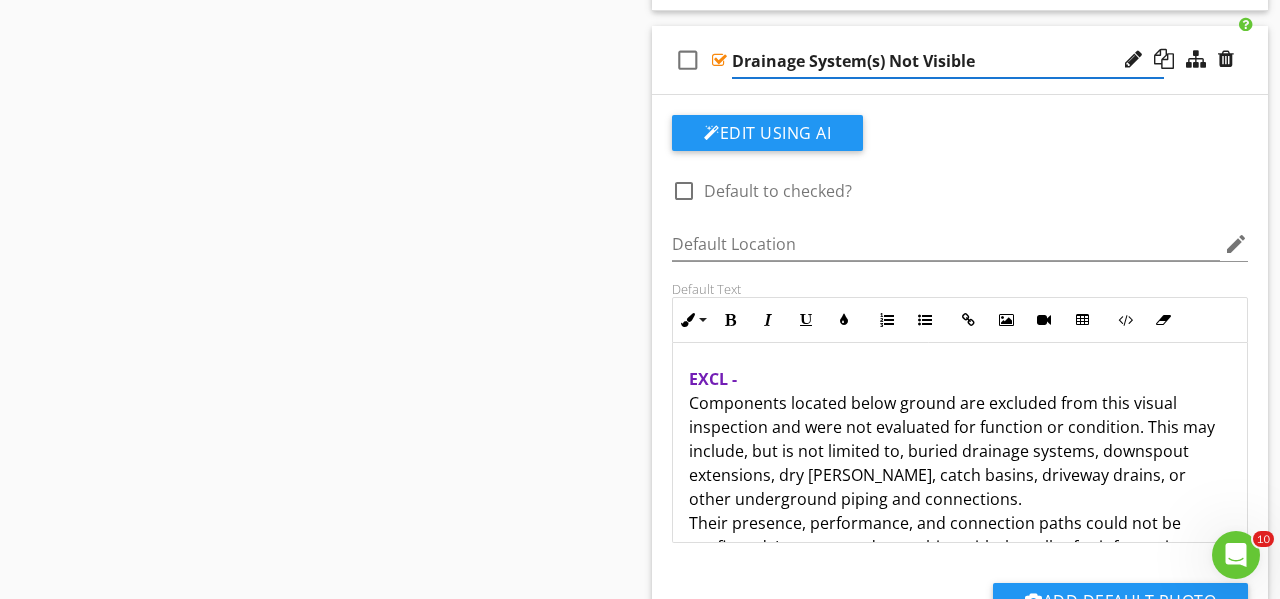 click on "Drainage System(s) Not Visible" at bounding box center (948, 61) 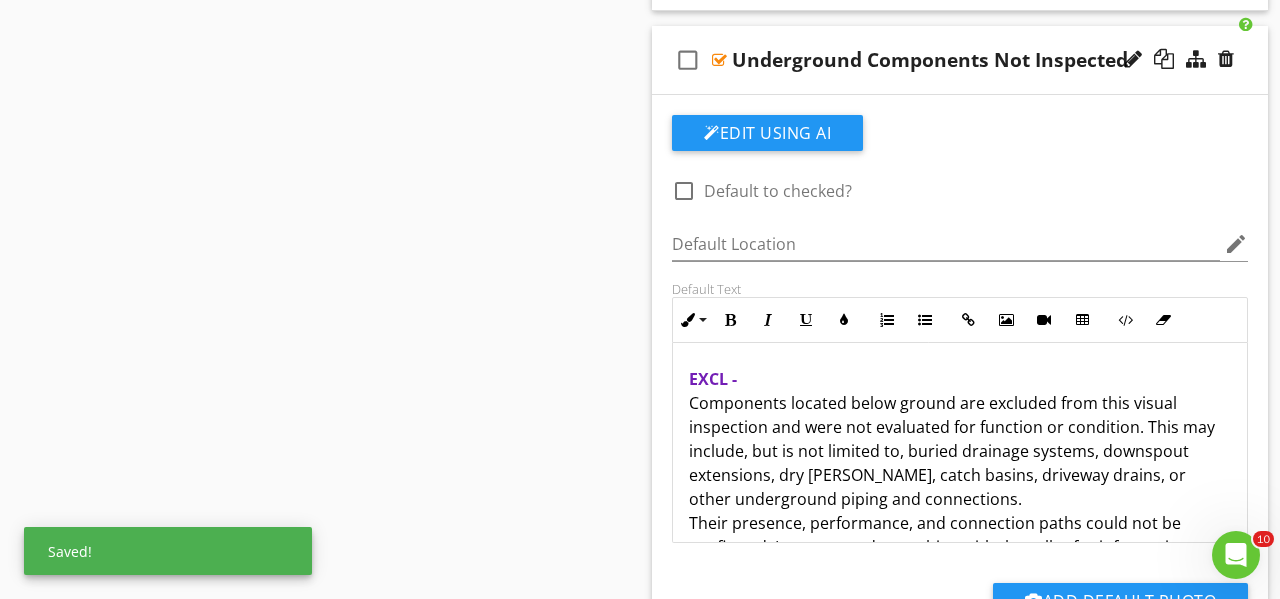 click on "Sections
Inspection Information           Utility Shutoff Locations           Exterior            Roof & Related Components           Garage           Attic, Roof Structure, & Ventilation           Insulation, Ventilation, Flue Vents & Exhaust Fans           Electrical           Plumbing           Water Heater           HVAC           Foundation Area           Foundation - Manufactured Home           Foundation - Slab on Grade            Interior Areas and Items           Appliances           Fireplace, Wood Stove, Gas Fireplace Etc...           Laundry           Environmental Information           Radon Mitigation System           Older Home Information/Recommended Upgrades           Thermal Imaging           Final Checklist
Section
Attachments
Attachment
Items
Exterior Info           Exterior Hardscapes            Grounds, Lot Drainage, Vegetation" at bounding box center (640, 234) 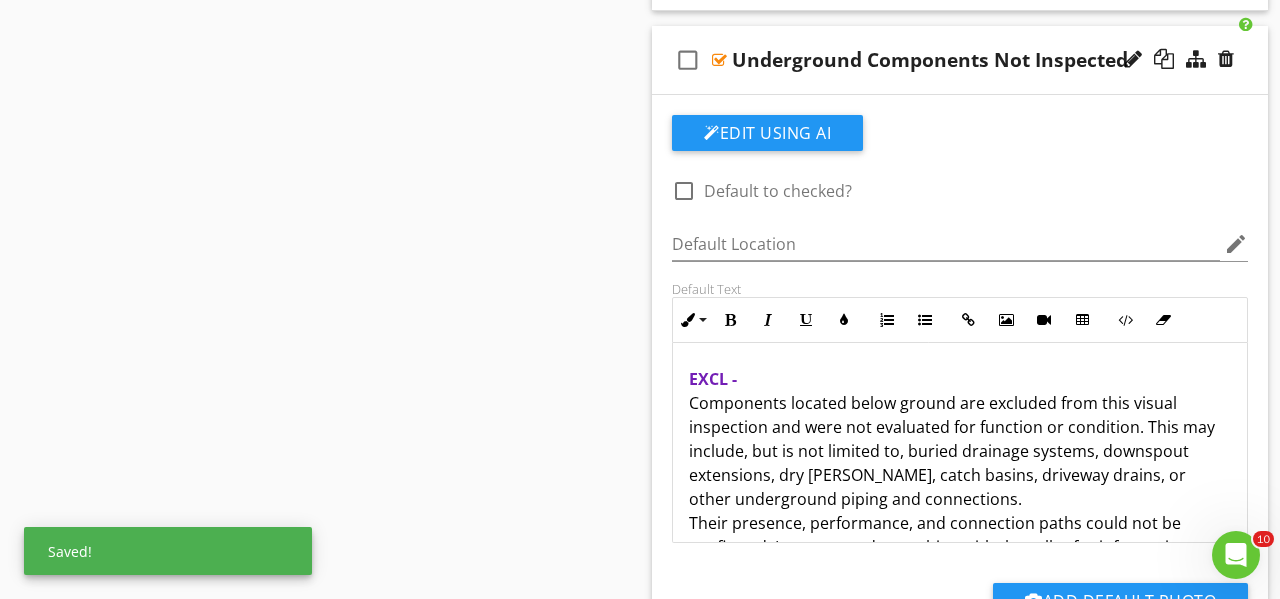 click on "EXCL -   Components located below ground are excluded from this visual inspection and were not evaluated for function or condition. This may include, but is not limited to, buried drainage systems, downspout extensions, dry [PERSON_NAME], catch basins, driveway drains, or other underground piping and connections. Their presence, performance, and connection paths could not be confirmed. I recommend consulting with the seller for information about any such systems, their installation history, and any known exit points that should be kept clear." at bounding box center [960, 487] 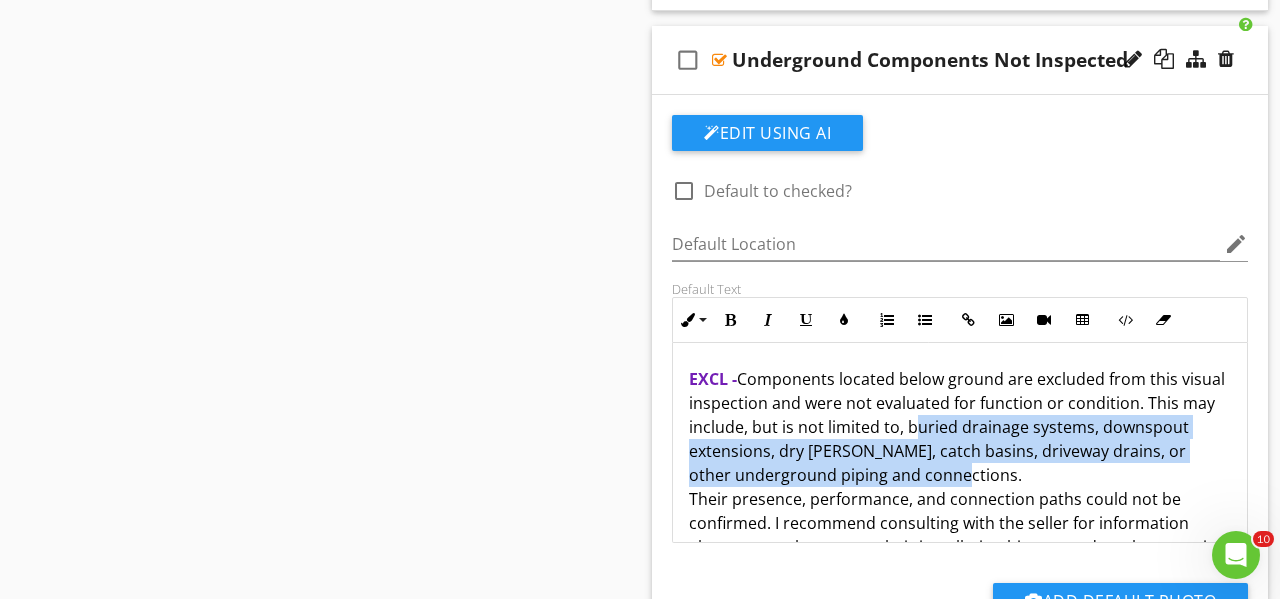drag, startPoint x: 906, startPoint y: 424, endPoint x: 977, endPoint y: 464, distance: 81.49233 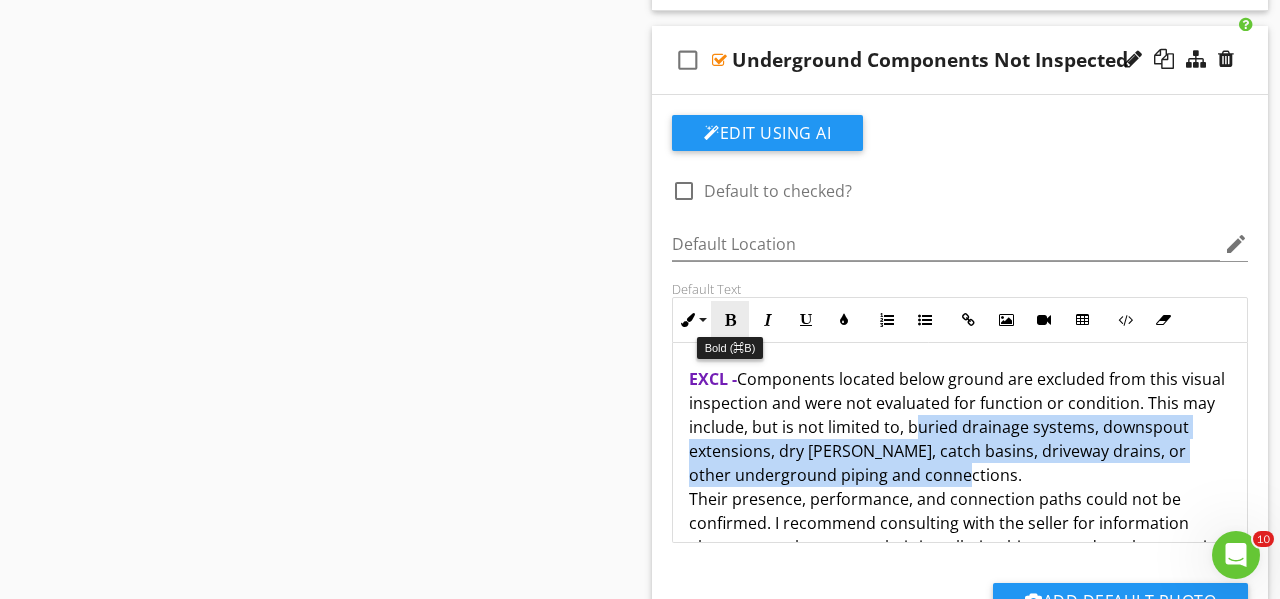 click on "Bold" at bounding box center [730, 320] 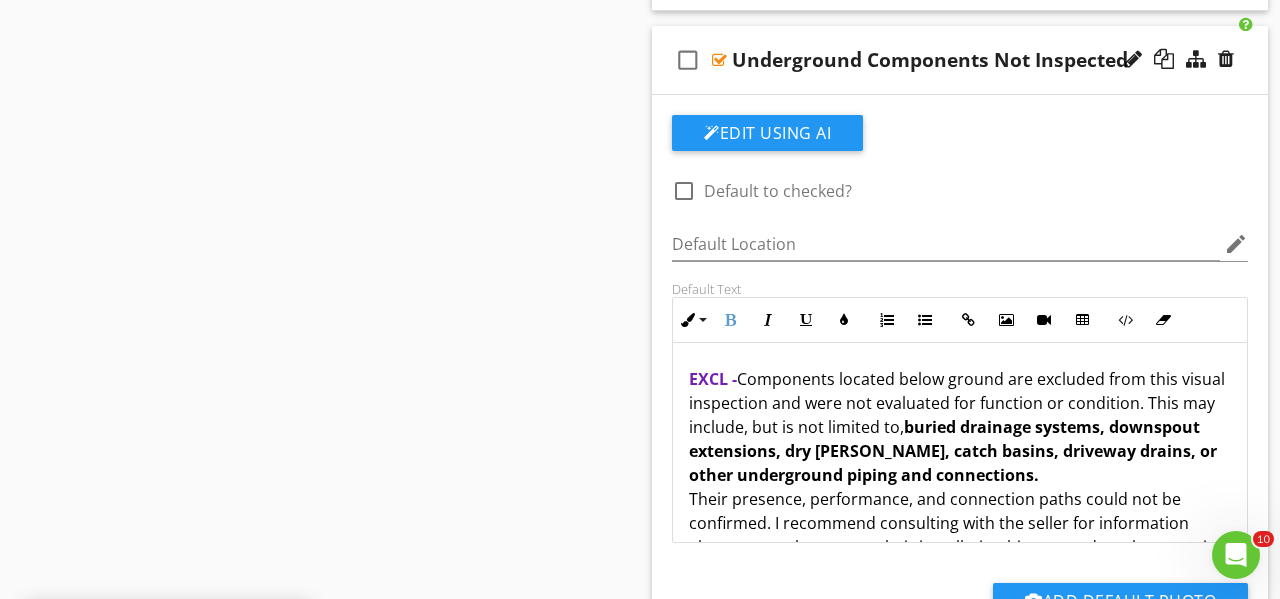 click on "EXCL -  Components located below ground are excluded from this visual inspection and were not evaluated for function or condition. This may include, but is not limited to,  buried drainage systems, downspout extensions, dry [PERSON_NAME], catch basins, driveway drains, or other underground piping and connections. Their presence, performance, and connection paths could not be confirmed. I recommend consulting with the seller for information about any such systems, their installation history, and any known exit points that should be kept clear." at bounding box center (960, 475) 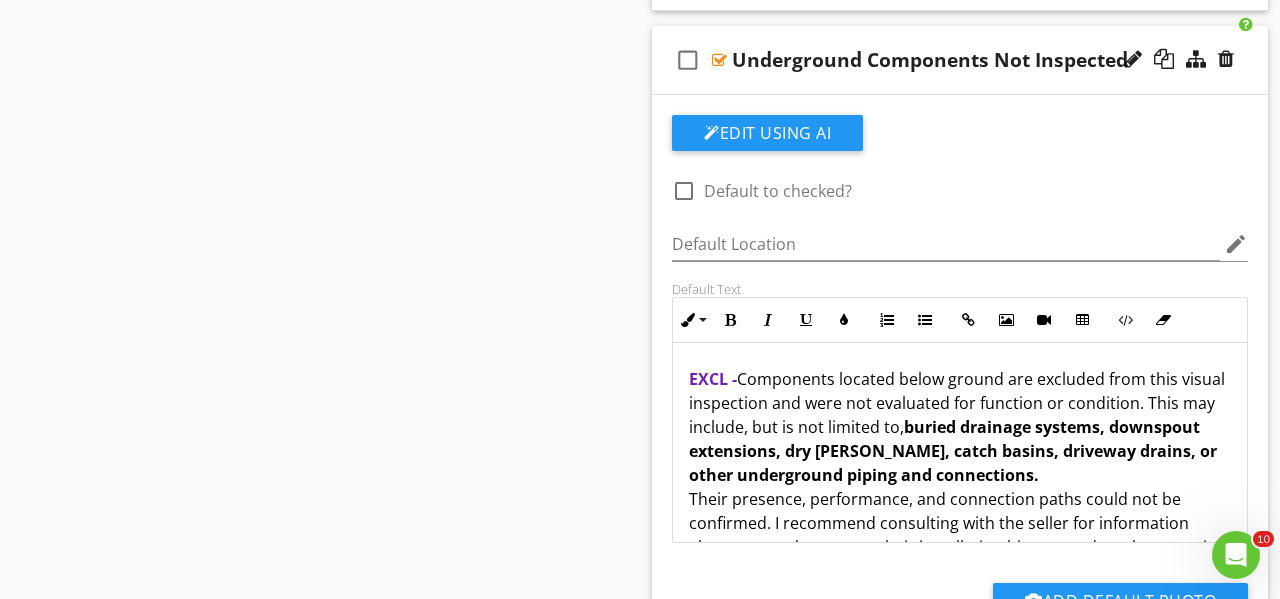 click on "EXCL -  Components located below ground are excluded from this visual inspection and were not evaluated for function or condition. This may include, but is not limited to,  buried drainage systems, downspout extensions, dry [PERSON_NAME], catch basins, driveway drains, or other underground piping and connections. Their presence, performance, and connection paths could not be confirmed. I recommend consulting with the seller for information about any such systems, their installation history, and any known exit points that should be kept clear." at bounding box center (960, 475) 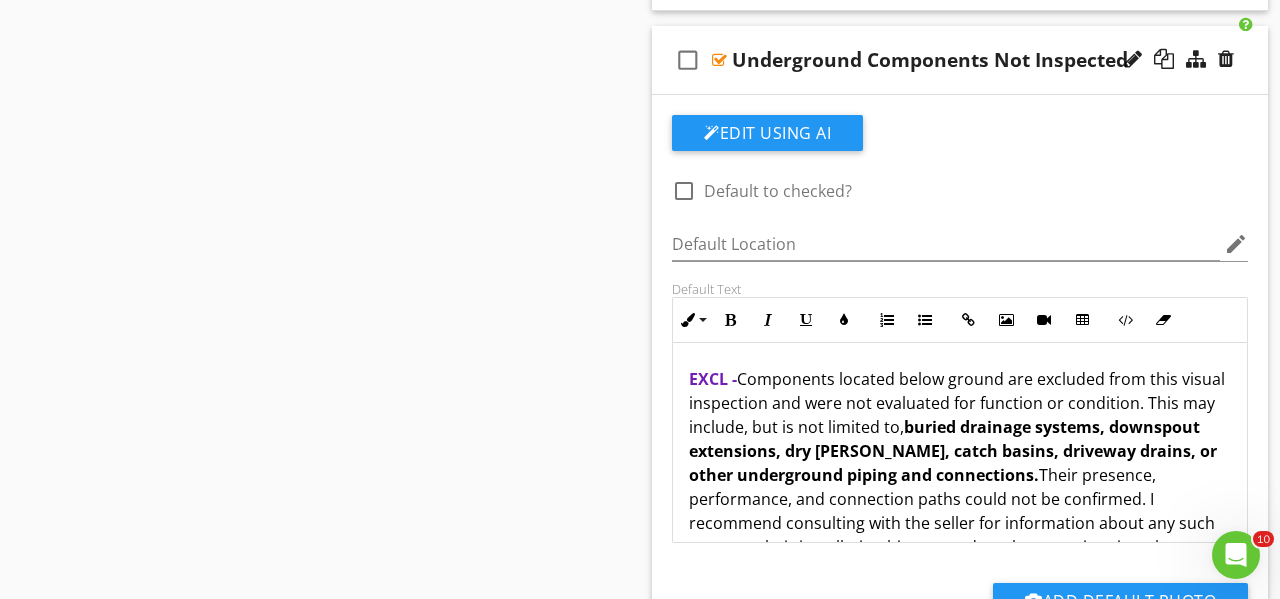 type 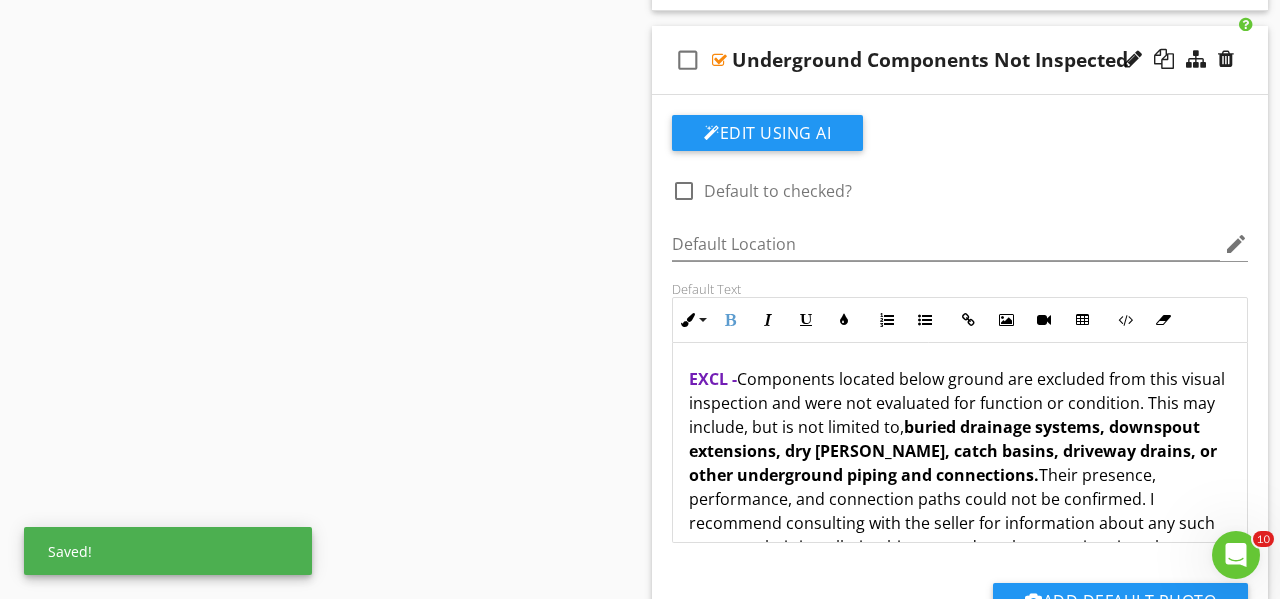 click on "EXCL -" at bounding box center [713, 379] 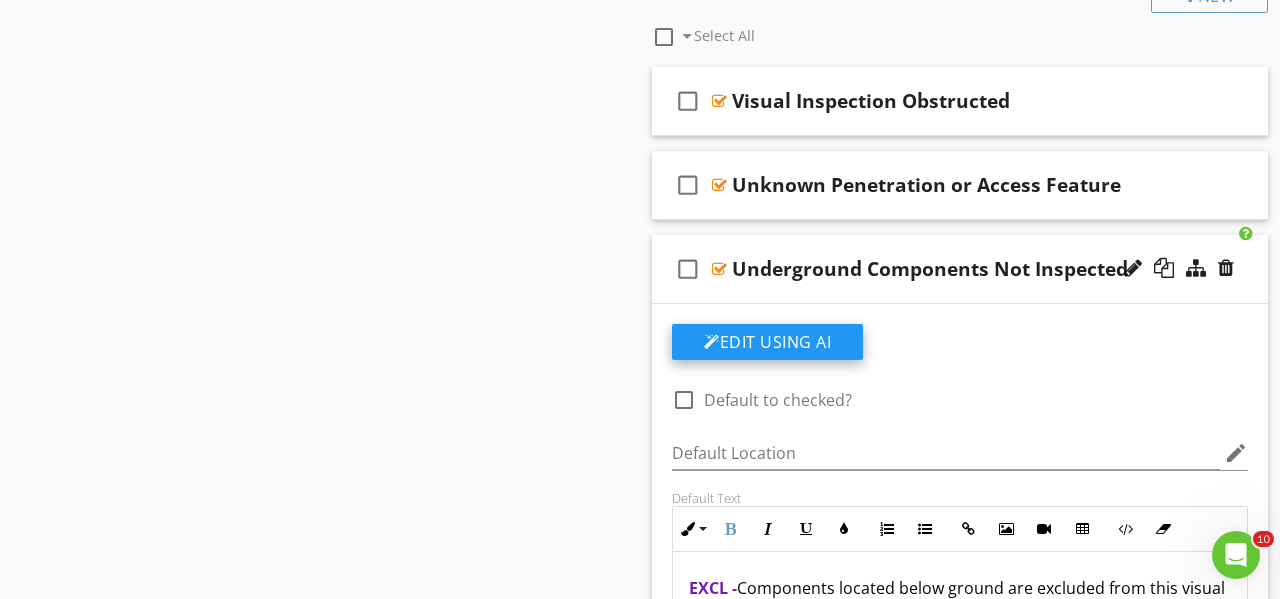 scroll, scrollTop: 2034, scrollLeft: 0, axis: vertical 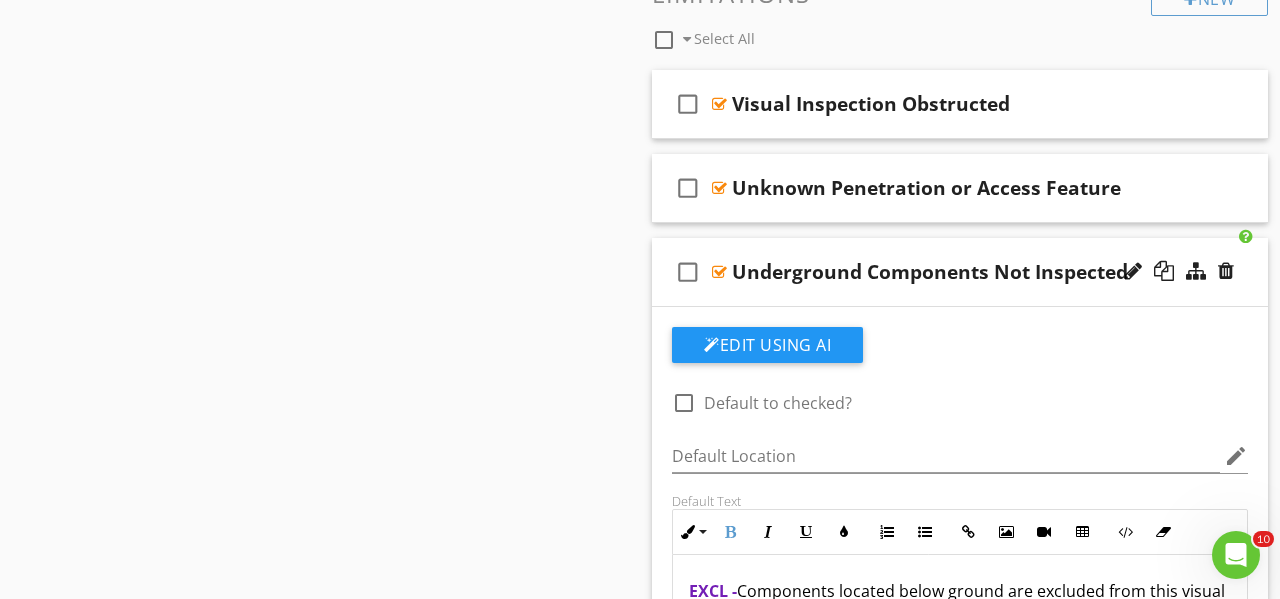 click at bounding box center [684, 403] 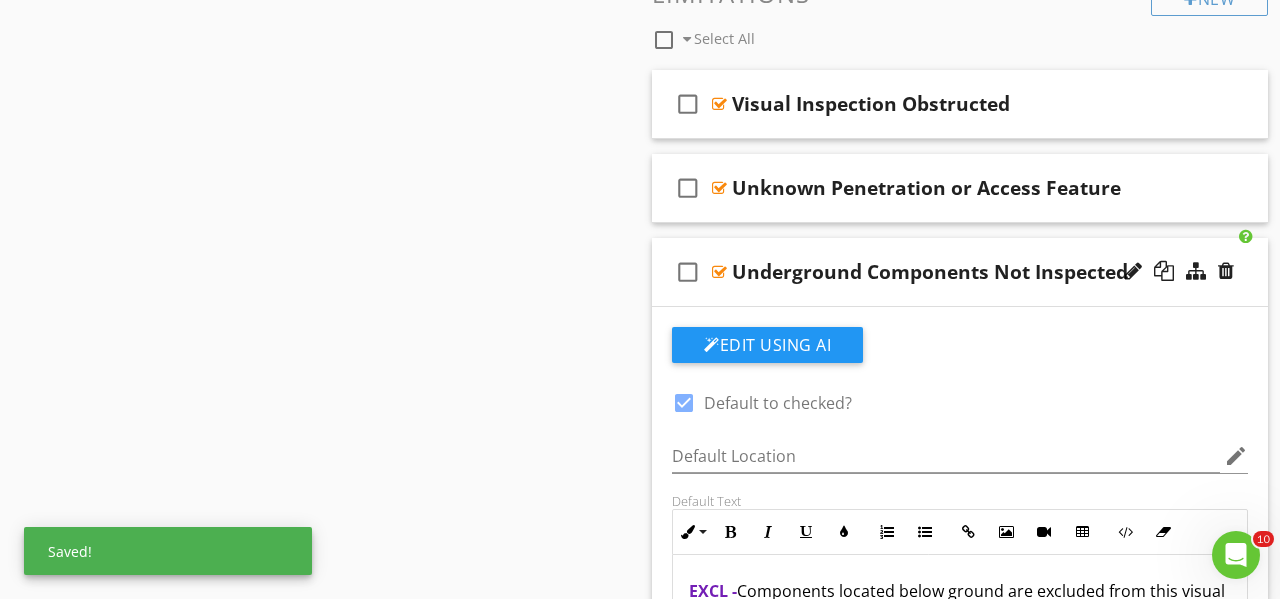 click on "check_box_outline_blank
Underground Components Not Inspected" at bounding box center [960, 272] 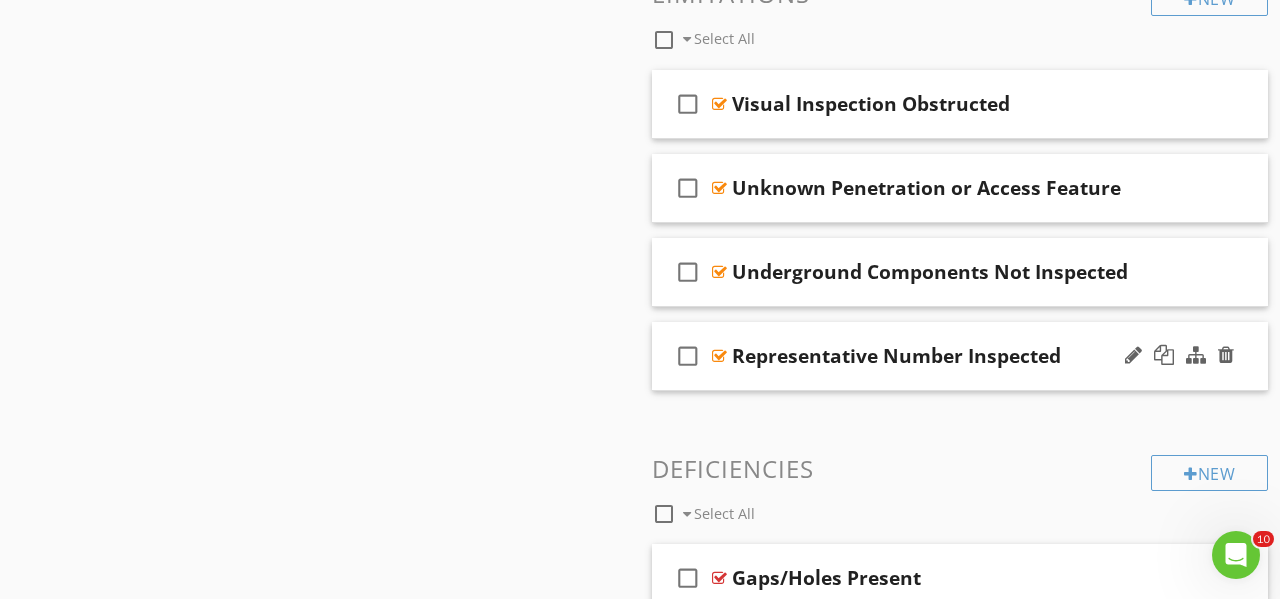 click on "check_box_outline_blank
Representative Number Inspected" at bounding box center (960, 356) 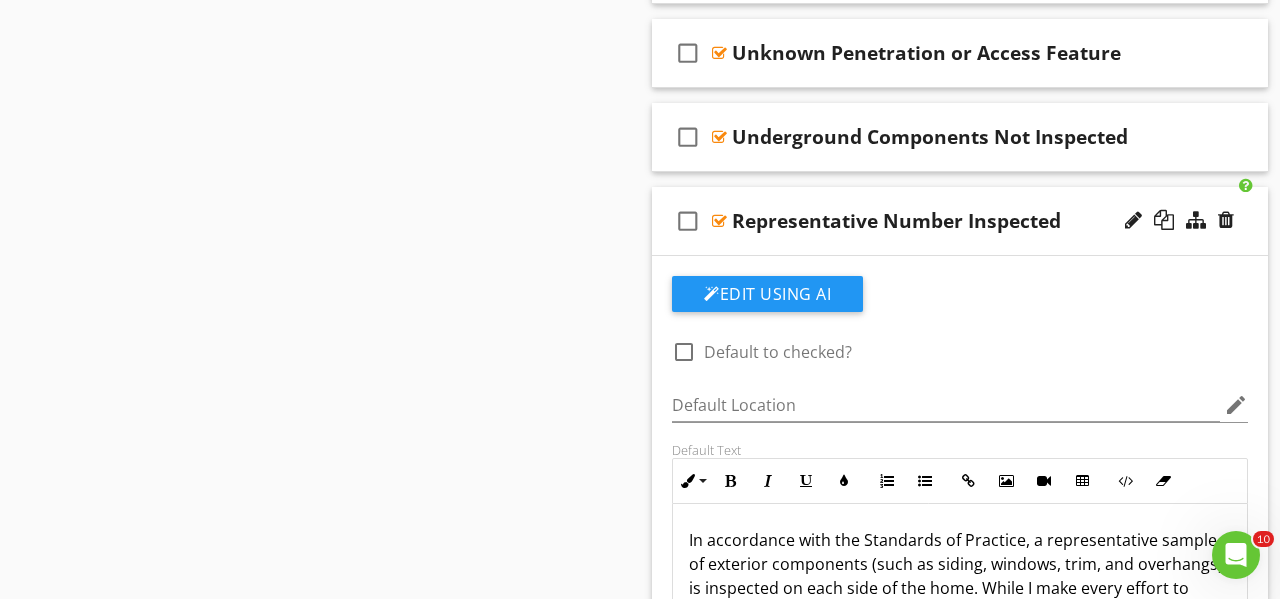scroll, scrollTop: 2172, scrollLeft: 0, axis: vertical 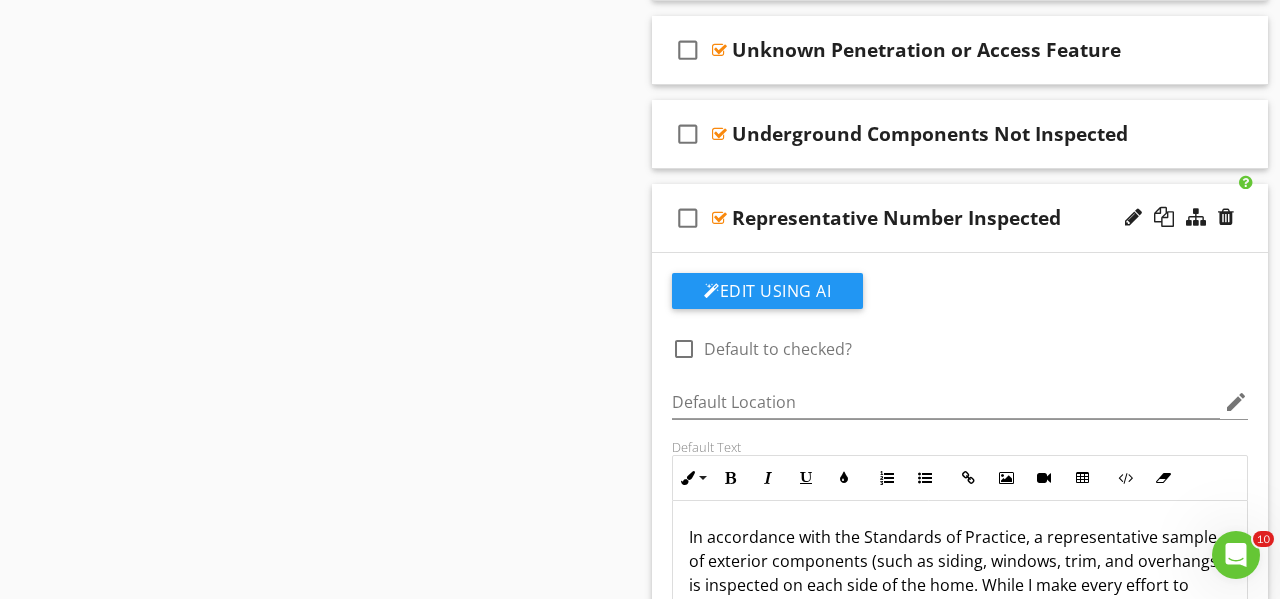 click at bounding box center (684, 349) 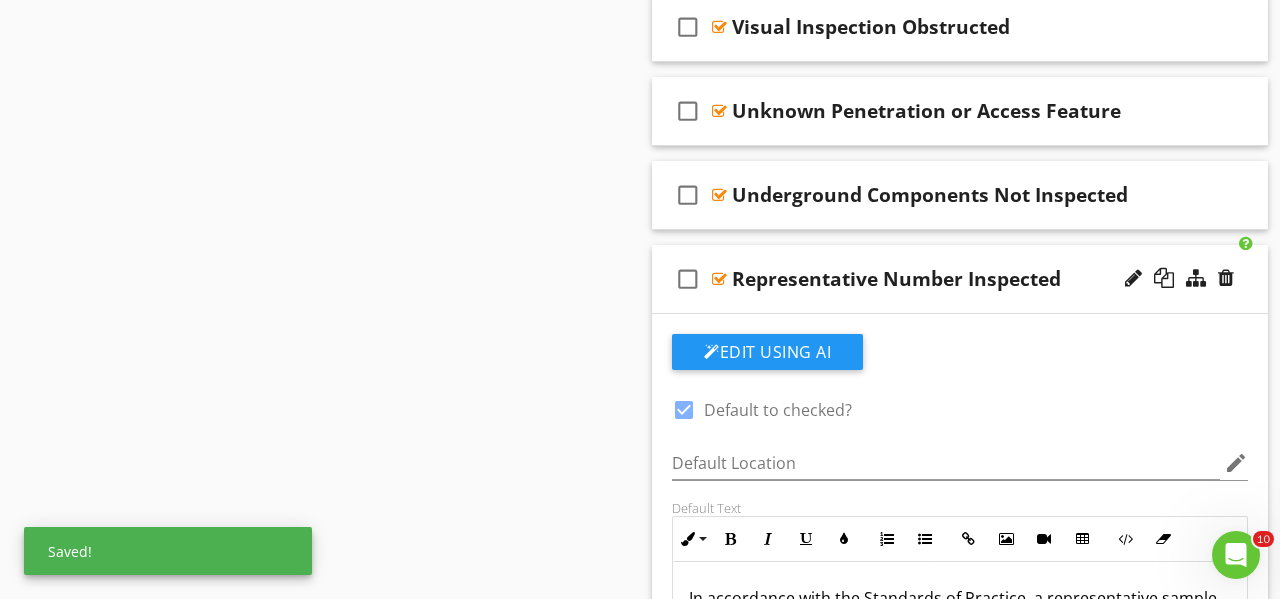 scroll, scrollTop: 2110, scrollLeft: 0, axis: vertical 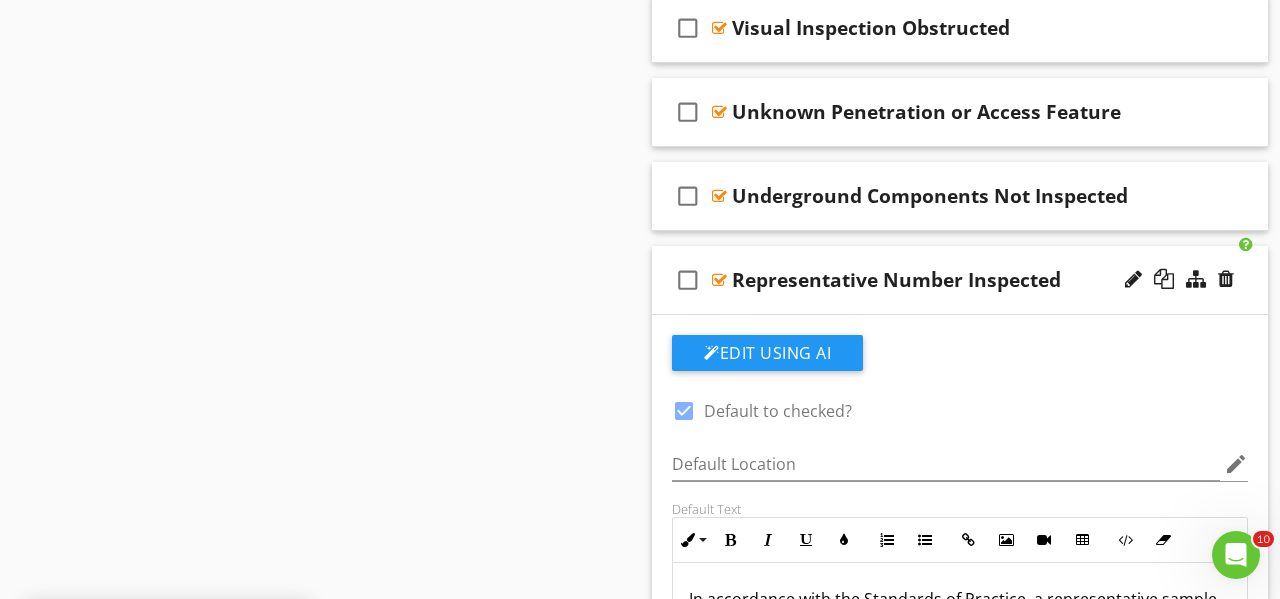 click on "check_box_outline_blank
Representative Number Inspected" at bounding box center [960, 280] 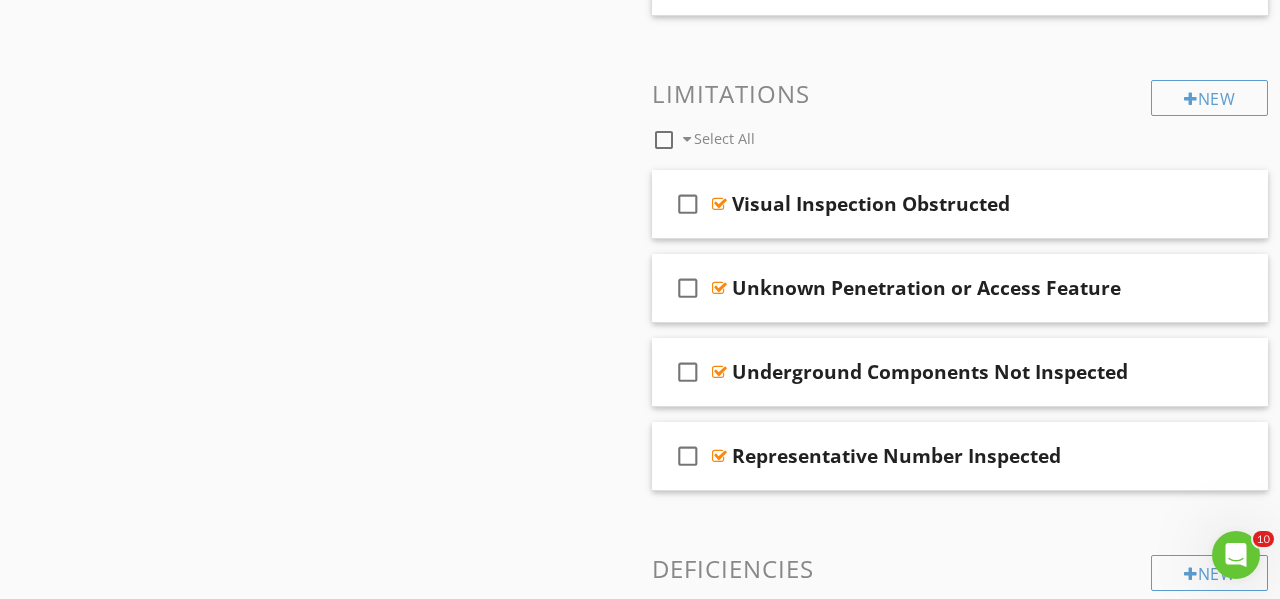 scroll, scrollTop: 1915, scrollLeft: 0, axis: vertical 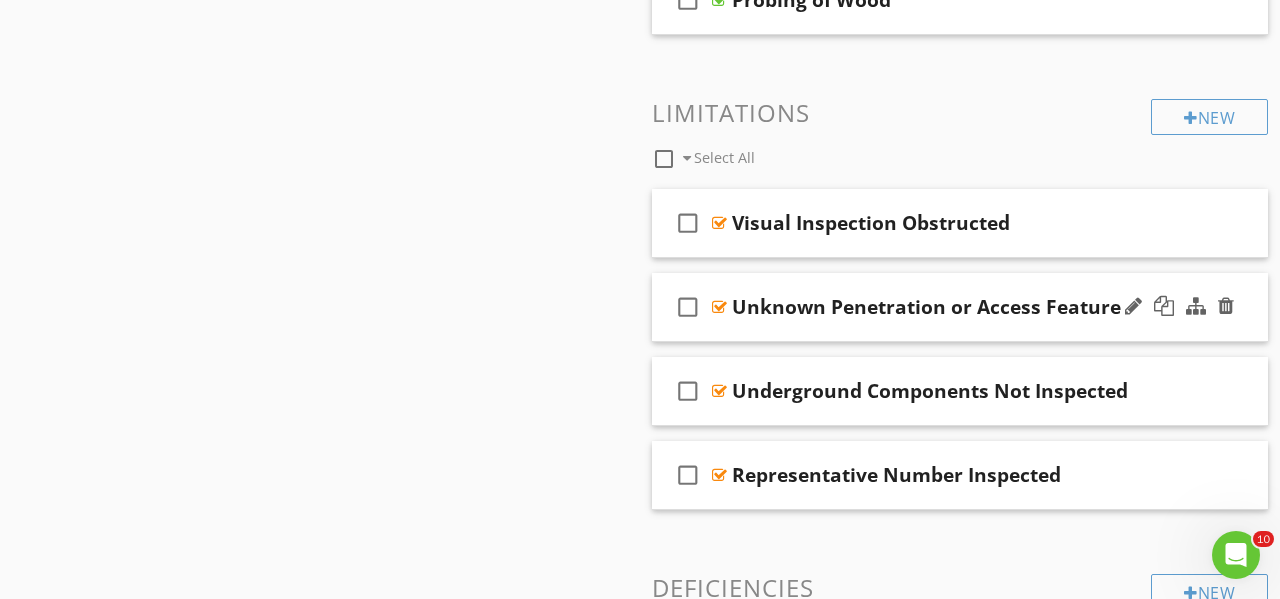click on "check_box_outline_blank
Unknown Penetration or Access Feature" at bounding box center [960, 307] 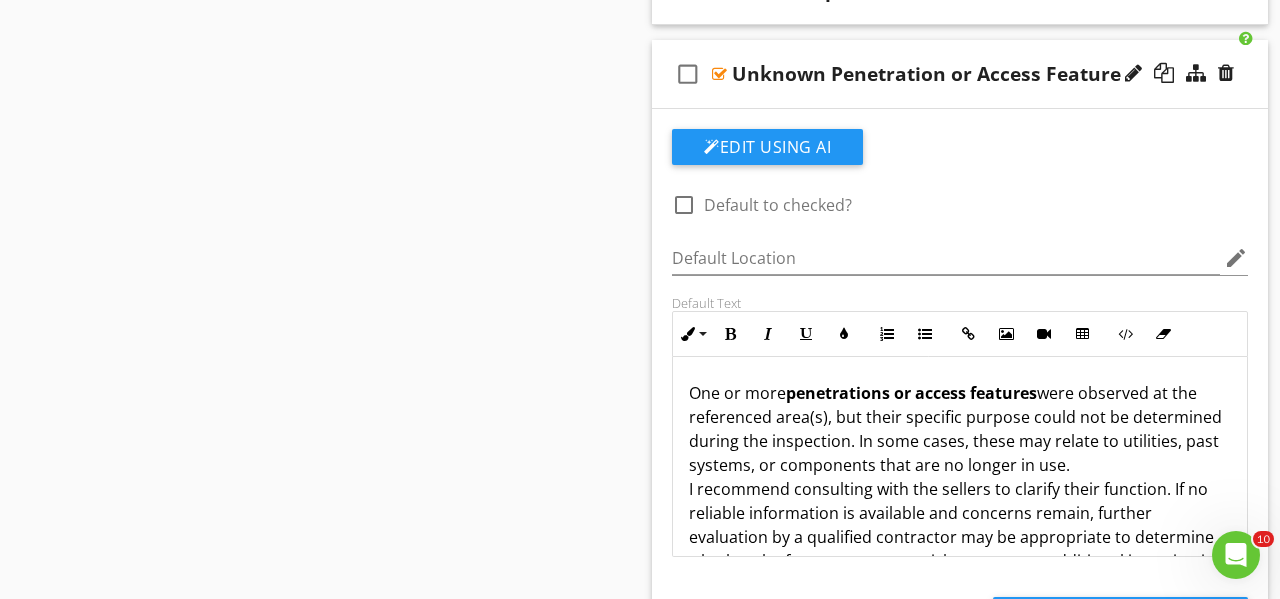 scroll, scrollTop: 1990, scrollLeft: 0, axis: vertical 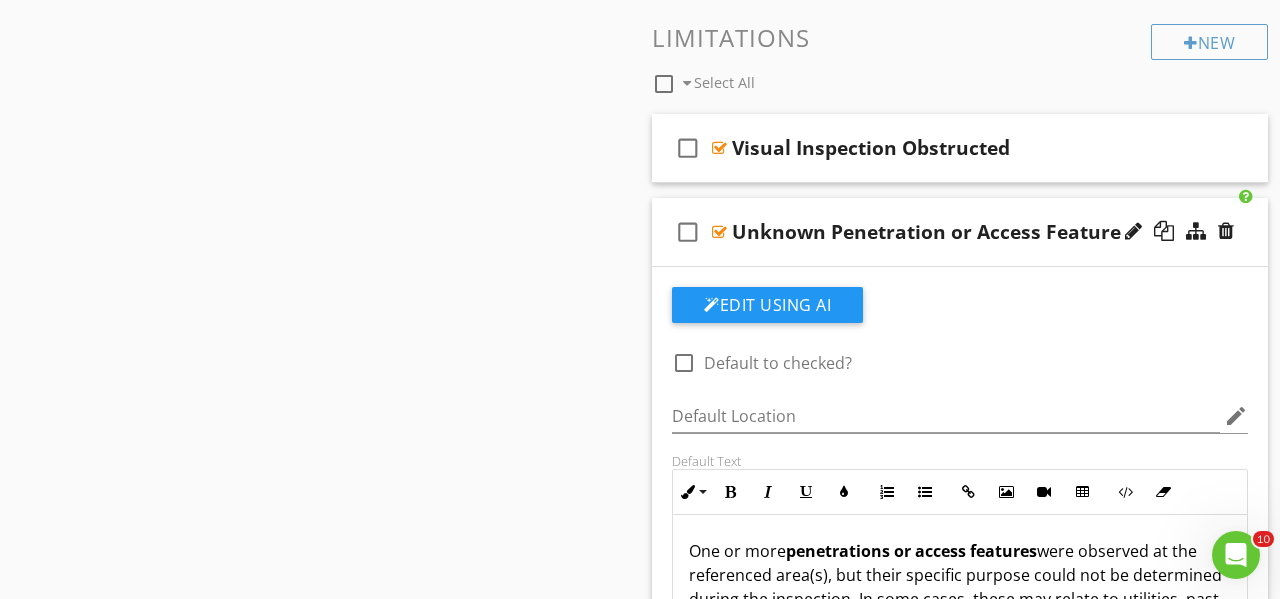 click on "check_box_outline_blank
Unknown Penetration or Access Feature" at bounding box center (960, 232) 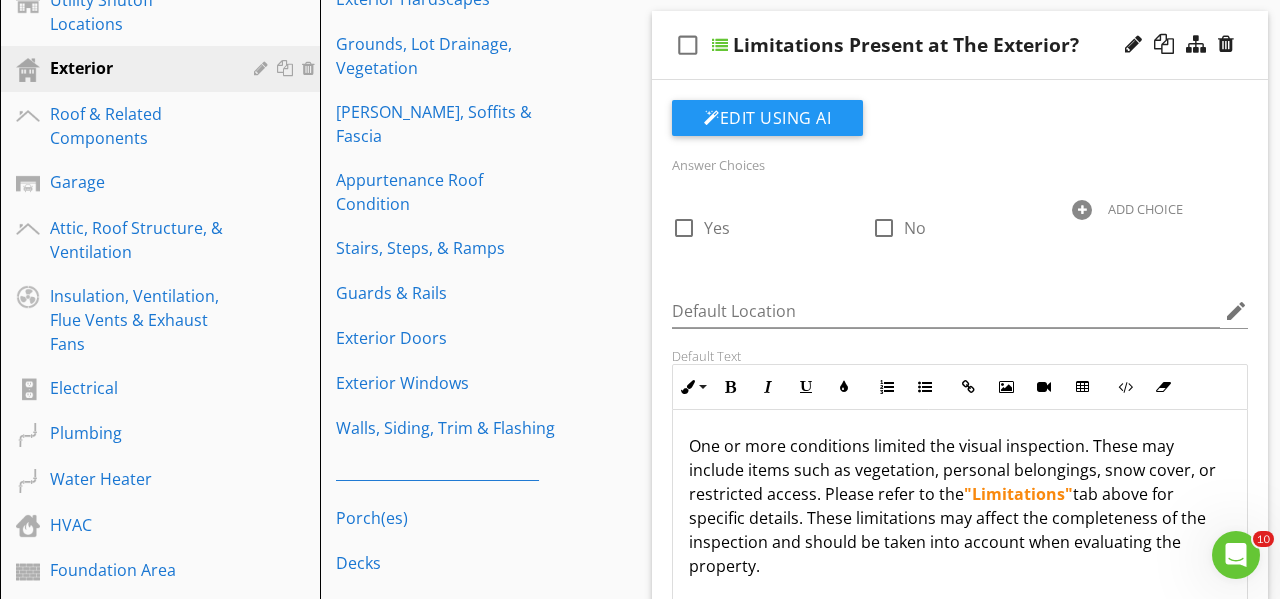 scroll, scrollTop: 190, scrollLeft: 0, axis: vertical 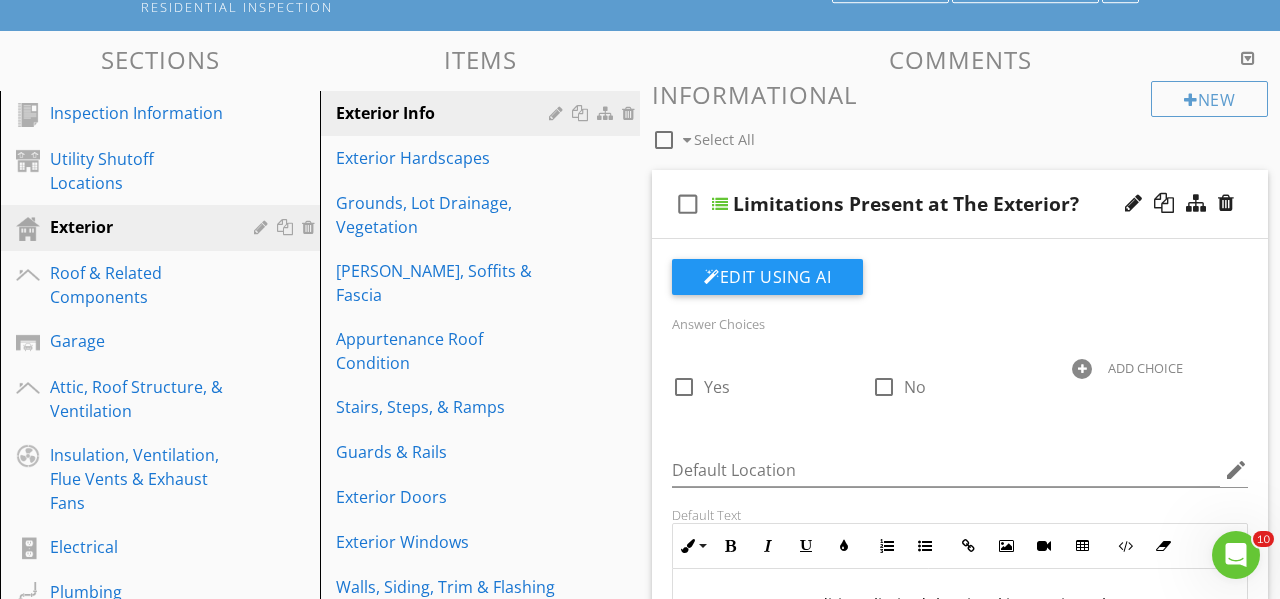 click on "check_box_outline_blank
Limitations Present at The Exterior?" at bounding box center (960, 204) 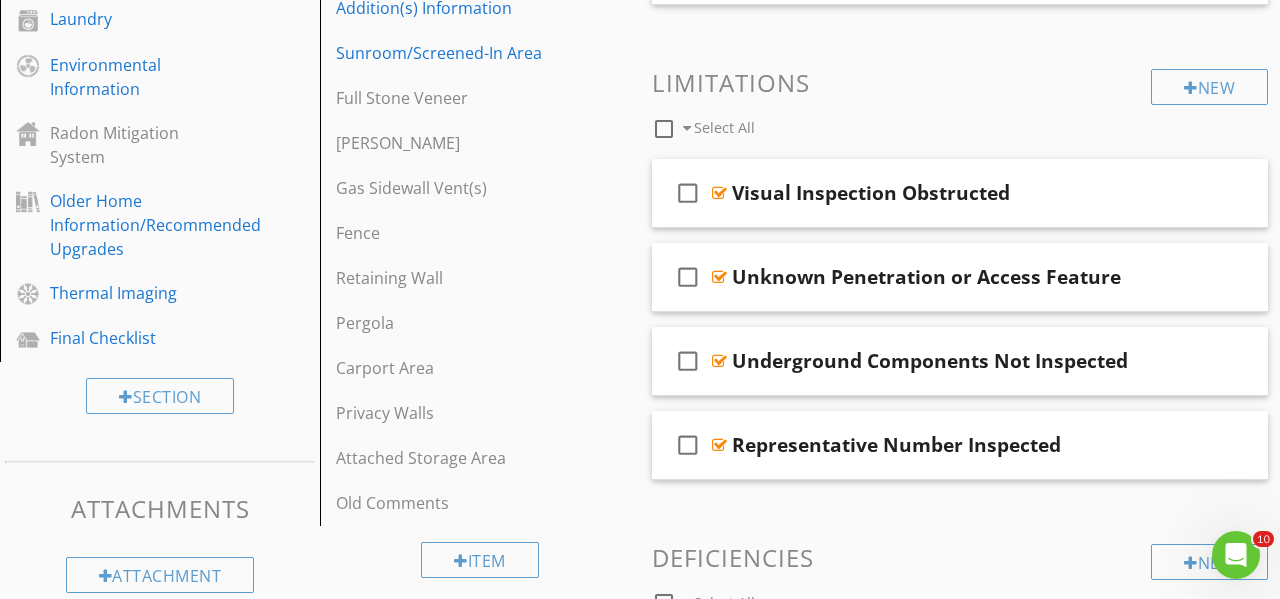 scroll, scrollTop: 1280, scrollLeft: 0, axis: vertical 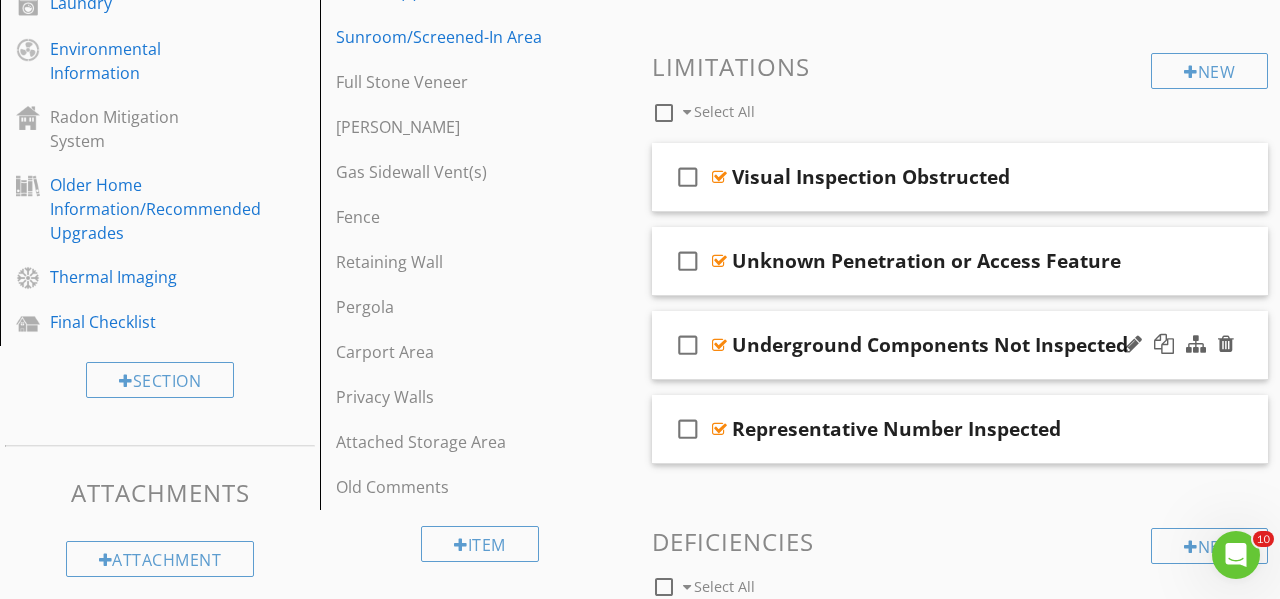 click on "check_box_outline_blank
Underground Components Not Inspected" at bounding box center [960, 345] 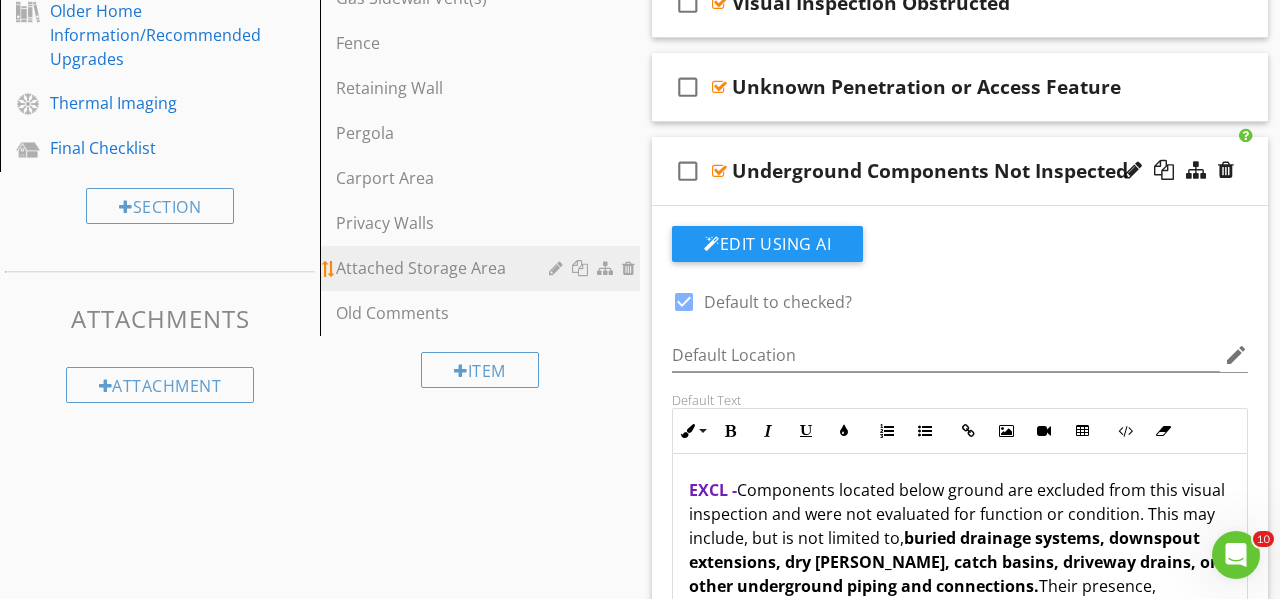 scroll, scrollTop: 1528, scrollLeft: 0, axis: vertical 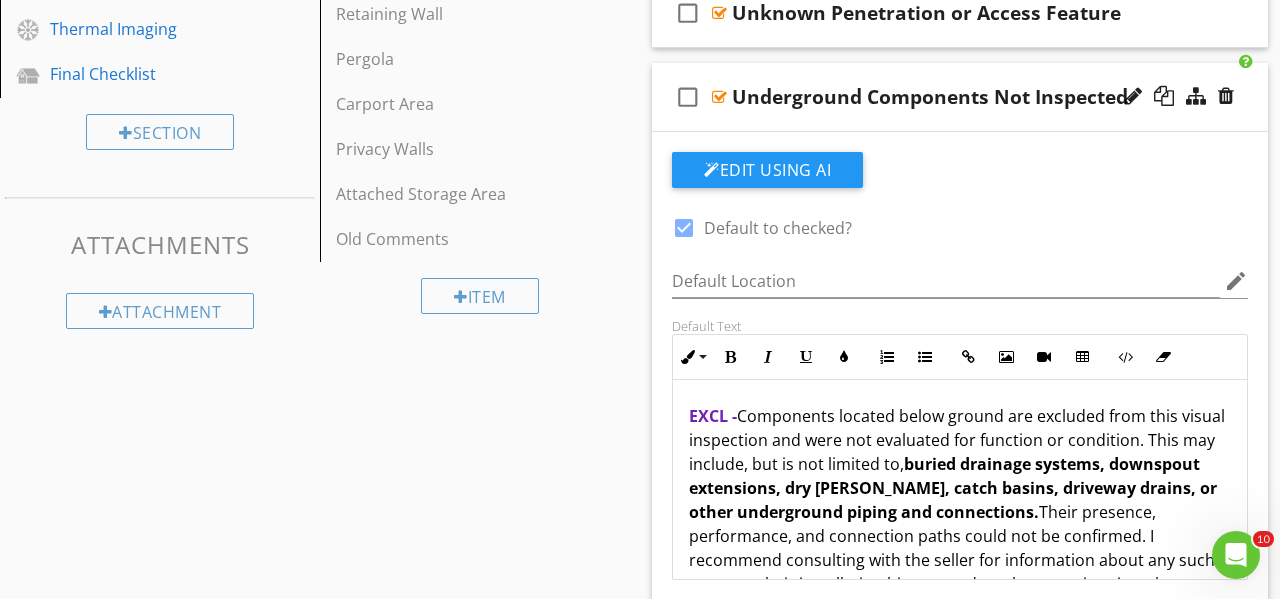 click on "buried drainage systems, downspout extensions, dry [PERSON_NAME], catch basins, driveway drains, or other underground piping and connections." at bounding box center (953, 488) 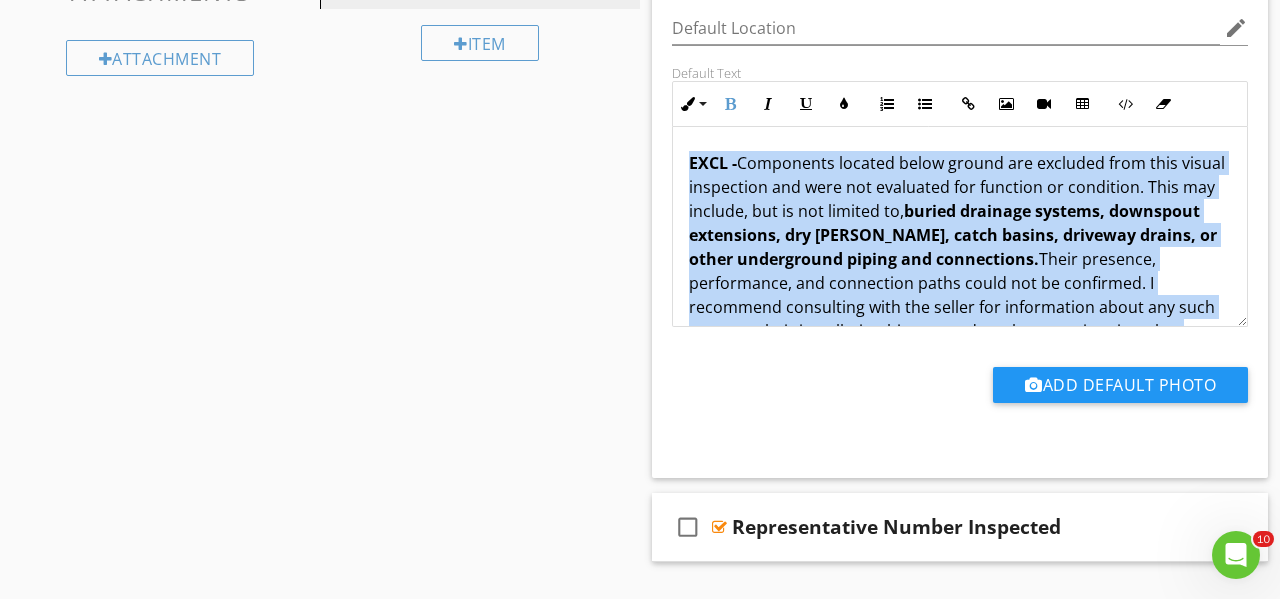 scroll, scrollTop: 1808, scrollLeft: 0, axis: vertical 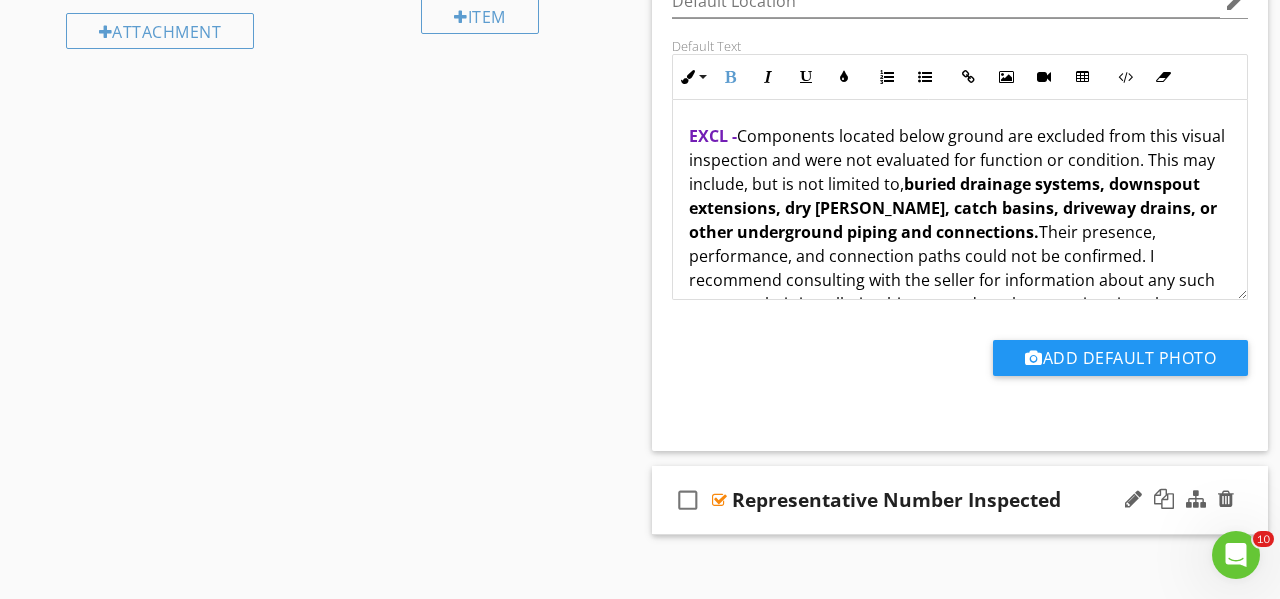 click on "check_box_outline_blank
Representative Number Inspected" at bounding box center (960, 500) 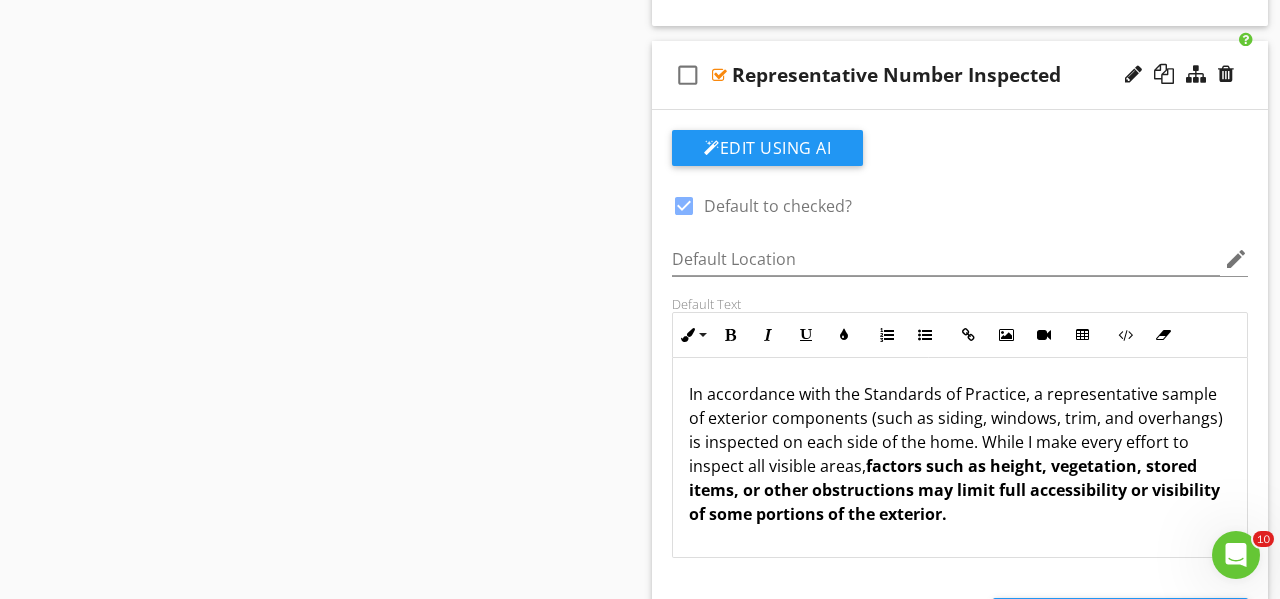 scroll, scrollTop: 2405, scrollLeft: 0, axis: vertical 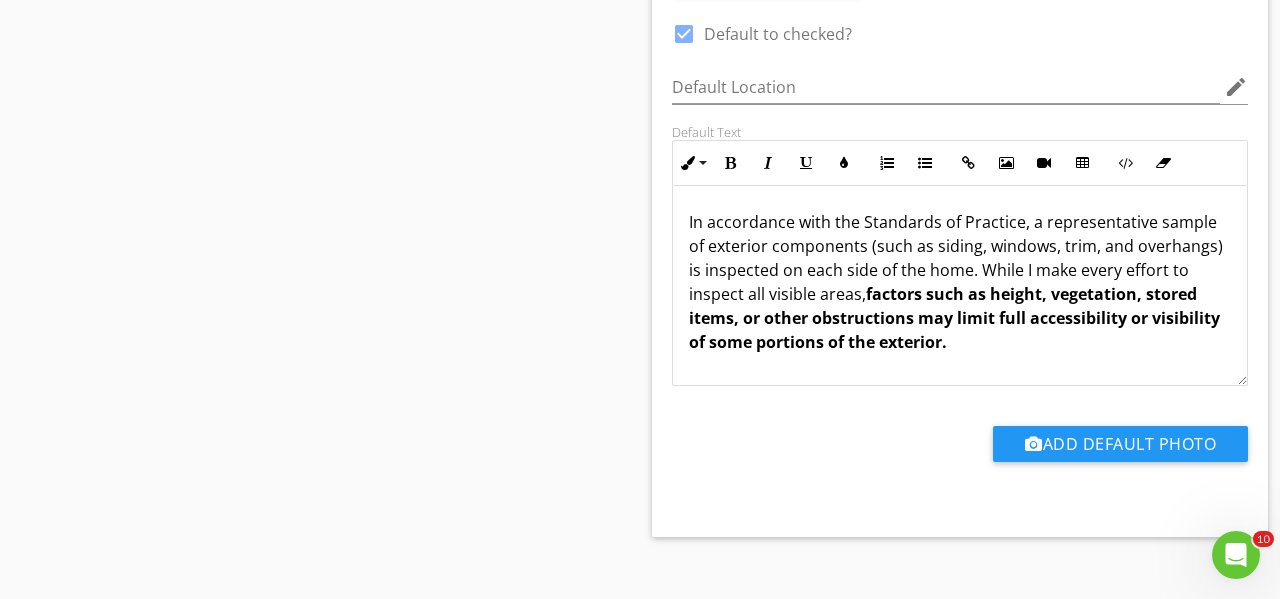 click on "factors such as height, vegetation, stored items, or other obstructions may limit full accessibility or visibility of some portions of the exterior." at bounding box center (954, 318) 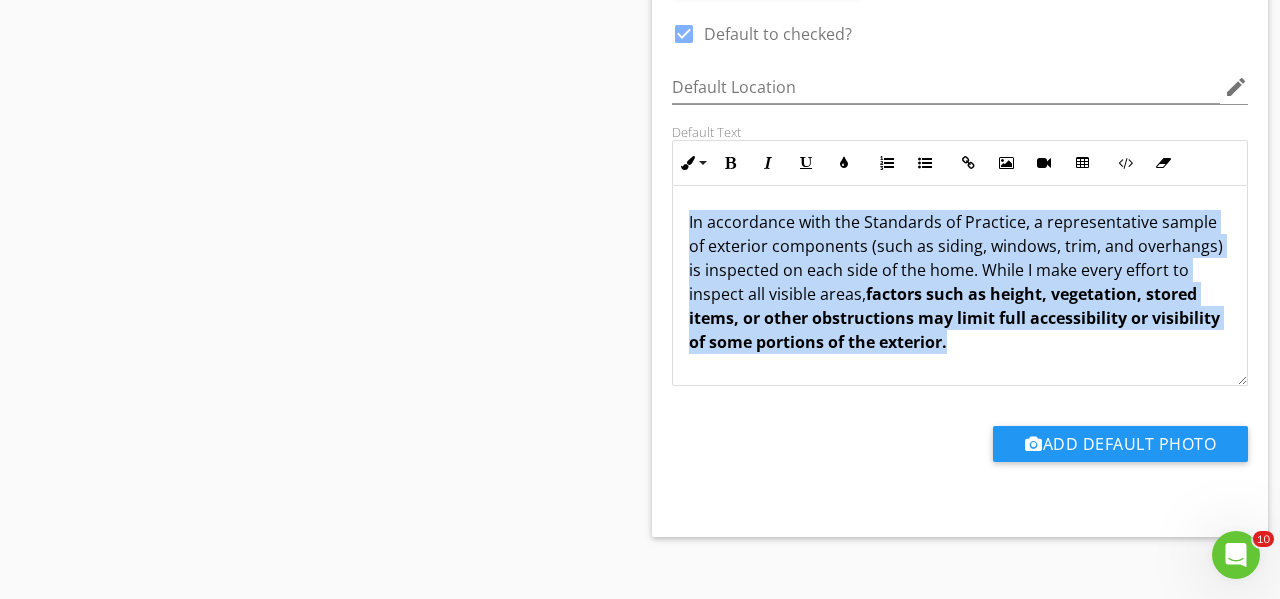 click on "factors such as height, vegetation, stored items, or other obstructions may limit full accessibility or visibility of some portions of the exterior." at bounding box center (954, 318) 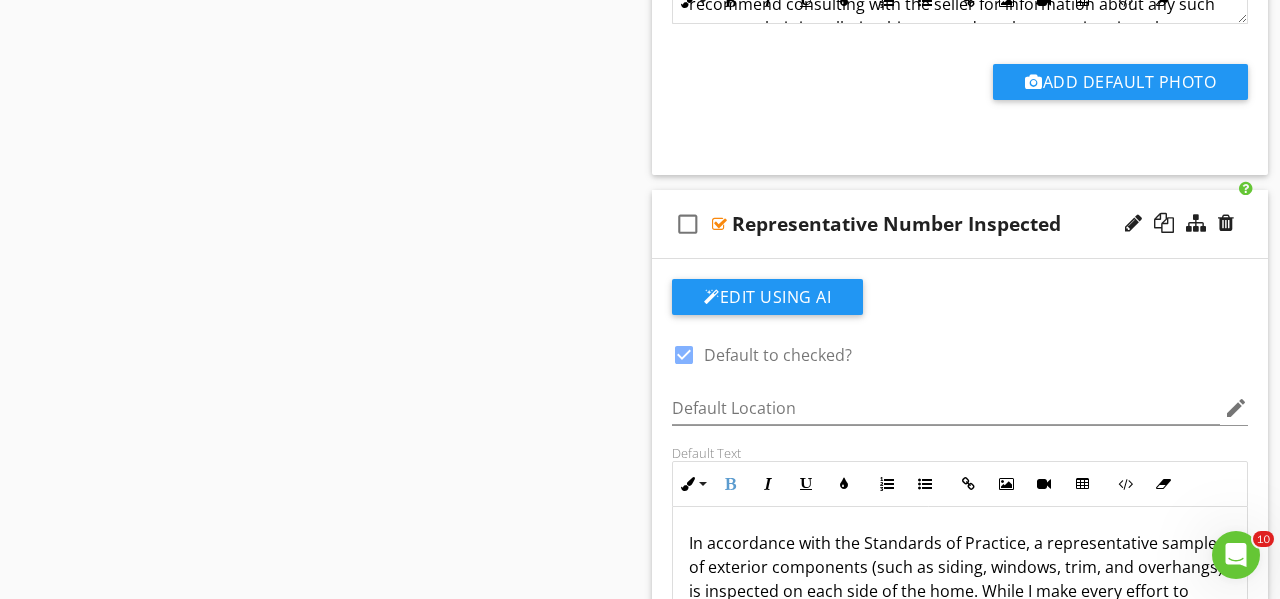 scroll, scrollTop: 2084, scrollLeft: 0, axis: vertical 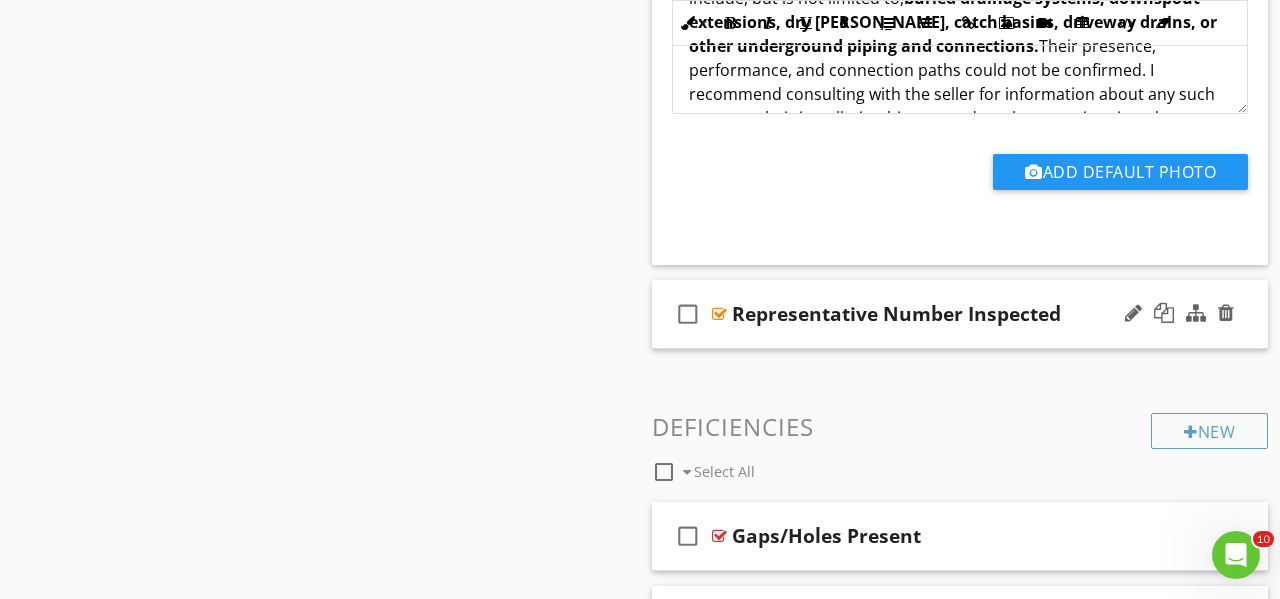 click on "check_box_outline_blank
Representative Number Inspected" at bounding box center [960, 314] 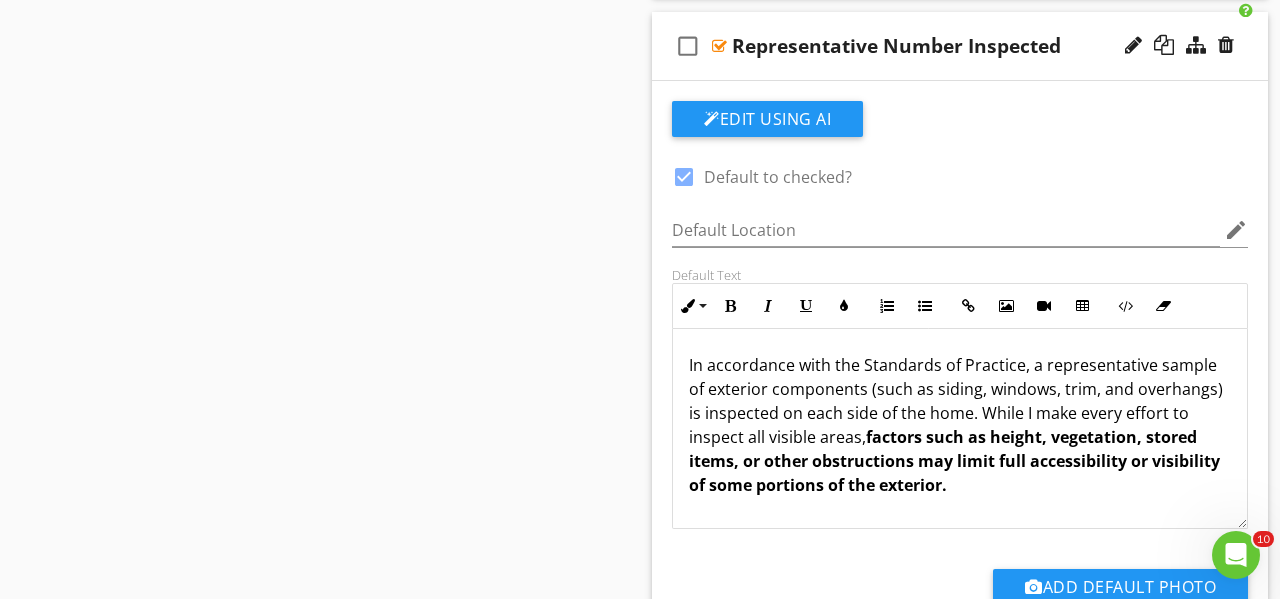 scroll, scrollTop: 2254, scrollLeft: 0, axis: vertical 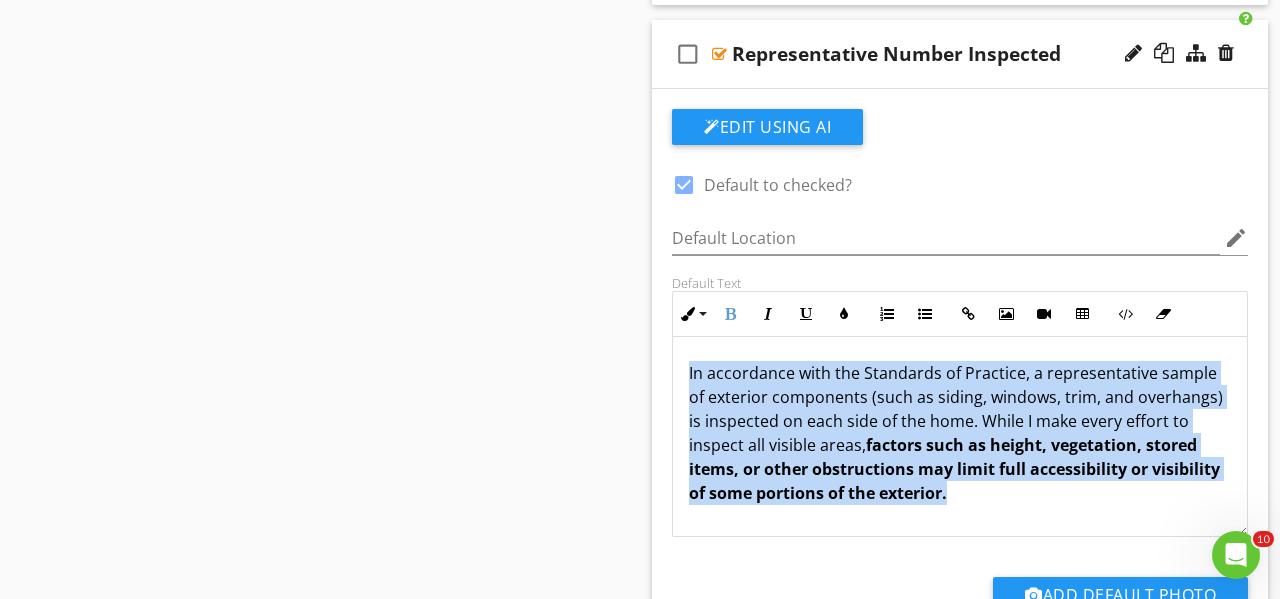 drag, startPoint x: 896, startPoint y: 487, endPoint x: 683, endPoint y: 378, distance: 239.26973 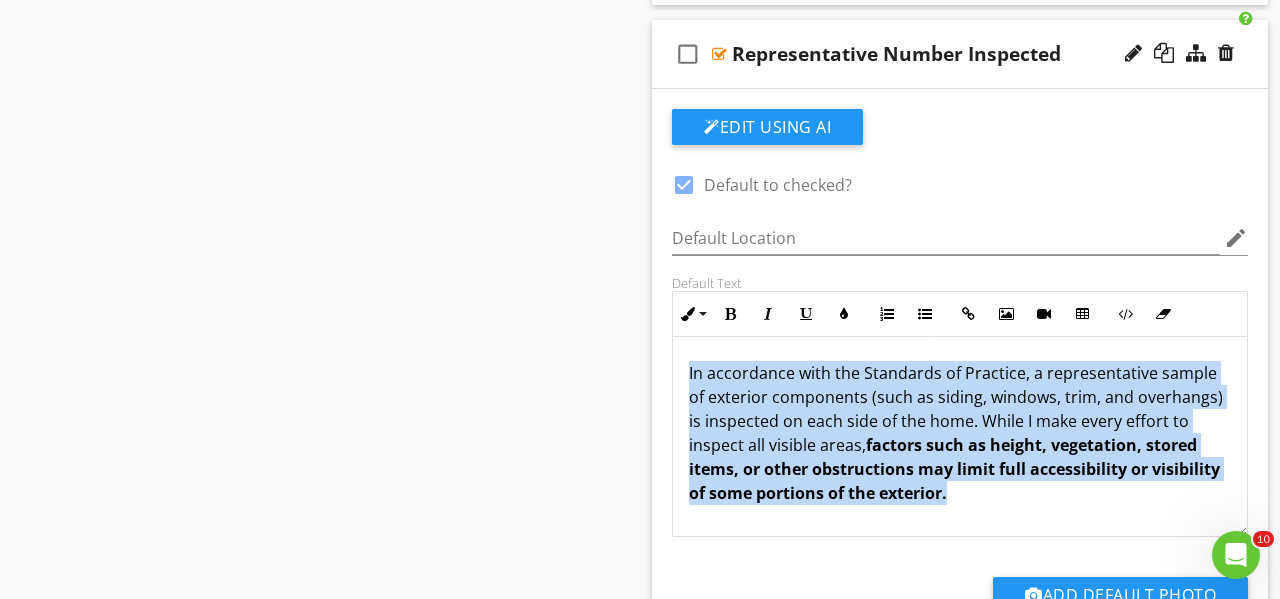 click on "In accordance with the Standards of Practice, a representative sample of exterior components (such as siding, windows, trim, and overhangs) is inspected on each side of the home. While I make every effort to inspect all visible areas,  factors such as height, vegetation, stored items, or other obstructions may limit full accessibility or visibility of some portions of the exterior." at bounding box center [960, 433] 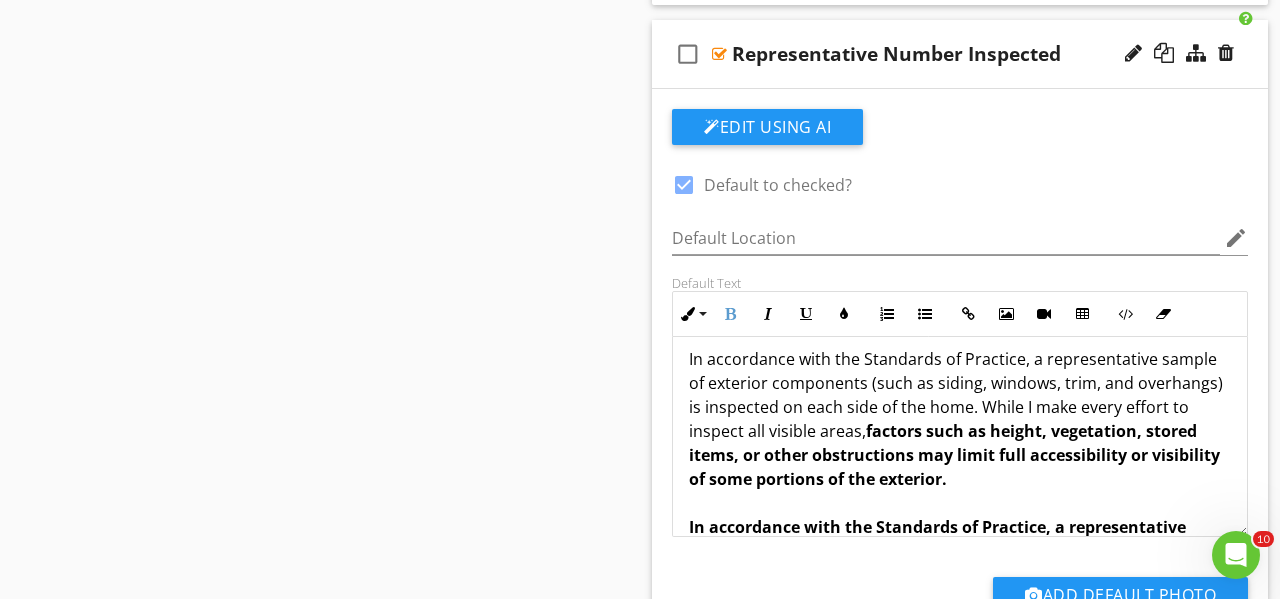 scroll, scrollTop: 158, scrollLeft: 0, axis: vertical 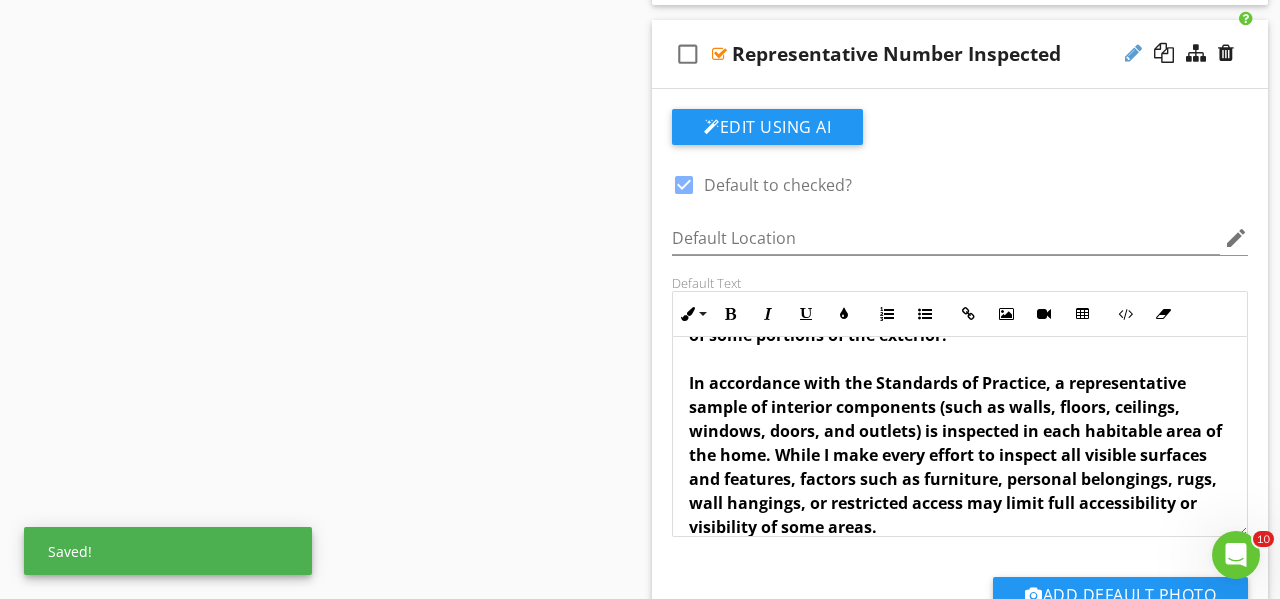 click at bounding box center [1133, 53] 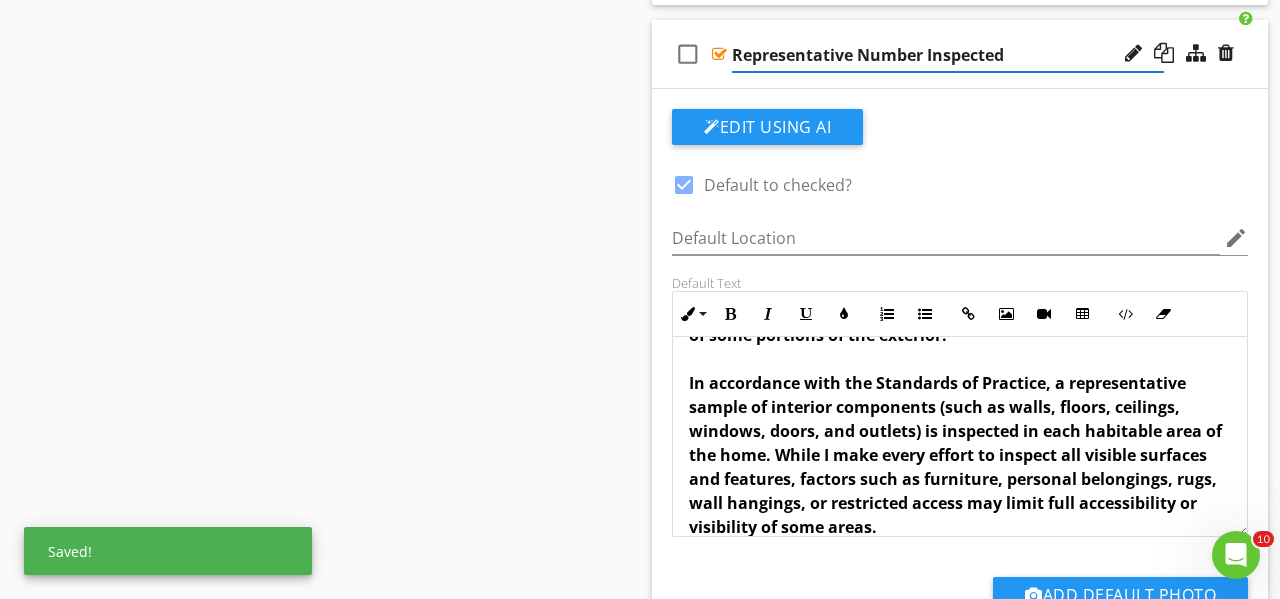 click on "Representative Number Inspected" at bounding box center [948, 55] 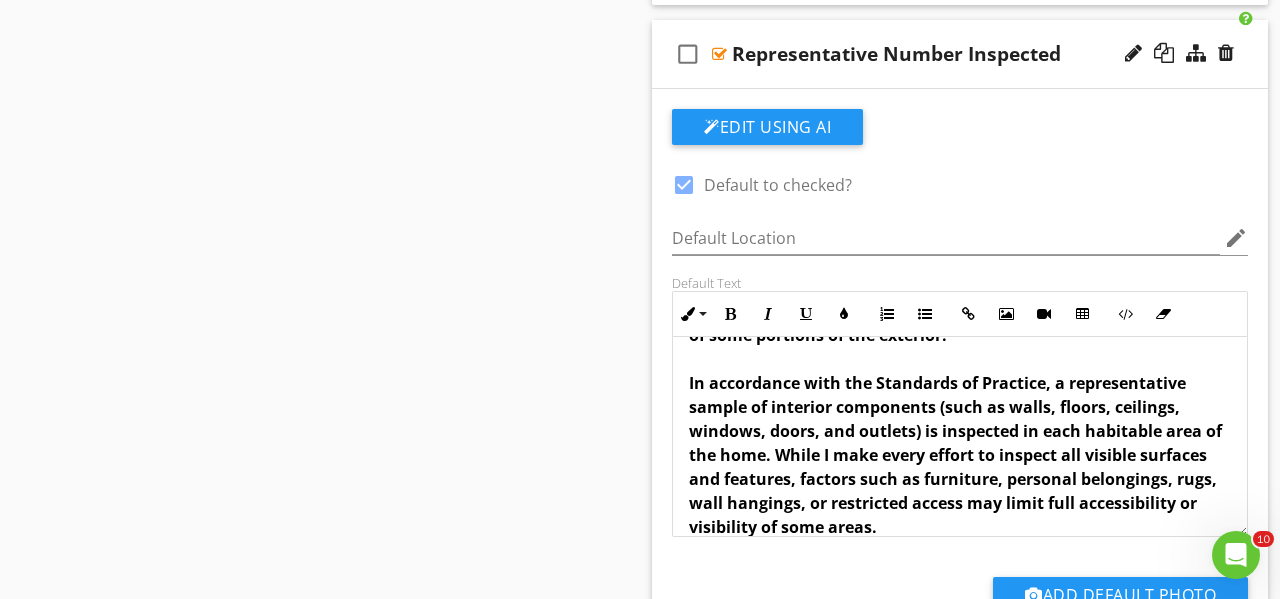 click on "In accordance with the Standards of Practice, a representative sample of interior components (such as walls, floors, ceilings, windows, doors, and outlets) is inspected in each habitable area of the home. While I make every effort to inspect all visible surfaces and features, factors such as furniture, personal belongings, rugs, wall hangings, or restricted access may limit full accessibility or visibility of some areas." at bounding box center (955, 455) 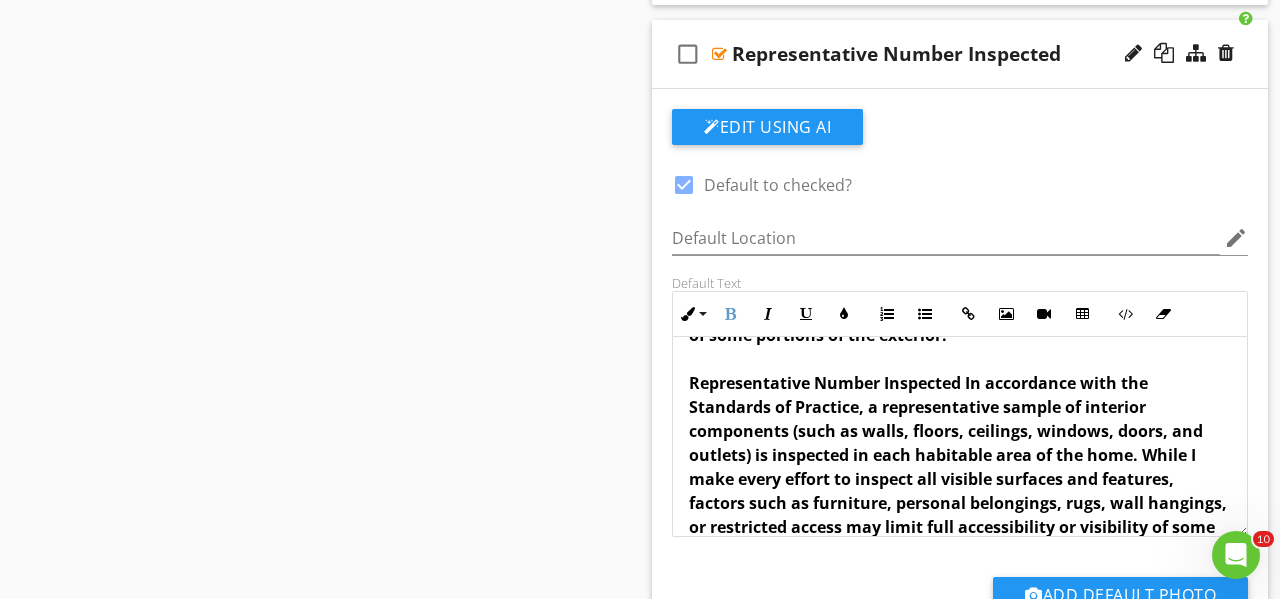 type 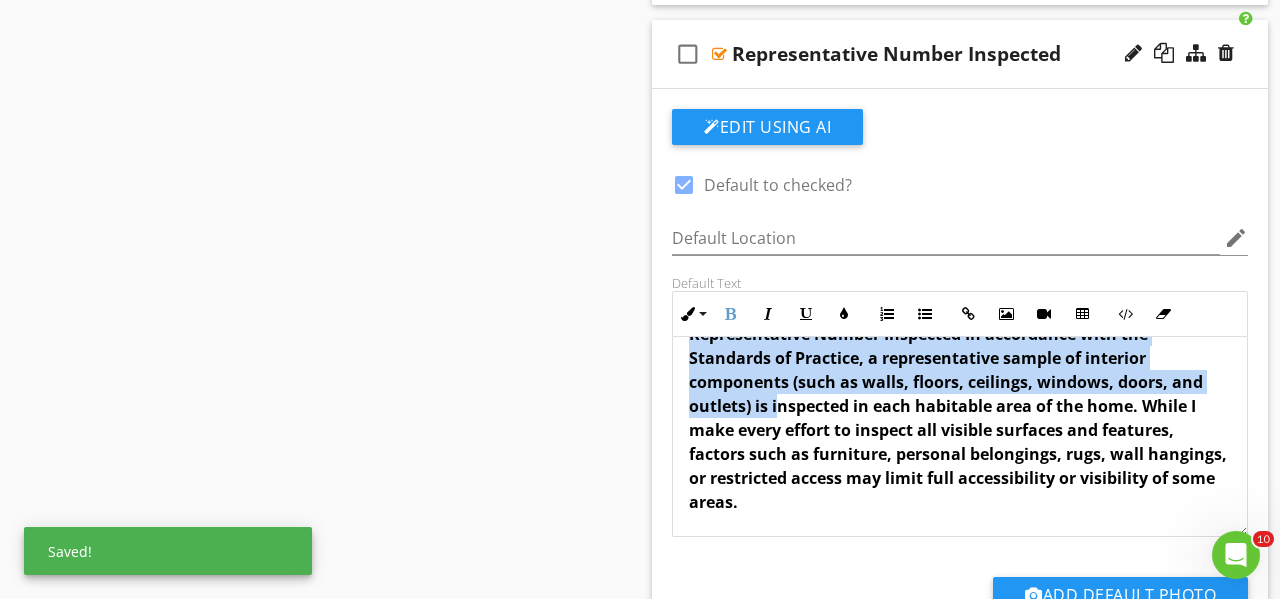 scroll, scrollTop: 209, scrollLeft: 0, axis: vertical 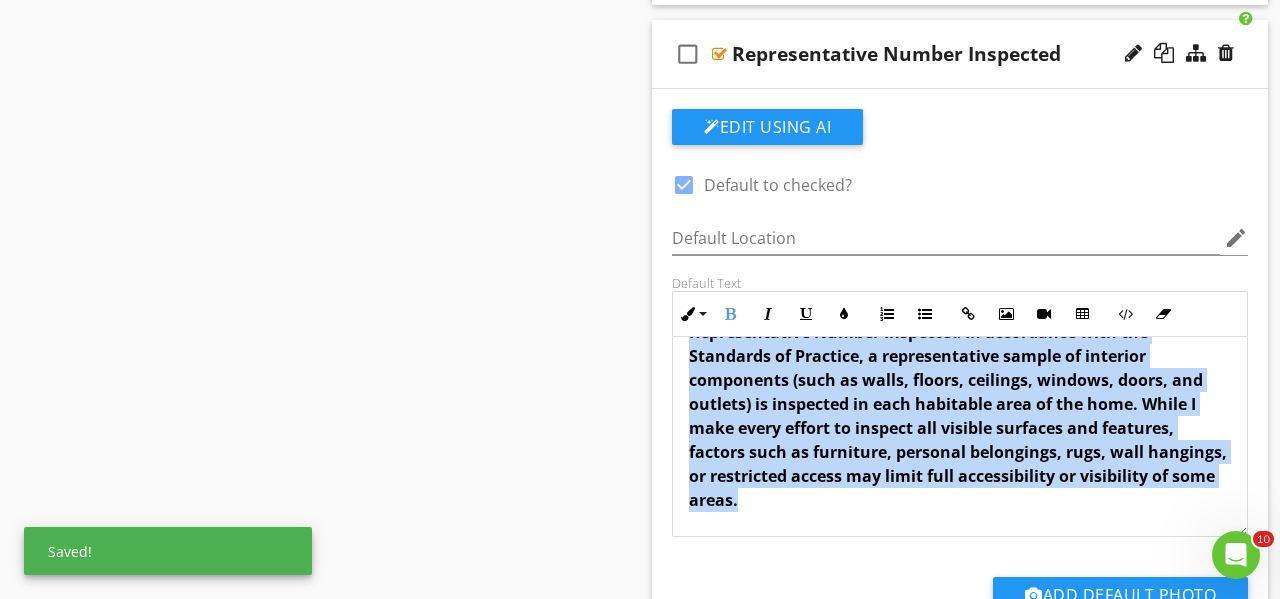 drag, startPoint x: 690, startPoint y: 380, endPoint x: 818, endPoint y: 516, distance: 186.76189 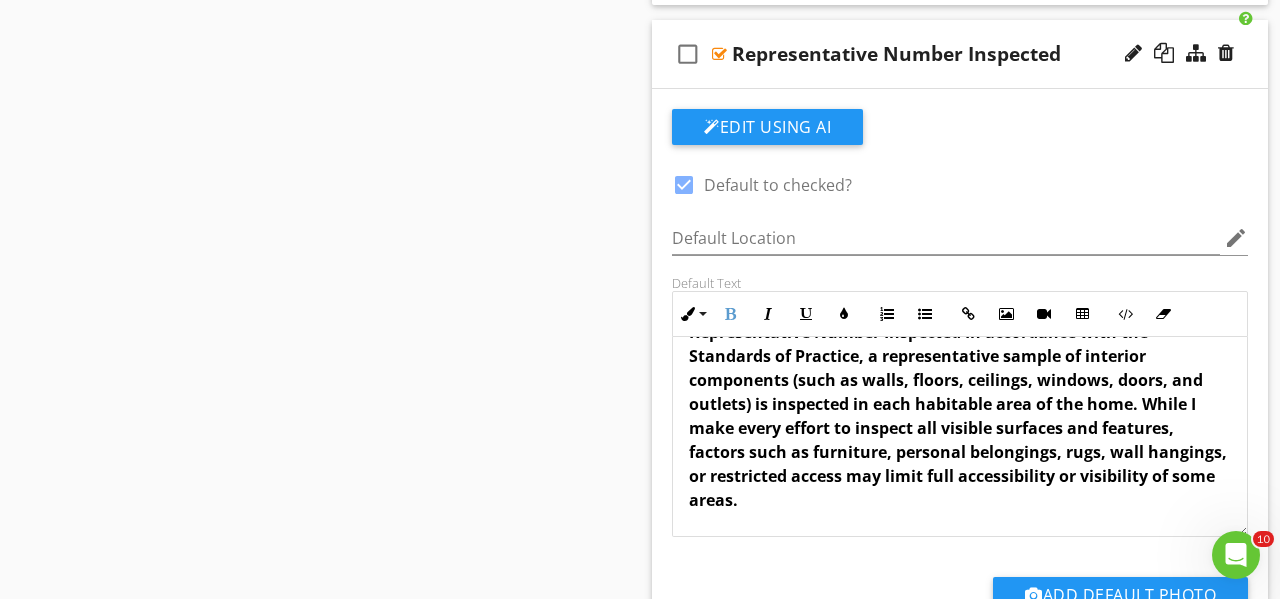 scroll, scrollTop: 17, scrollLeft: 0, axis: vertical 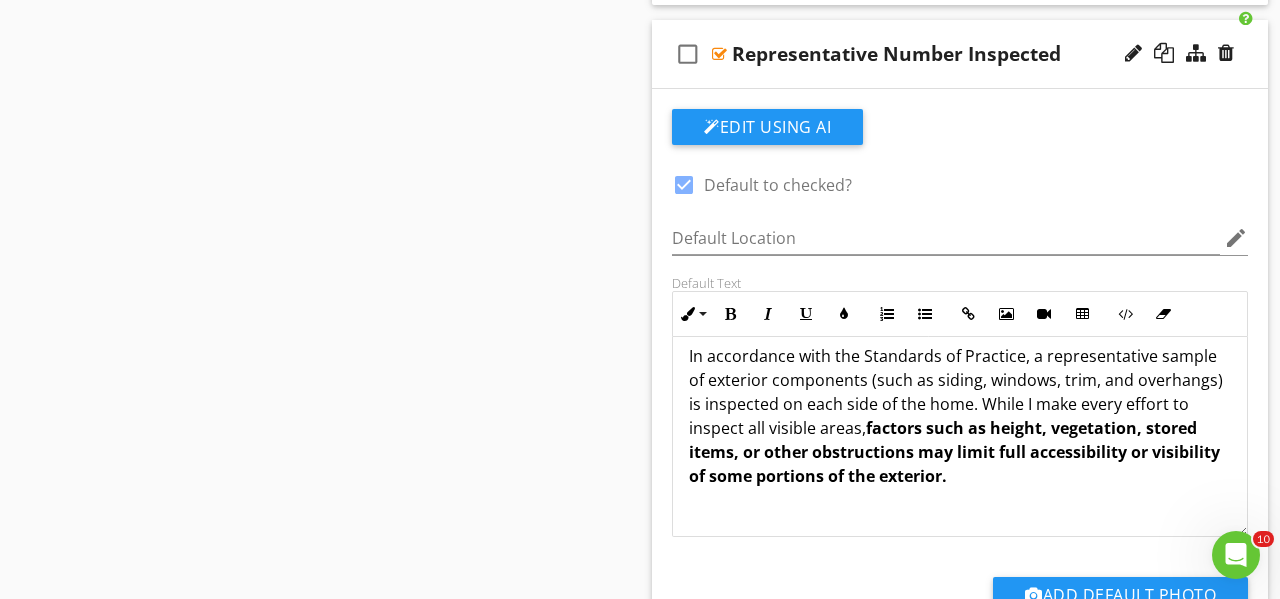click on "Sections
Inspection Information           Utility Shutoff Locations           Exterior            Roof & Related Components           Garage           Attic, Roof Structure, & Ventilation           Insulation, Ventilation, Flue Vents & Exhaust Fans           Electrical           Plumbing           Water Heater           HVAC           Foundation Area           Foundation - Manufactured Home           Foundation - Slab on Grade            Interior Areas and Items           Appliances           Fireplace, Wood Stove, Gas Fireplace Etc...           Laundry           Environmental Information           Radon Mitigation System           Older Home Information/Recommended Upgrades           Thermal Imaging           Final Checklist
Section
Attachments
Attachment
Items
Exterior Info           Exterior Hardscapes            Grounds, Lot Drainage, Vegetation" at bounding box center [640, 185] 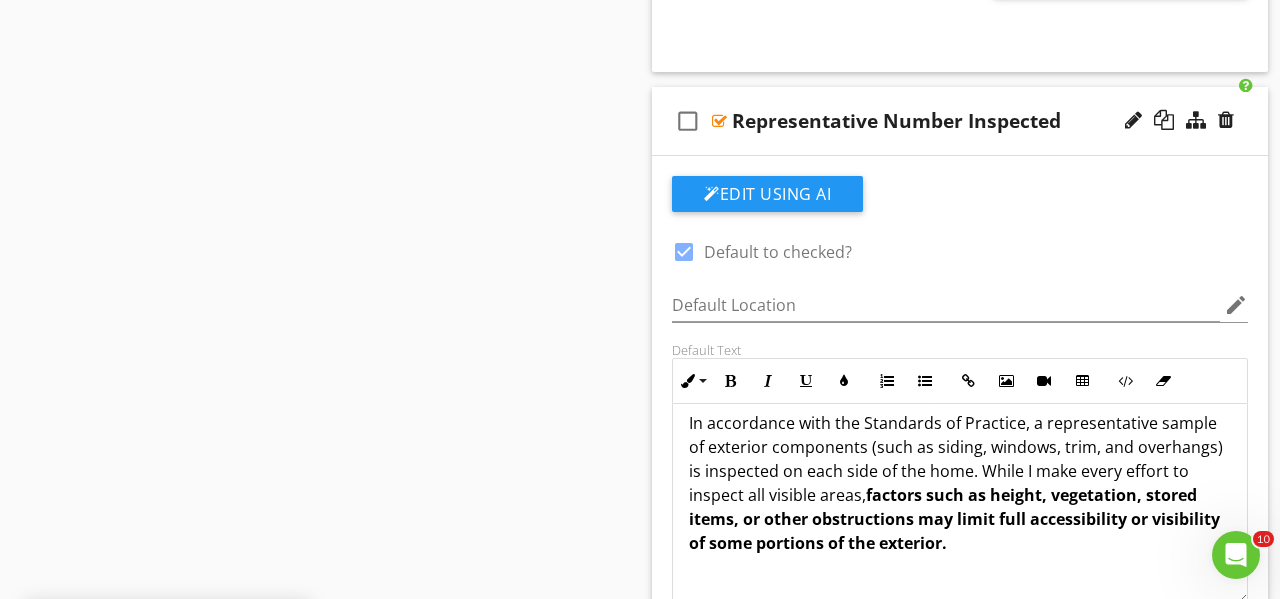 scroll, scrollTop: 2169, scrollLeft: 0, axis: vertical 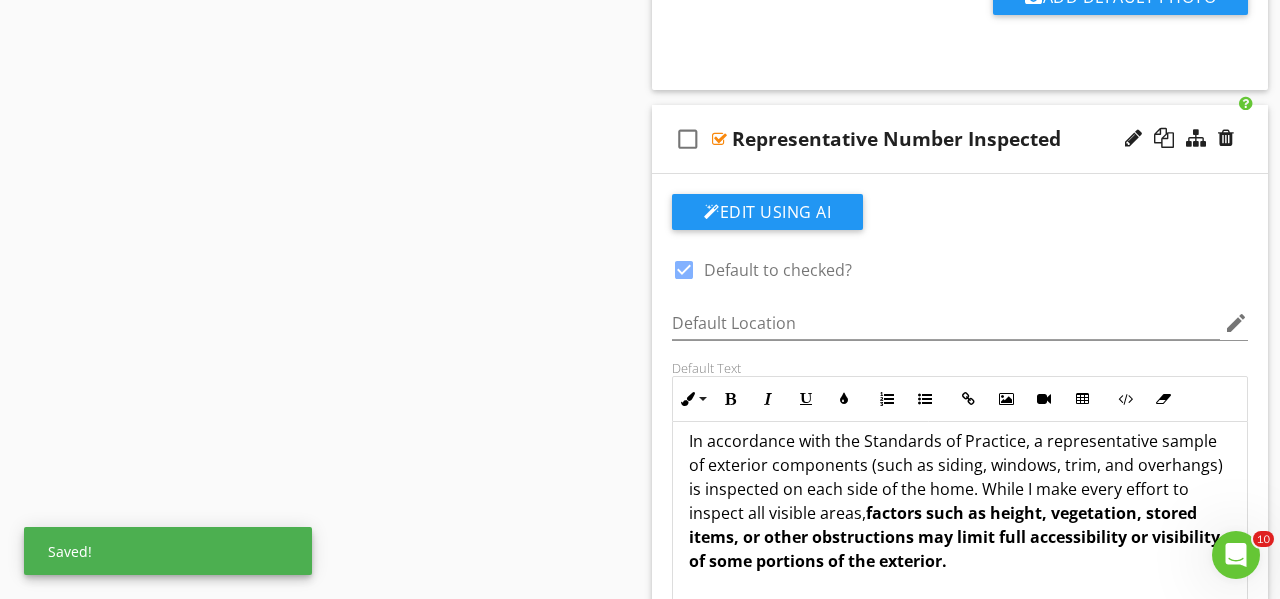 click on "check_box_outline_blank
Representative Number Inspected" at bounding box center (960, 139) 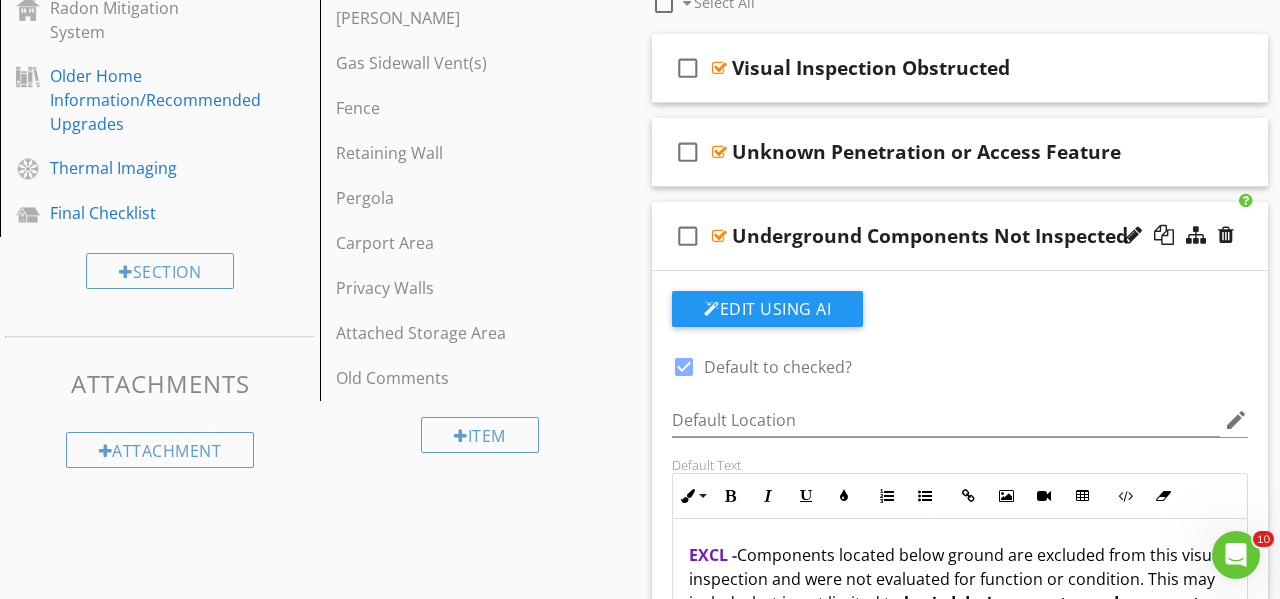 scroll, scrollTop: 1387, scrollLeft: 0, axis: vertical 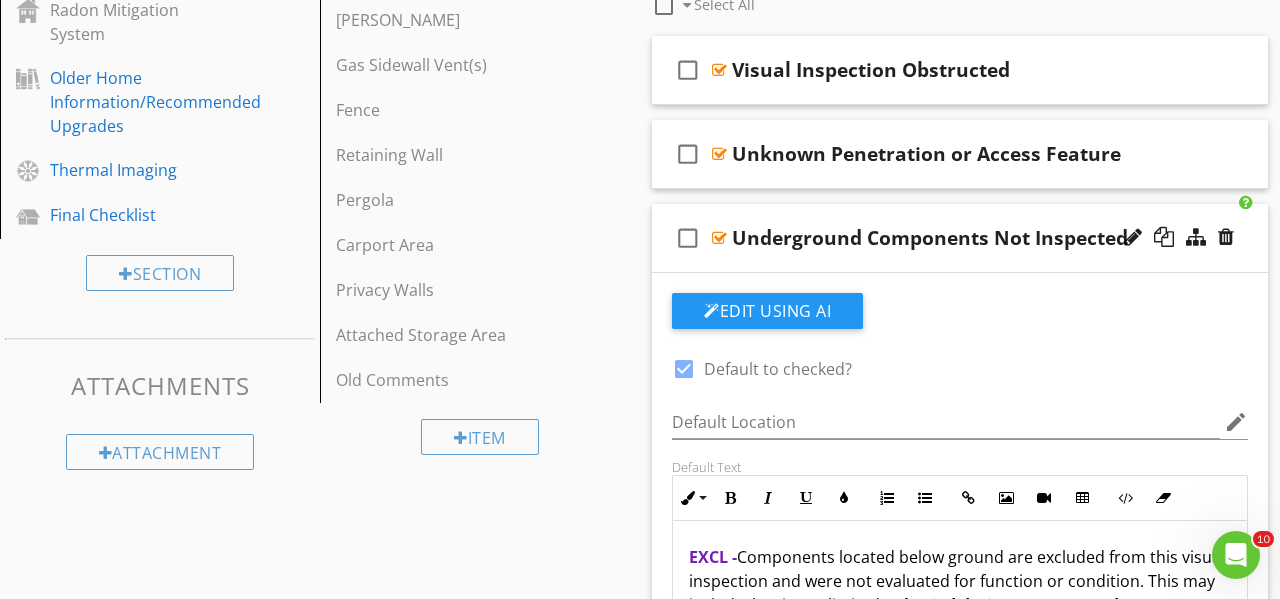 click on "check_box_outline_blank
Underground Components Not Inspected" at bounding box center (960, 238) 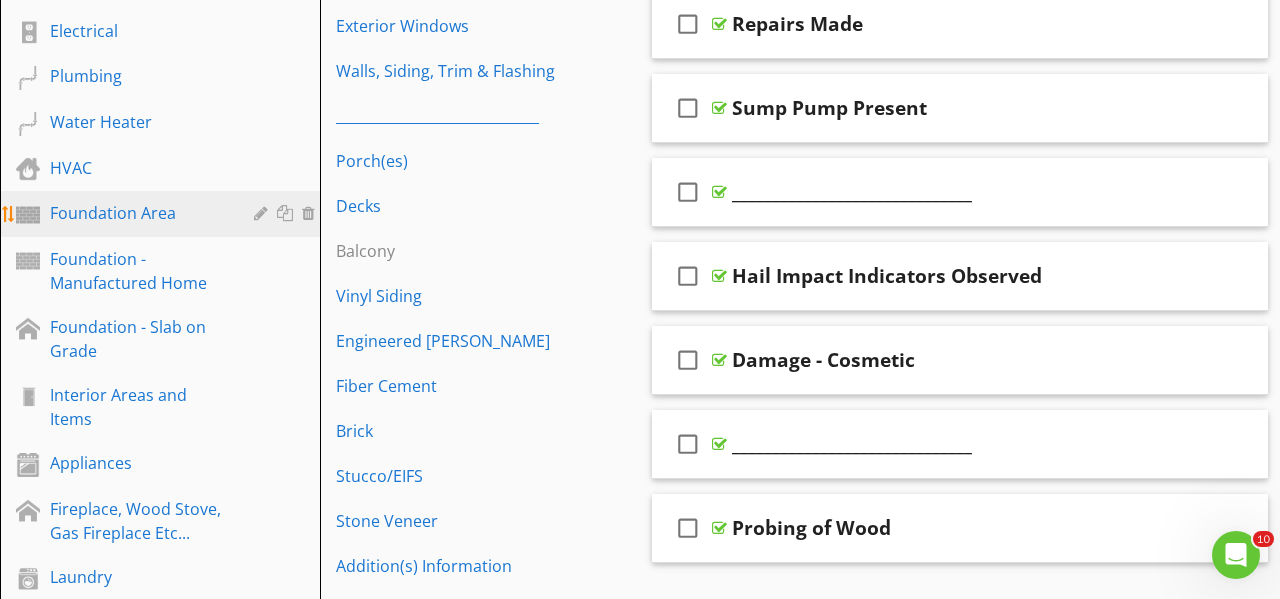 scroll, scrollTop: 718, scrollLeft: 0, axis: vertical 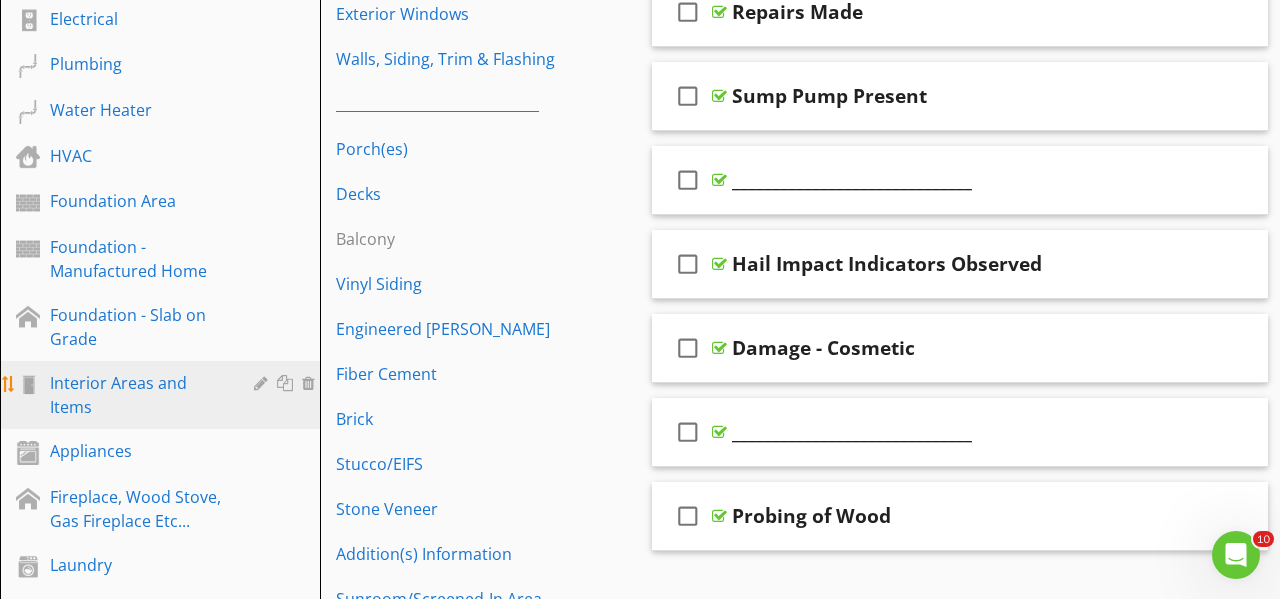click on "Interior Areas and Items" at bounding box center [137, 395] 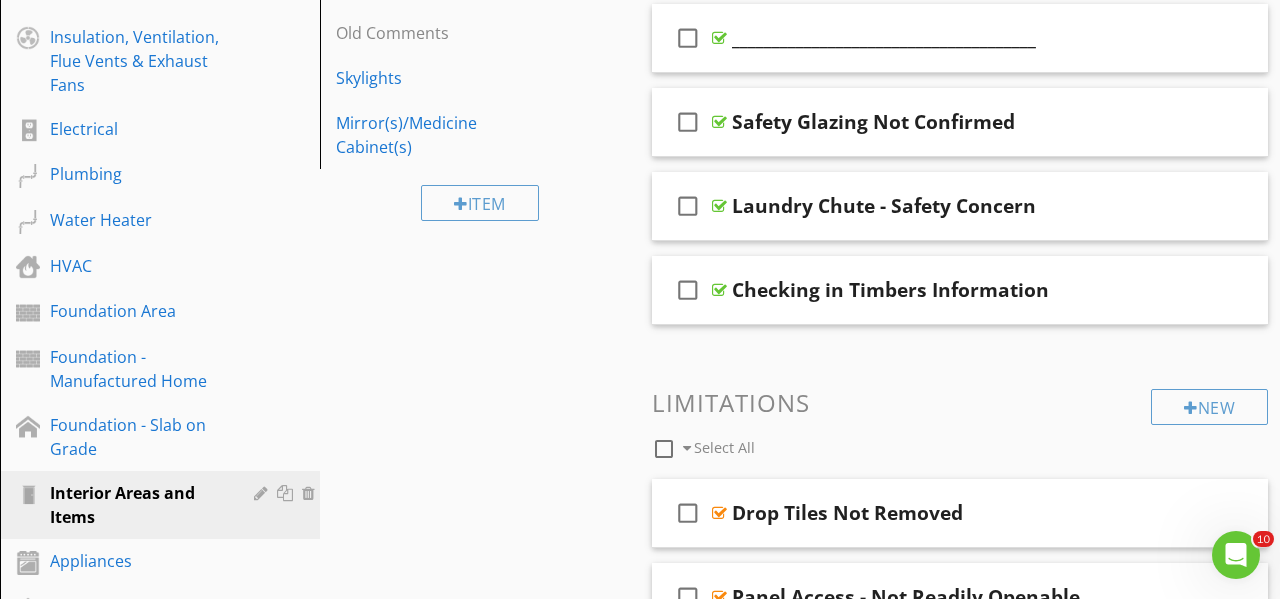 scroll, scrollTop: 774, scrollLeft: 0, axis: vertical 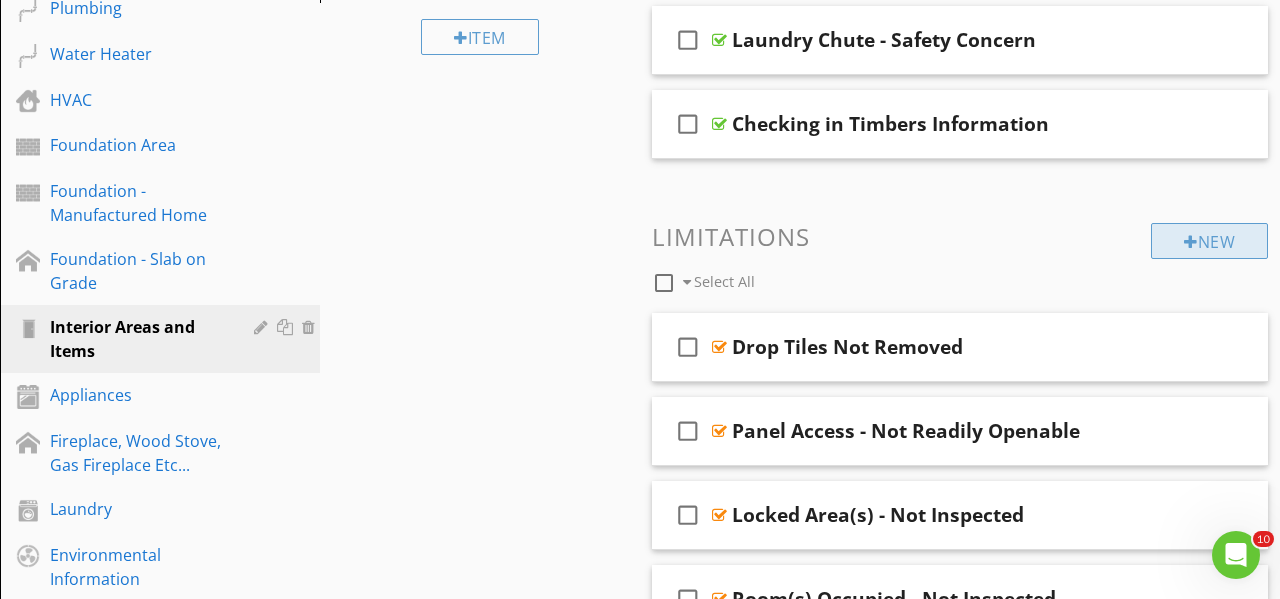 click on "New" at bounding box center [1209, 241] 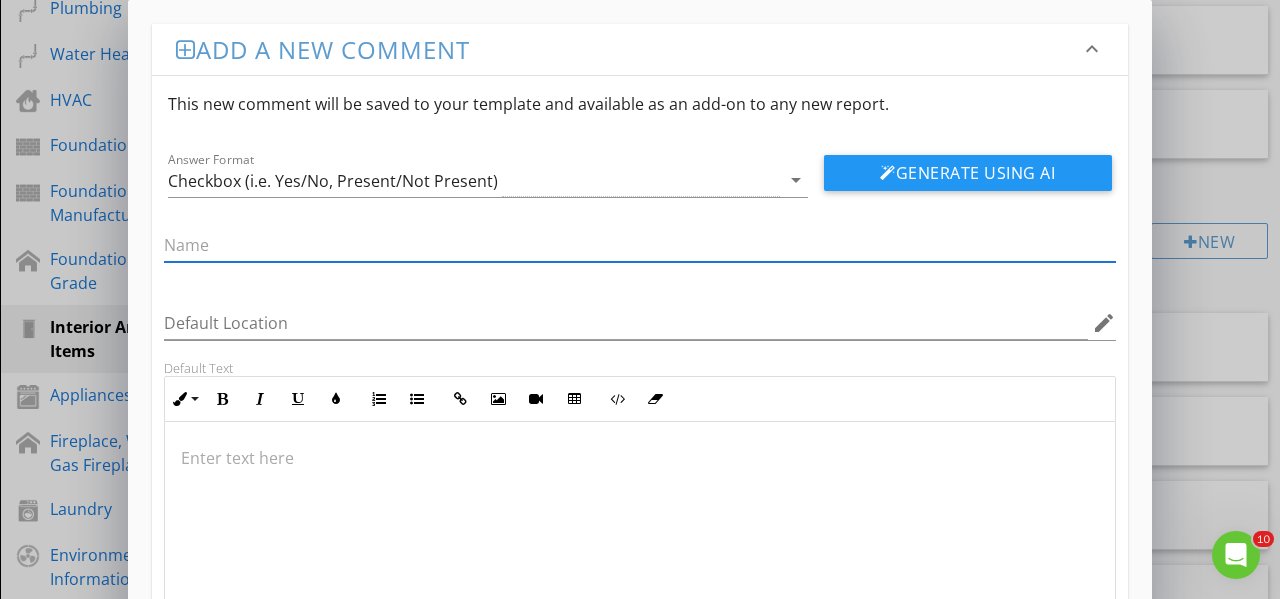 click at bounding box center (640, 522) 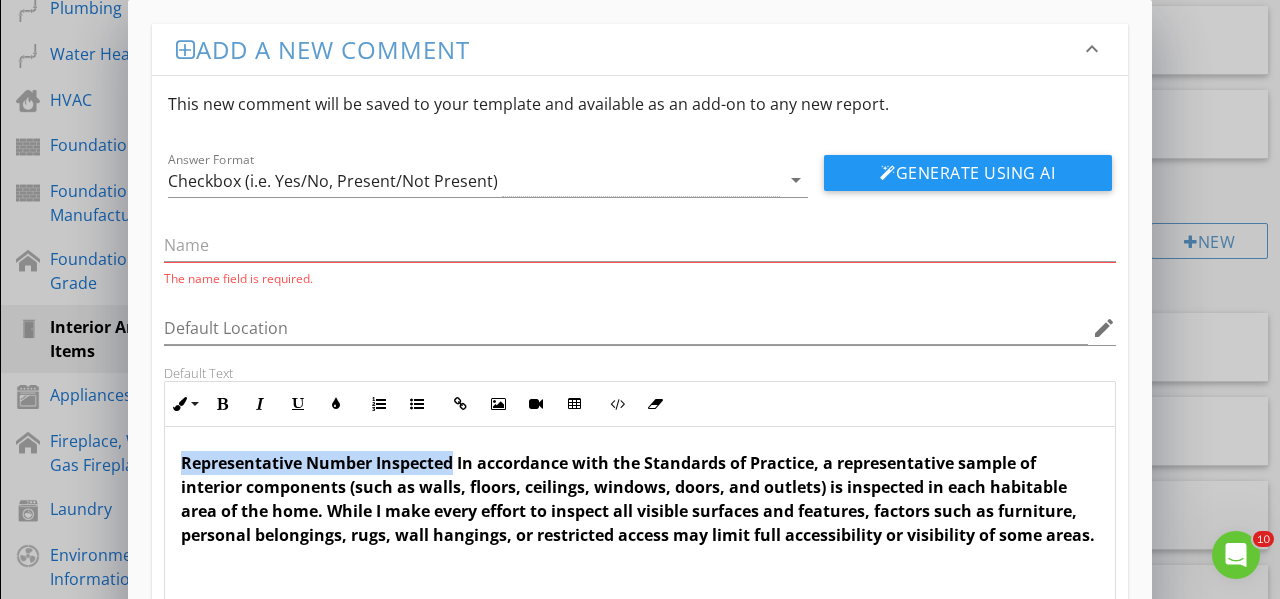 drag, startPoint x: 184, startPoint y: 462, endPoint x: 454, endPoint y: 468, distance: 270.06665 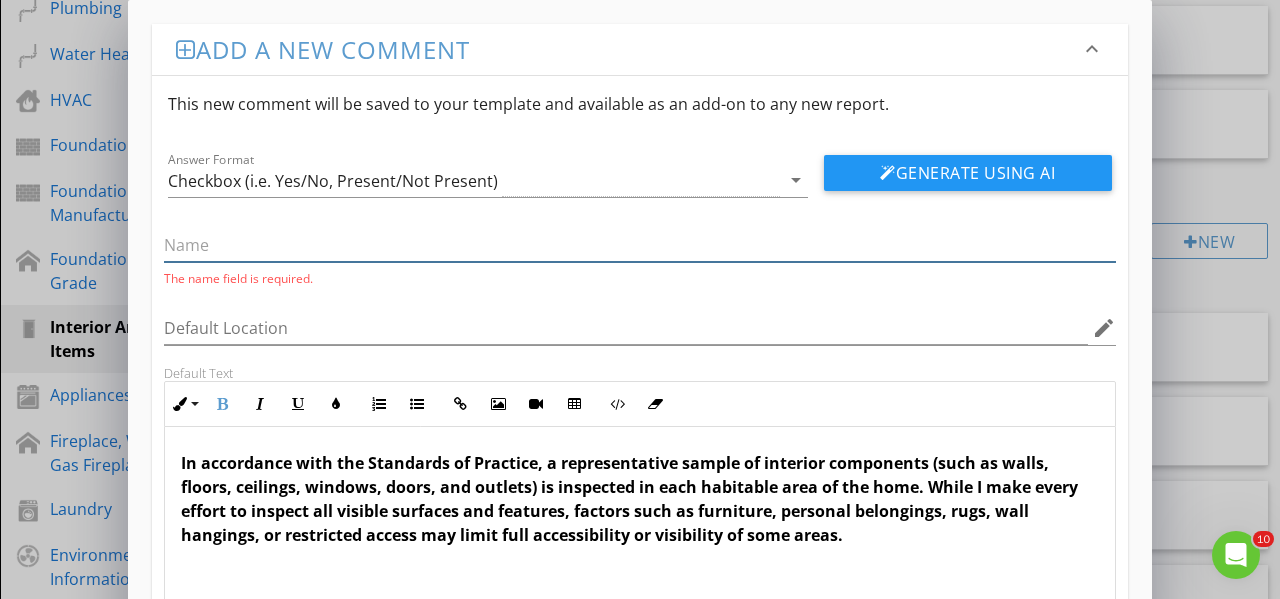 click at bounding box center (640, 245) 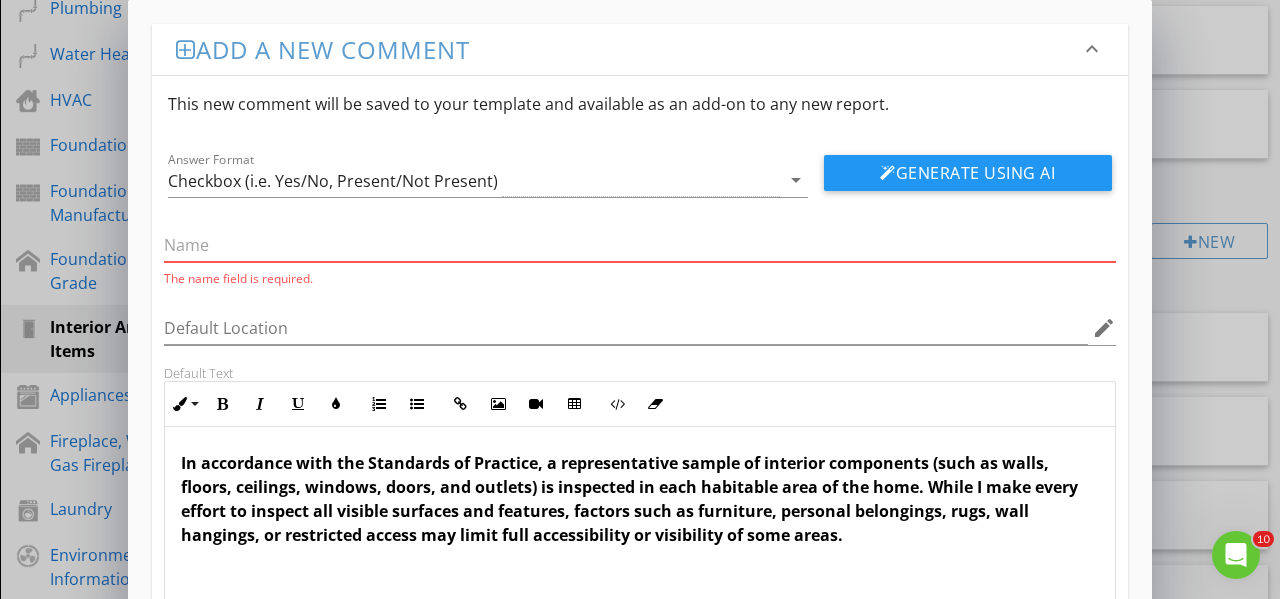 paste on "Representative Number Inspected" 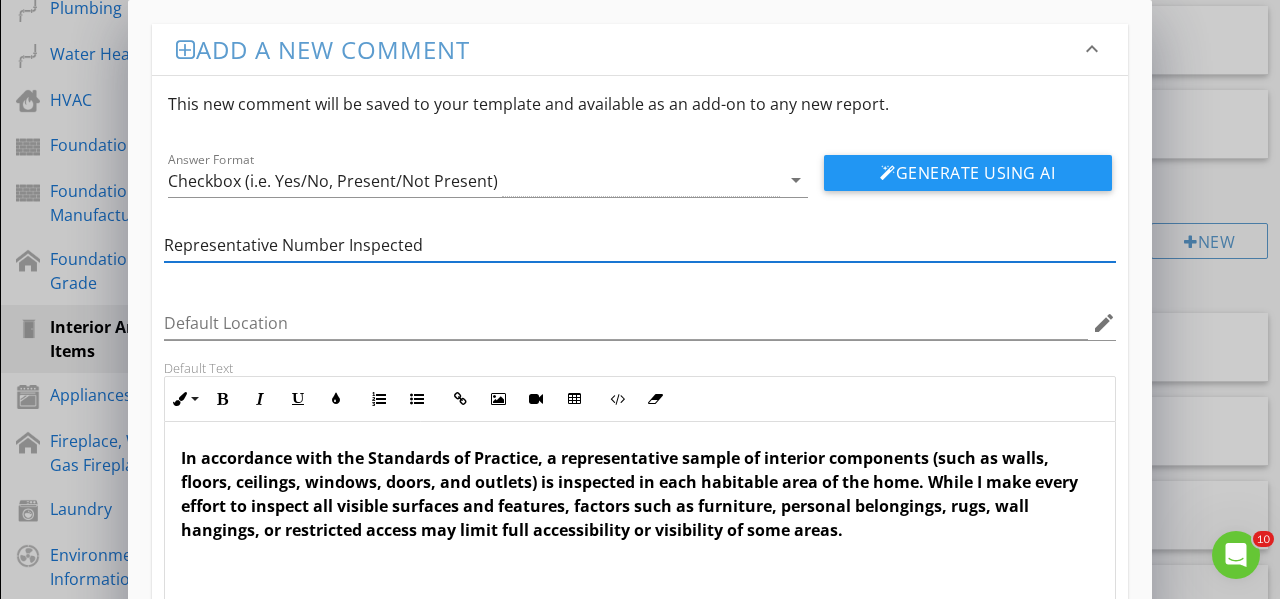 type on "Representative Number Inspected" 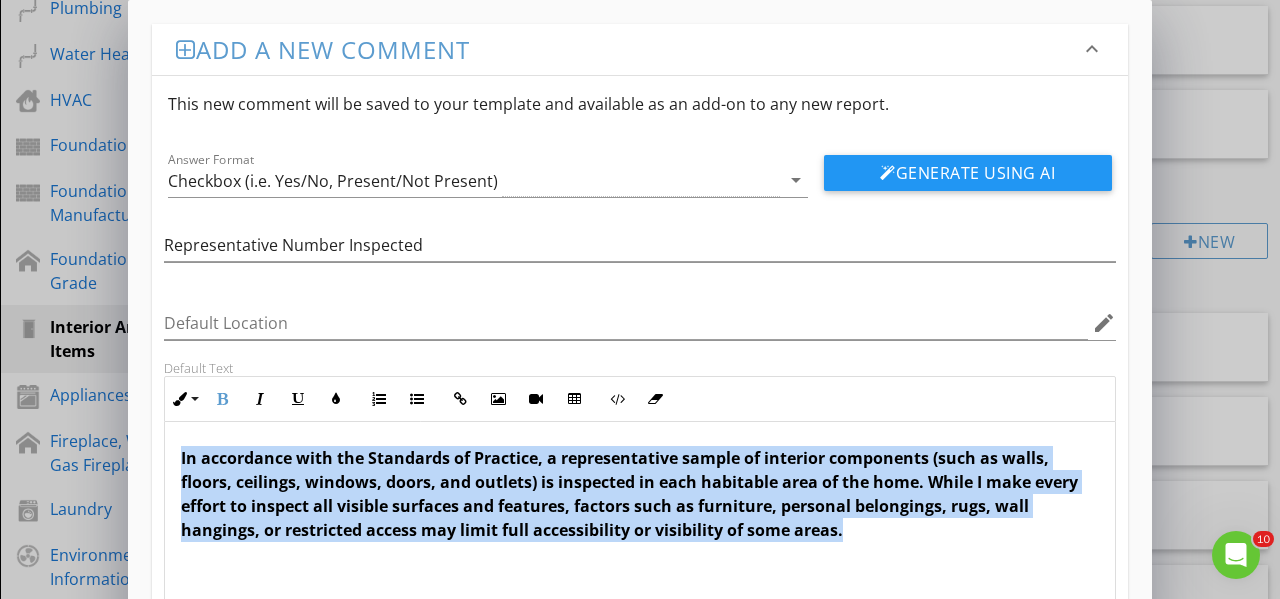 drag, startPoint x: 869, startPoint y: 543, endPoint x: 171, endPoint y: 455, distance: 703.5254 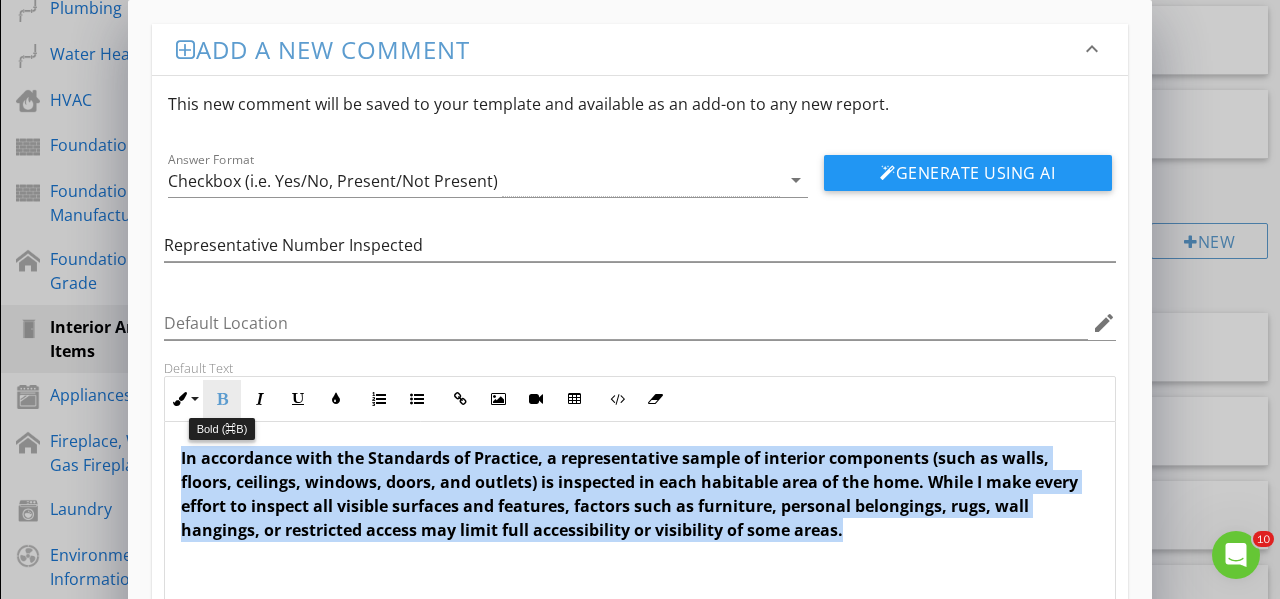 click at bounding box center [222, 399] 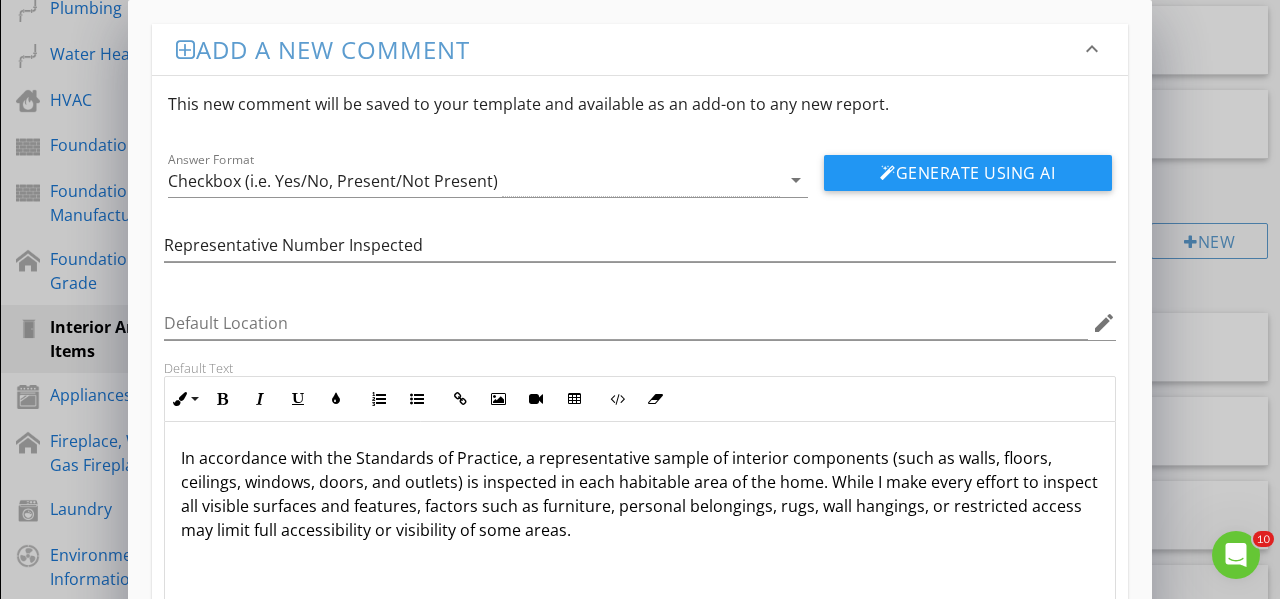 click on "In accordance with the Standards of Practice, a representative sample of interior components (such as walls, floors, ceilings, windows, doors, and outlets) is inspected in each habitable area of the home. While I make every effort to inspect all visible surfaces and features, factors such as furniture, personal belongings, rugs, wall hangings, or restricted access may limit full accessibility or visibility of some areas." at bounding box center [640, 494] 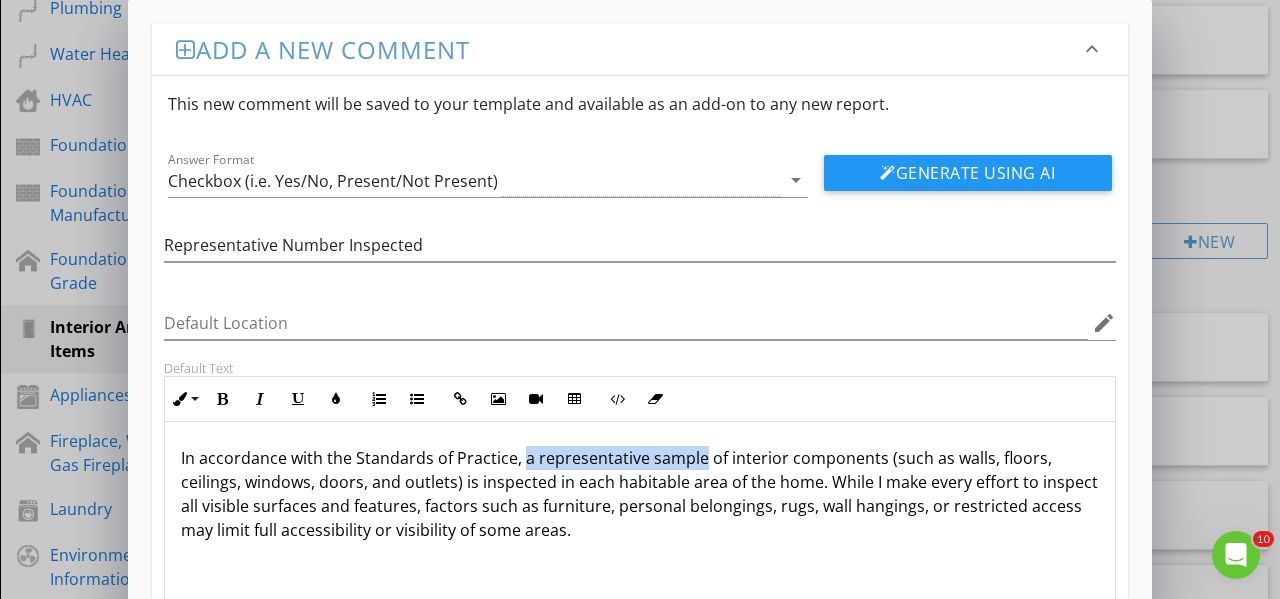 drag, startPoint x: 522, startPoint y: 461, endPoint x: 698, endPoint y: 459, distance: 176.01137 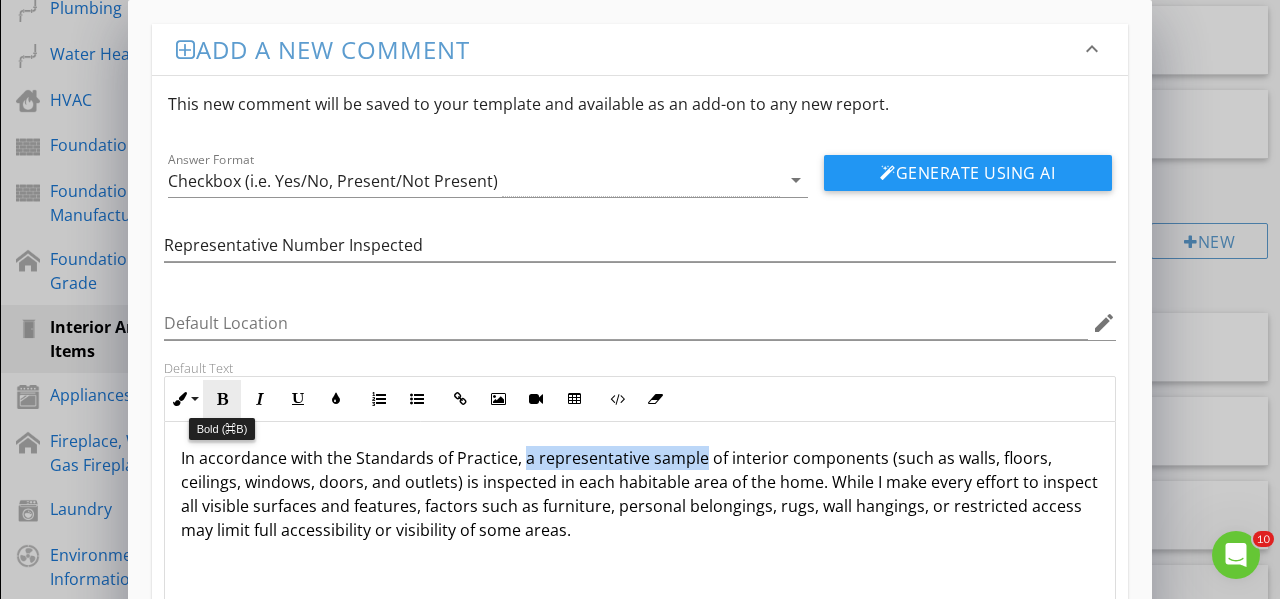 click on "Bold" at bounding box center [222, 399] 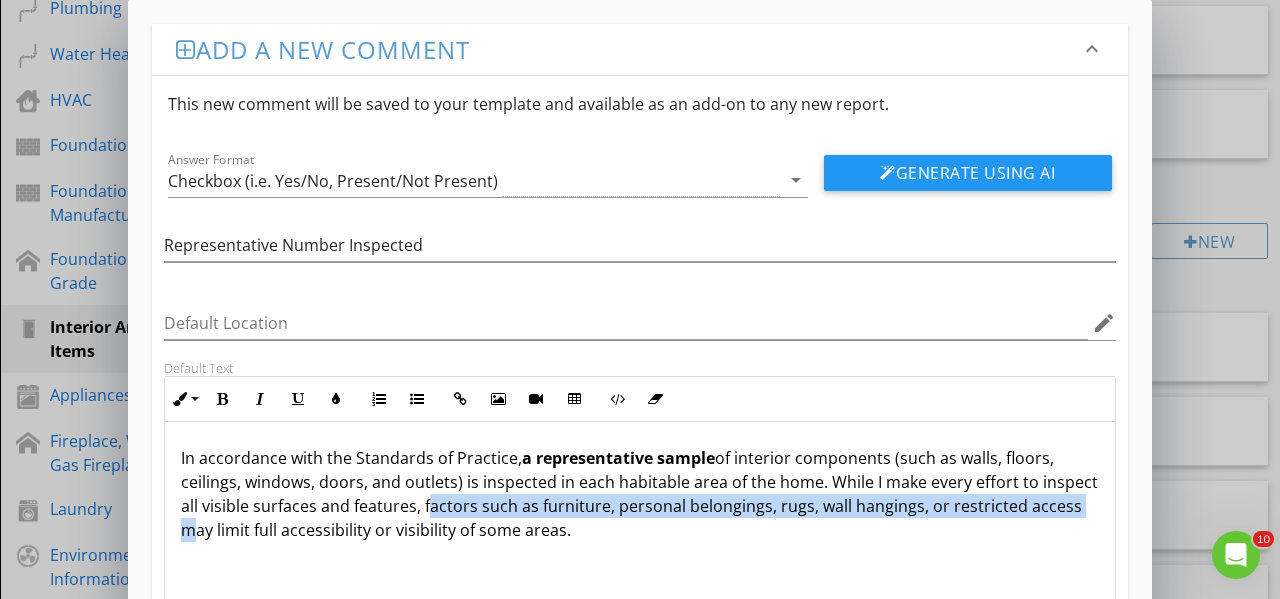 drag, startPoint x: 422, startPoint y: 508, endPoint x: 1093, endPoint y: 505, distance: 671.0067 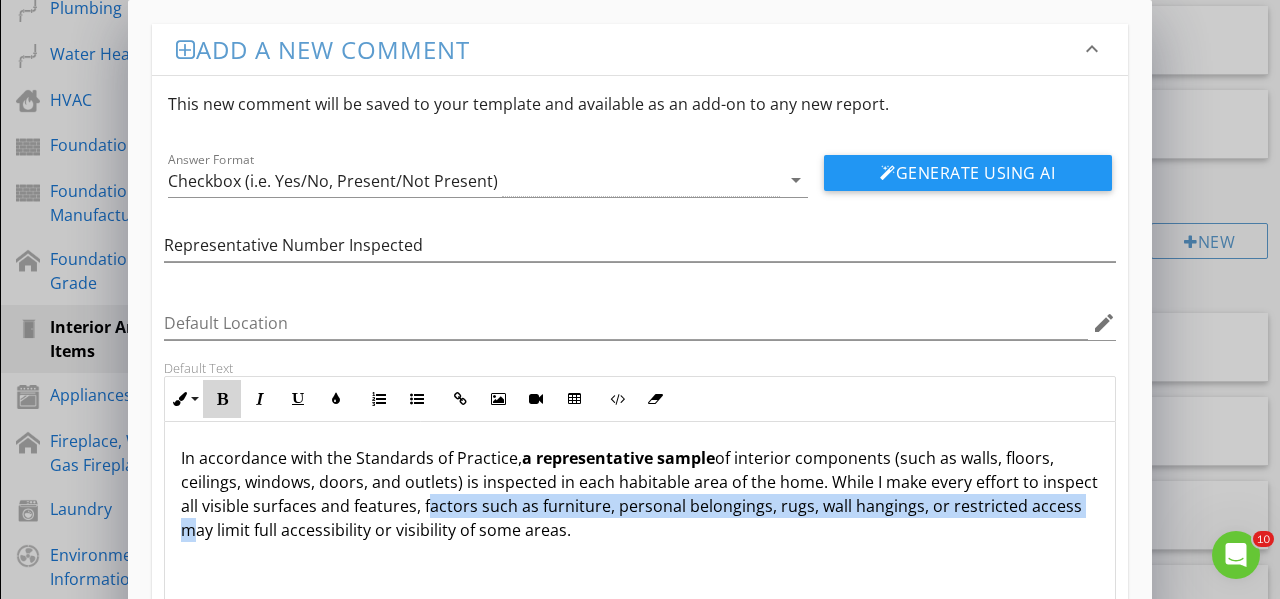 click on "Bold" at bounding box center [222, 399] 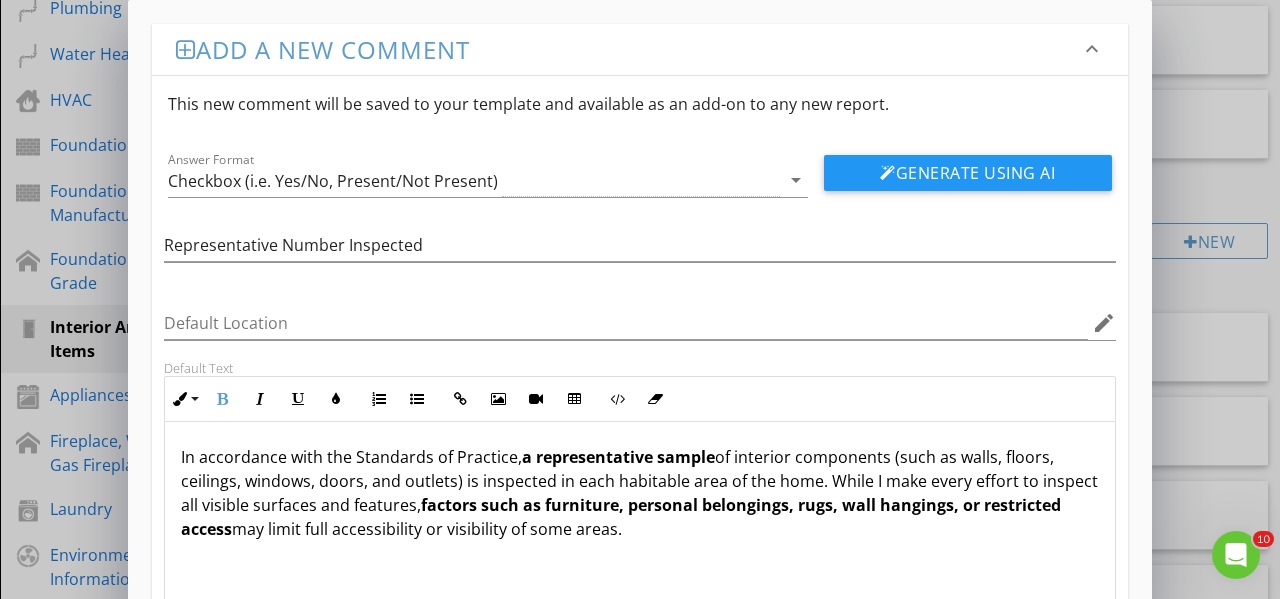 scroll, scrollTop: 1, scrollLeft: 0, axis: vertical 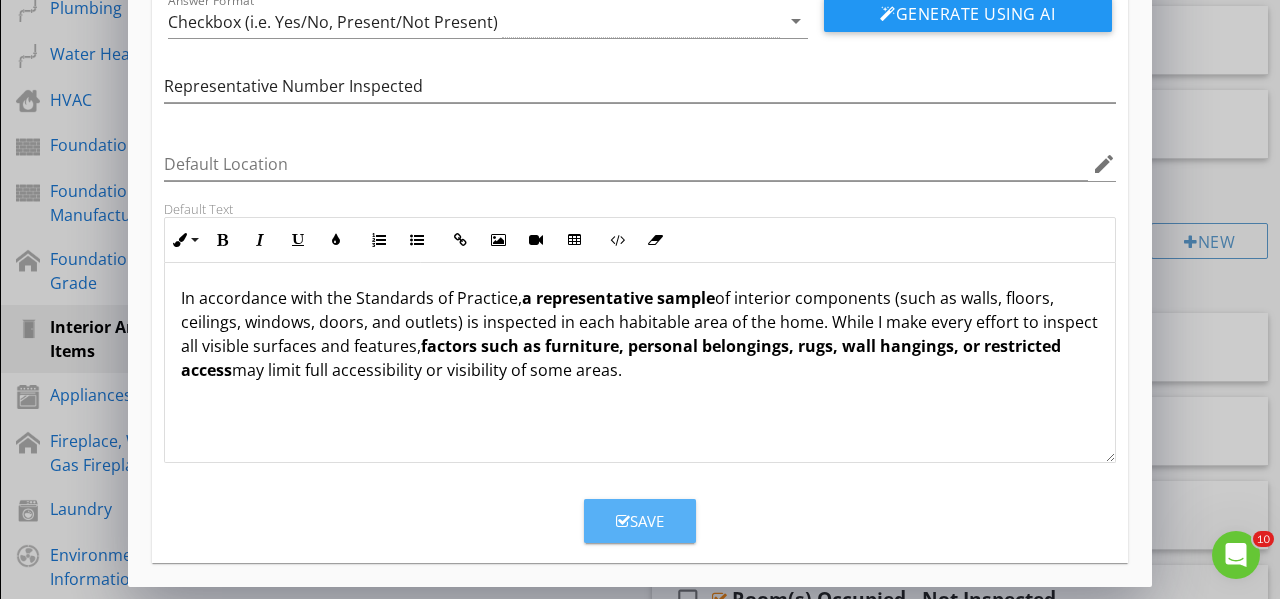 click on "Save" at bounding box center [640, 521] 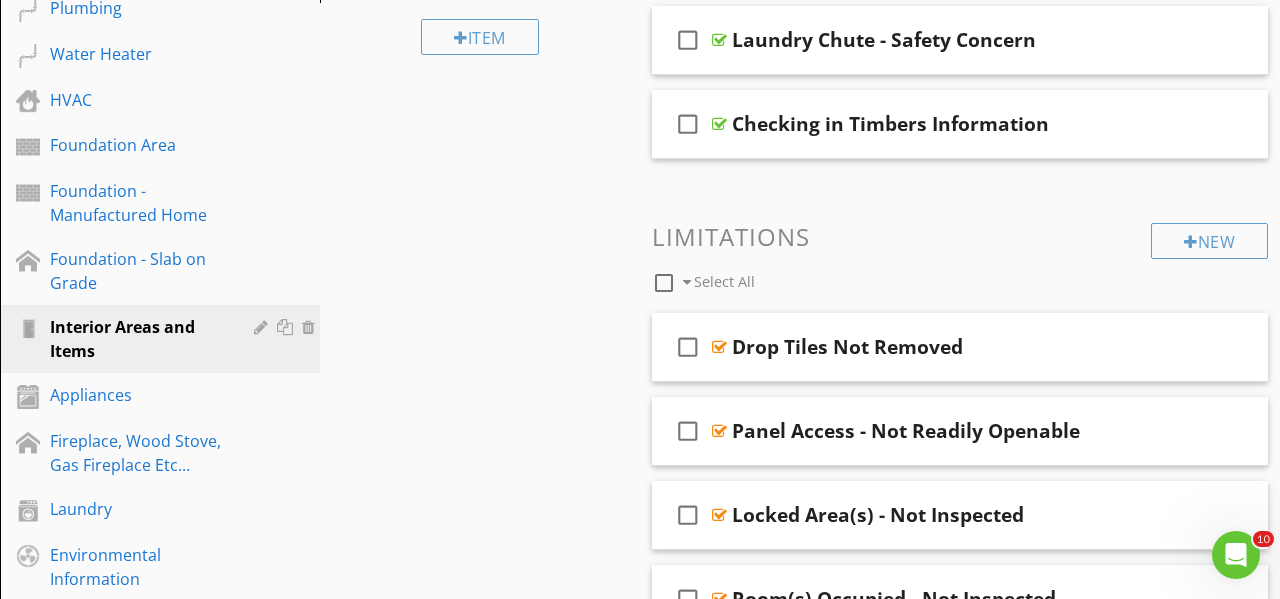 scroll, scrollTop: 62, scrollLeft: 0, axis: vertical 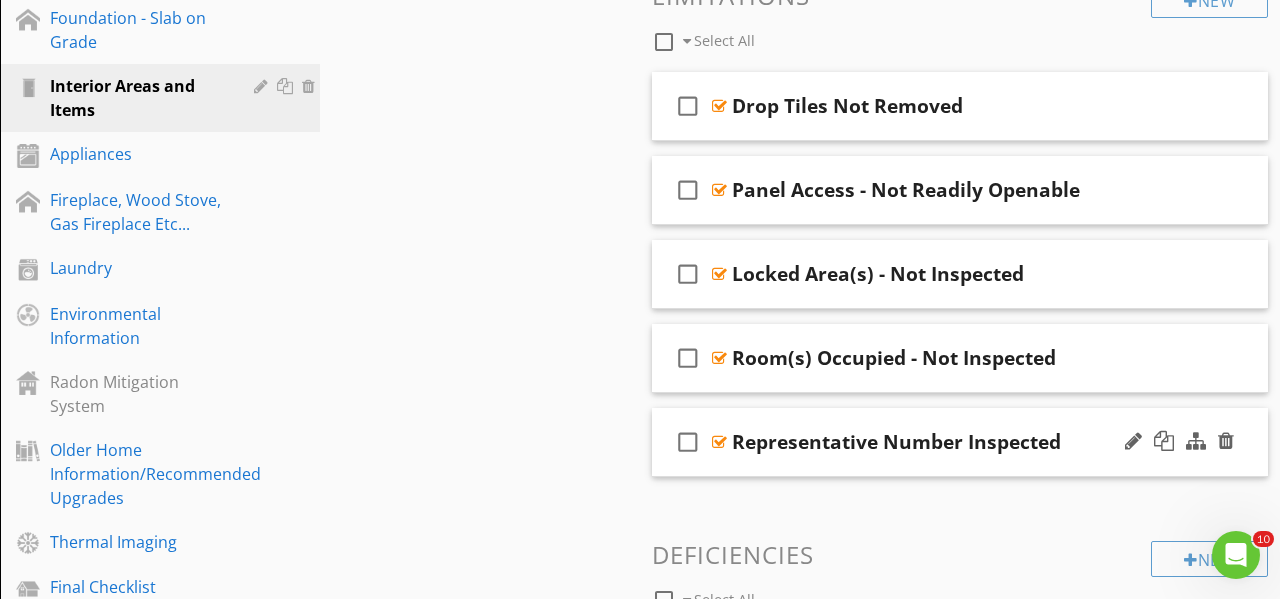 click on "check_box_outline_blank
Representative Number Inspected" at bounding box center [960, 442] 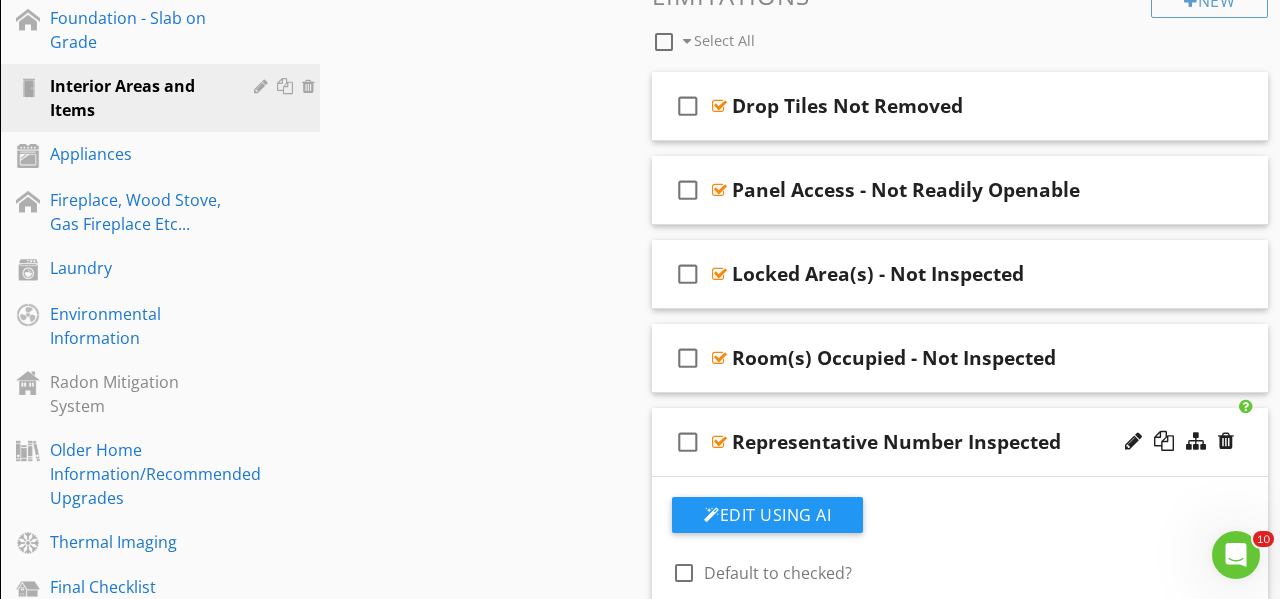 scroll, scrollTop: 1282, scrollLeft: 0, axis: vertical 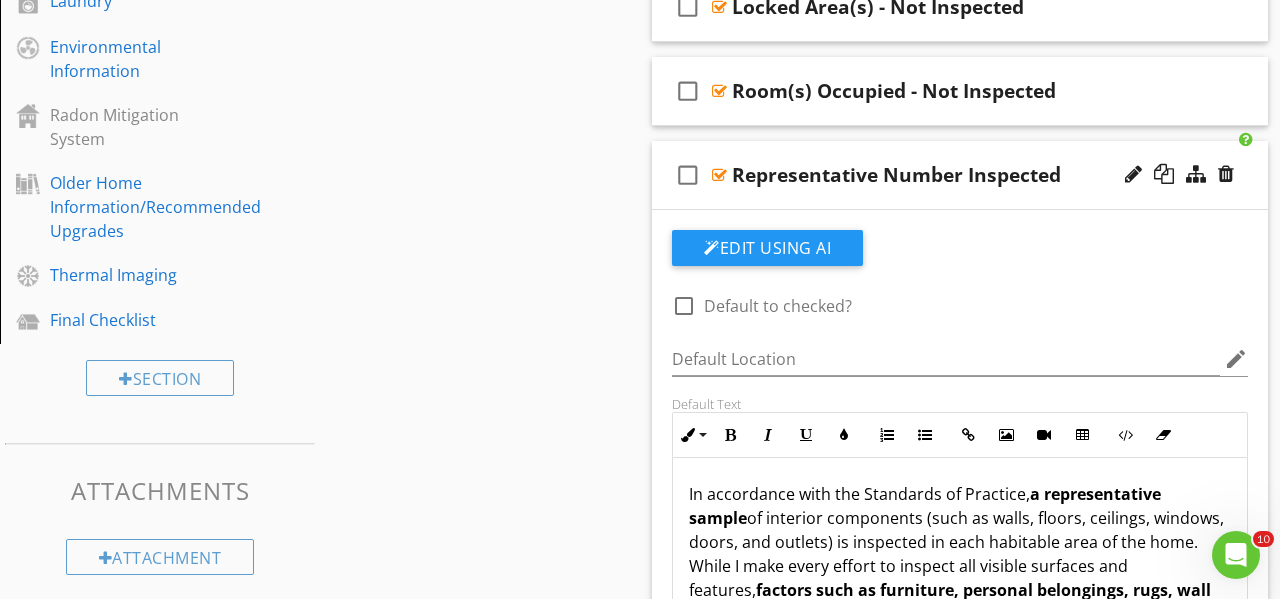 click at bounding box center (684, 306) 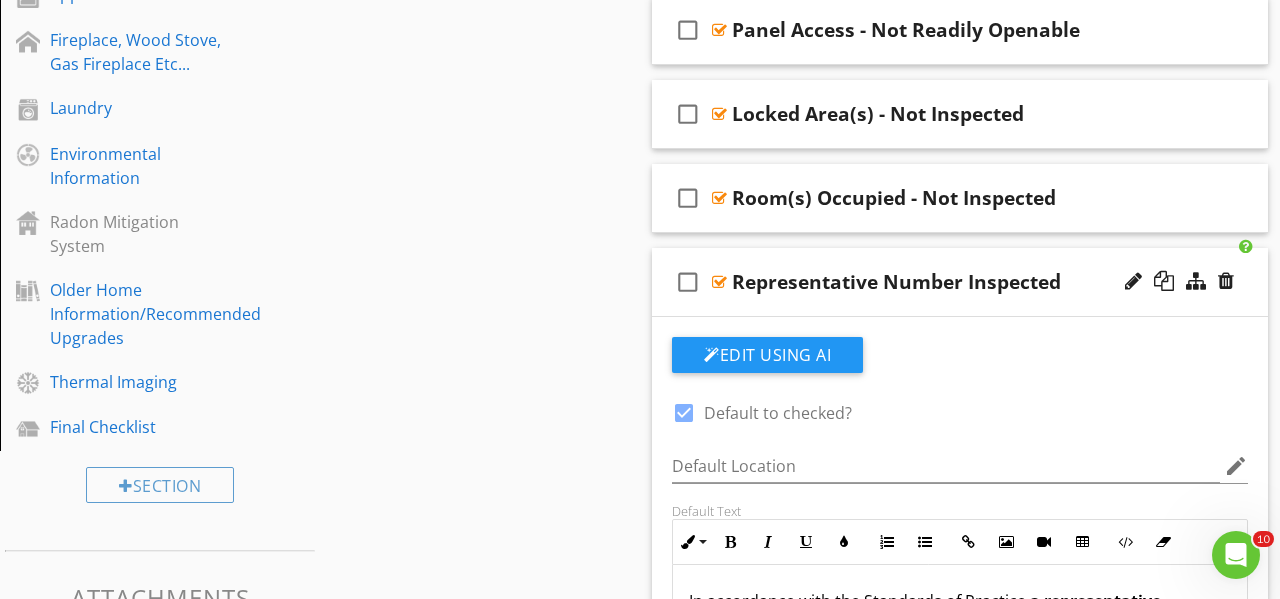 scroll, scrollTop: 1174, scrollLeft: 0, axis: vertical 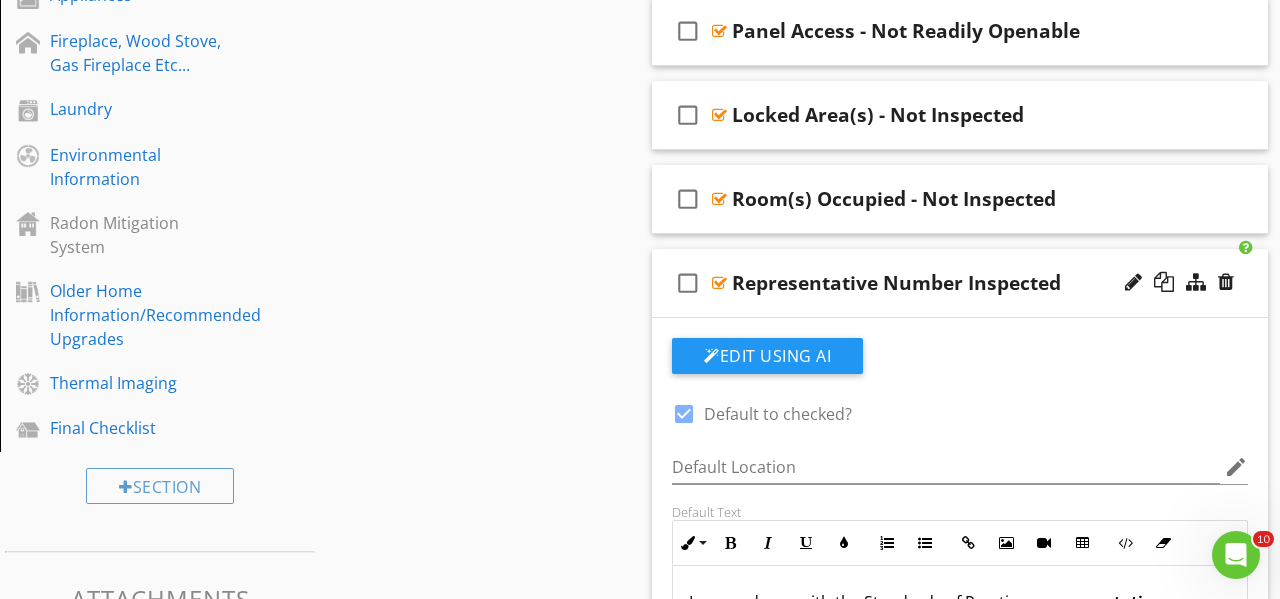 click on "check_box_outline_blank
Representative Number Inspected" at bounding box center [960, 283] 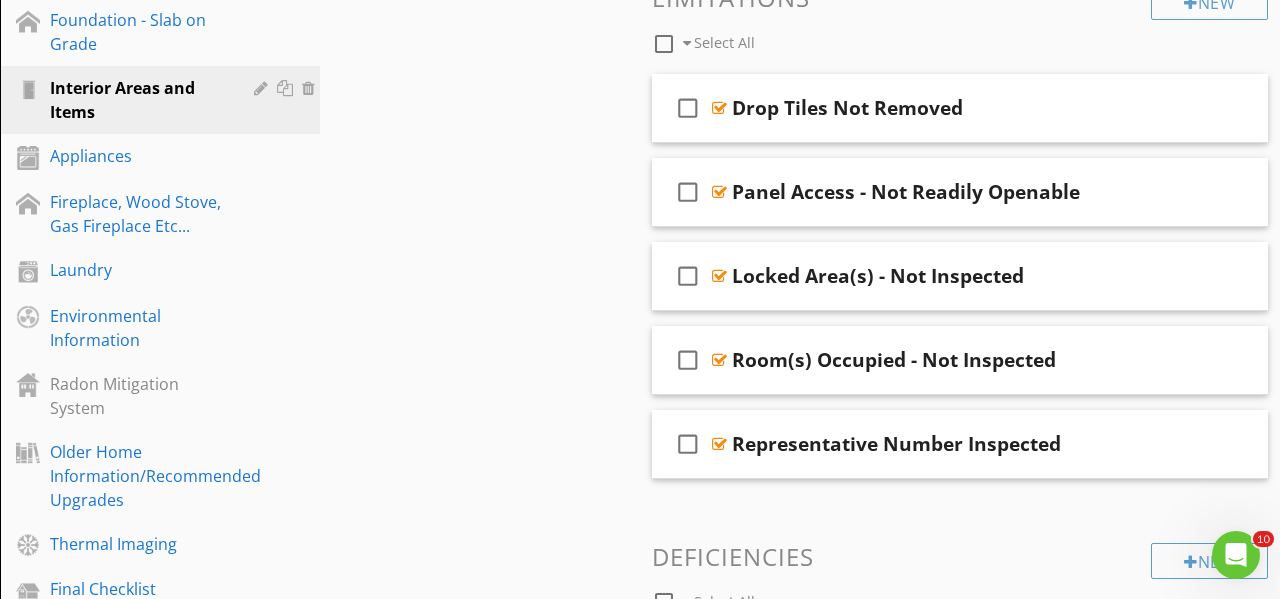 scroll, scrollTop: 1009, scrollLeft: 0, axis: vertical 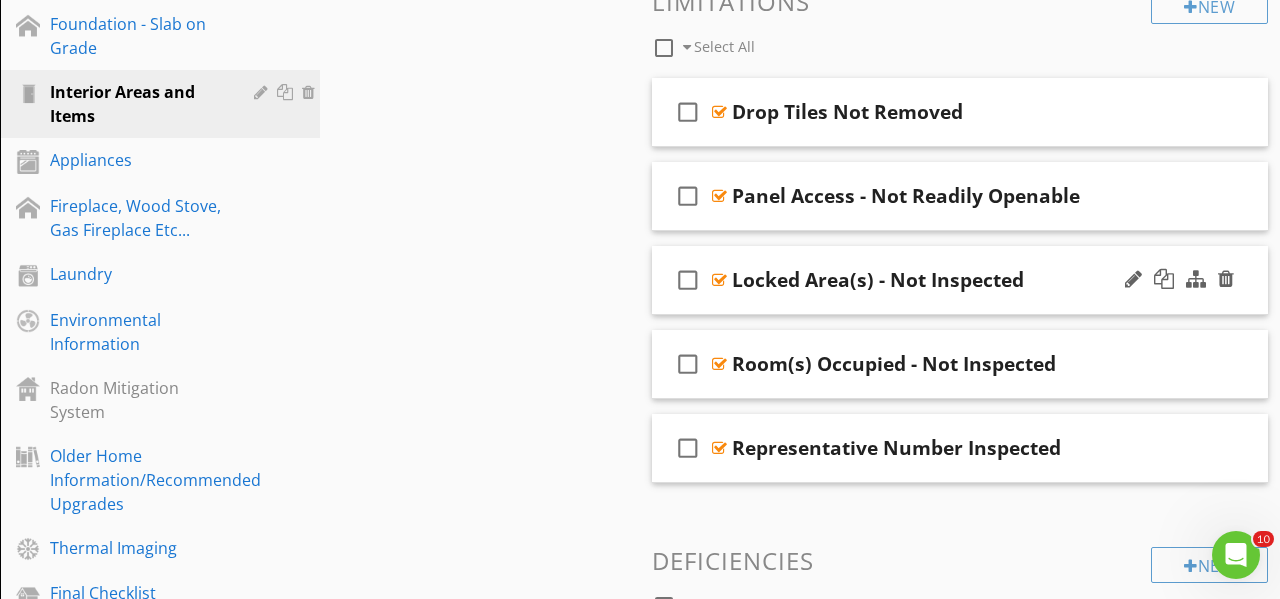 click on "check_box_outline_blank
Locked Area(s) - Not Inspected" at bounding box center [960, 280] 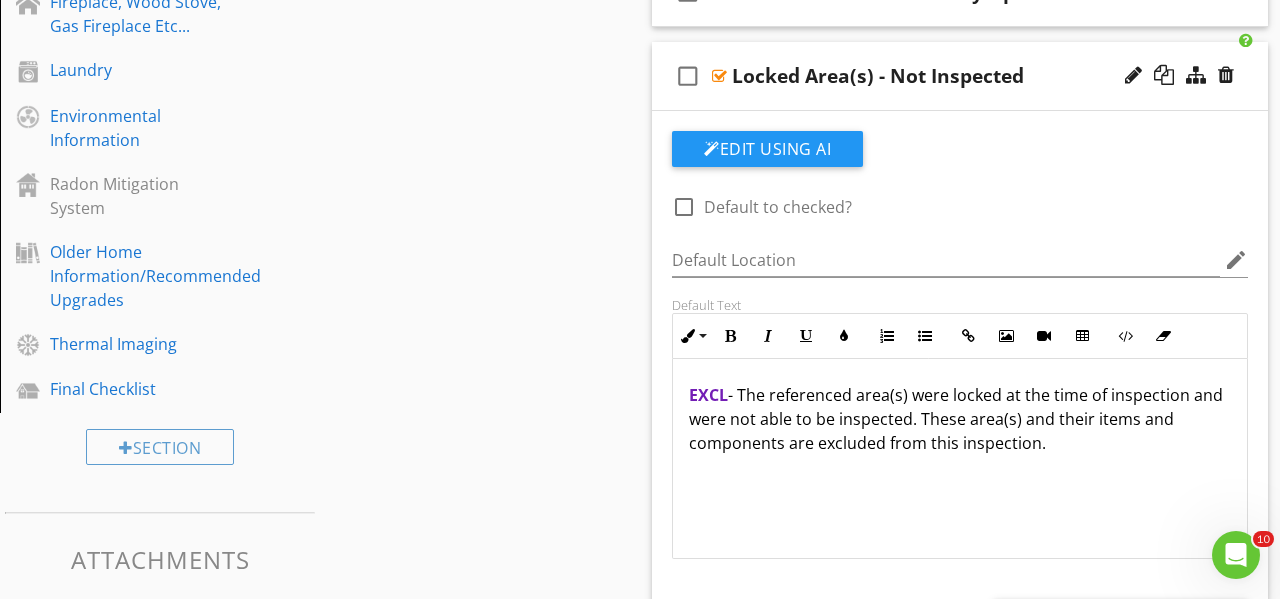 scroll, scrollTop: 1267, scrollLeft: 0, axis: vertical 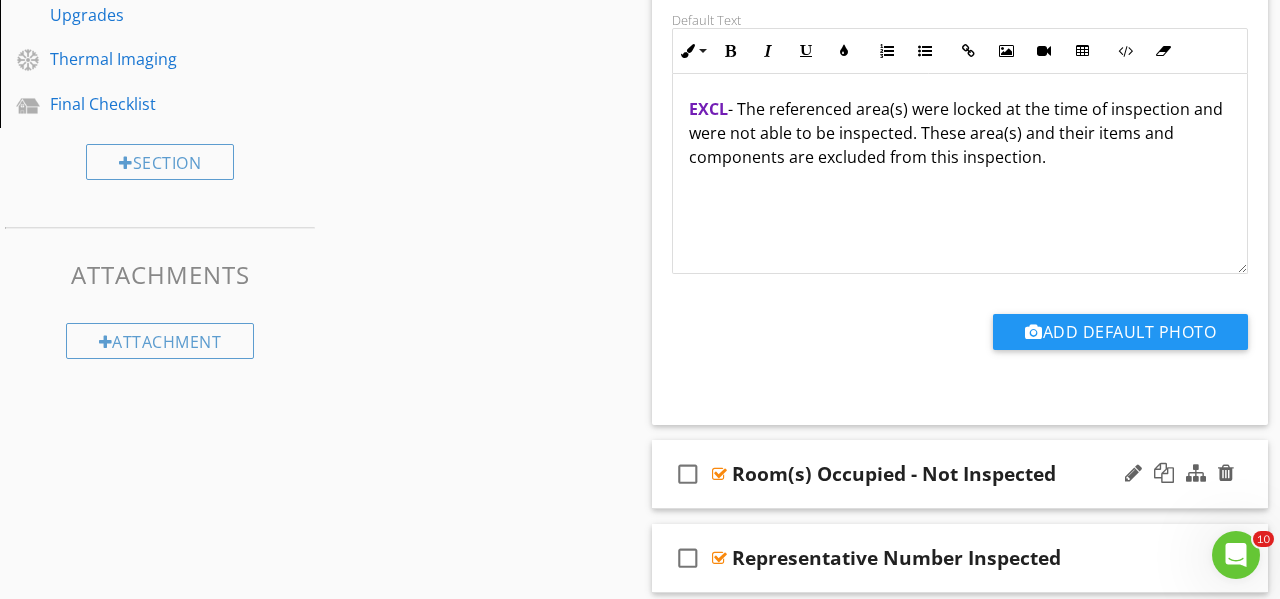 click on "check_box_outline_blank
Room(s) Occupied - Not Inspected" at bounding box center (960, 474) 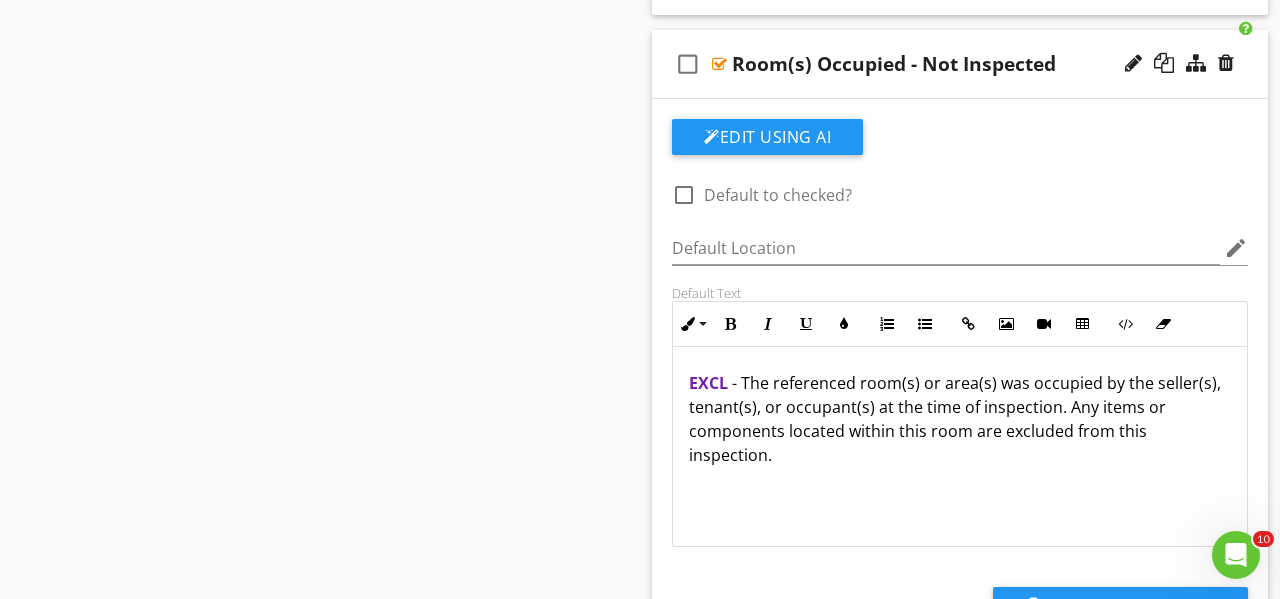 scroll, scrollTop: 1913, scrollLeft: 0, axis: vertical 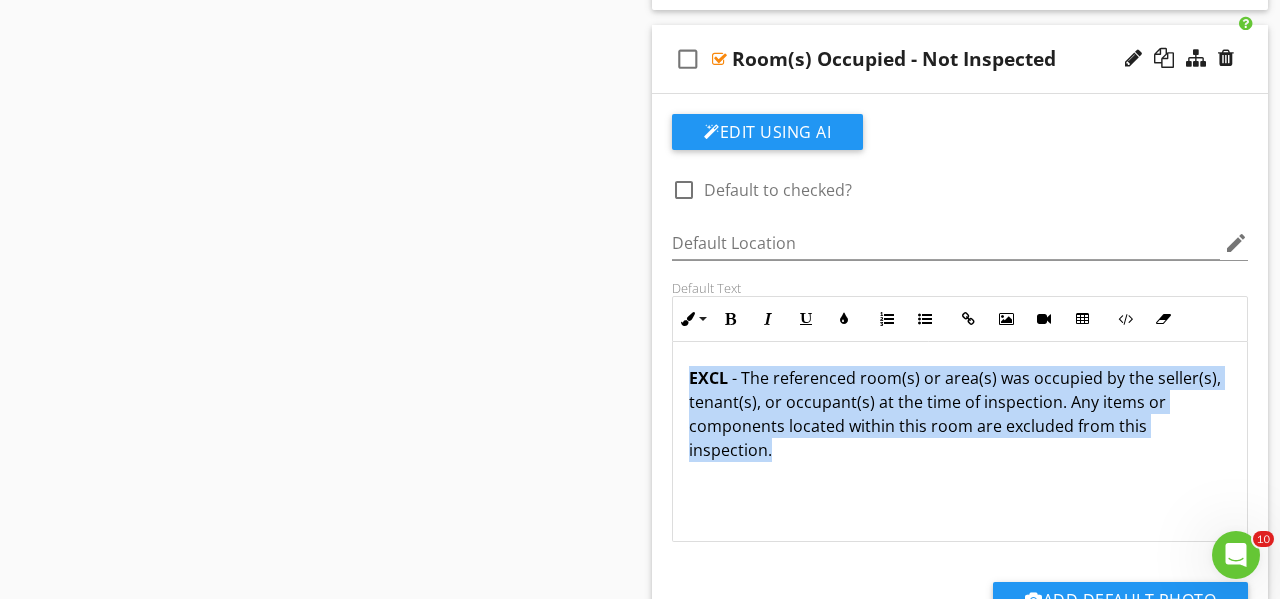 drag, startPoint x: 1224, startPoint y: 429, endPoint x: 649, endPoint y: 379, distance: 577.1698 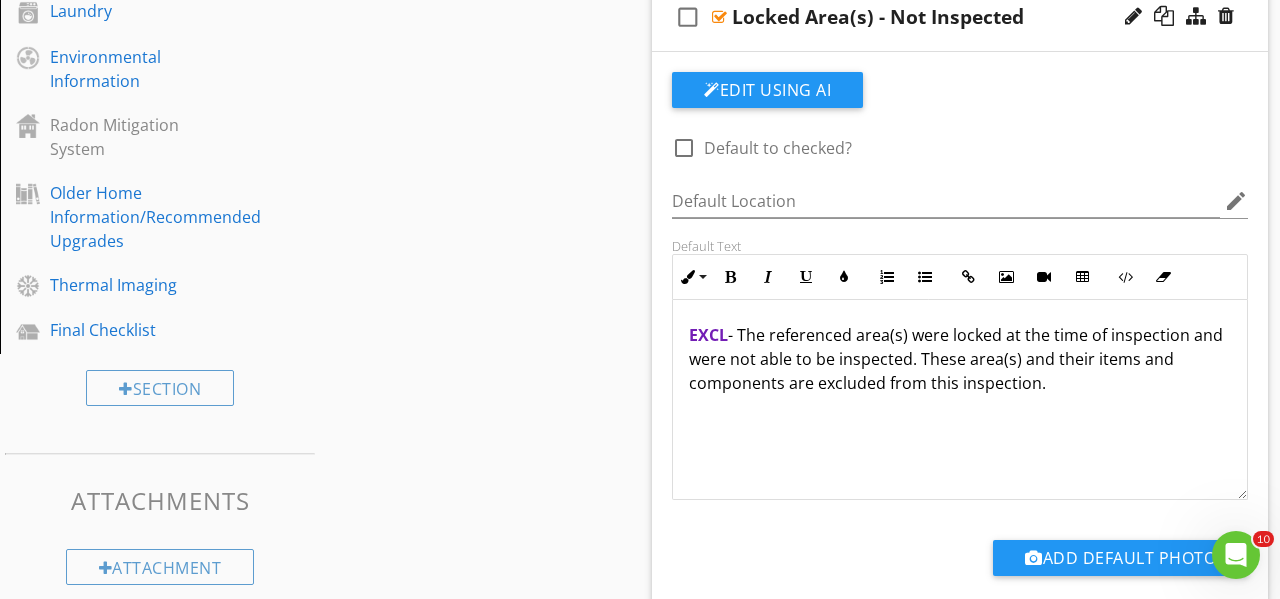 scroll, scrollTop: 1239, scrollLeft: 0, axis: vertical 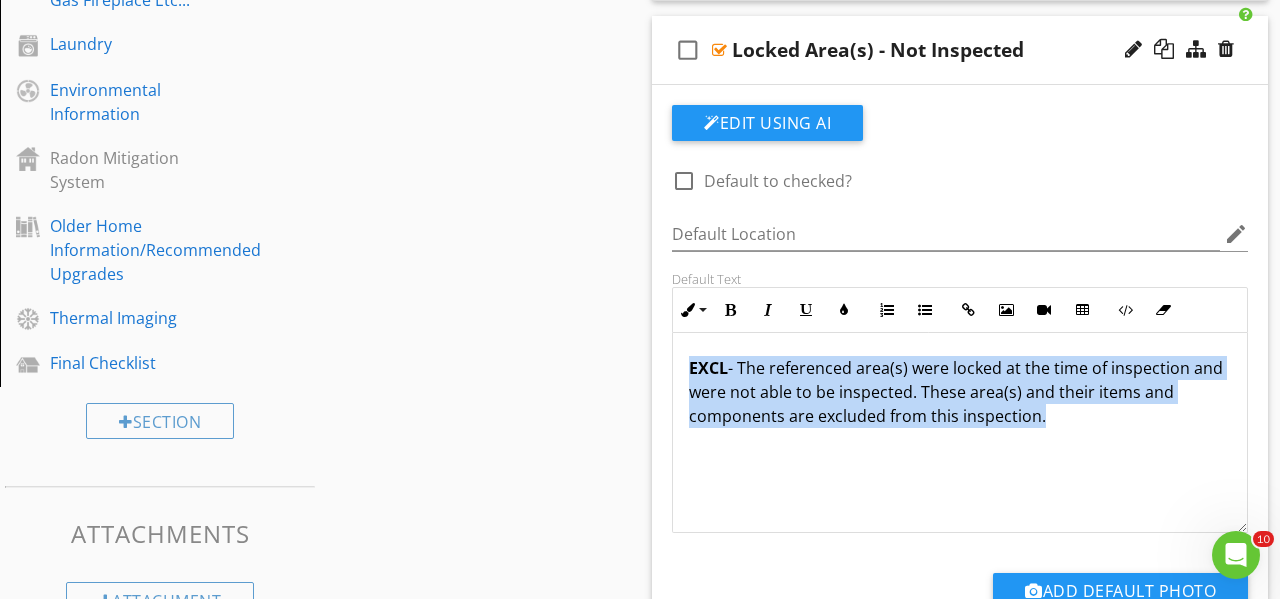 drag, startPoint x: 1056, startPoint y: 421, endPoint x: 666, endPoint y: 363, distance: 394.28925 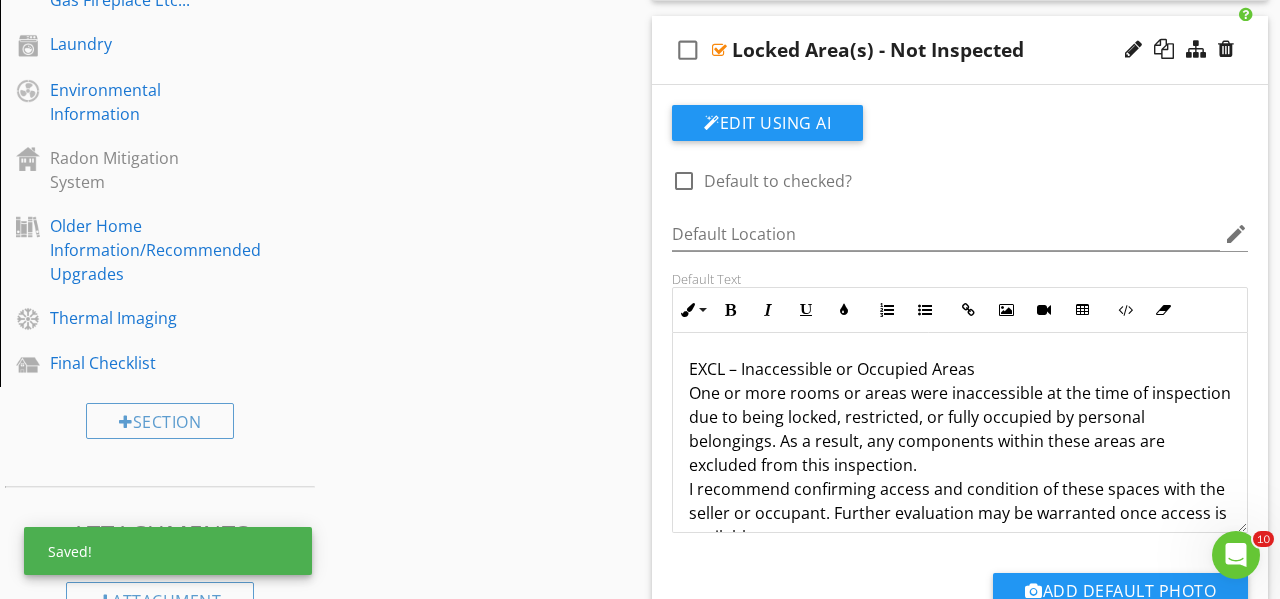 scroll, scrollTop: 0, scrollLeft: 0, axis: both 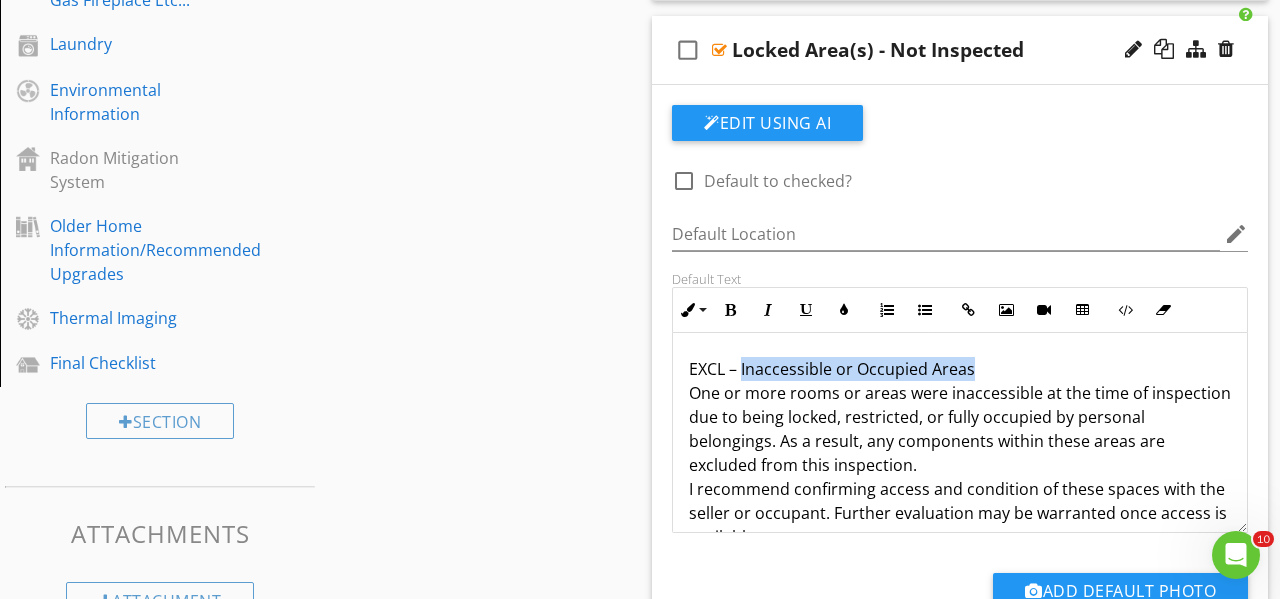 drag, startPoint x: 974, startPoint y: 365, endPoint x: 743, endPoint y: 371, distance: 231.07791 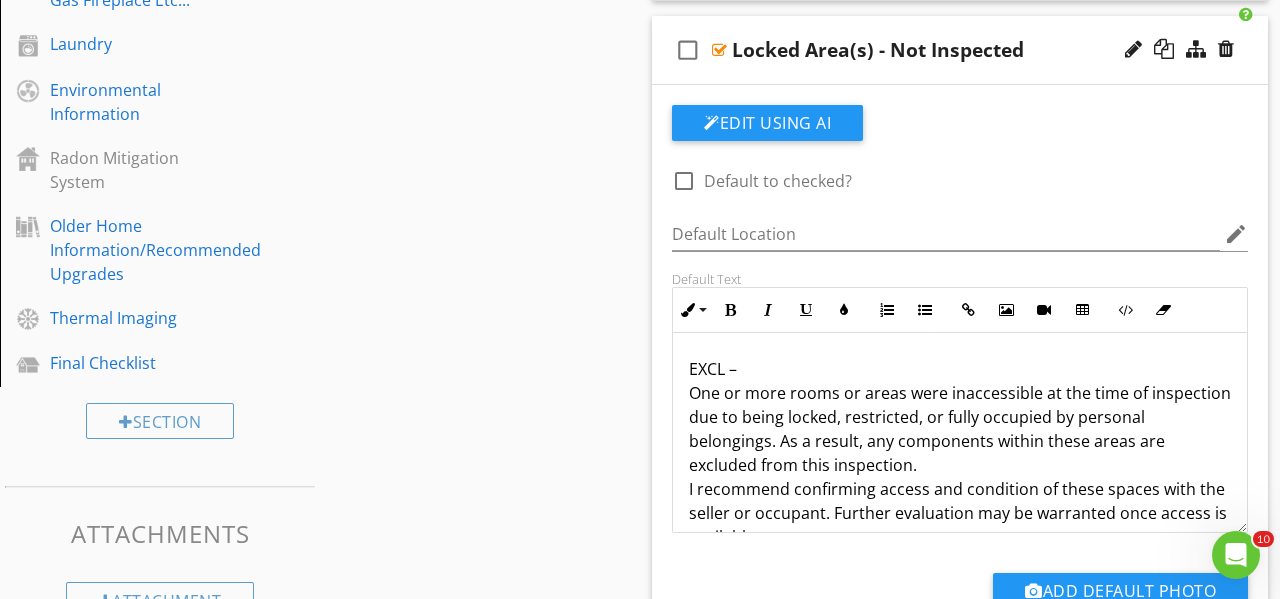 click on "EXCL –  One or more rooms or areas were inaccessible at the time of inspection due to being locked, restricted, or fully occupied by personal belongings. As a result, any components within these areas are excluded from this inspection. I recommend confirming access and condition of these spaces with the seller or occupant. Further evaluation may be warranted once access is available." at bounding box center [960, 453] 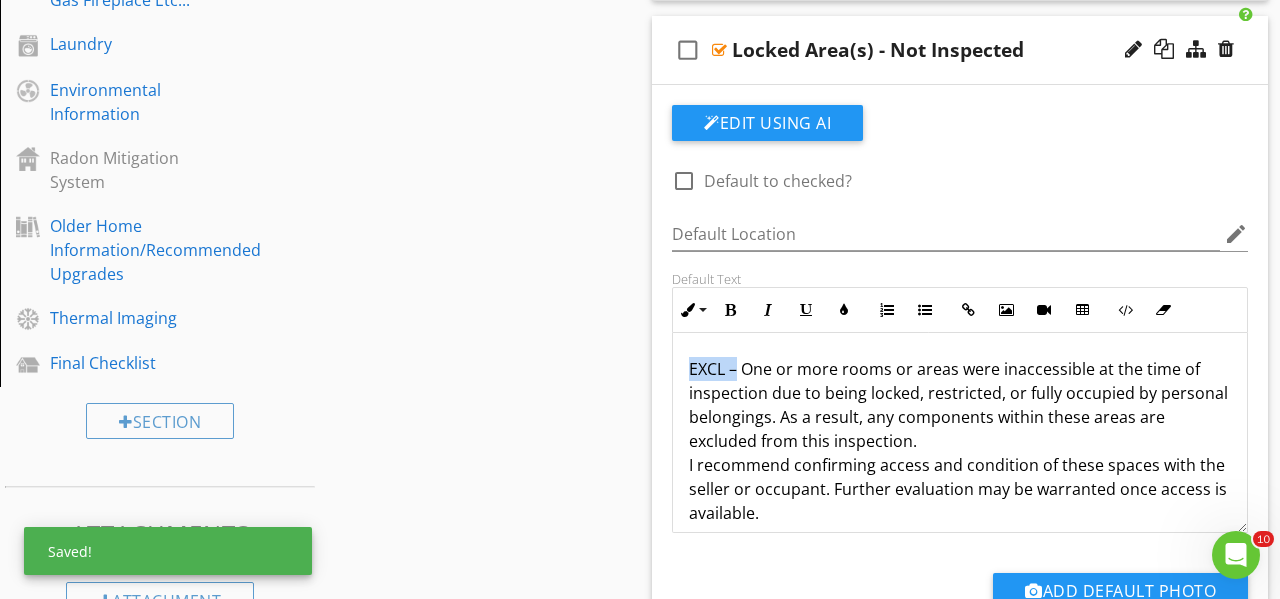 drag, startPoint x: 689, startPoint y: 366, endPoint x: 735, endPoint y: 362, distance: 46.173584 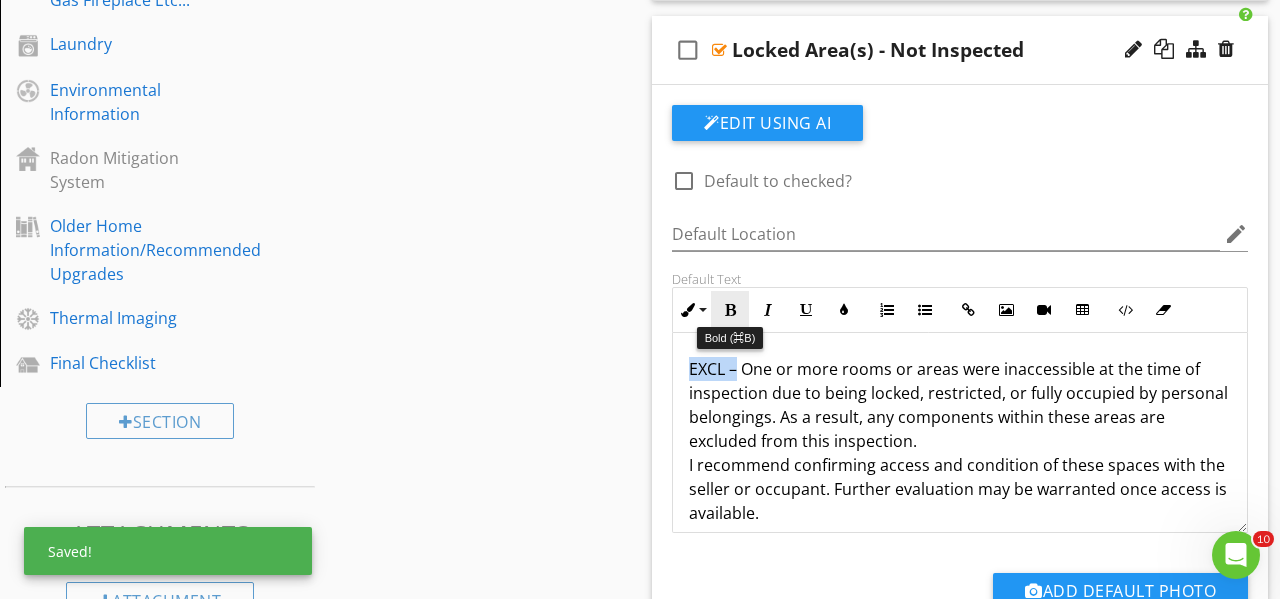 click at bounding box center (730, 310) 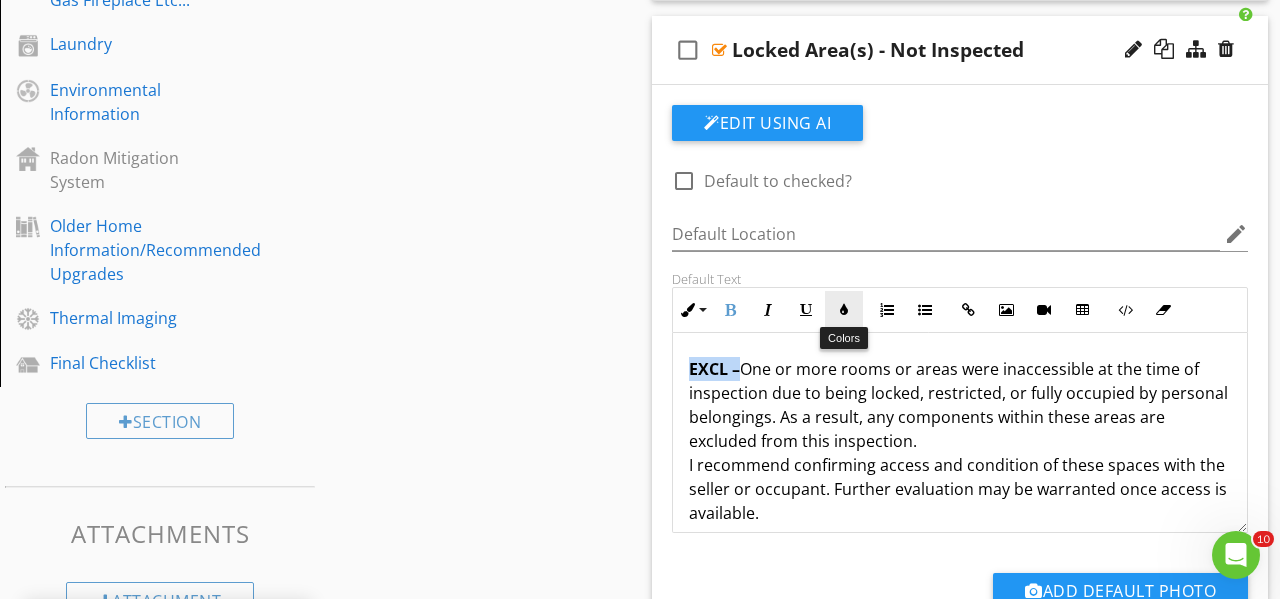 click at bounding box center (844, 310) 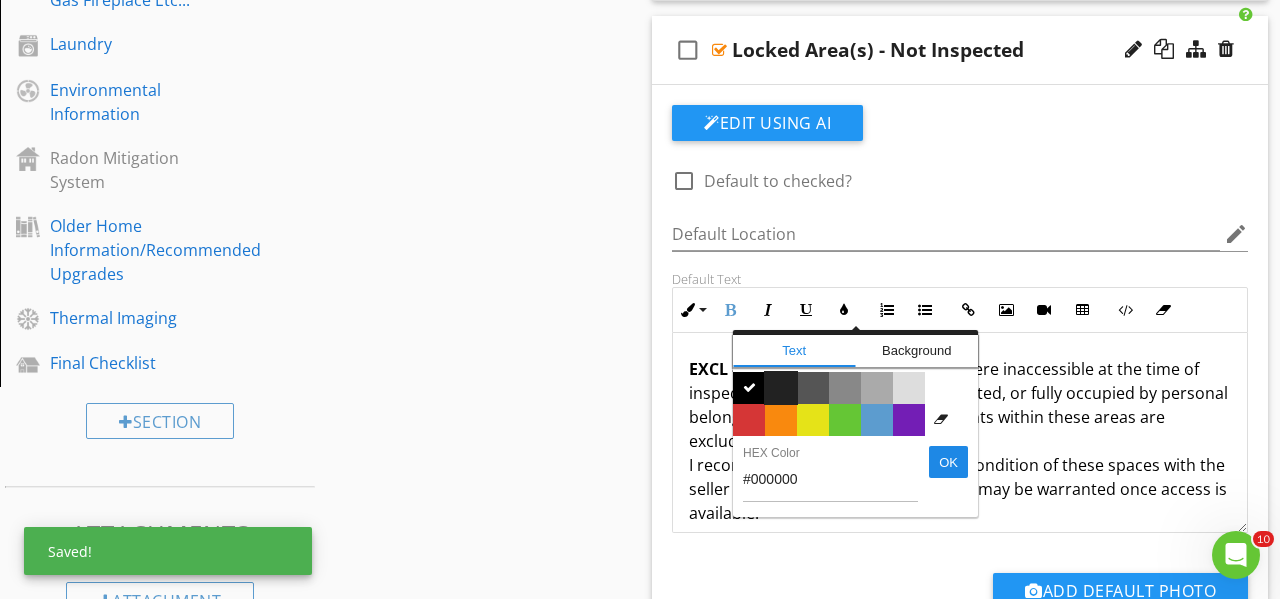 click on "Color #222222" at bounding box center (781, 388) 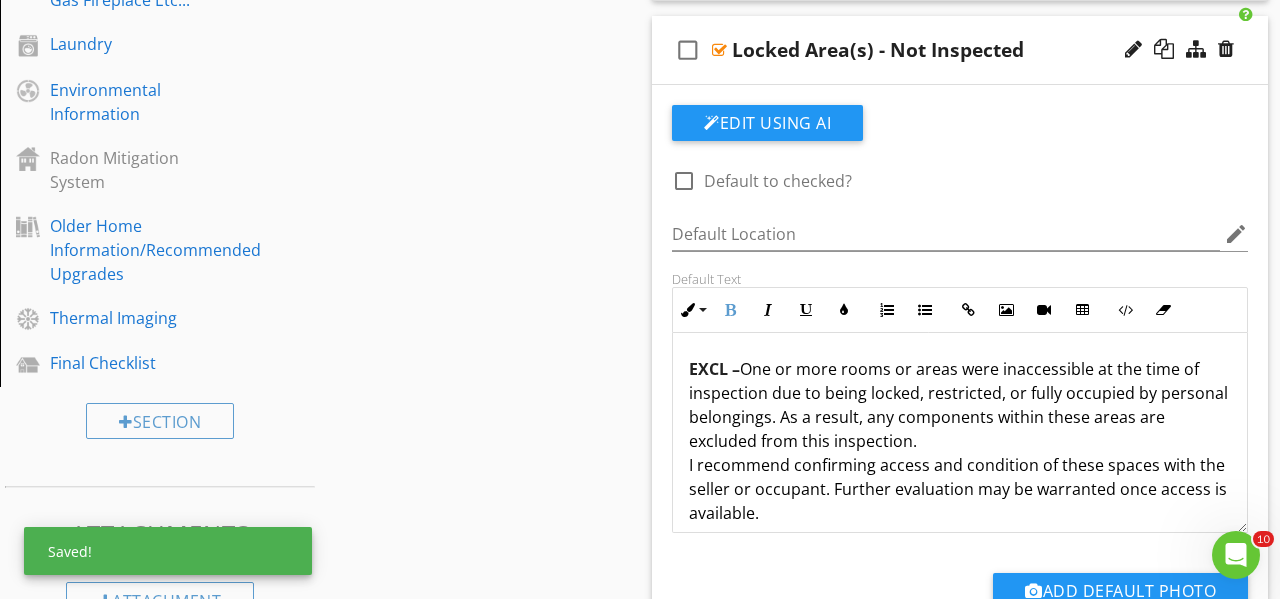 click on "EXCL –  One or more rooms or areas were inaccessible at the time of inspection due to being locked, restricted, or fully occupied by personal belongings. As a result, any components within these areas are excluded from this inspection. I recommend confirming access and condition of these spaces with the seller or occupant. Further evaluation may be warranted once access is available." at bounding box center [960, 441] 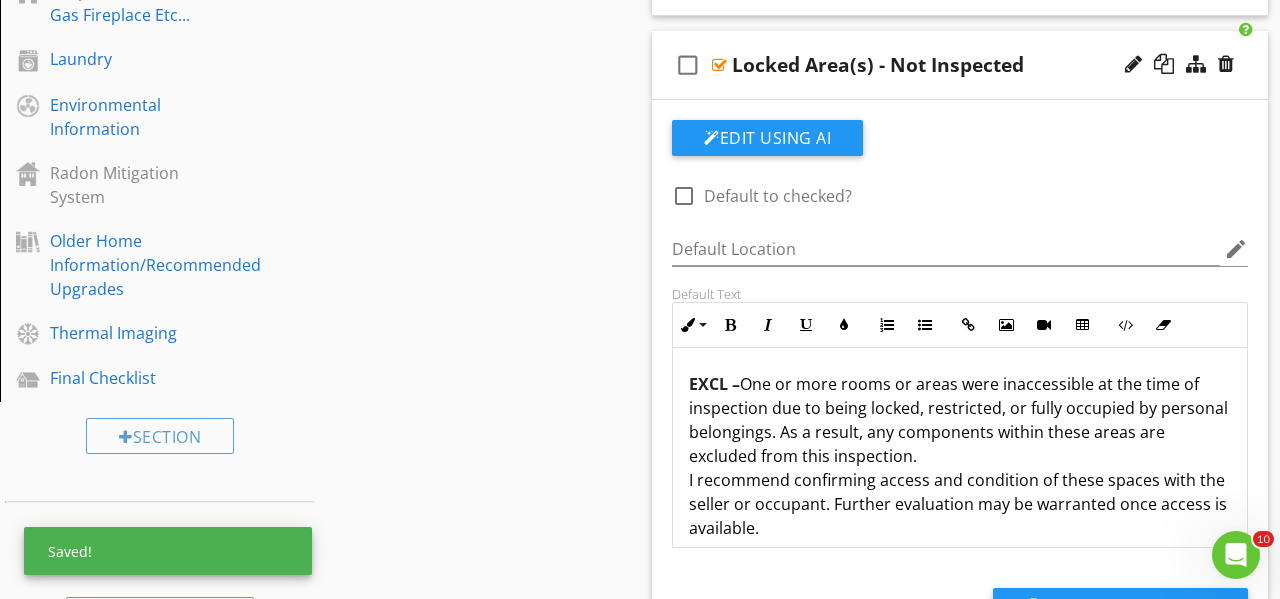scroll, scrollTop: 1223, scrollLeft: 0, axis: vertical 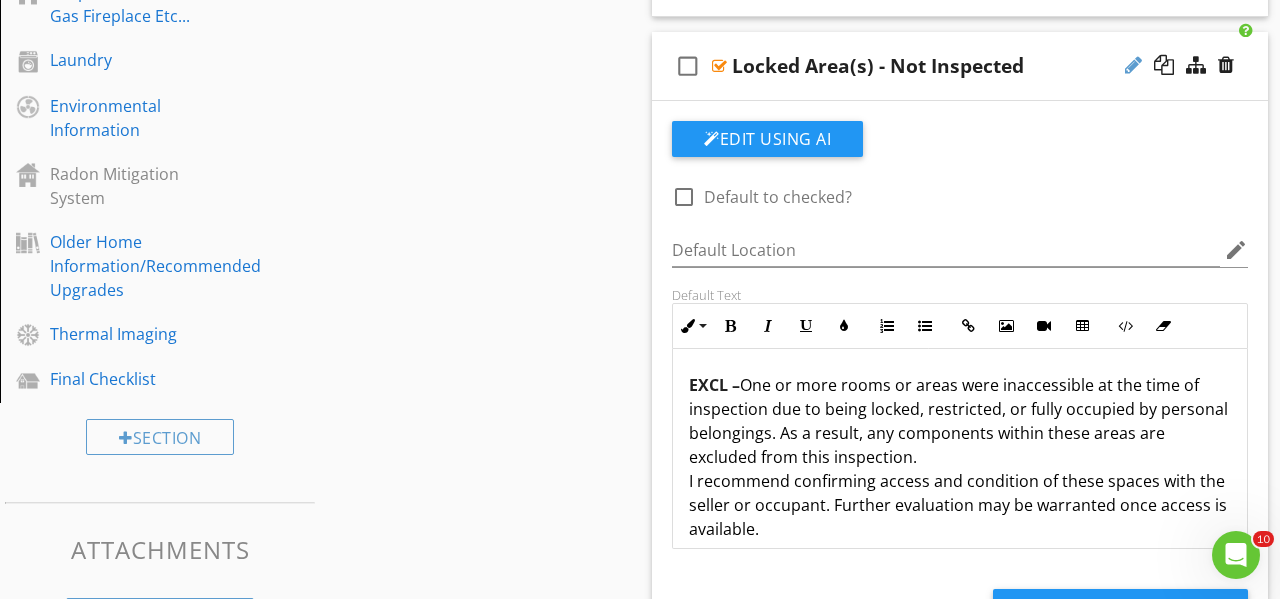 click at bounding box center [1133, 65] 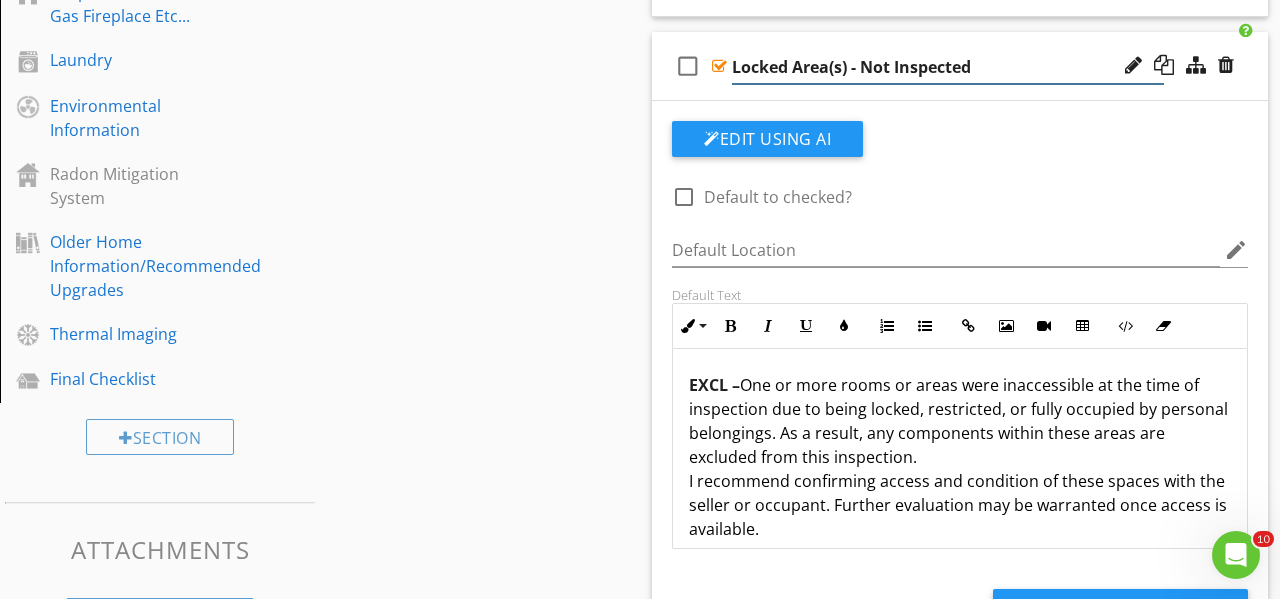 click on "Locked Area(s) - Not Inspected" at bounding box center [948, 67] 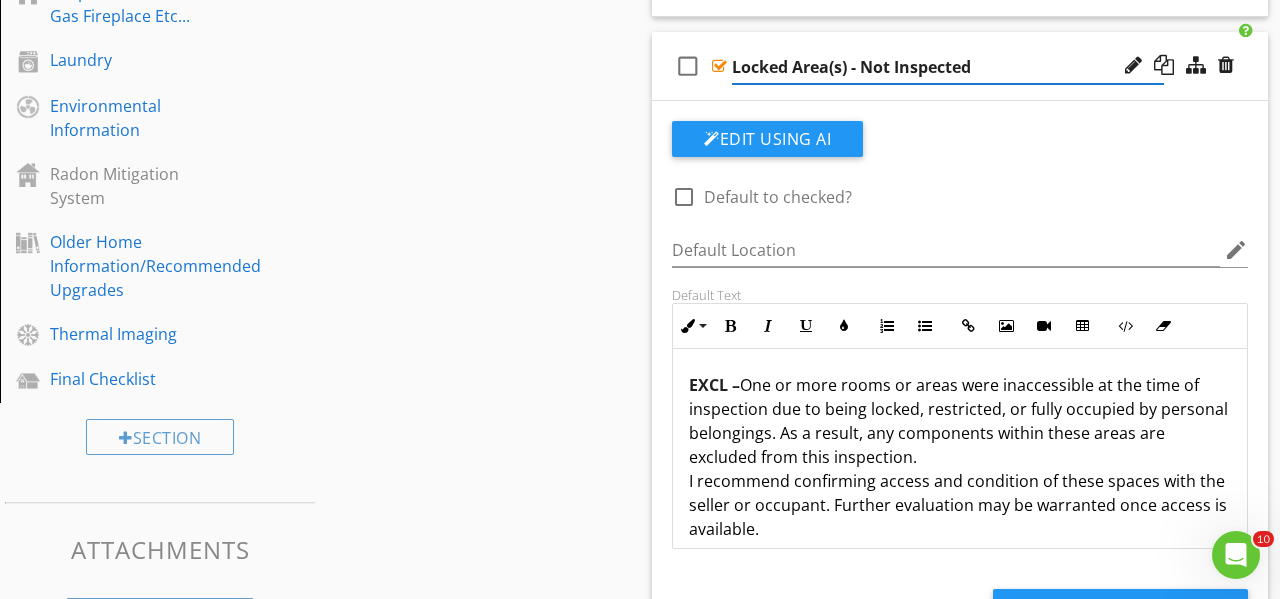 click on "Locked Area(s) - Not Inspected" at bounding box center [948, 67] 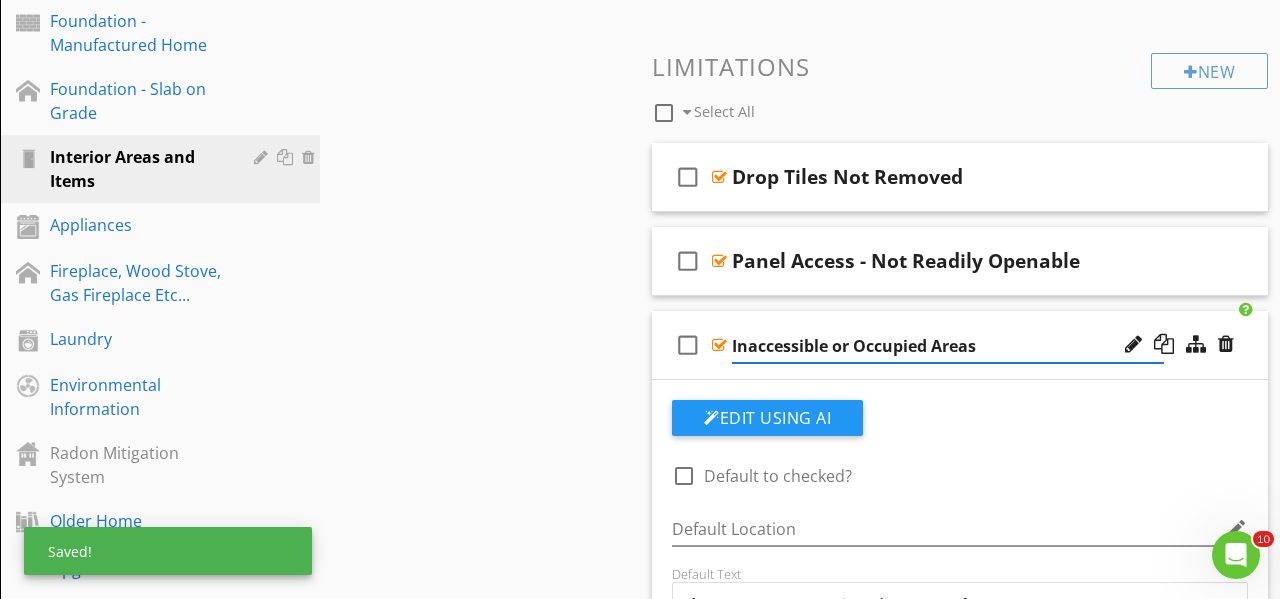scroll, scrollTop: 920, scrollLeft: 0, axis: vertical 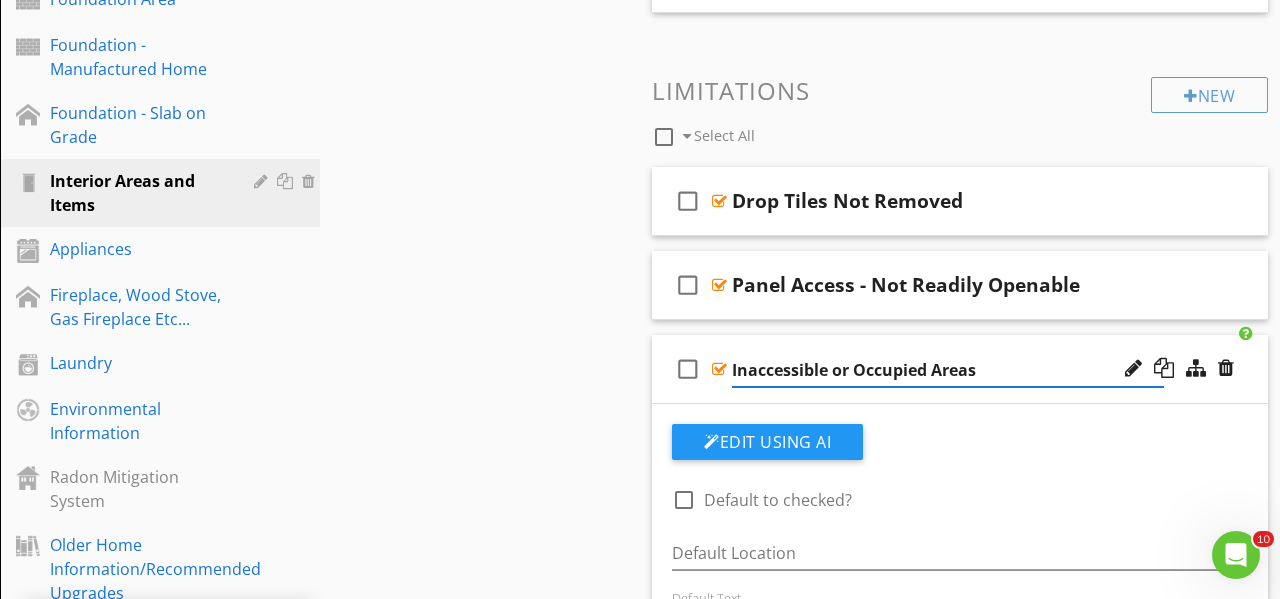 click on "check_box_outline_blank         Inaccessible or Occupied Areas" at bounding box center [960, 369] 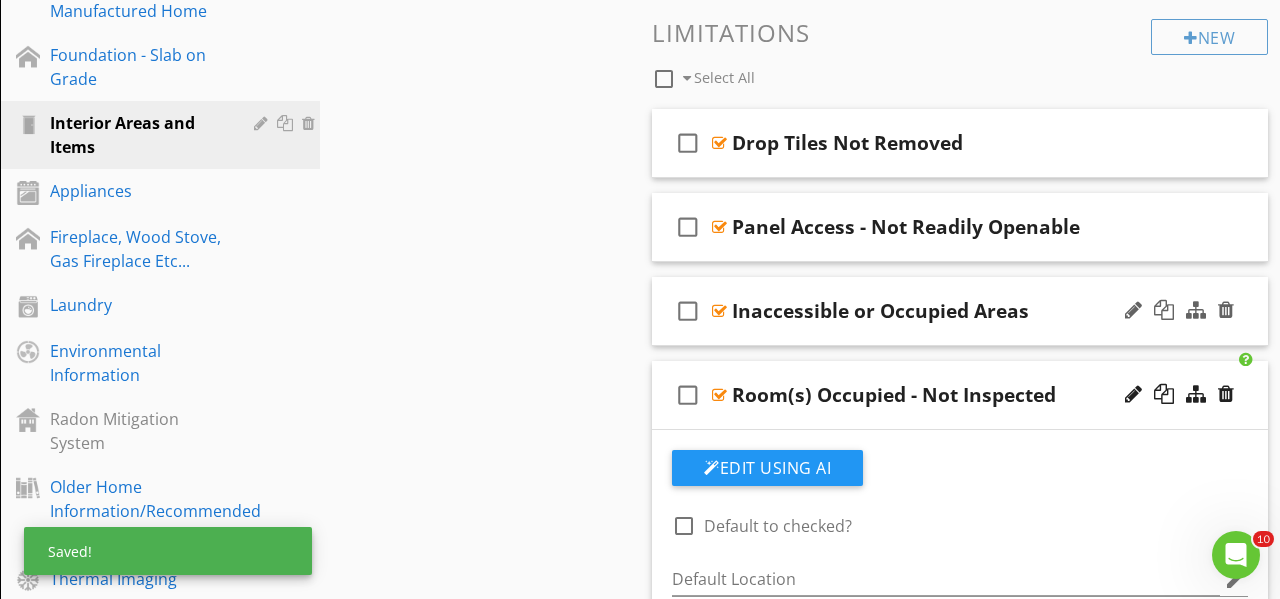 scroll, scrollTop: 983, scrollLeft: 0, axis: vertical 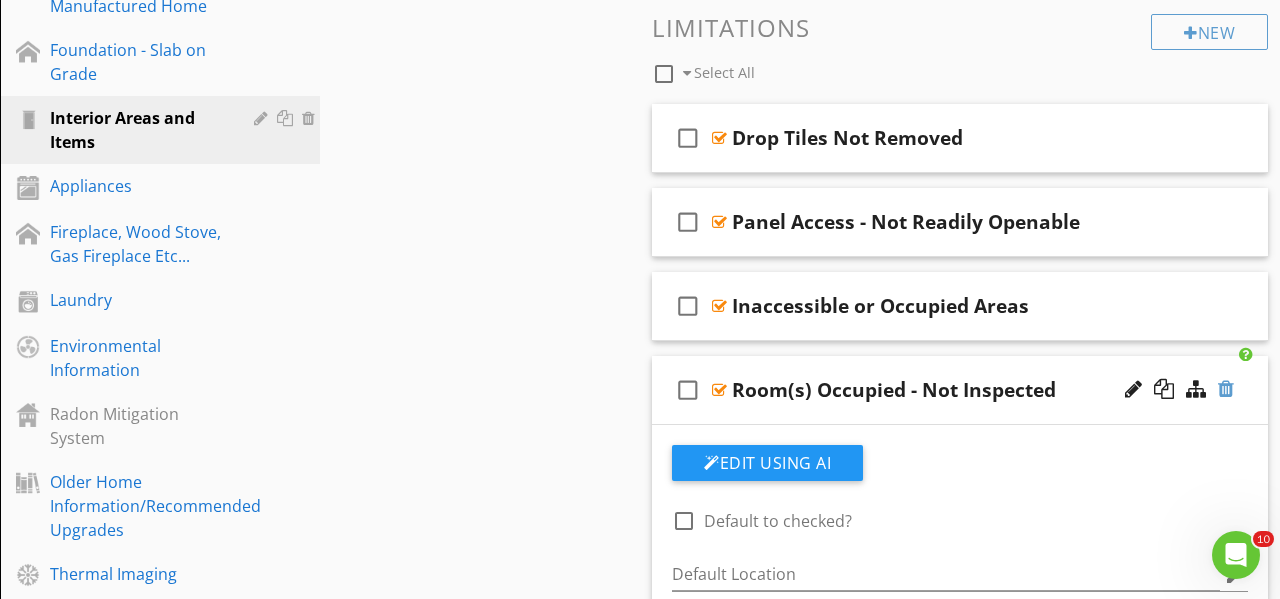 click at bounding box center [1226, 389] 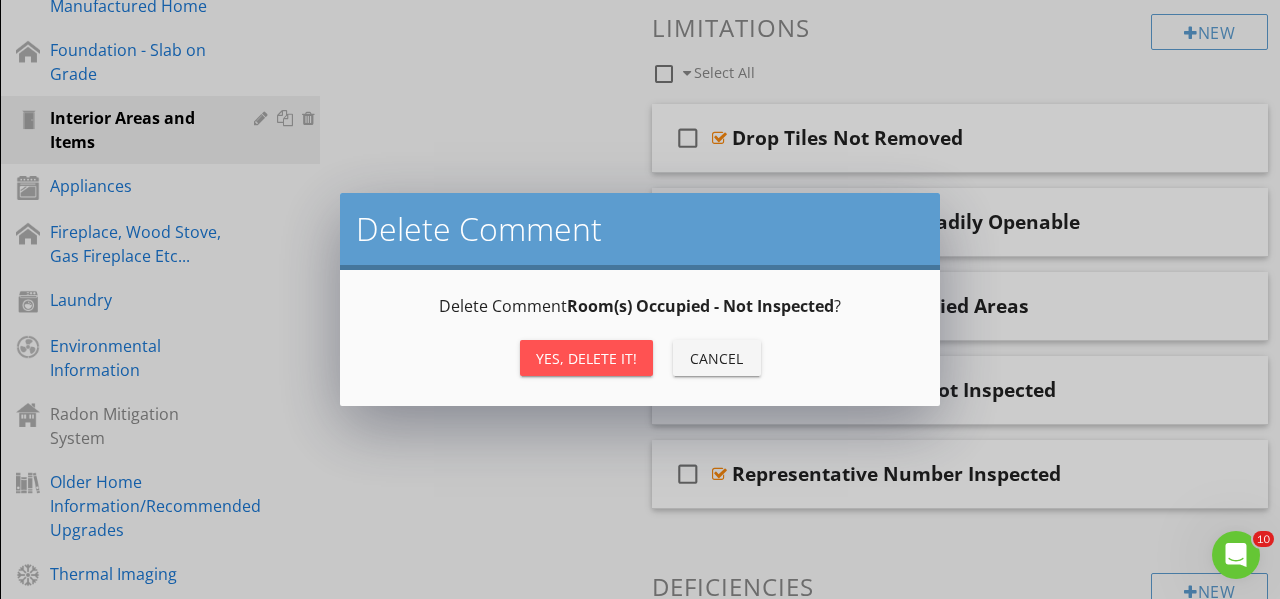 click on "Yes, Delete it!" at bounding box center [586, 358] 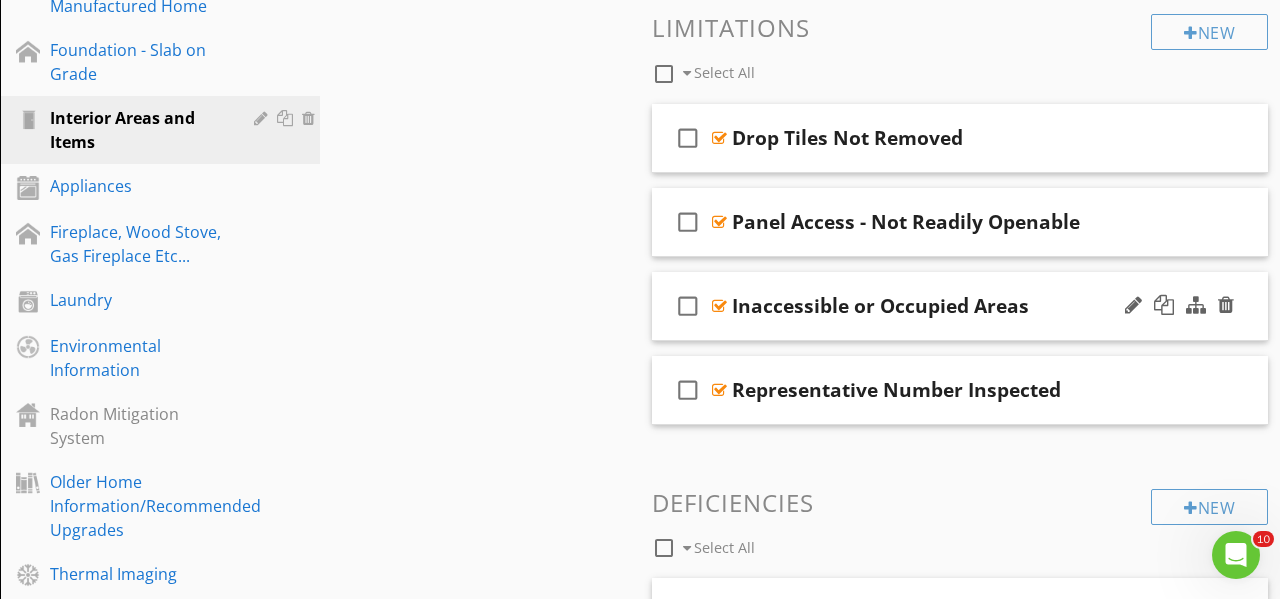 click on "check_box_outline_blank
Inaccessible or Occupied Areas" at bounding box center (960, 306) 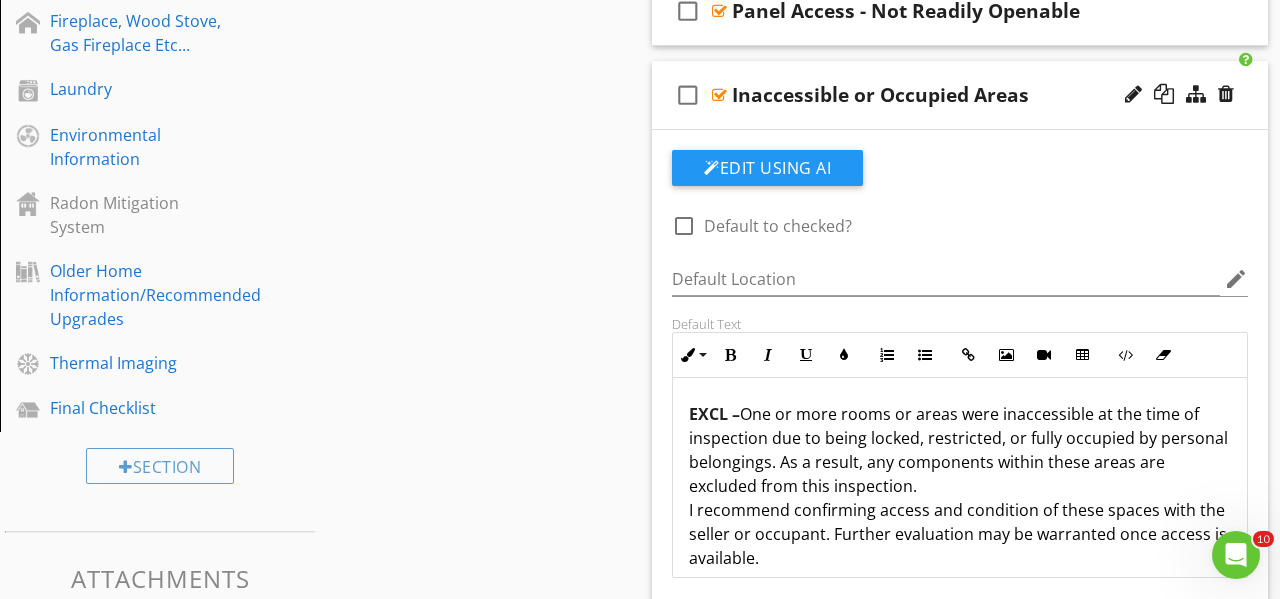 scroll, scrollTop: 1199, scrollLeft: 0, axis: vertical 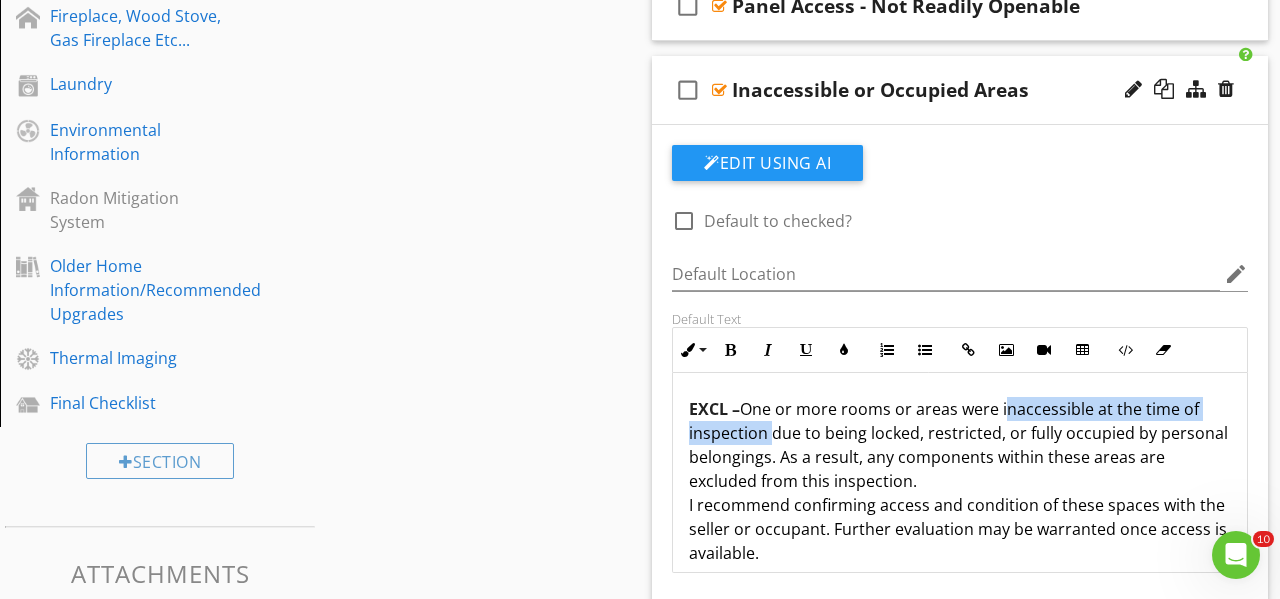 drag, startPoint x: 1002, startPoint y: 413, endPoint x: 766, endPoint y: 437, distance: 237.2172 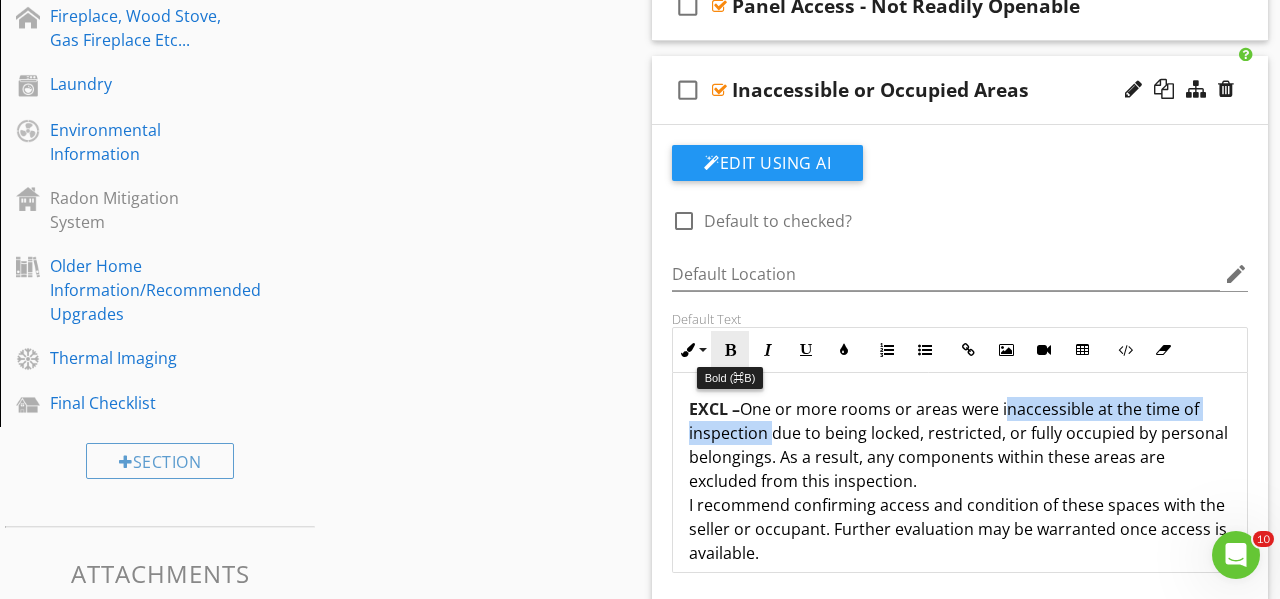 click at bounding box center (730, 350) 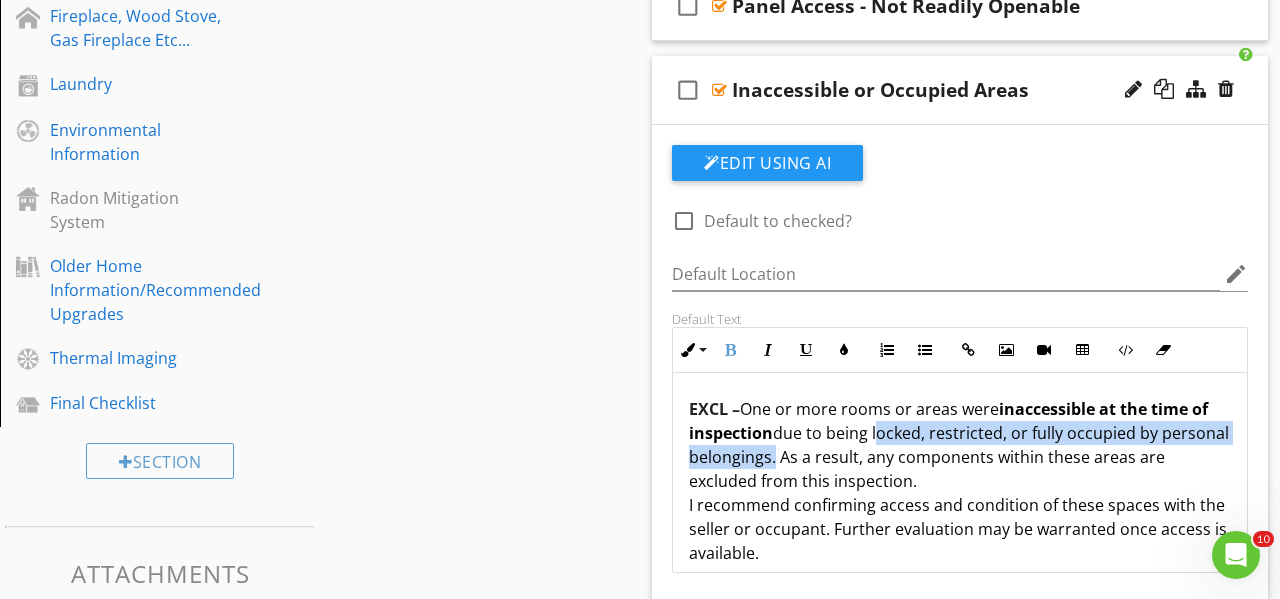 drag, startPoint x: 873, startPoint y: 434, endPoint x: 769, endPoint y: 463, distance: 107.96759 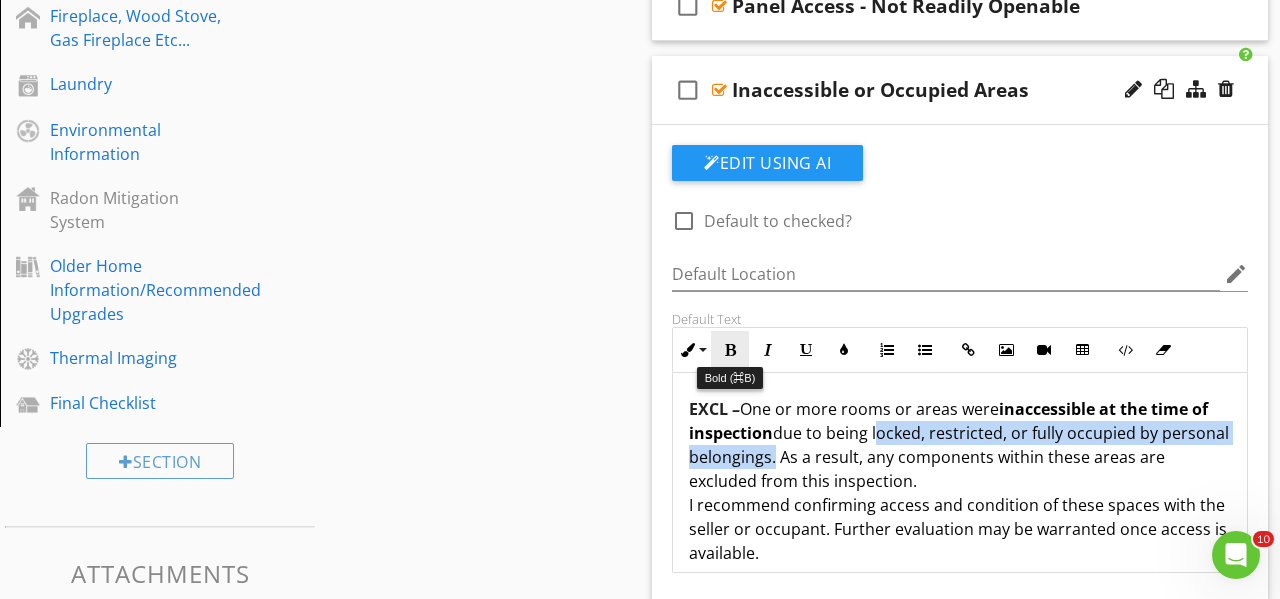 click at bounding box center [730, 350] 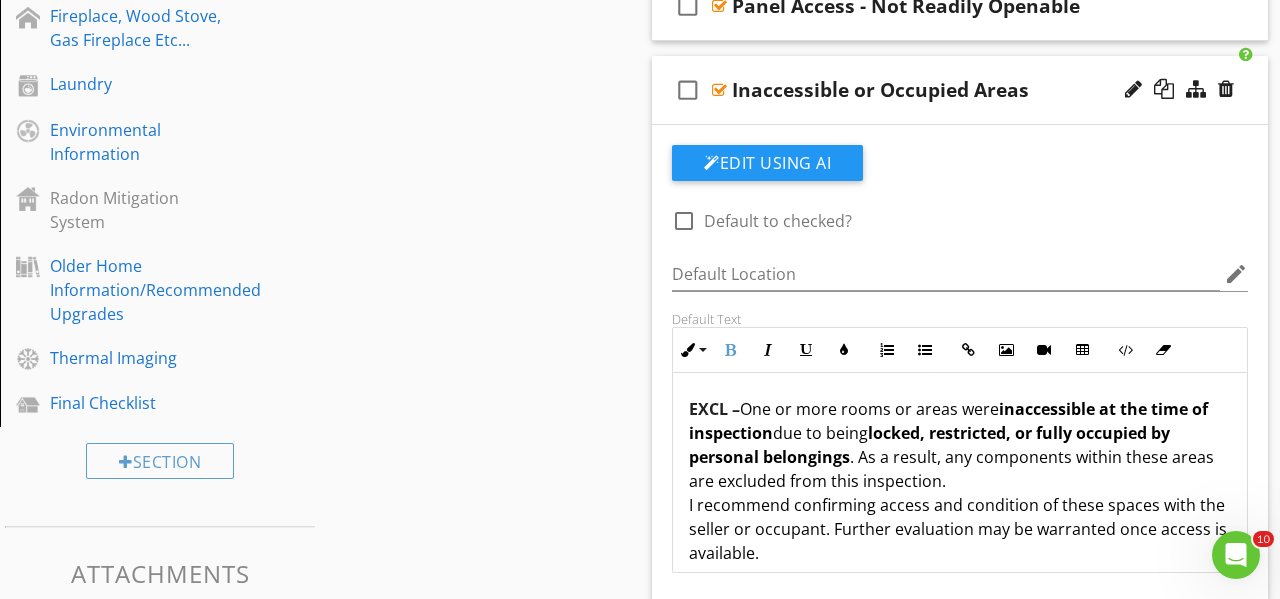 click on "EXCL –  One or more rooms or areas were  inaccessible at the time of inspection  due to being  locked, restricted, or fully occupied by personal belongings . As a result, any components within these areas are excluded from this inspection. I recommend confirming access and condition of these spaces with the seller or occupant. Further evaluation may be warranted once access is available." at bounding box center [960, 481] 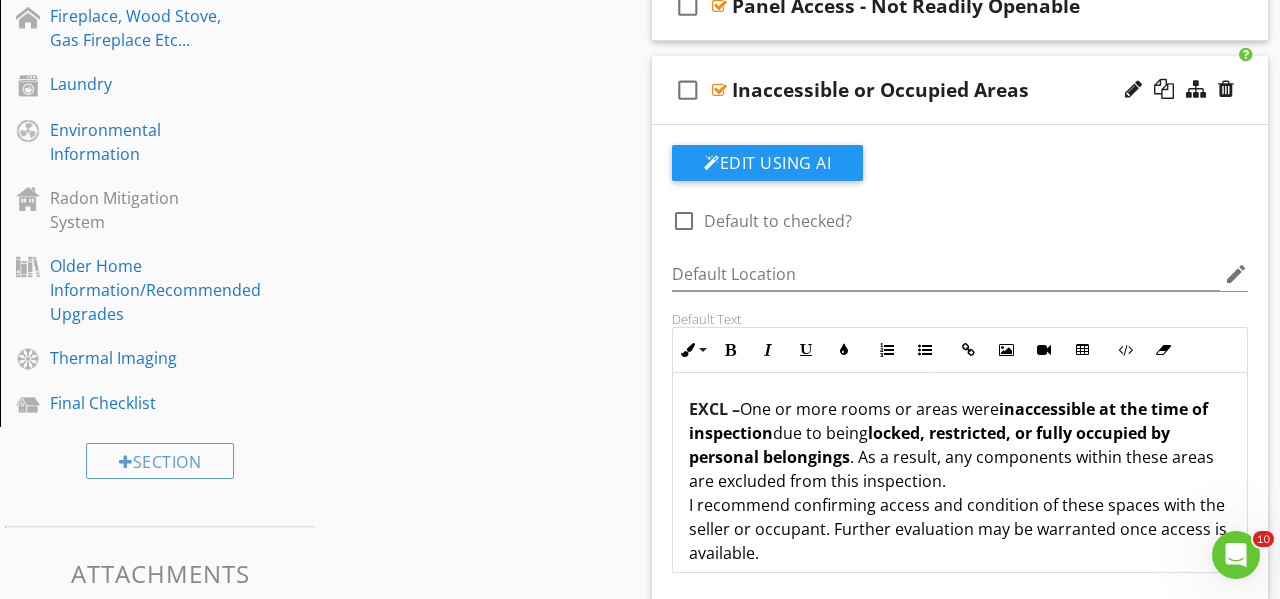 click on "EXCL –  One or more rooms or areas were  inaccessible at the time of inspection  due to being  locked, restricted, or fully occupied by personal belongings . As a result, any components within these areas are excluded from this inspection. I recommend confirming access and condition of these spaces with the seller or occupant. Further evaluation may be warranted once access is available." at bounding box center (960, 481) 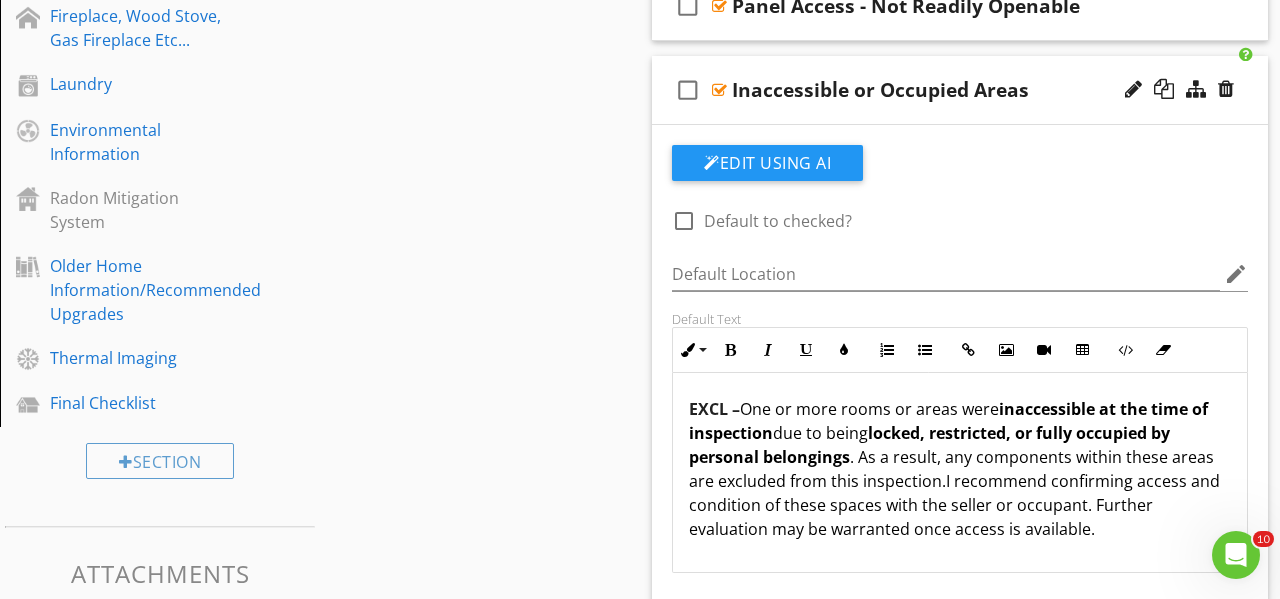type 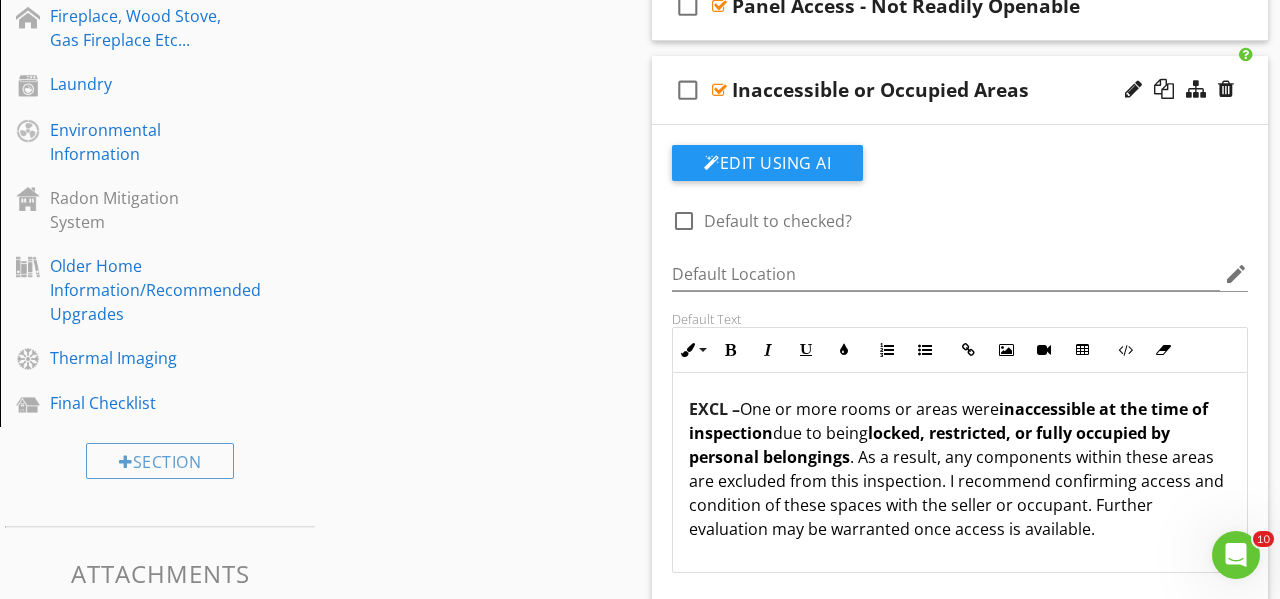 click on "EXCL –  One or more rooms or areas were  inaccessible at the time of inspection  due to being  locked, restricted, or fully occupied by personal belongings . As a result, any components within these areas are excluded from this inspection. I recommend confirming access and condition of these spaces with the seller or occupant. Further evaluation may be warranted once access is available." at bounding box center (960, 469) 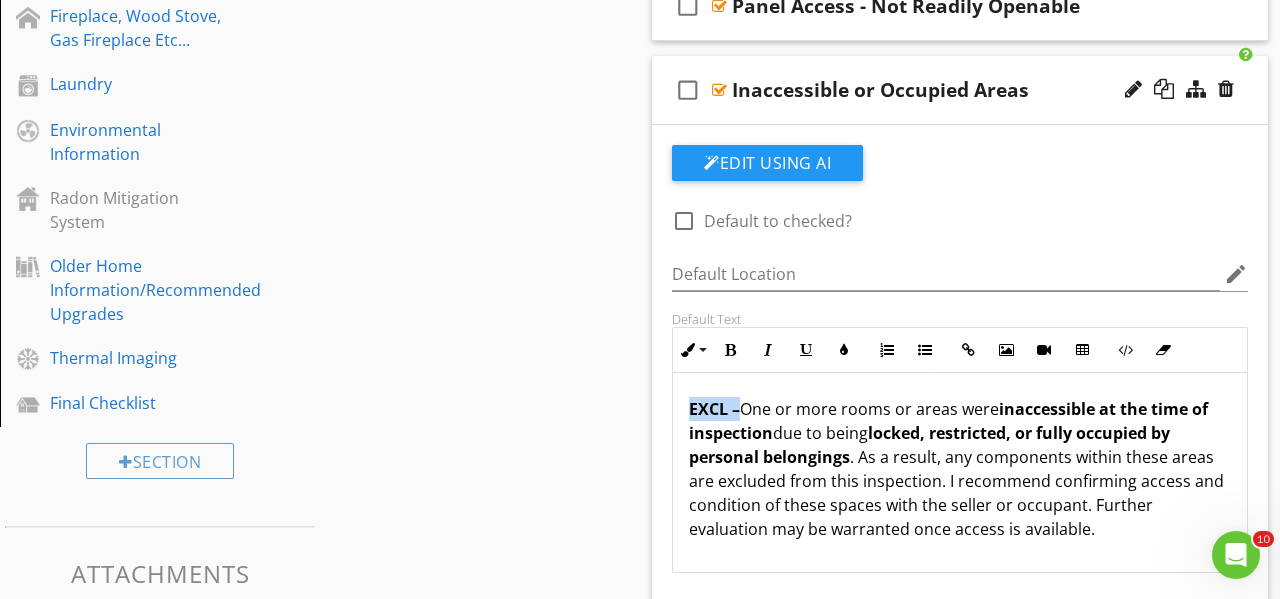 drag, startPoint x: 690, startPoint y: 408, endPoint x: 739, endPoint y: 407, distance: 49.010204 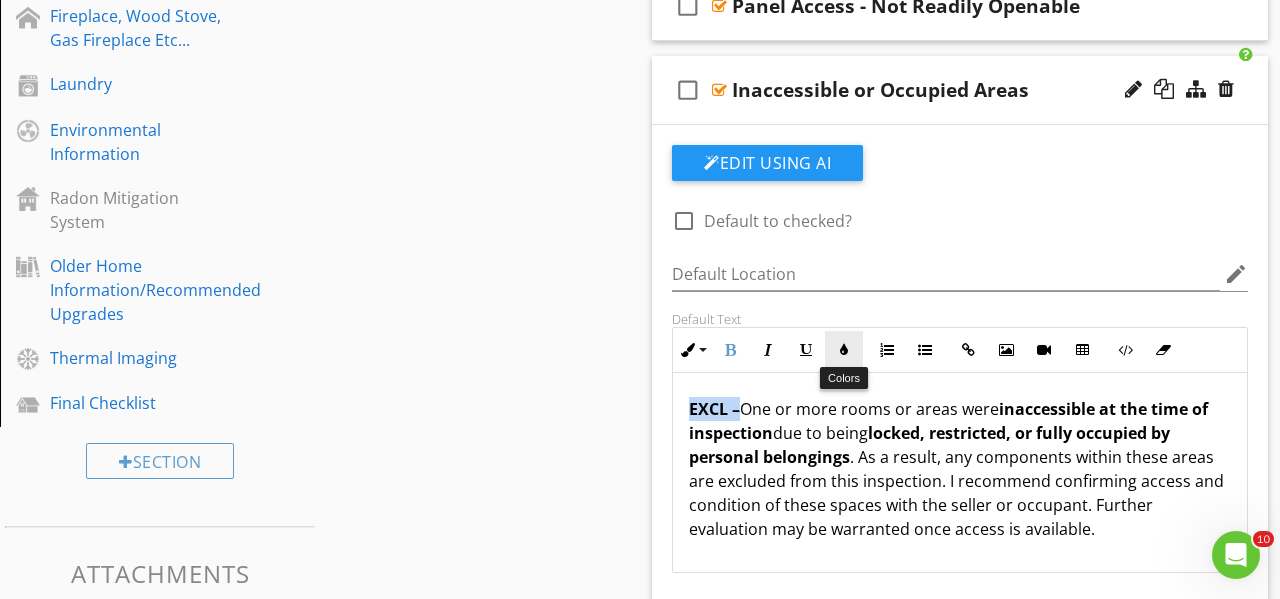 click at bounding box center [844, 350] 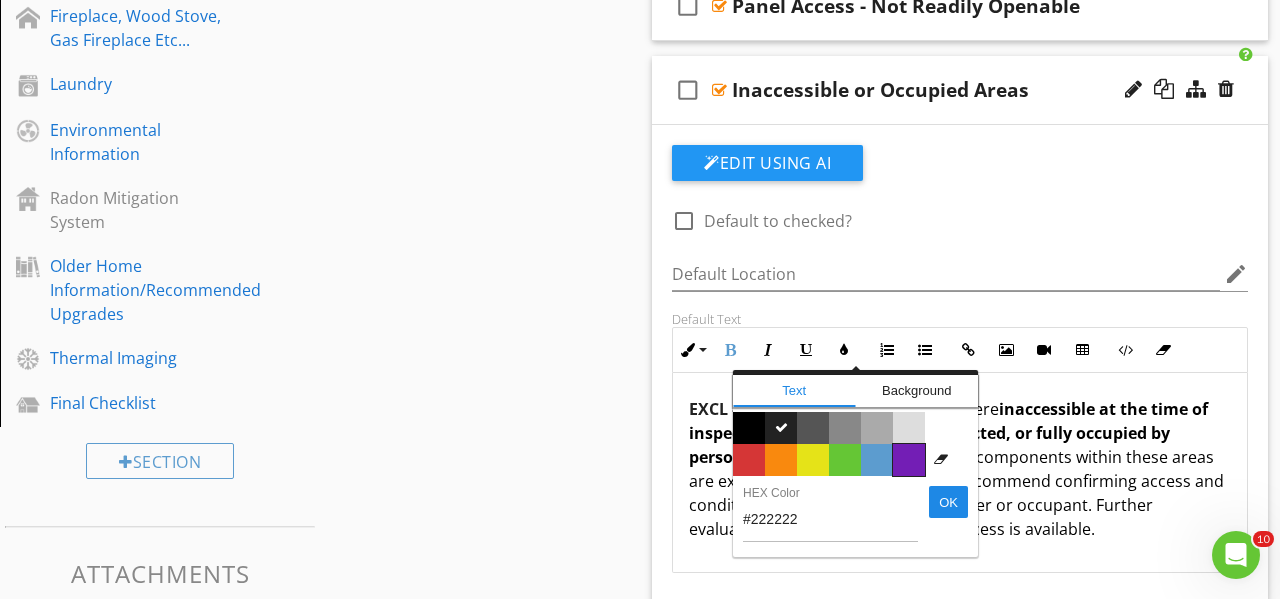 click on "Color #731eb5" at bounding box center [909, 460] 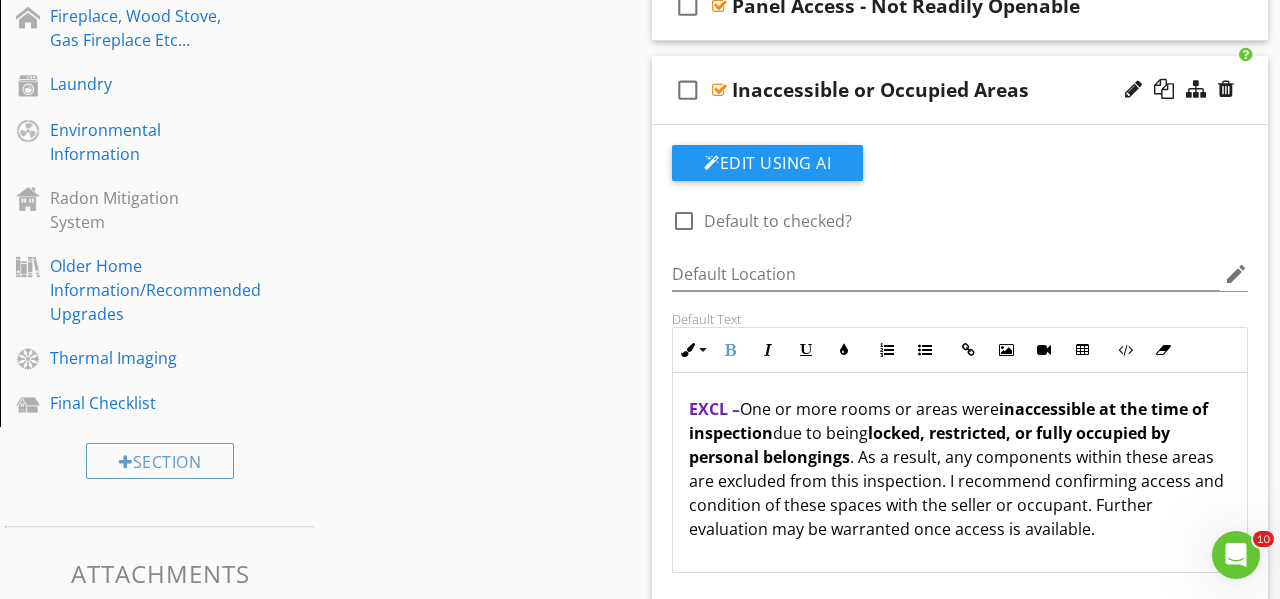 click on "EXCL –  One or more rooms or areas were  inaccessible at the time of inspection  due to being  locked, restricted, or fully occupied by personal belongings . As a result, any components within these areas are excluded from this inspection. I recommend confirming access and condition of these spaces with the seller or occupant. Further evaluation may be warranted once access is available." at bounding box center [960, 469] 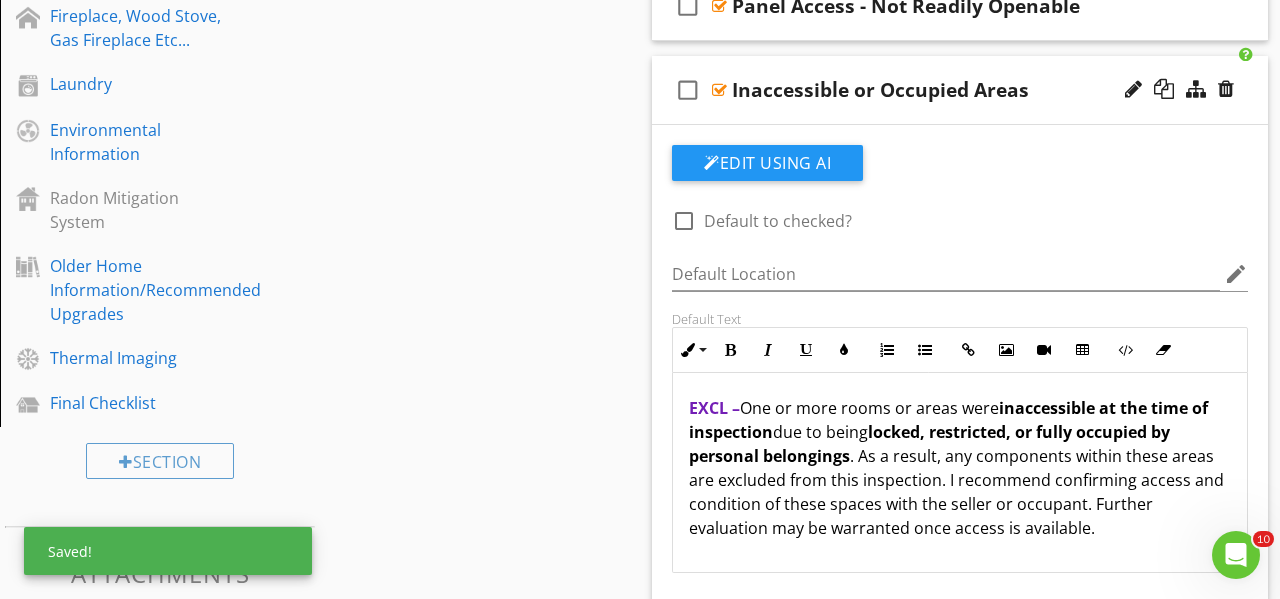 scroll, scrollTop: 1, scrollLeft: 0, axis: vertical 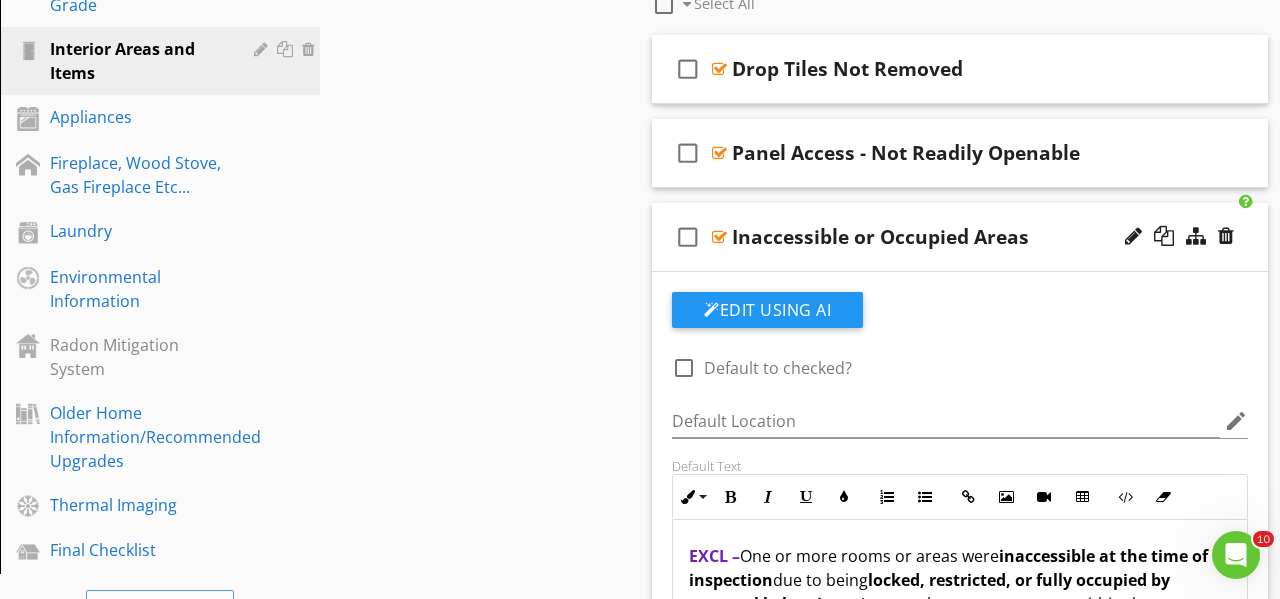 click on "check_box_outline_blank
Inaccessible or Occupied Areas" at bounding box center (960, 237) 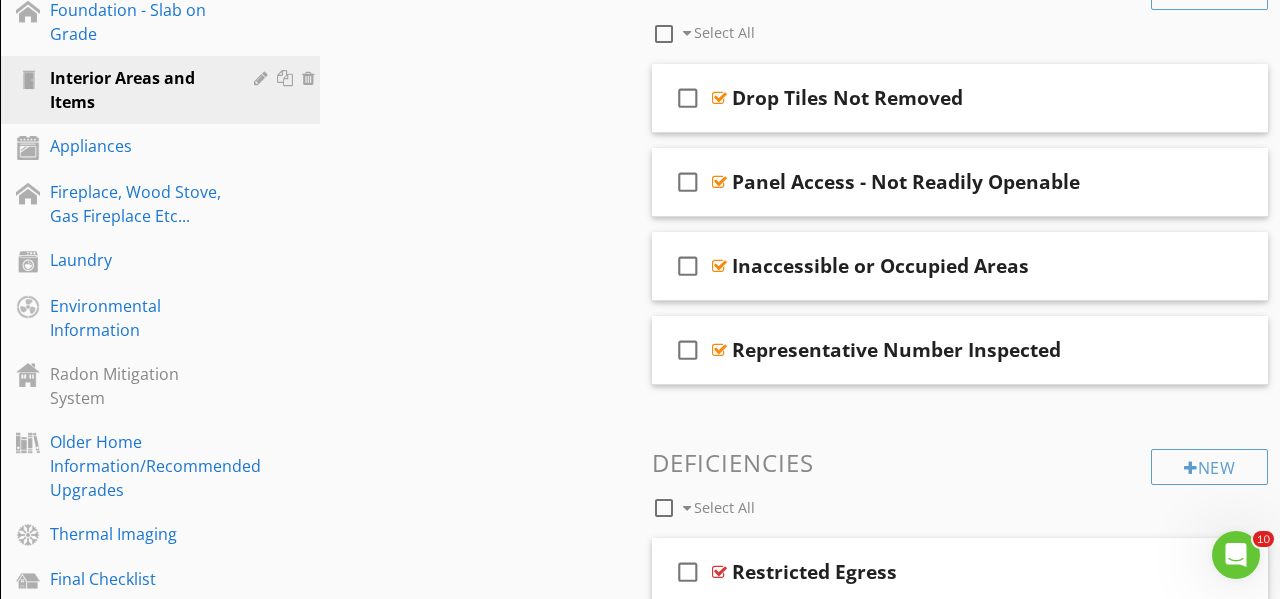 scroll, scrollTop: 1020, scrollLeft: 0, axis: vertical 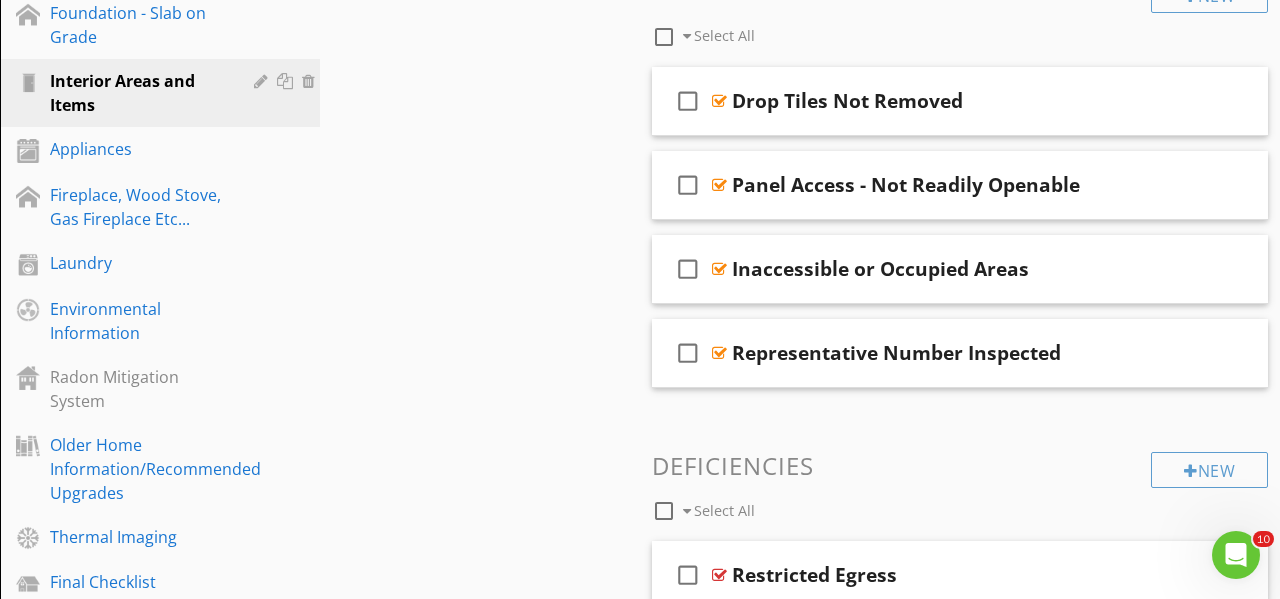 click on "Sections
Inspection Information           Utility Shutoff Locations           Exterior            Roof & Related Components           Garage           Attic, Roof Structure, & Ventilation           Insulation, Ventilation, Flue Vents & Exhaust Fans           Electrical           Plumbing           Water Heater           HVAC           Foundation Area           Foundation - Manufactured Home           Foundation - Slab on Grade            Interior Areas and Items           Appliances           Fireplace, Wood Stove, Gas Fireplace Etc...           Laundry           Environmental Information           Radon Mitigation System           Older Home Information/Recommended Upgrades           Thermal Imaging           Final Checklist
Section
Attachments
Attachment
Items
General Info           Ceiling, Floors, & Walls           Windows           Doors           Closets" at bounding box center [640, 400] 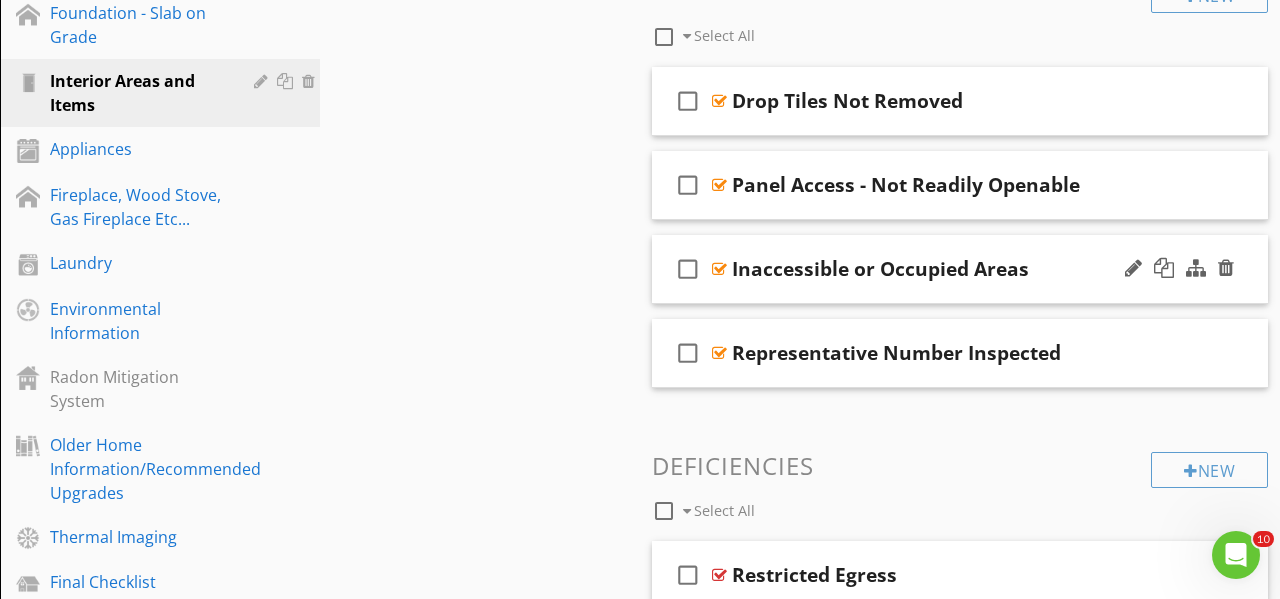 type 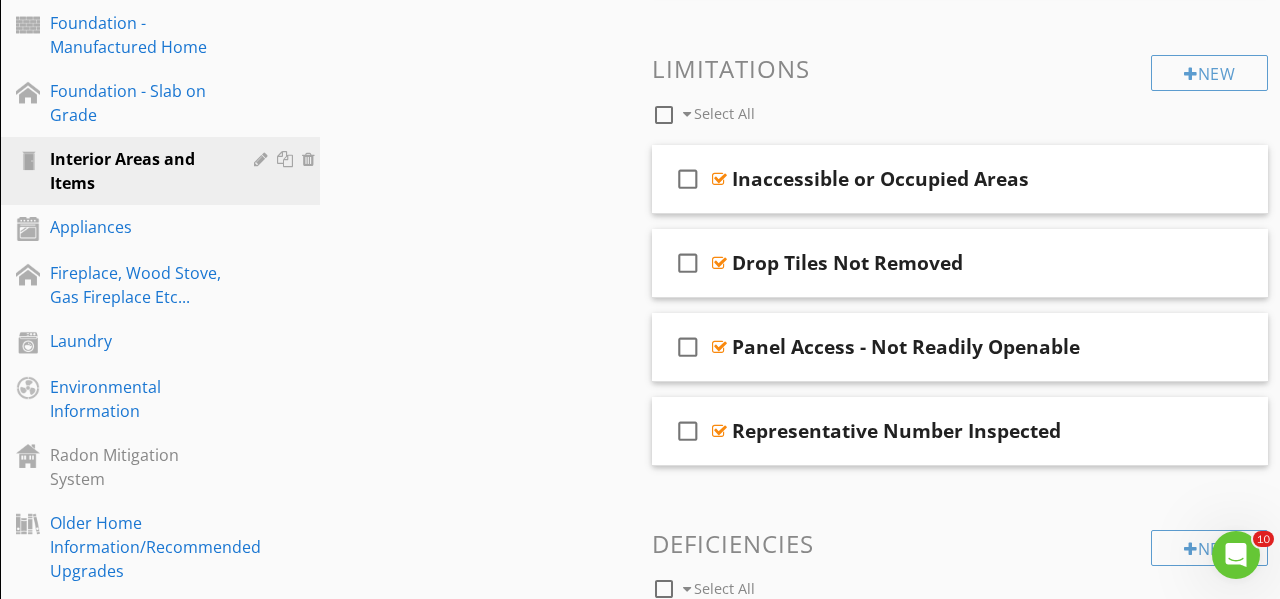 scroll, scrollTop: 941, scrollLeft: 0, axis: vertical 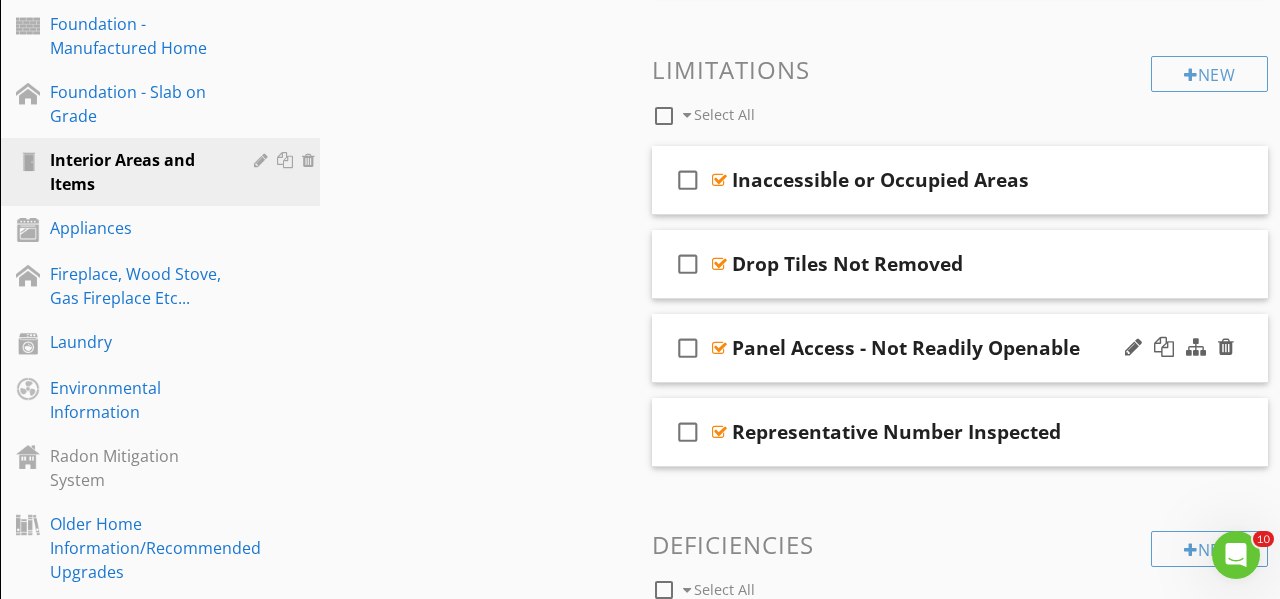 click on "check_box_outline_blank
Panel Access - Not Readily Openable" at bounding box center [960, 348] 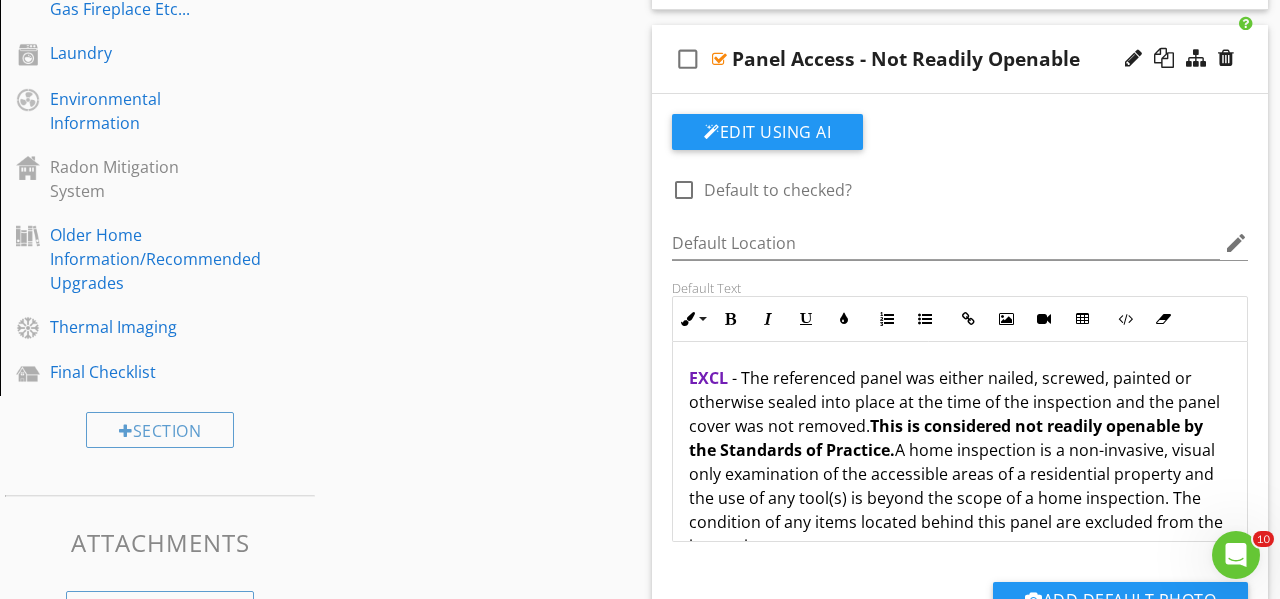 scroll, scrollTop: 1232, scrollLeft: 0, axis: vertical 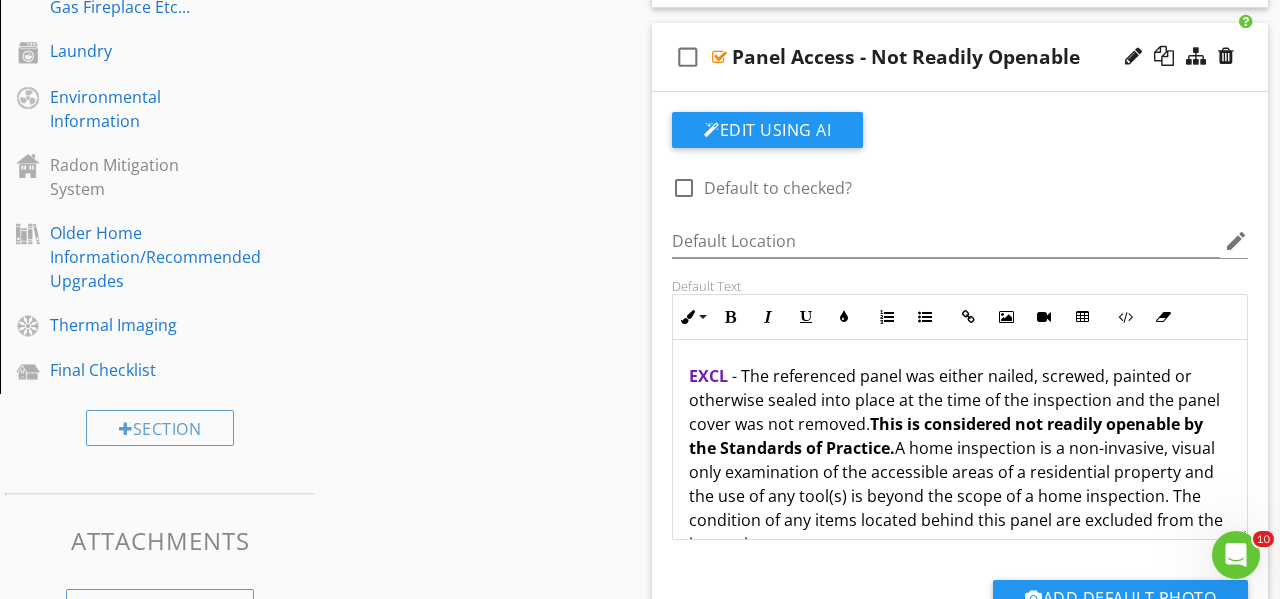 drag, startPoint x: 803, startPoint y: 507, endPoint x: 671, endPoint y: 319, distance: 229.71286 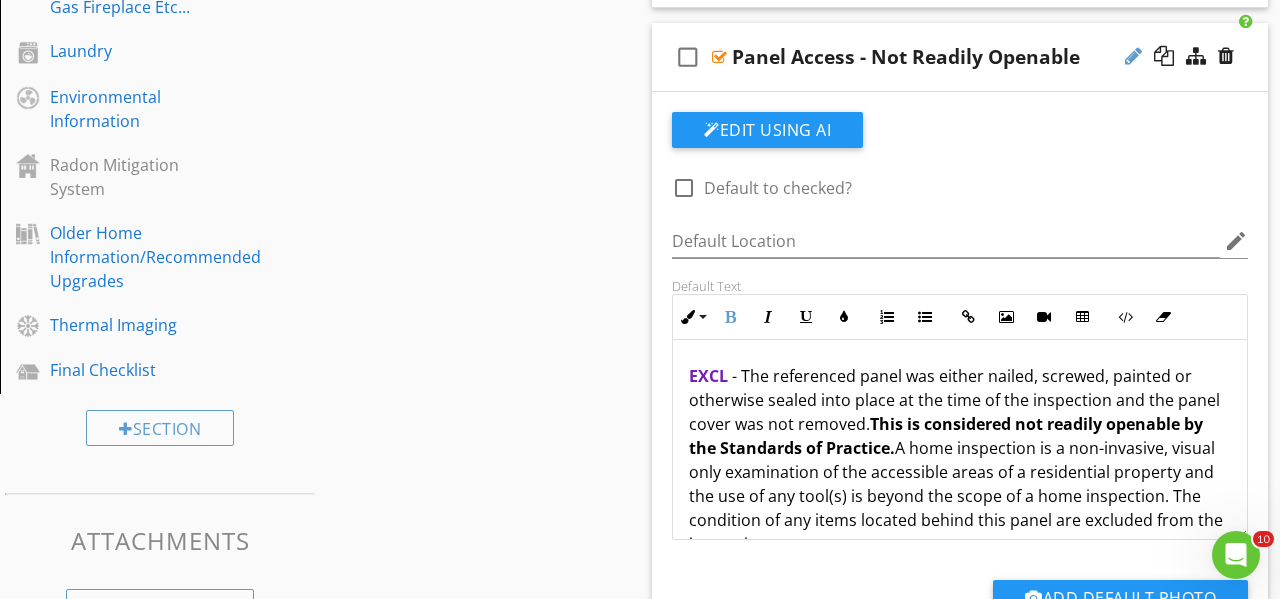 click at bounding box center (1133, 56) 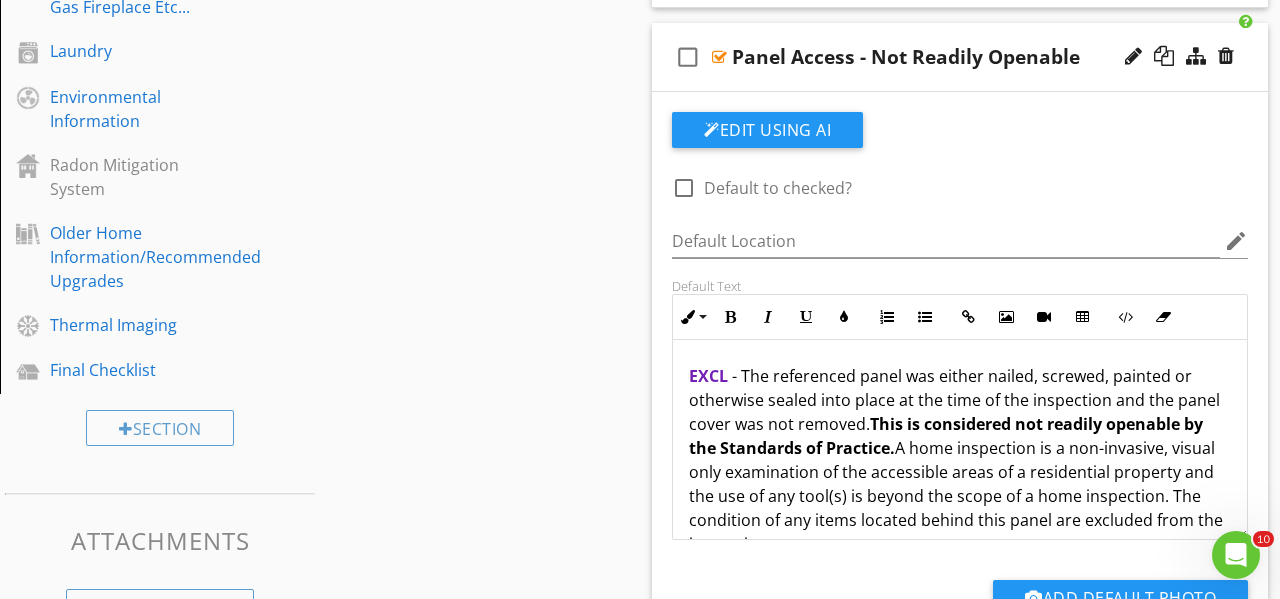 click on "This is considered not readily openable by the Standards of Practice." at bounding box center (946, 436) 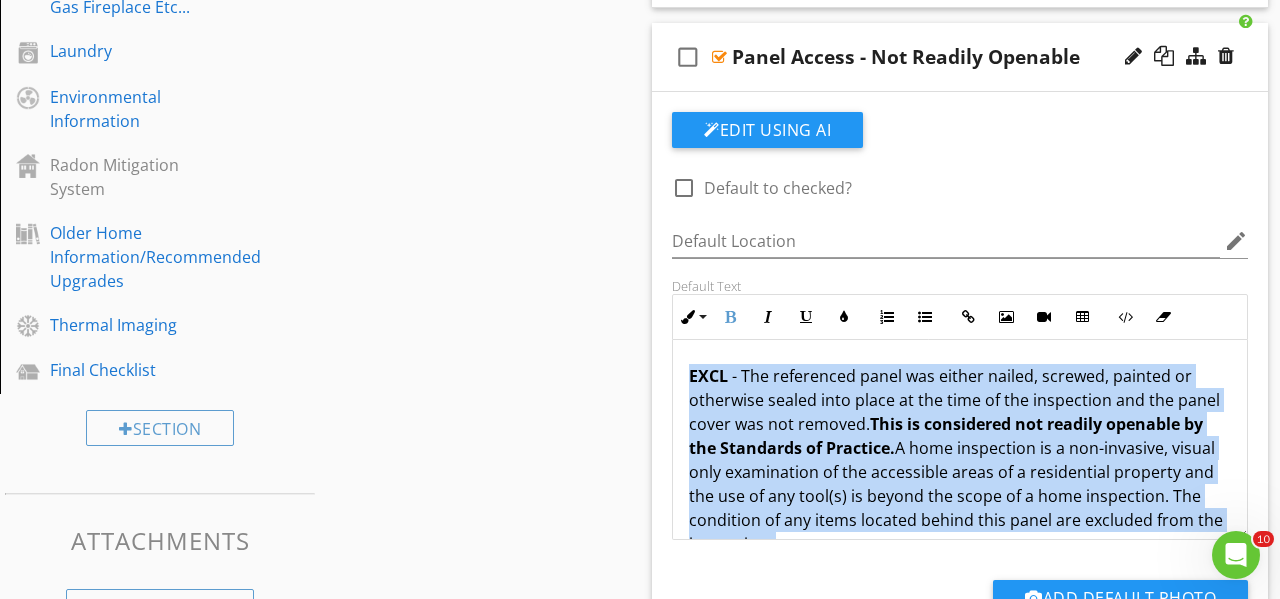 click on "EXCL   -   The referenced panel was either nailed, screwed, painted or otherwise sealed into place at the time of the inspection and the panel cover was not removed.  This is considered not readily openable by the Standards of Practice.  A home inspection is a non-invasive, visual only examination of the accessible areas of a residential property and the use of any tool(s) is beyond the scope of a home inspection. The condition of any items located behind this panel are excluded from the inspection." at bounding box center [960, 508] 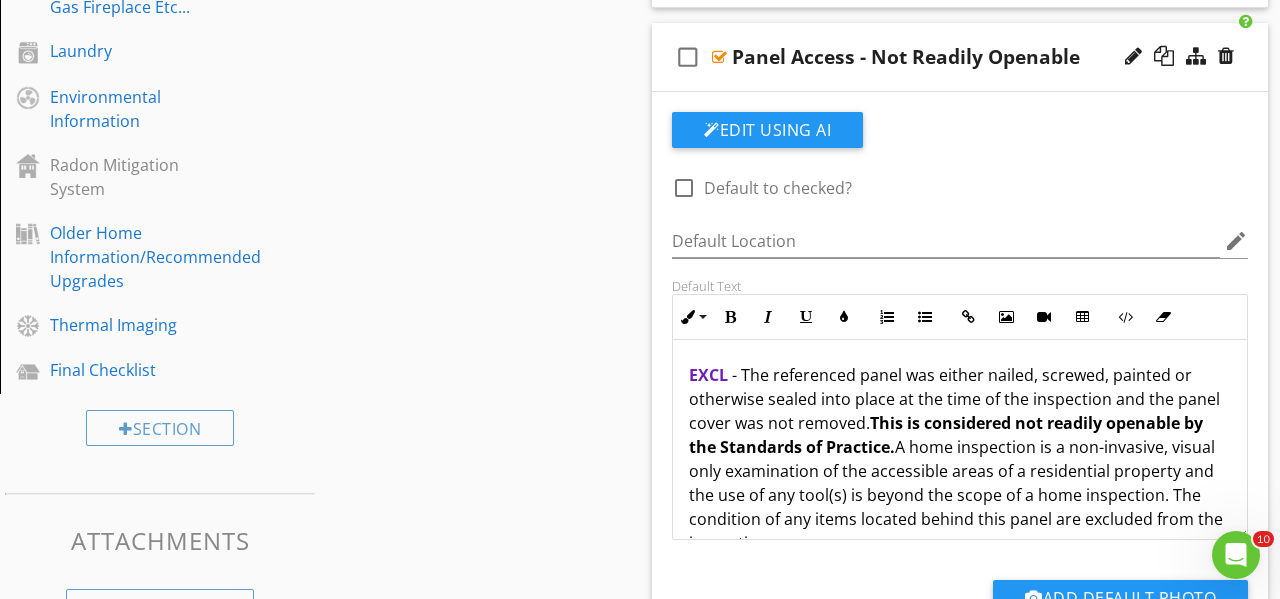 scroll, scrollTop: 0, scrollLeft: 0, axis: both 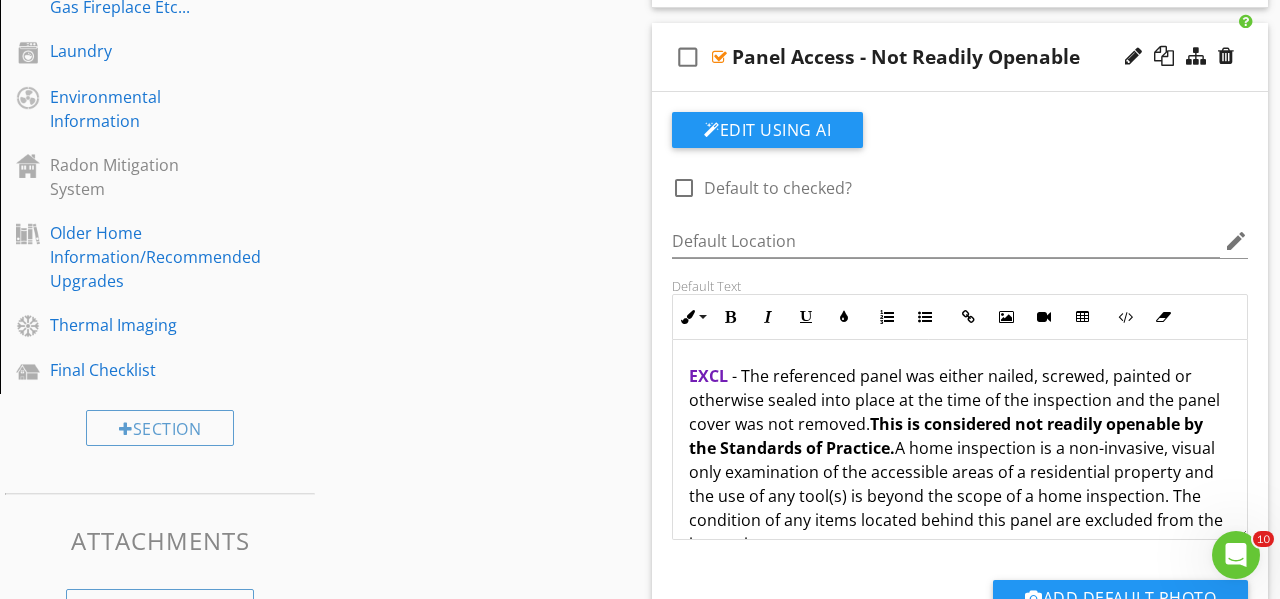 drag, startPoint x: 873, startPoint y: 506, endPoint x: 744, endPoint y: 378, distance: 181.72781 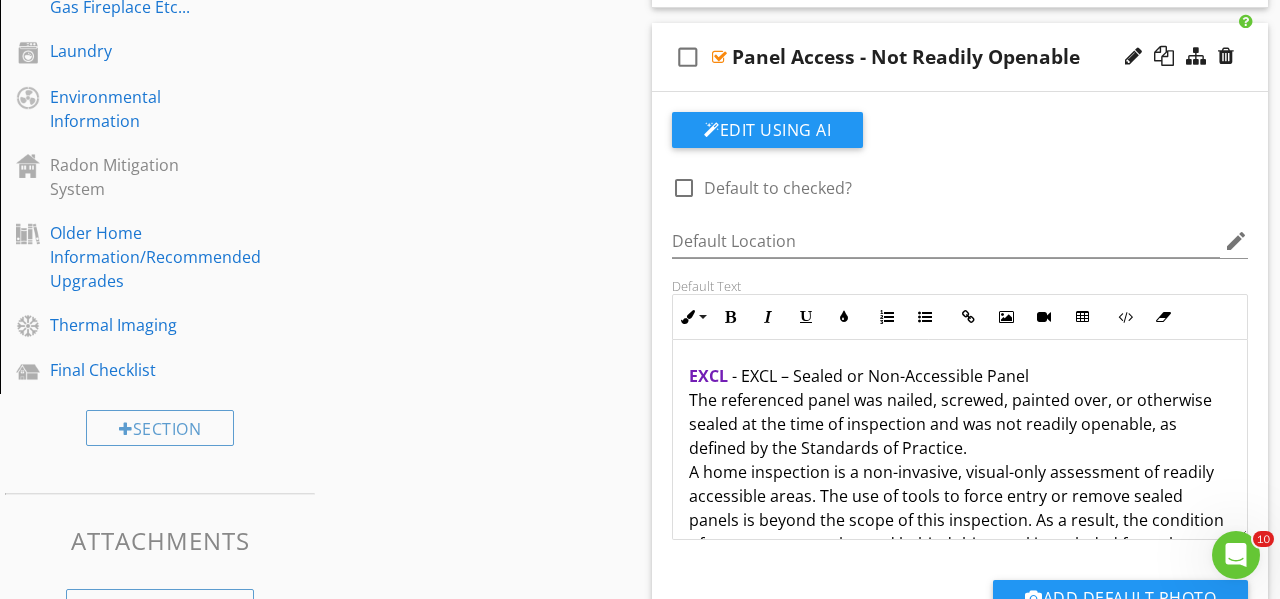scroll, scrollTop: 0, scrollLeft: 0, axis: both 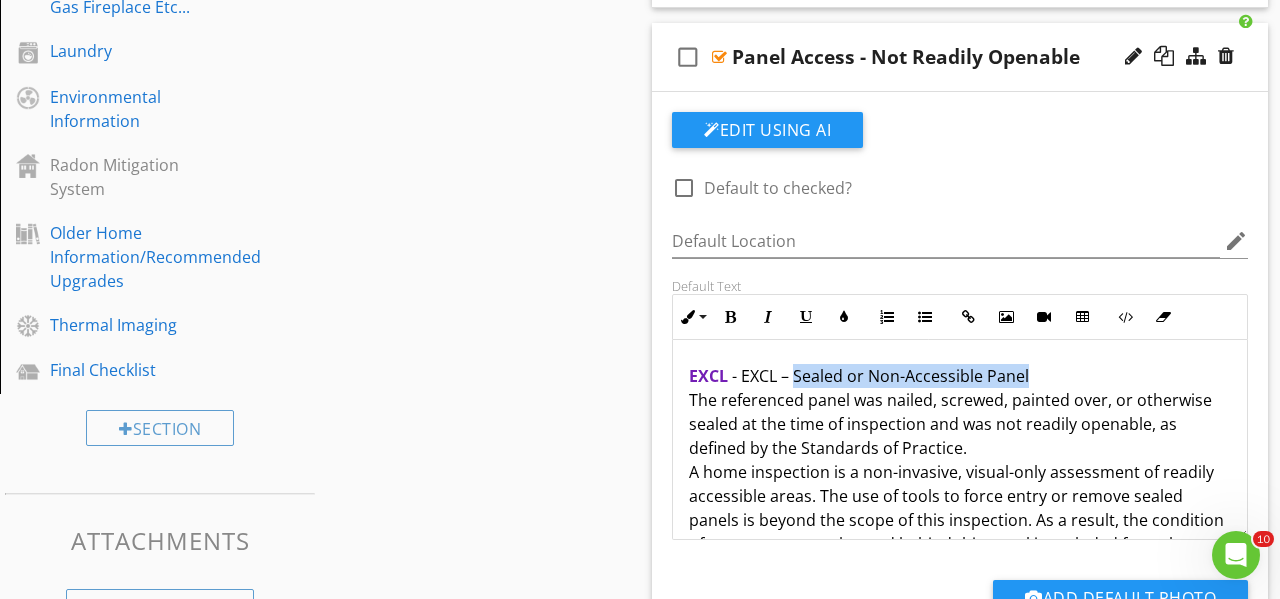drag, startPoint x: 1031, startPoint y: 372, endPoint x: 795, endPoint y: 380, distance: 236.13556 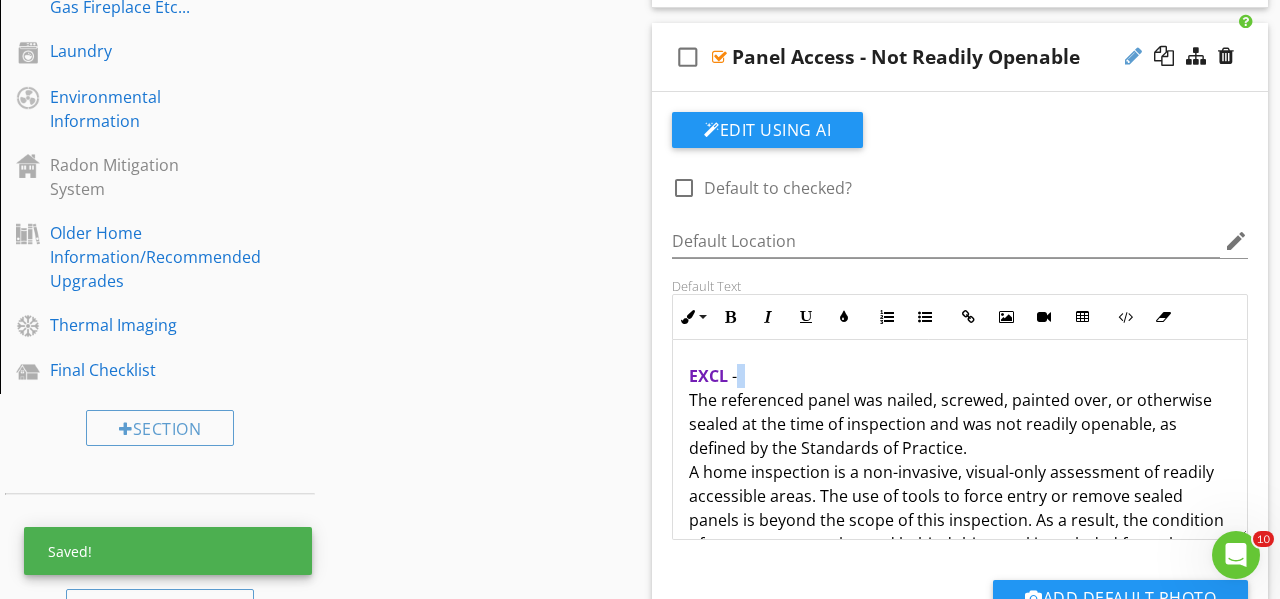 click at bounding box center (1133, 56) 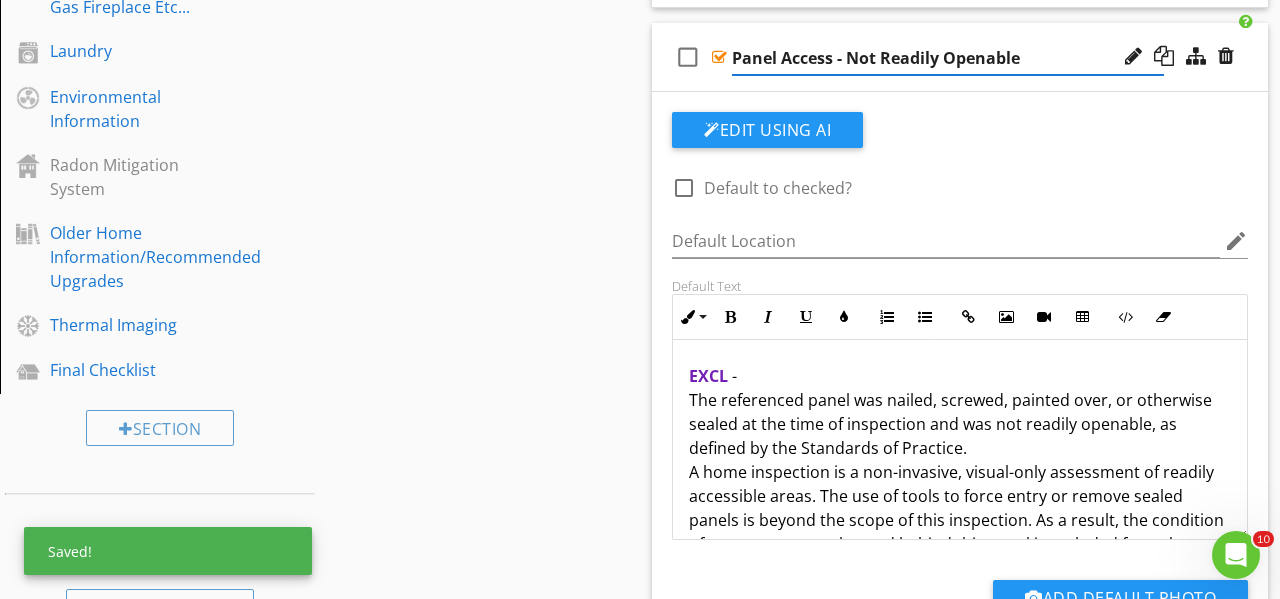 click on "Panel Access - Not Readily Openable" at bounding box center (948, 58) 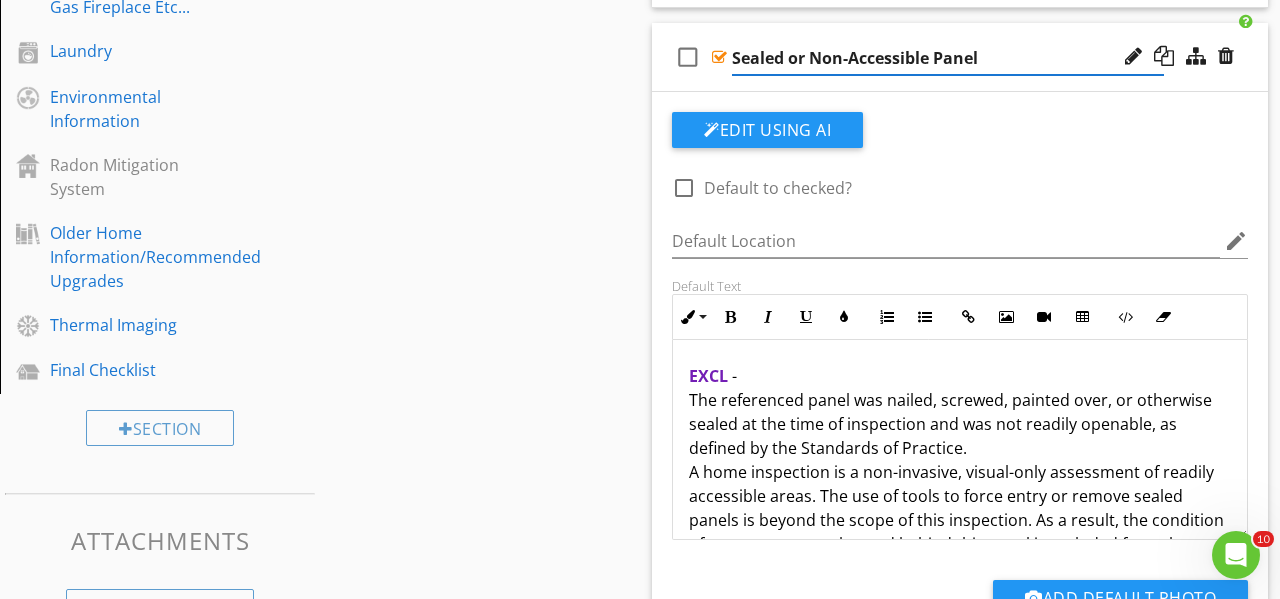 click on "Sections
Inspection Information           Utility Shutoff Locations           Exterior            Roof & Related Components           Garage           Attic, Roof Structure, & Ventilation           Insulation, Ventilation, Flue Vents & Exhaust Fans           Electrical           Plumbing           Water Heater           HVAC           Foundation Area           Foundation - Manufactured Home           Foundation - Slab on Grade            Interior Areas and Items           Appliances           Fireplace, Wood Stove, Gas Fireplace Etc...           Laundry           Environmental Information           Radon Mitigation System           Older Home Information/Recommended Upgrades           Thermal Imaging           Final Checklist
Section
Attachments
Attachment
Items
General Info           Ceiling, Floors, & Walls           Windows           Doors           Closets" at bounding box center (640, 487) 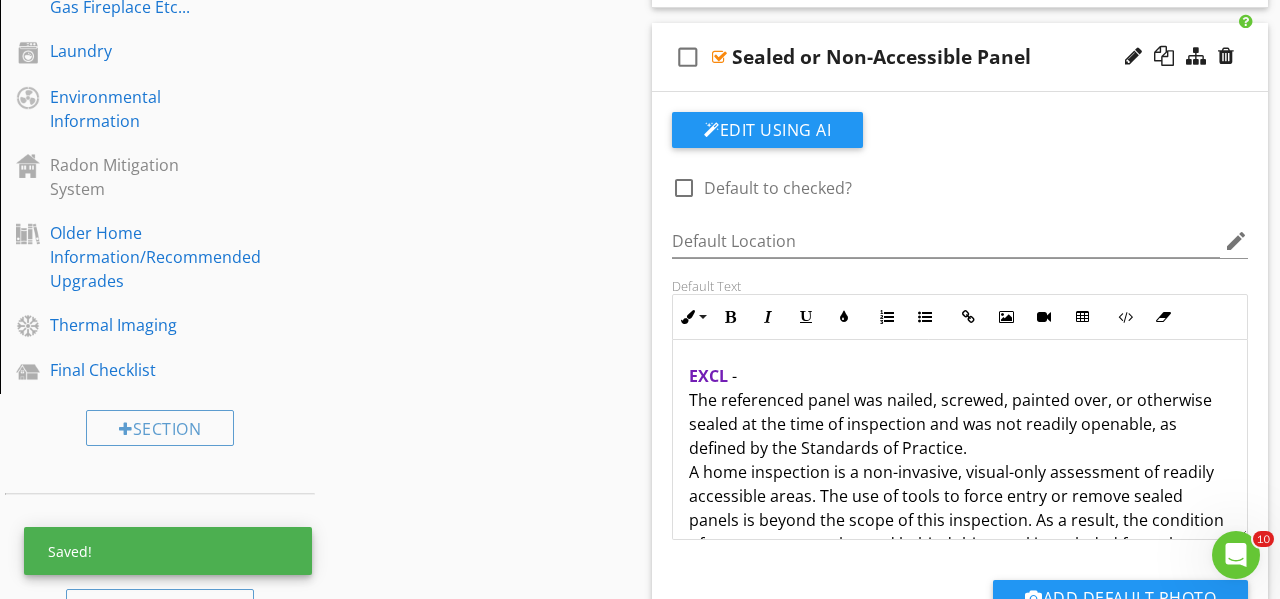 click on "EXCL   -   The referenced panel was nailed, screwed, painted over, or otherwise sealed at the time of inspection and was not readily openable, as defined by the Standards of Practice. A home inspection is a non-invasive, visual-only assessment of readily accessible areas. The use of tools to force entry or remove sealed panels is beyond the scope of this inspection. As a result, the condition of any components located behind this panel is excluded from the inspection. If access to this area is needed, further evaluation by a qualified contractor is recommended once it has been made safely accessible." at bounding box center (960, 544) 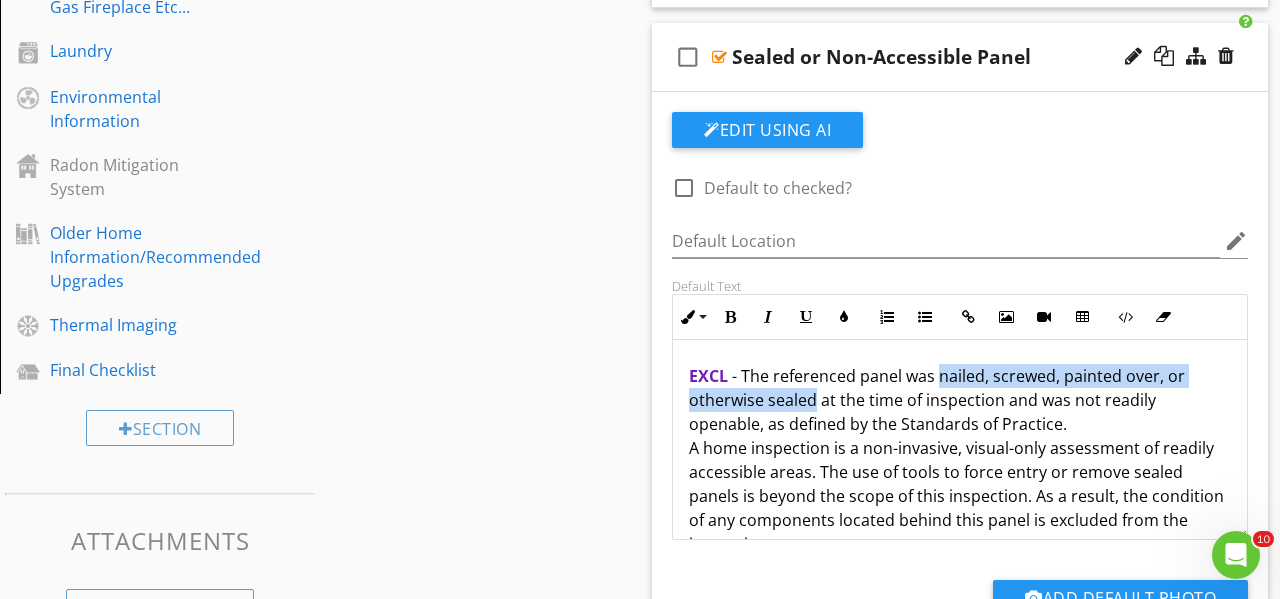 drag, startPoint x: 939, startPoint y: 380, endPoint x: 815, endPoint y: 405, distance: 126.495056 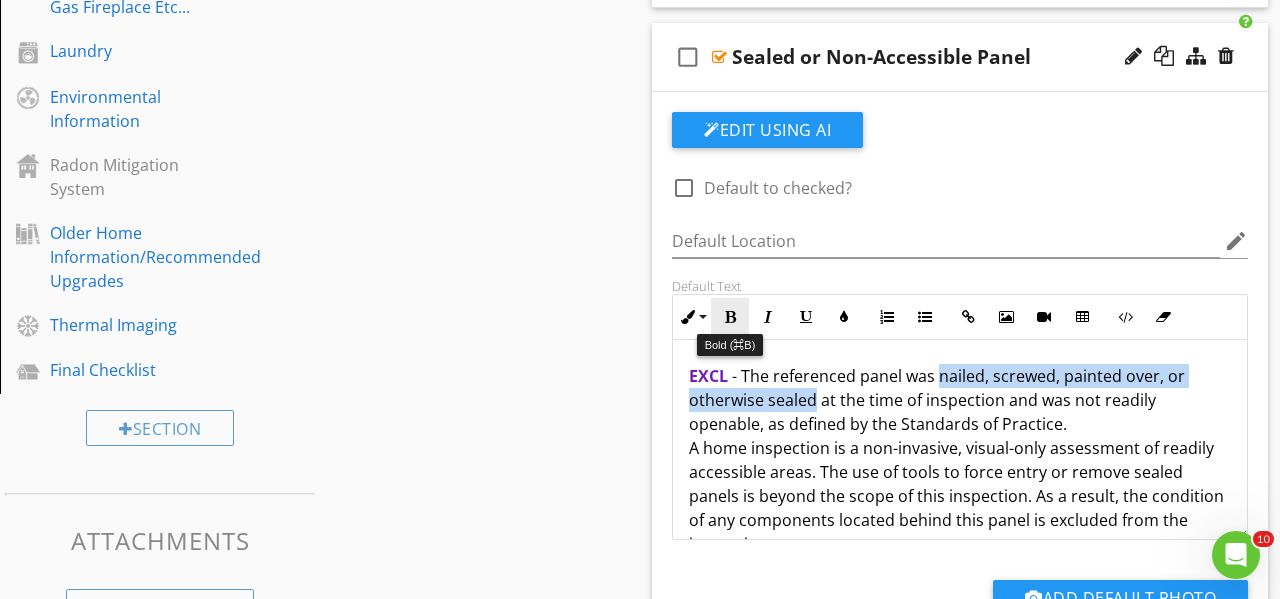 click at bounding box center [730, 317] 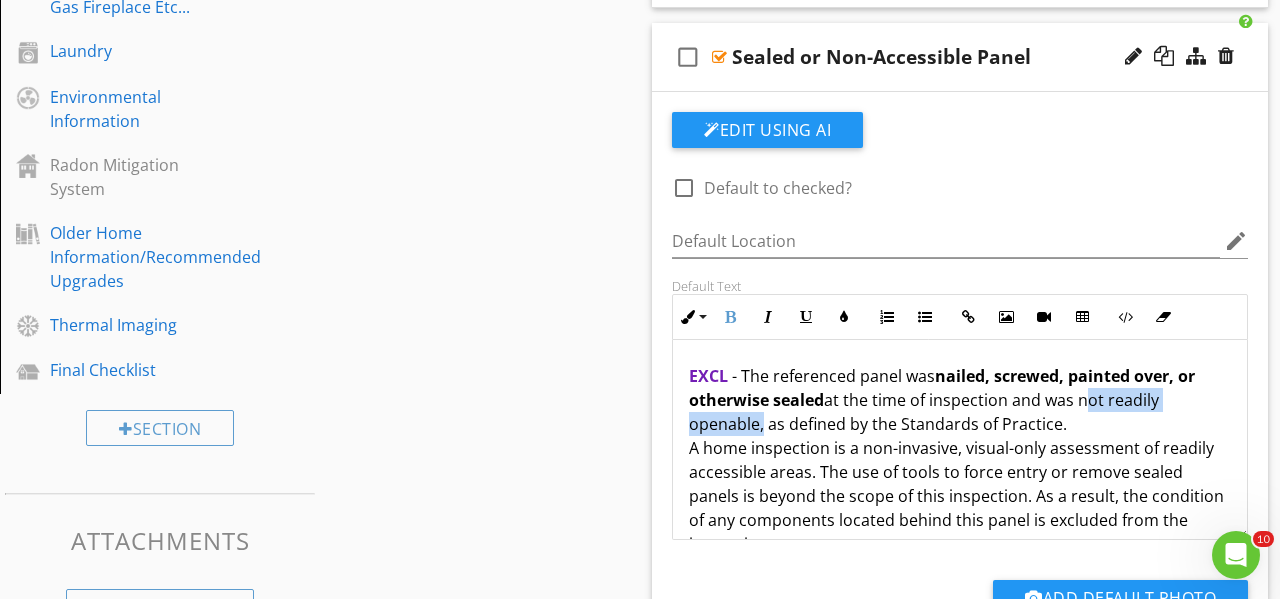 drag, startPoint x: 1082, startPoint y: 401, endPoint x: 755, endPoint y: 431, distance: 328.37326 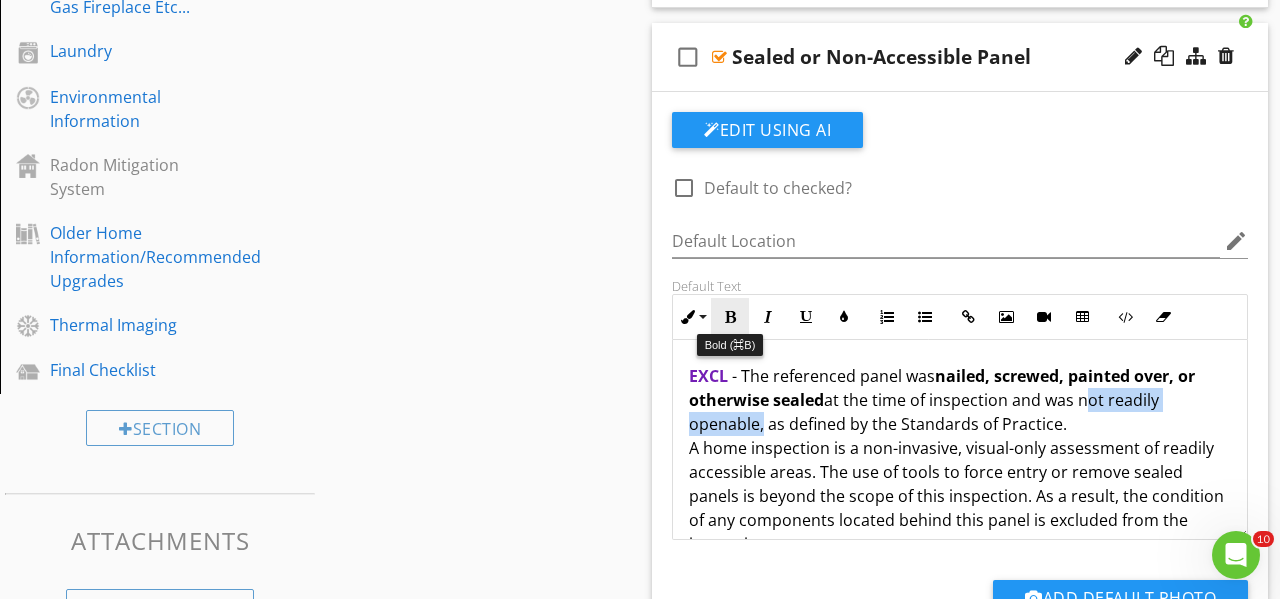 click at bounding box center (730, 317) 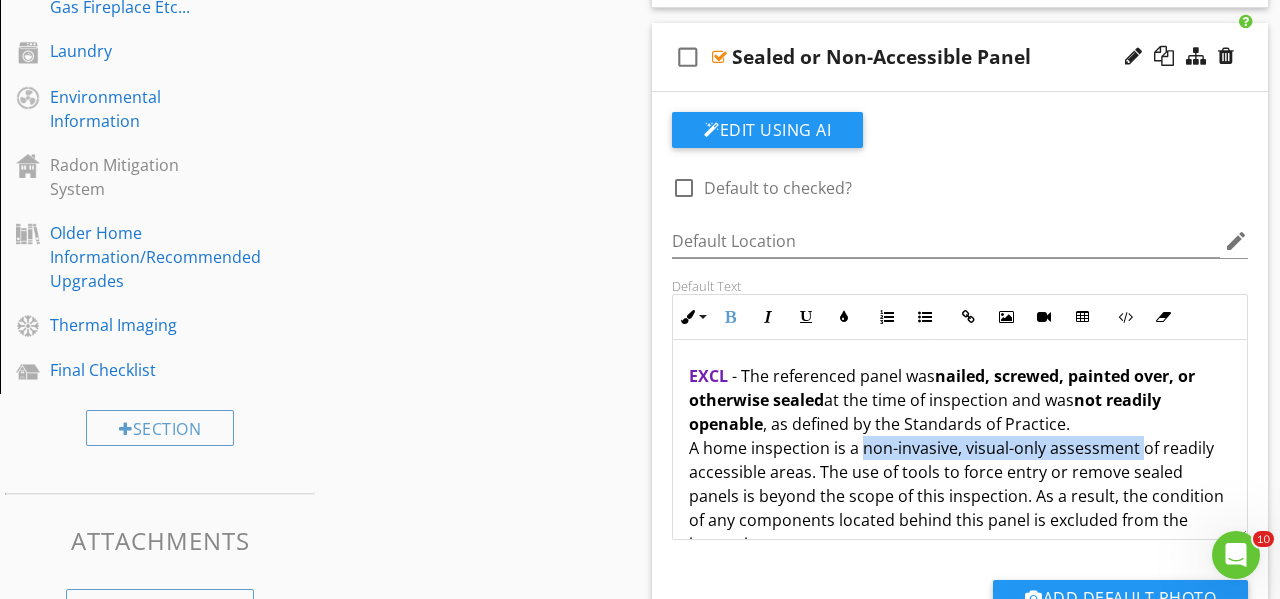 drag, startPoint x: 862, startPoint y: 446, endPoint x: 1136, endPoint y: 449, distance: 274.01642 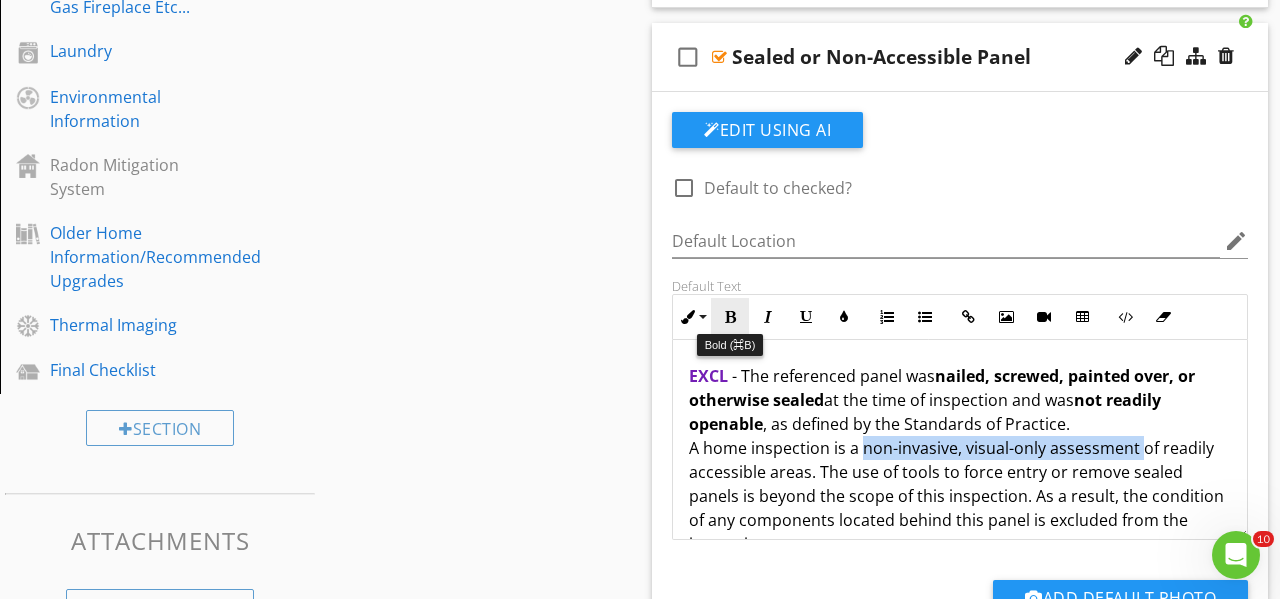 click on "Bold" at bounding box center (730, 317) 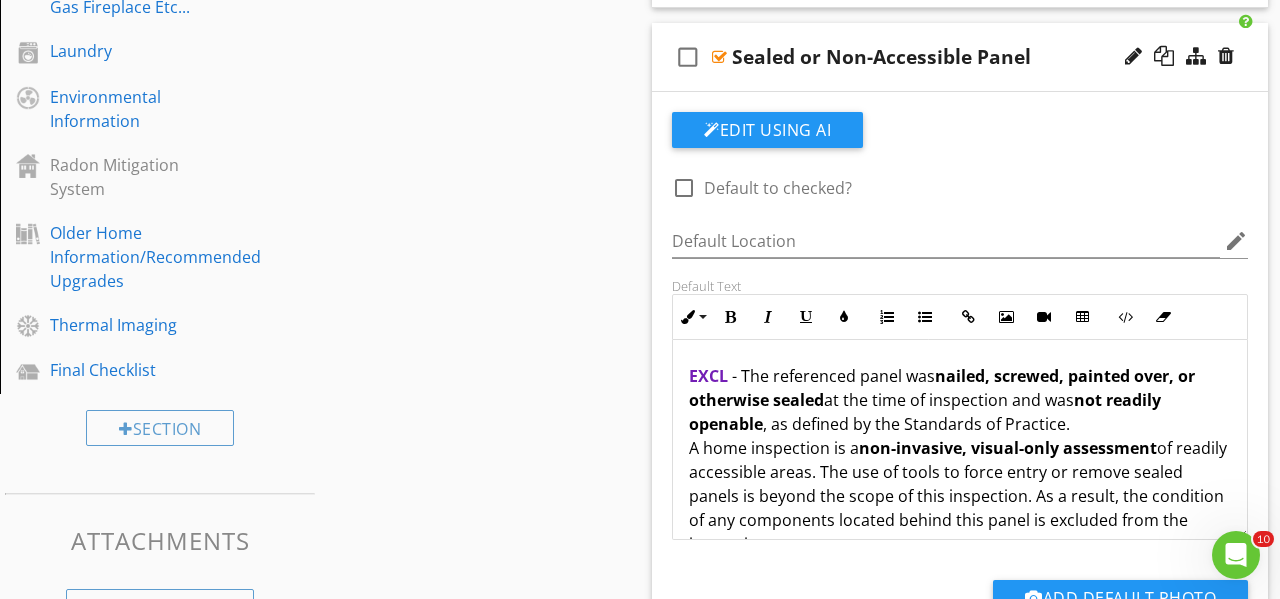 scroll, scrollTop: 28, scrollLeft: 0, axis: vertical 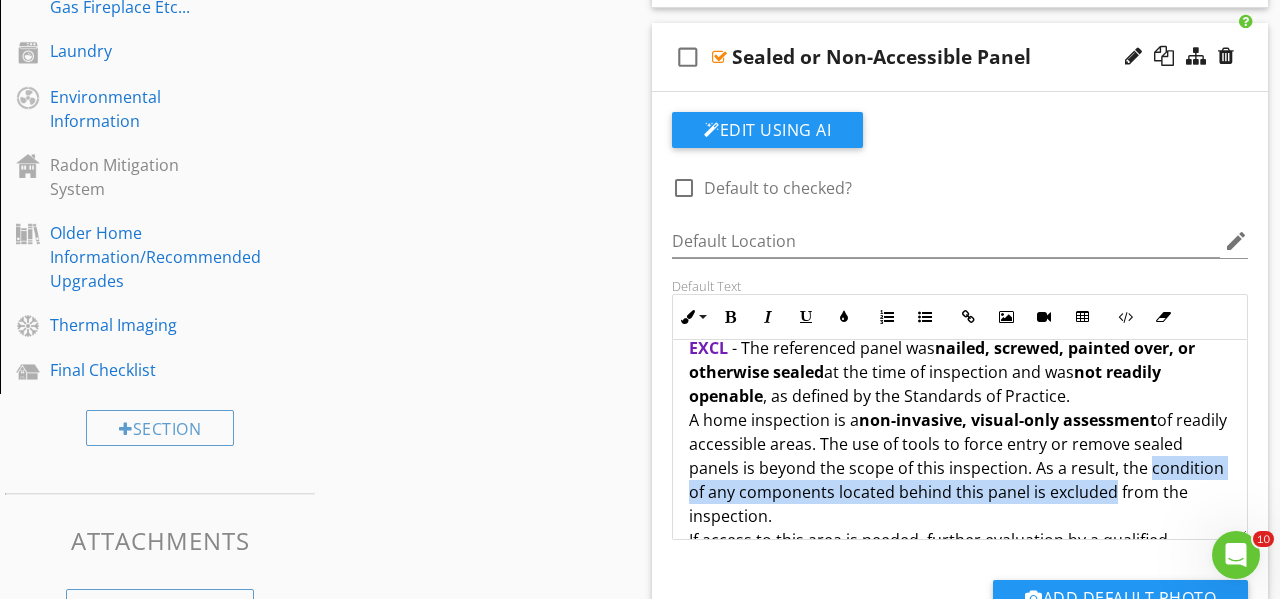 drag, startPoint x: 1095, startPoint y: 470, endPoint x: 1059, endPoint y: 493, distance: 42.72002 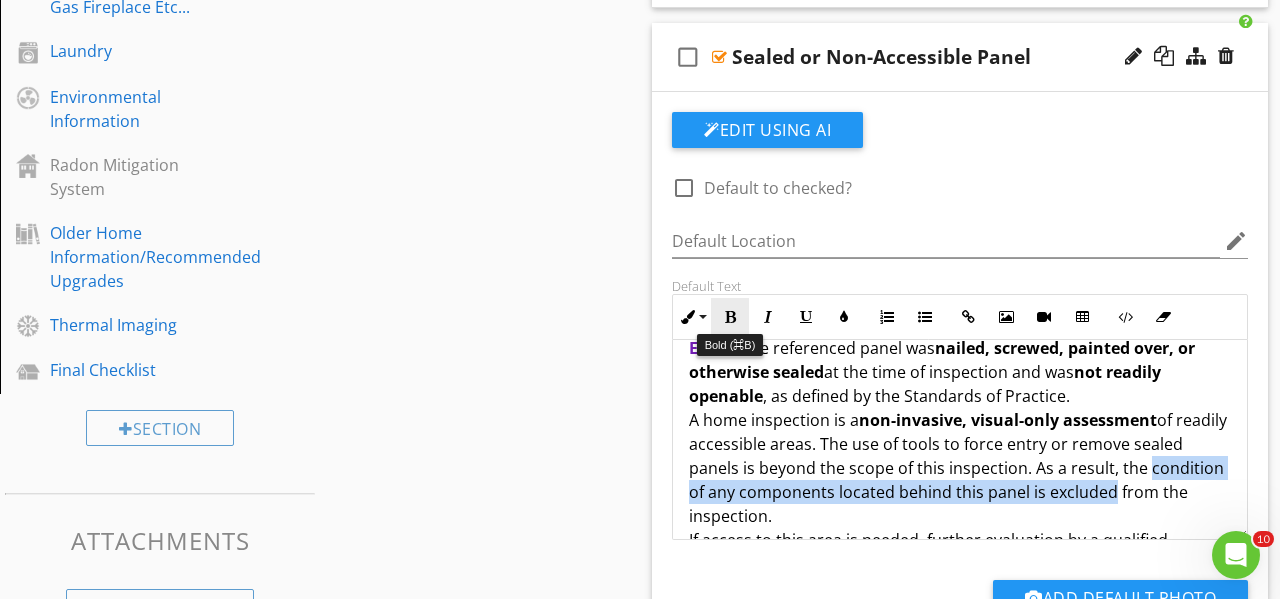 click at bounding box center [730, 317] 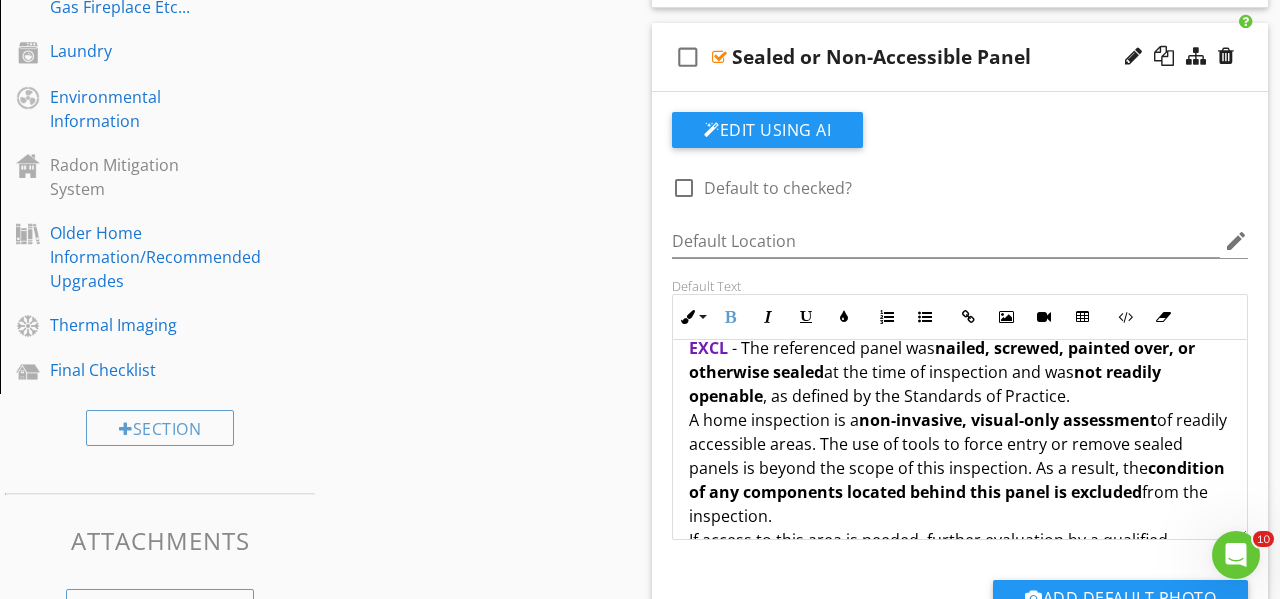 click on "non-invasive, visual-only assessment" at bounding box center [1008, 420] 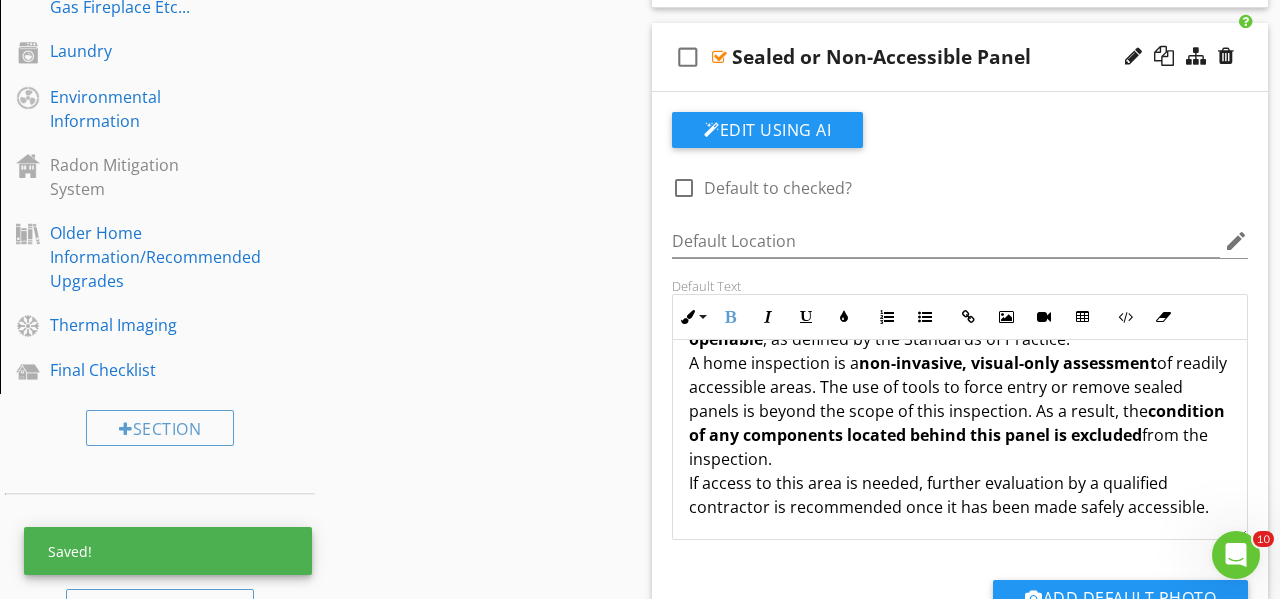 scroll, scrollTop: 89, scrollLeft: 0, axis: vertical 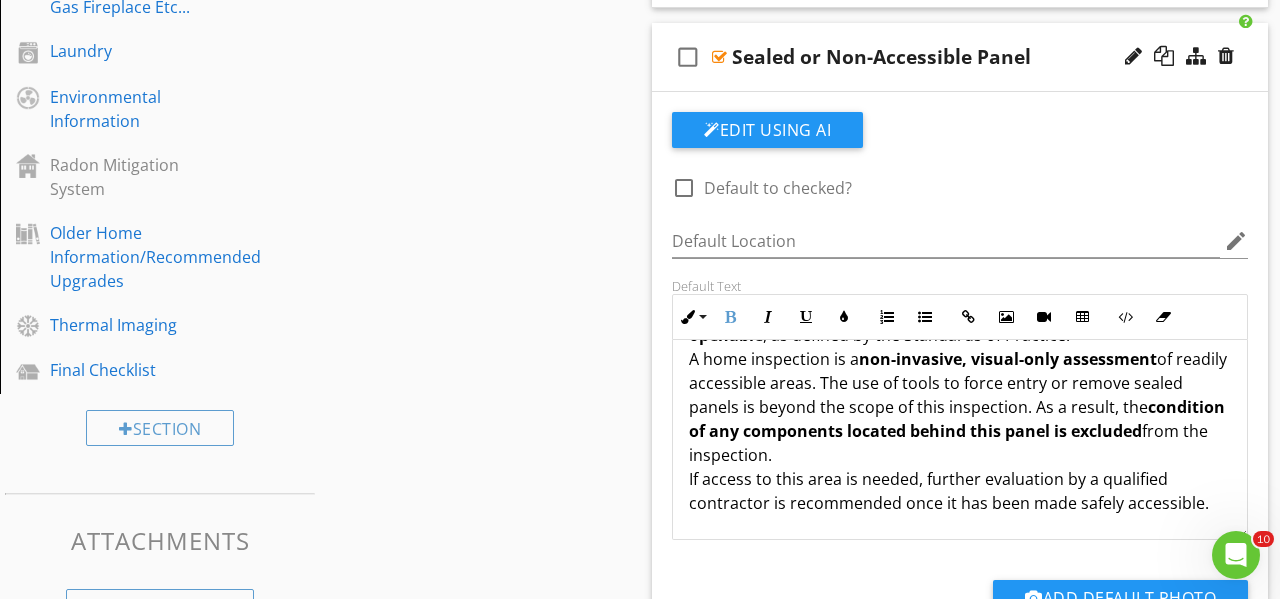 click on "EXCL   -   The referenced panel was  nailed, screwed, painted over, or otherwise sealed  at the time of inspection and was  not readily openable , as defined by the Standards of Practice. A home inspection is a  non-invasive, visual-only assessment  of readily accessible areas. The use of tools to force entry or remove sealed panels is beyond the scope of this inspection. As a result, the  condition of any components located behind this panel is excluded  from the inspection. If access to this area is needed, further evaluation by a qualified contractor is recommended once it has been made safely accessible." at bounding box center (960, 443) 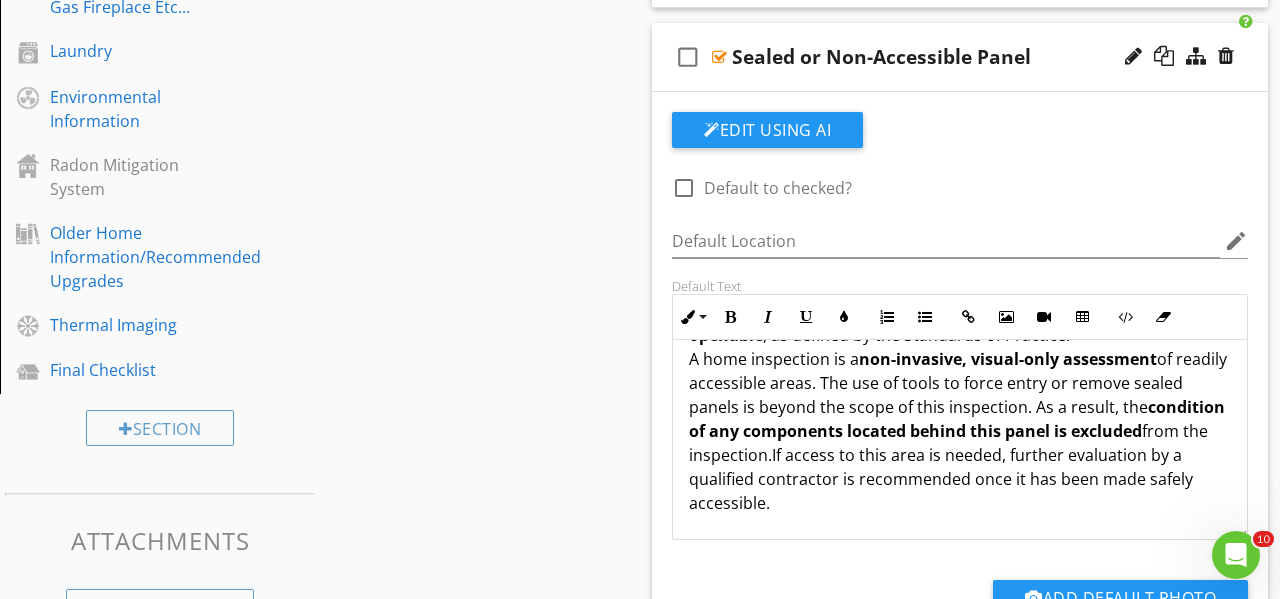 type 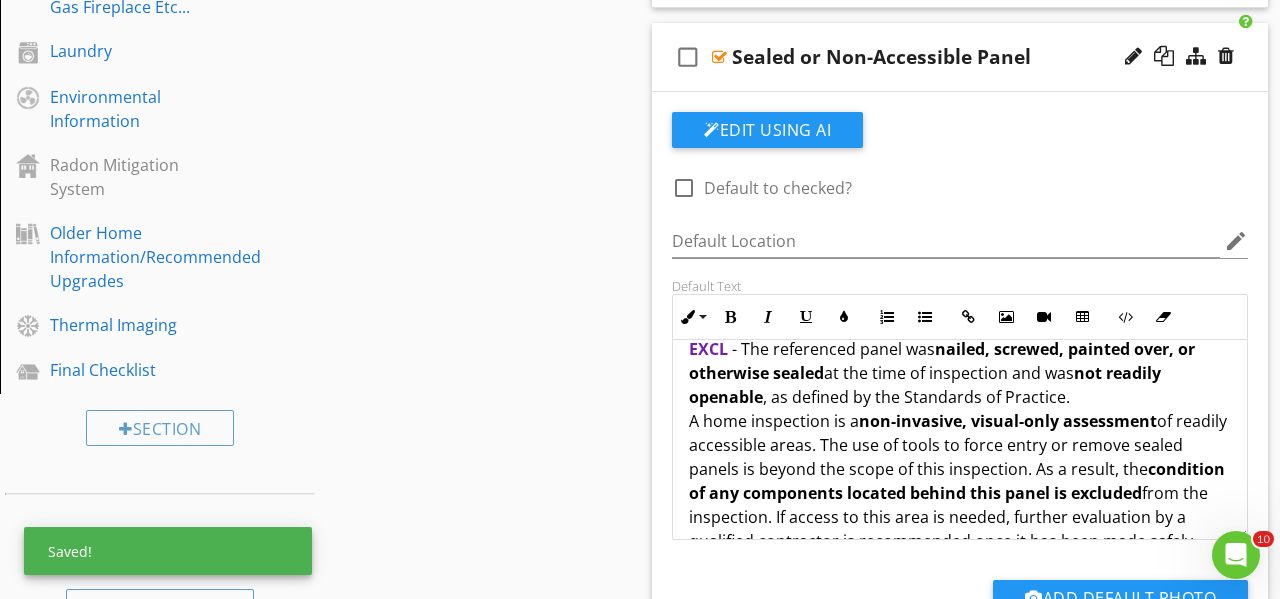 scroll, scrollTop: 9, scrollLeft: 0, axis: vertical 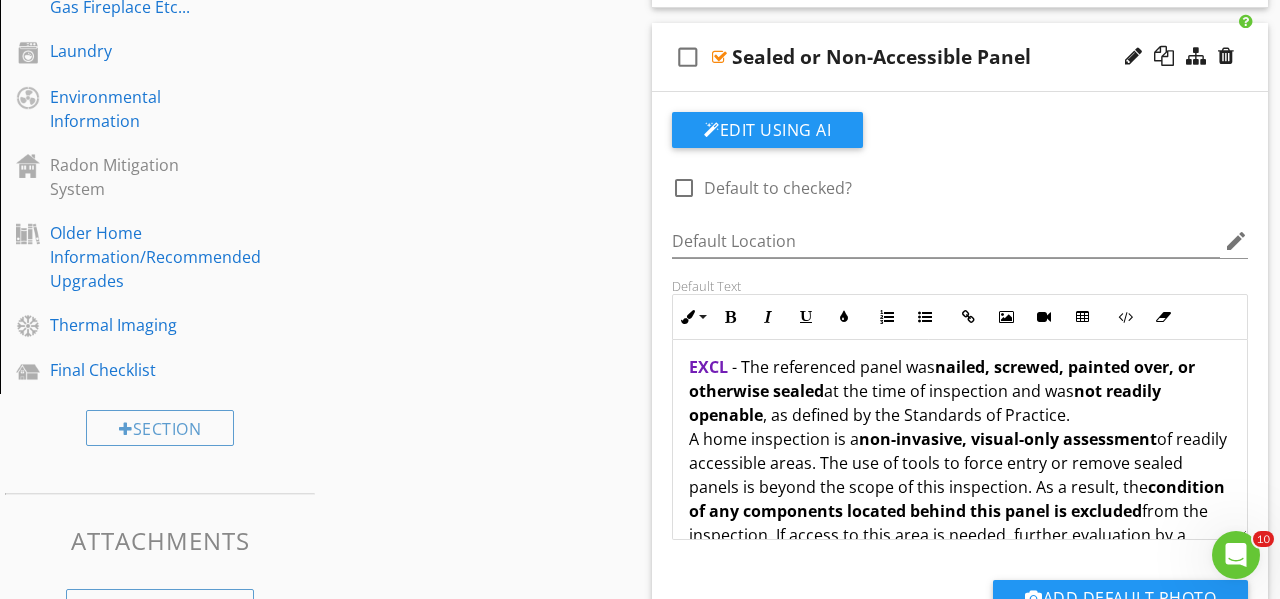 click on "EXCL   -   The referenced panel was  nailed, screwed, painted over, or otherwise sealed  at the time of inspection and was  not readily openable , as defined by the Standards of Practice. A home inspection is a  non-invasive, visual-only assessment  of readily accessible areas. The use of tools to force entry or remove sealed panels is beyond the scope of this inspection. As a result, the  condition of any components located behind this panel is excluded  from the inspection. If access to this area is needed, further evaluation by a qualified contractor is recommended once it has been made safely accessible." at bounding box center [960, 523] 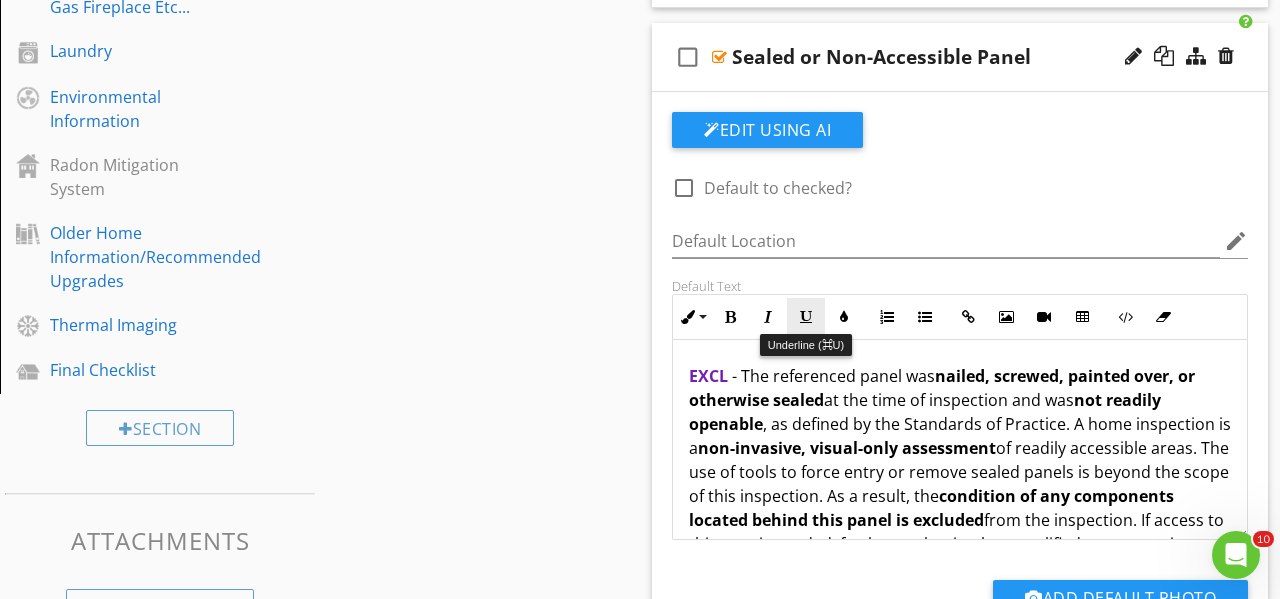 scroll, scrollTop: 0, scrollLeft: 0, axis: both 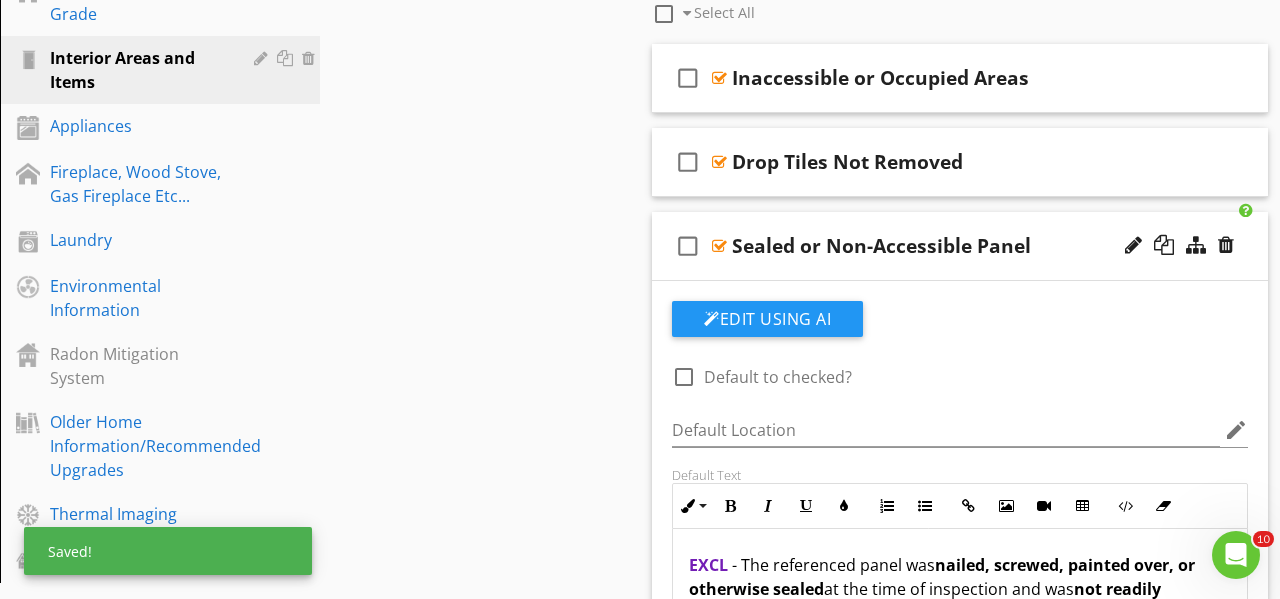 click on "check_box_outline_blank
Sealed or Non-Accessible Panel" at bounding box center [960, 246] 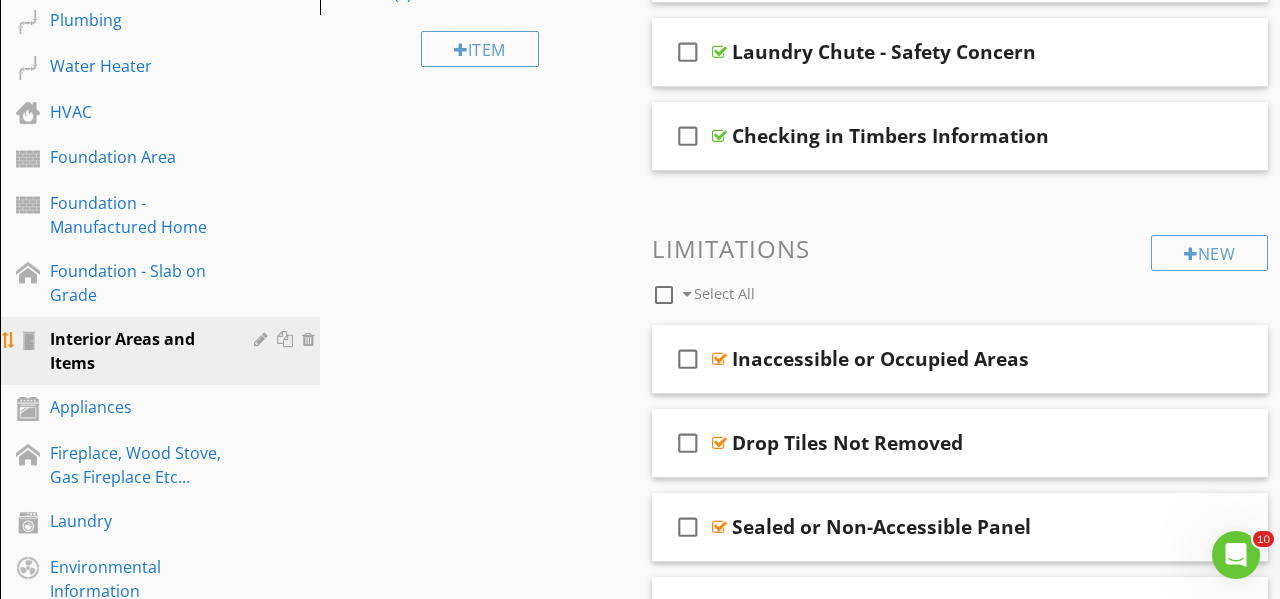 scroll, scrollTop: 762, scrollLeft: 0, axis: vertical 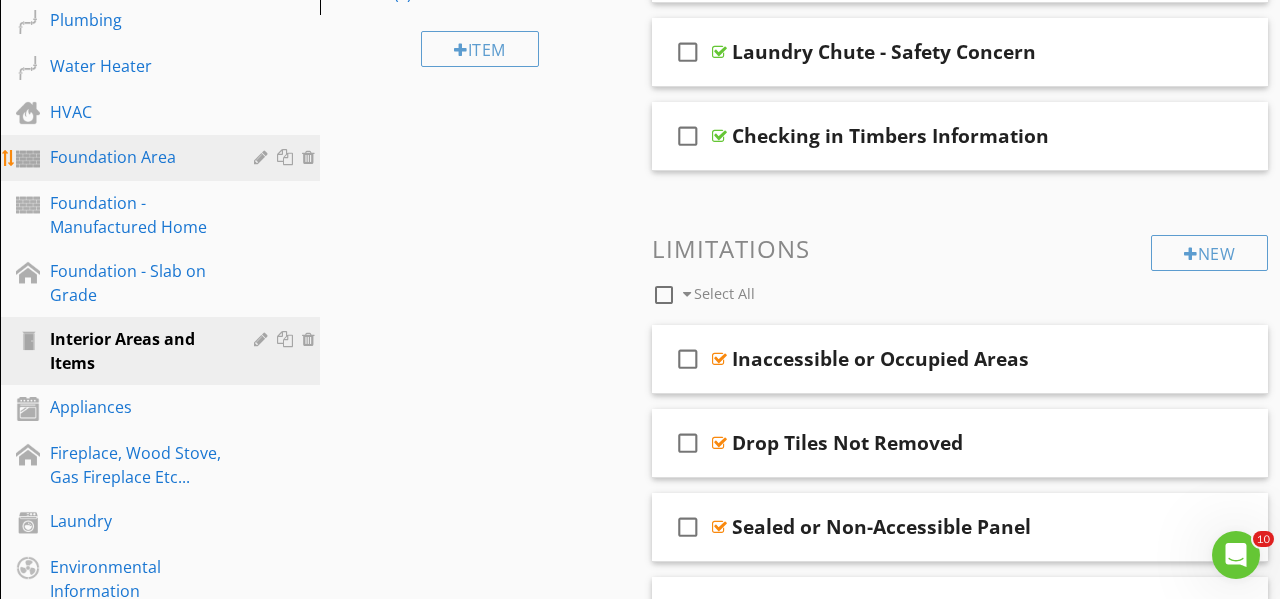 click on "Foundation Area" at bounding box center (137, 157) 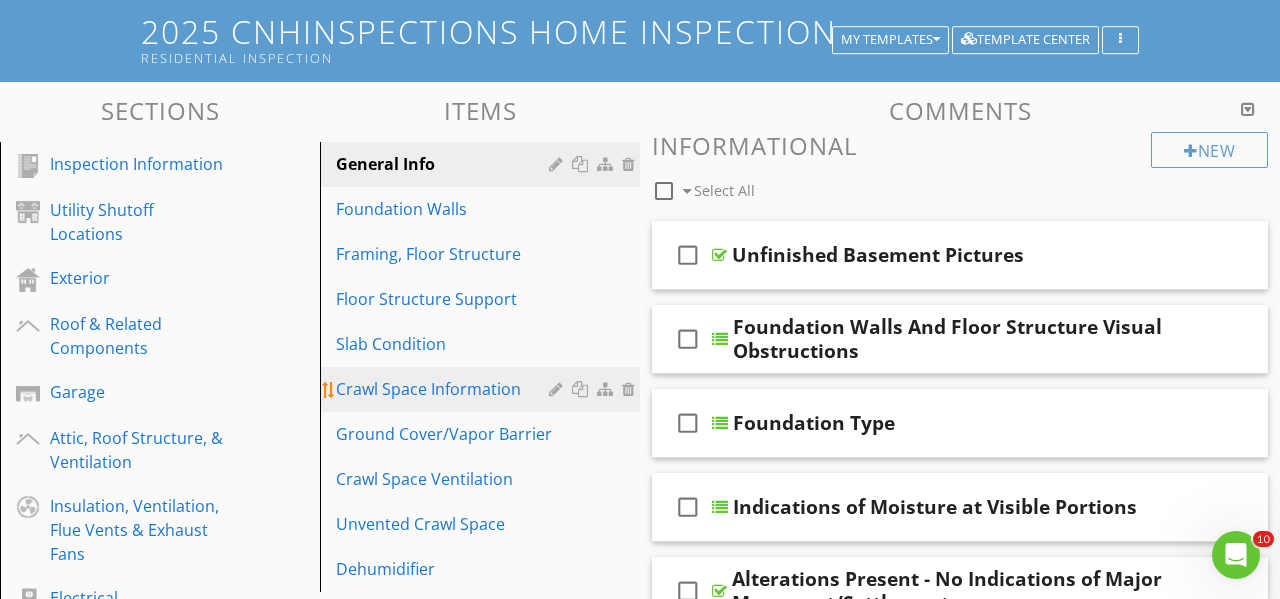 scroll, scrollTop: 187, scrollLeft: 0, axis: vertical 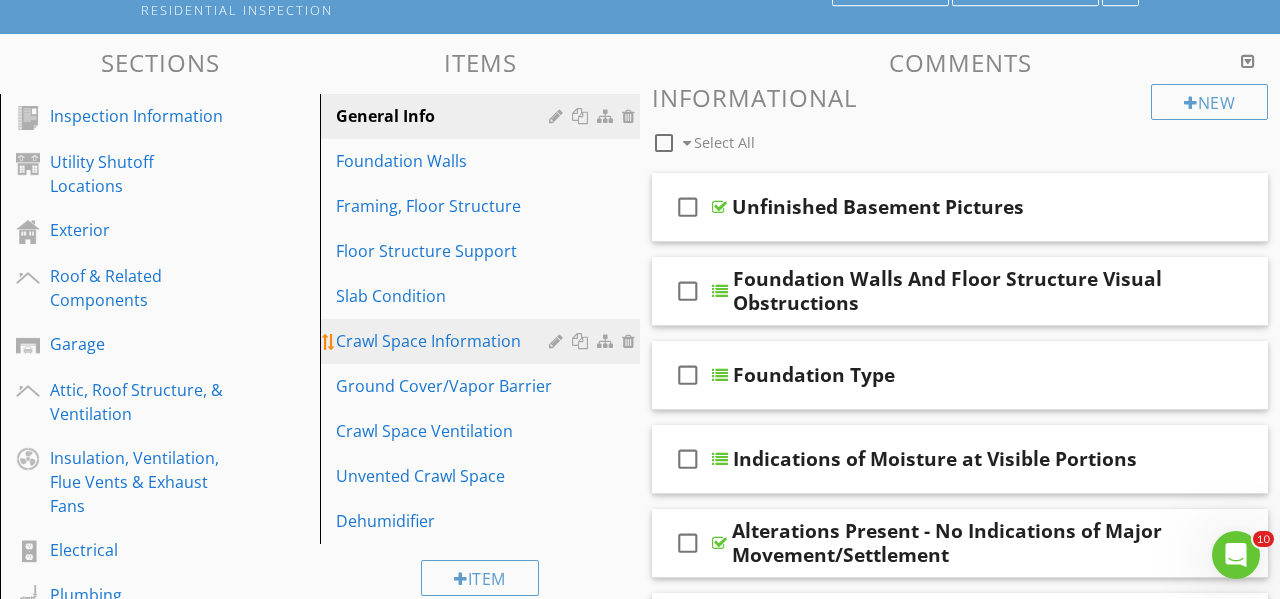 click on "Crawl Space Information" at bounding box center (445, 341) 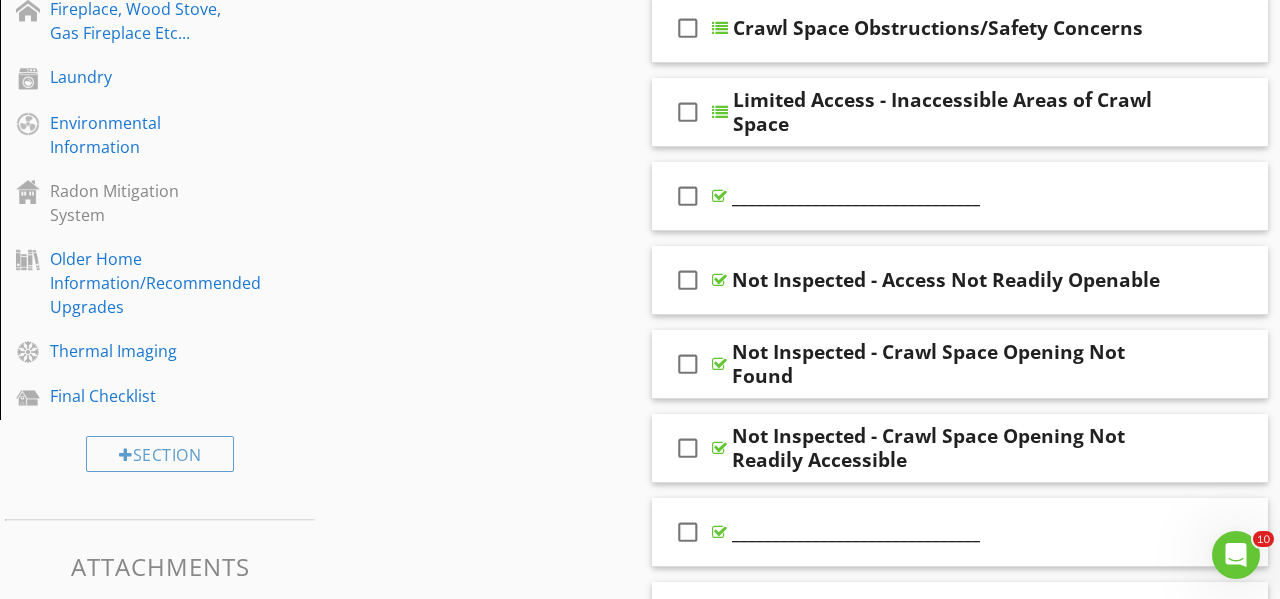 scroll, scrollTop: 1204, scrollLeft: 0, axis: vertical 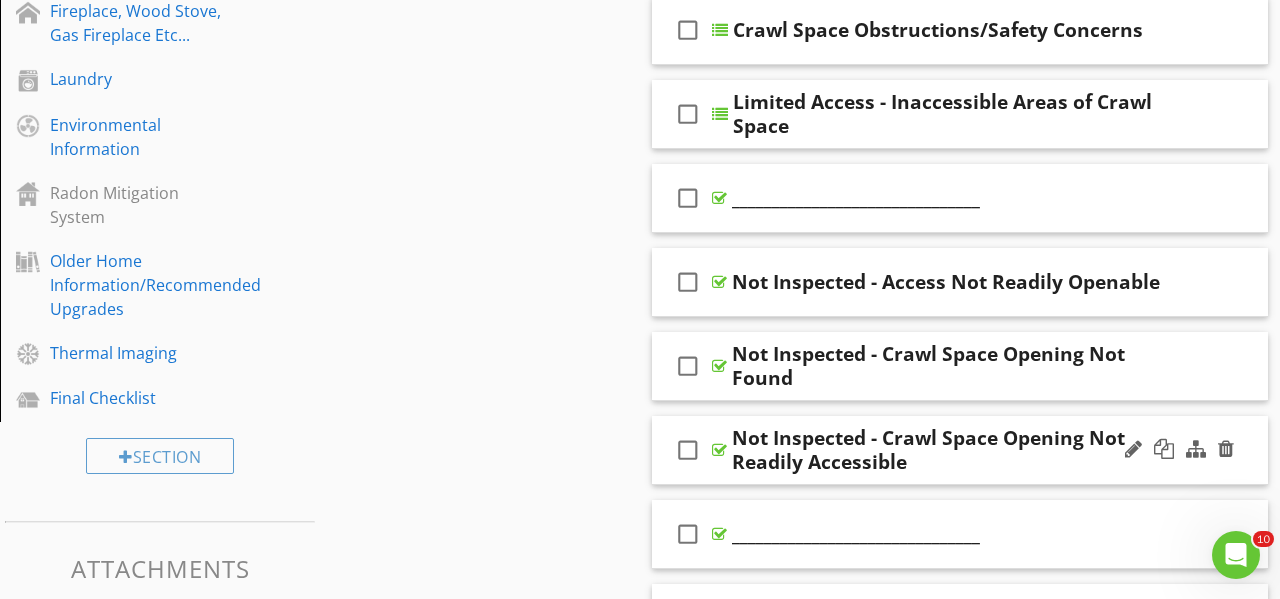type 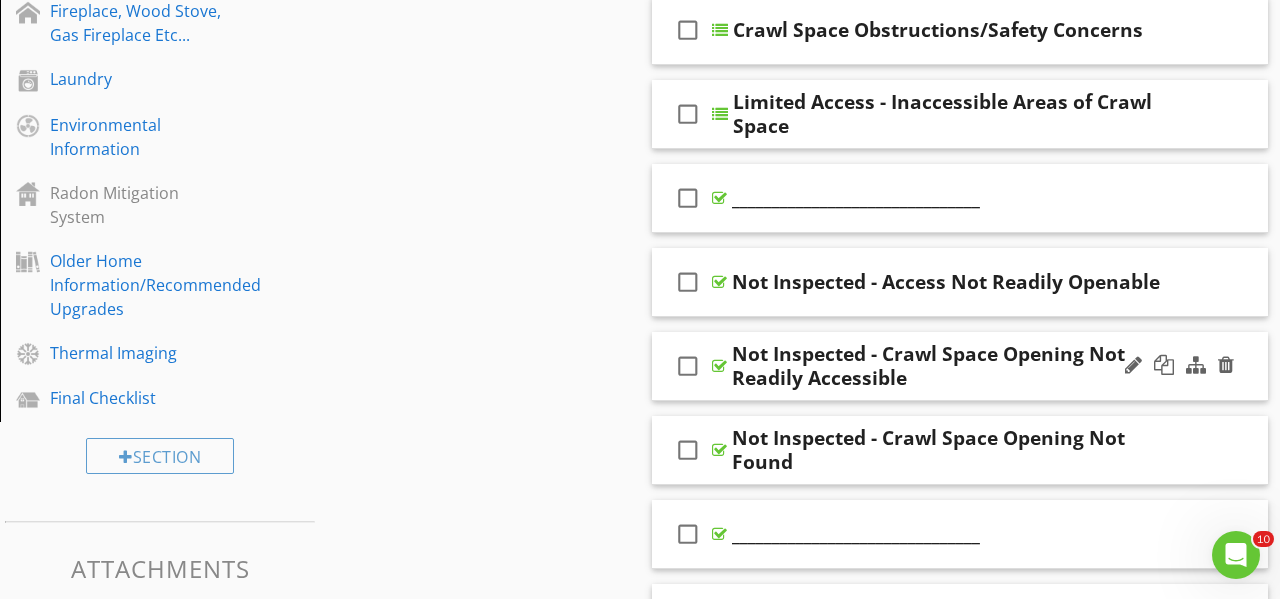 click on "check_box_outline_blank
Not Inspected - Crawl Space Opening Not Readily Accessible" at bounding box center [960, 366] 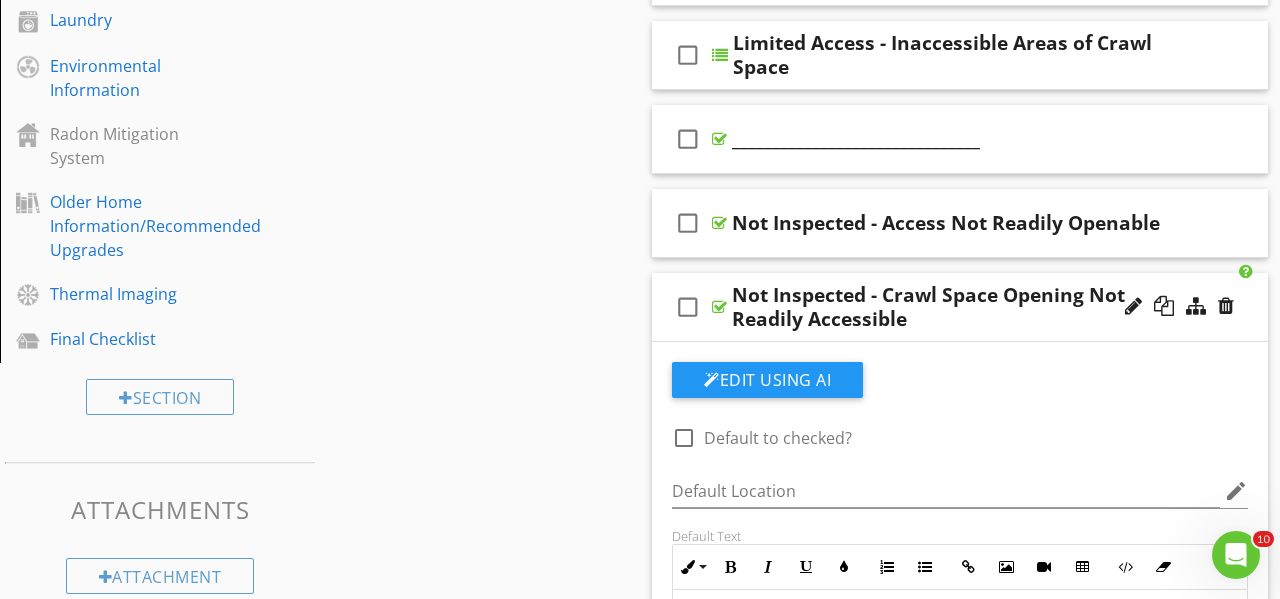 scroll, scrollTop: 1235, scrollLeft: 0, axis: vertical 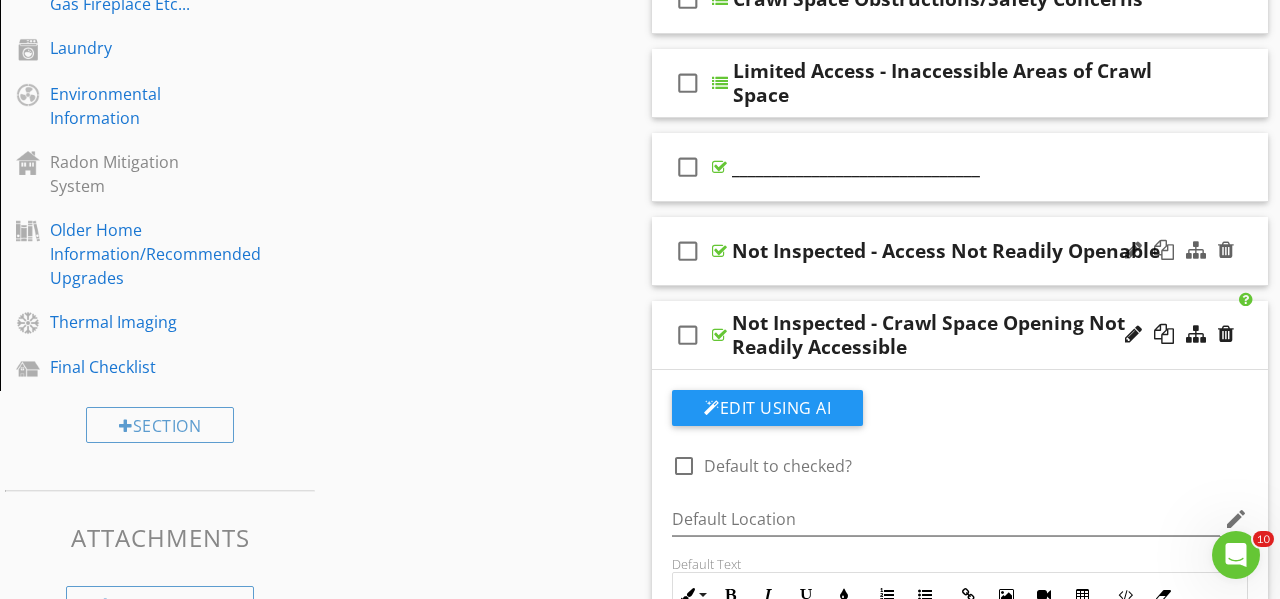 click on "check_box_outline_blank
Not Inspected - Access Not Readily Openable" at bounding box center [960, 251] 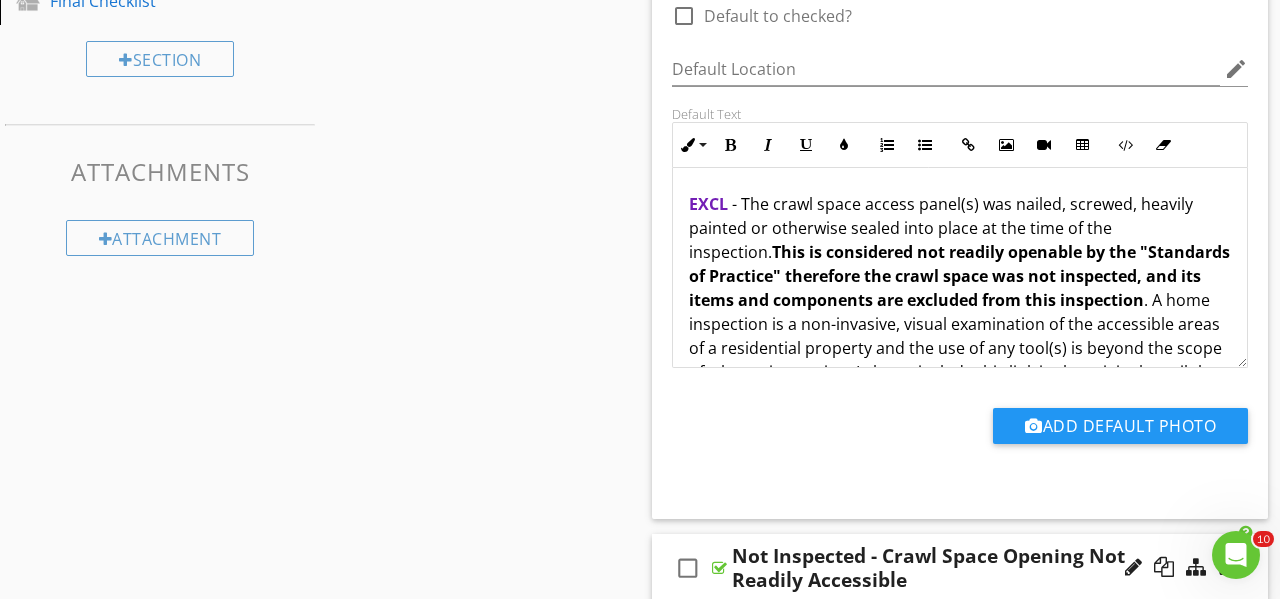 scroll, scrollTop: 1603, scrollLeft: 0, axis: vertical 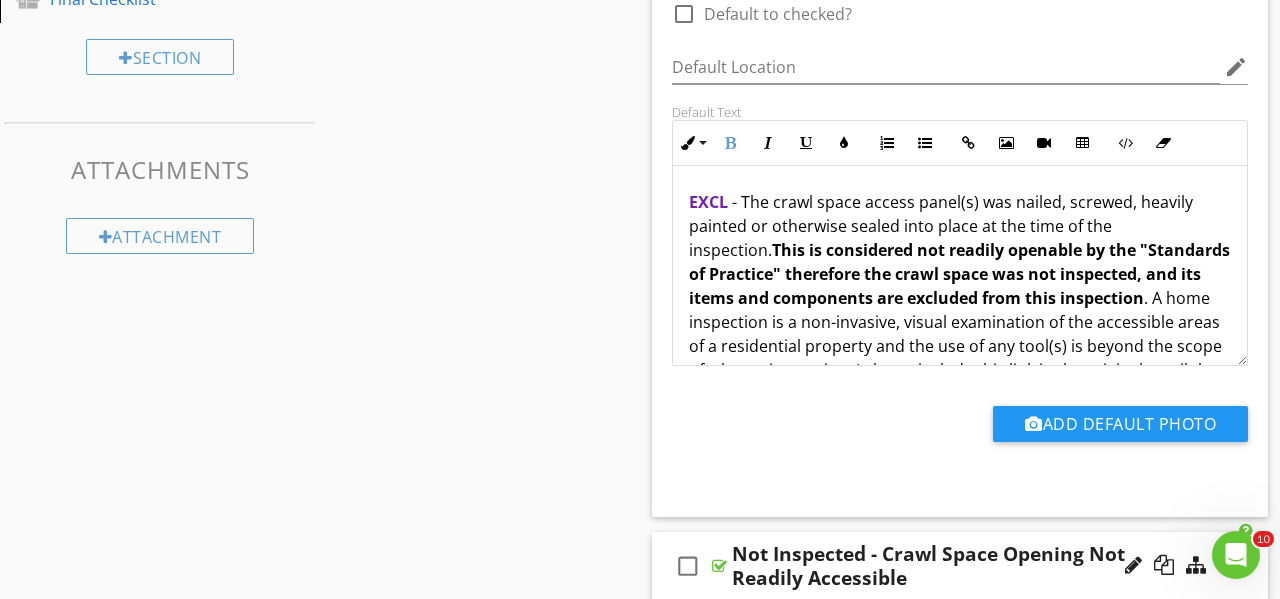 drag, startPoint x: 1101, startPoint y: 316, endPoint x: 677, endPoint y: 209, distance: 437.29282 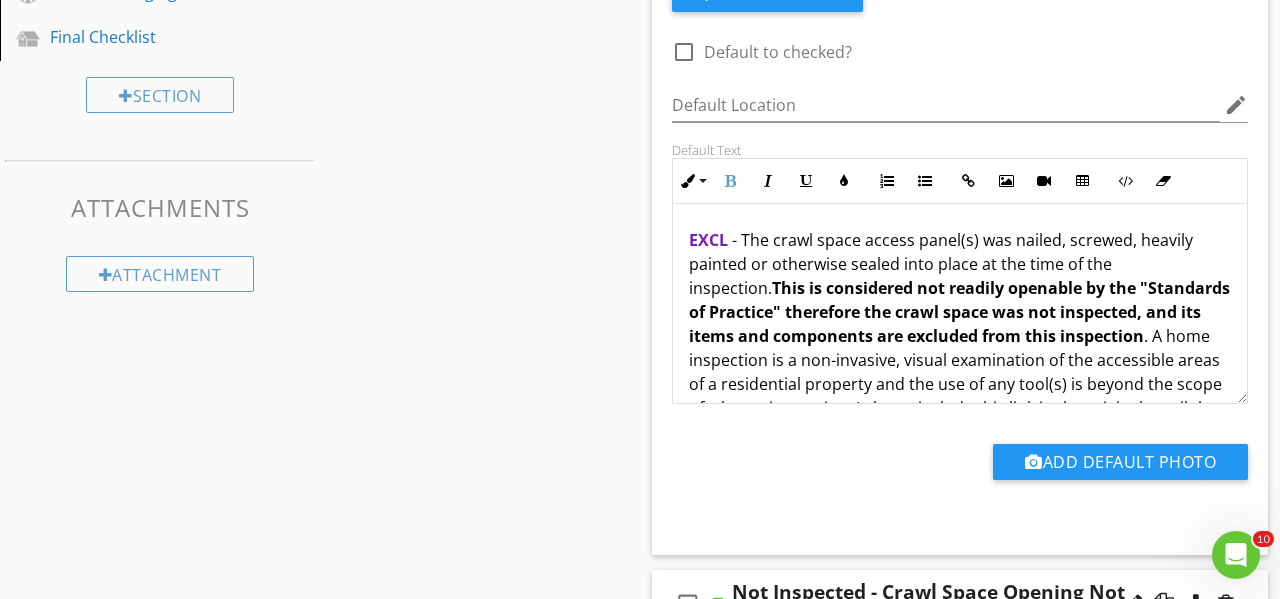 scroll, scrollTop: 1563, scrollLeft: 0, axis: vertical 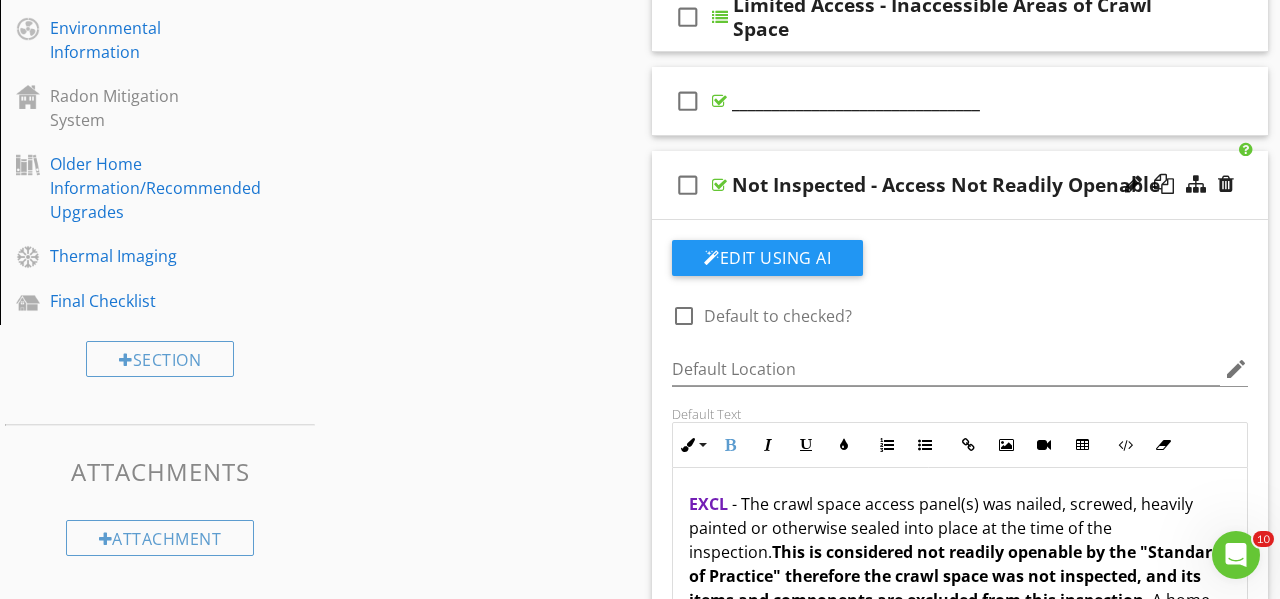 click on "check_box_outline_blank
Not Inspected - Access Not Readily Openable" at bounding box center (960, 185) 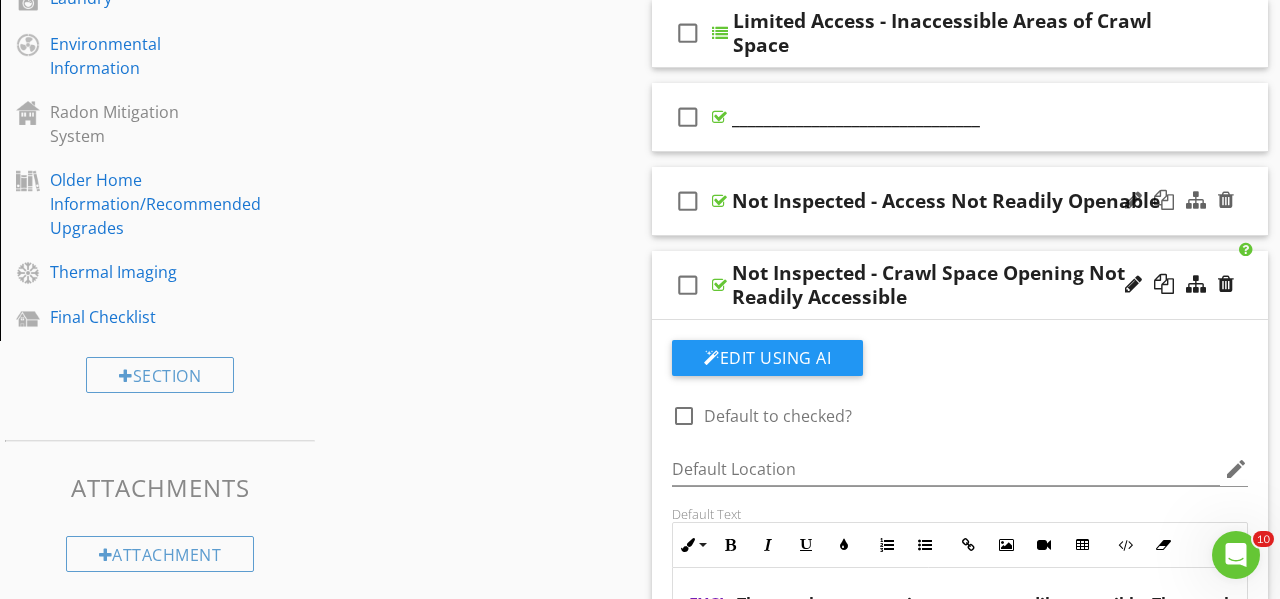 scroll, scrollTop: 1285, scrollLeft: 0, axis: vertical 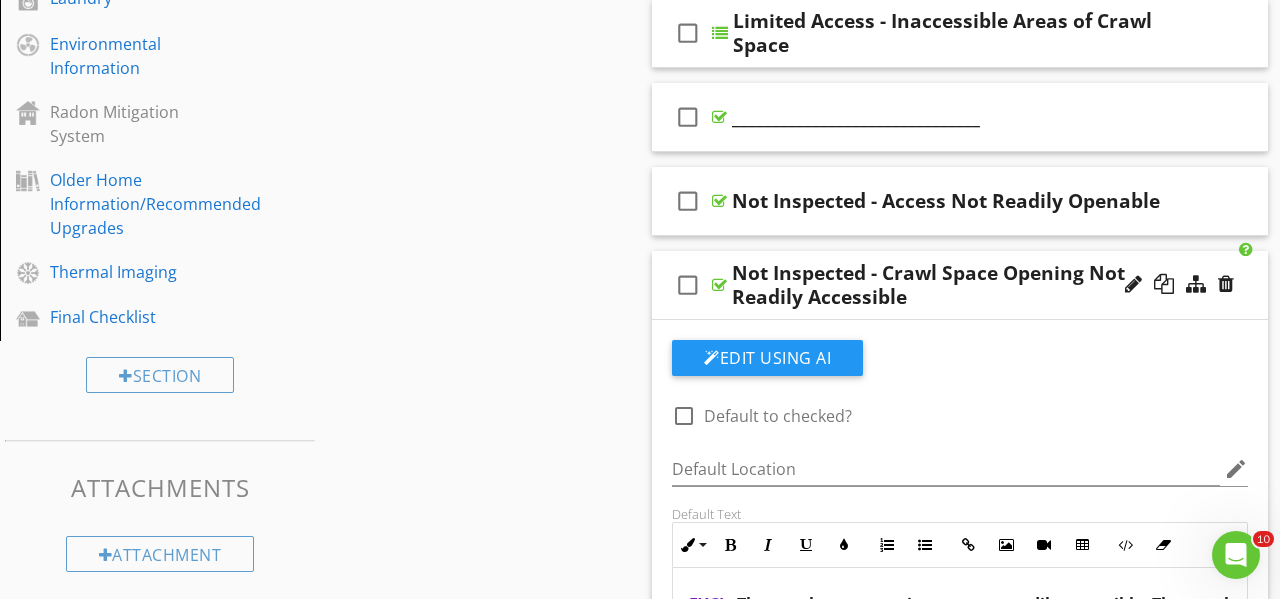 click on "check_box_outline_blank
Not Inspected - Crawl Space Opening Not Readily Accessible" at bounding box center (960, 285) 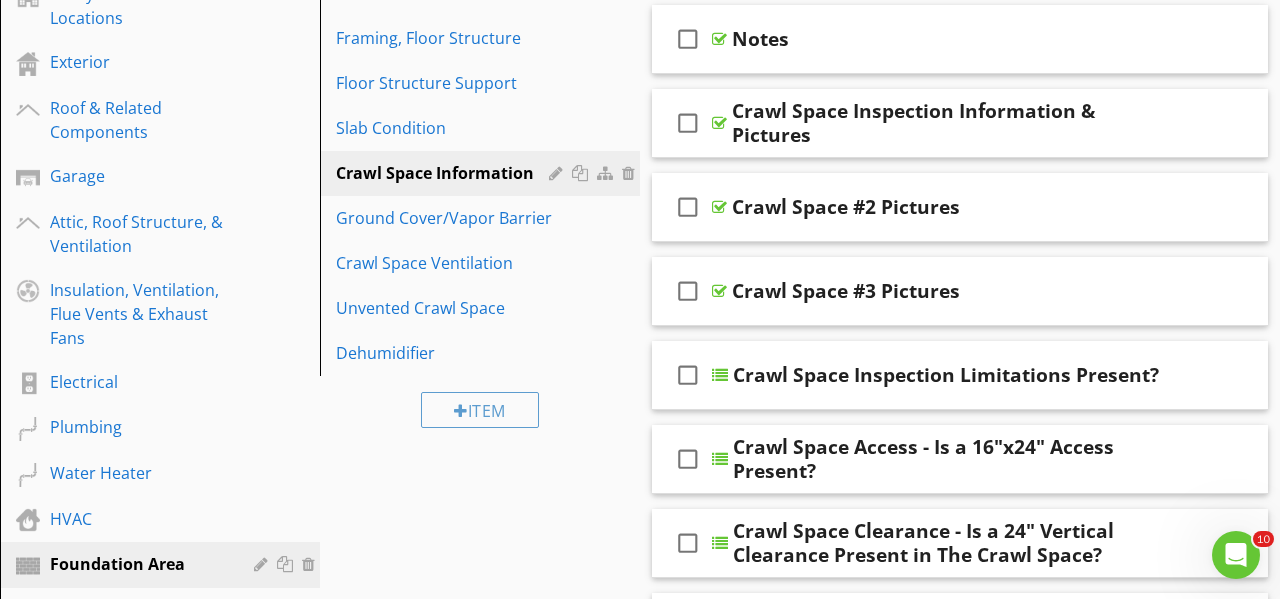 scroll, scrollTop: 263, scrollLeft: 0, axis: vertical 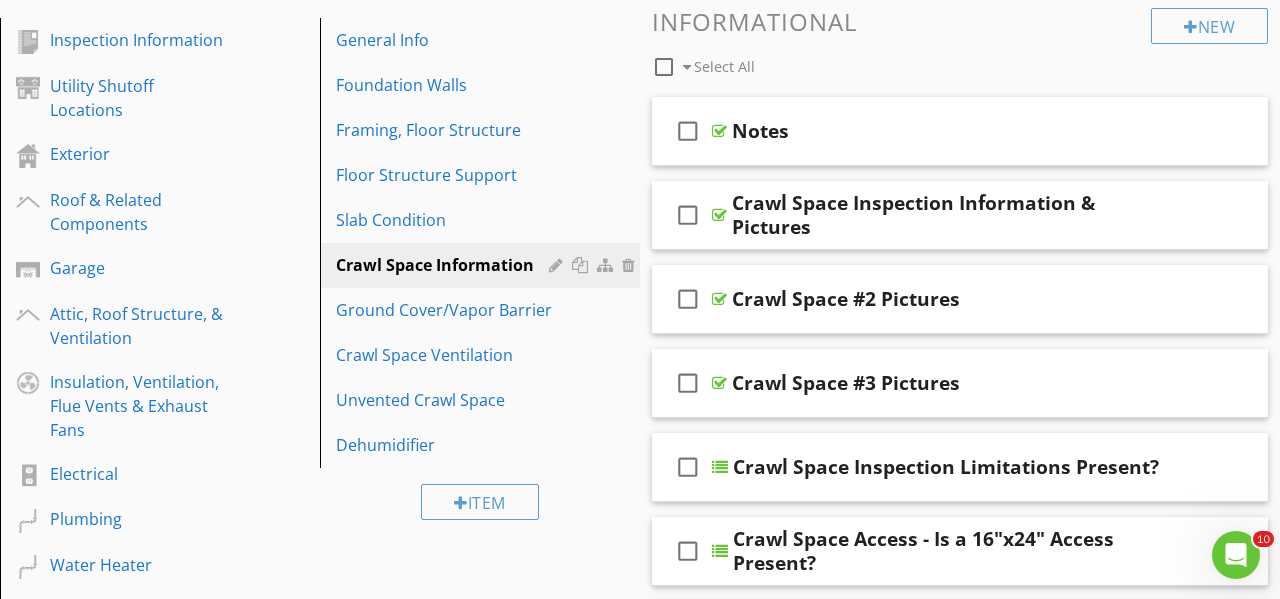 click on "Comments
New
Informational   check_box_outline_blank     Select All       check_box_outline_blank
Notes
check_box_outline_blank
Crawl Space Inspection Information & Pictures
check_box_outline_blank
Crawl Space #2 Pictures
check_box_outline_blank
Crawl Space #3 Pictures
check_box_outline_blank
Crawl Space Inspection Limitations Present?
check_box_outline_blank
Crawl Space Access - Is a 16"x24" Access Present?
check_box_outline_blank
Crawl Space Clearance - Is a 24" Vertical Clearance Present in The Crawl Space?
check_box_outline_blank
Crawl Space Access Location
check_box_outline_blank
Inspection Method" at bounding box center [960, 2466] 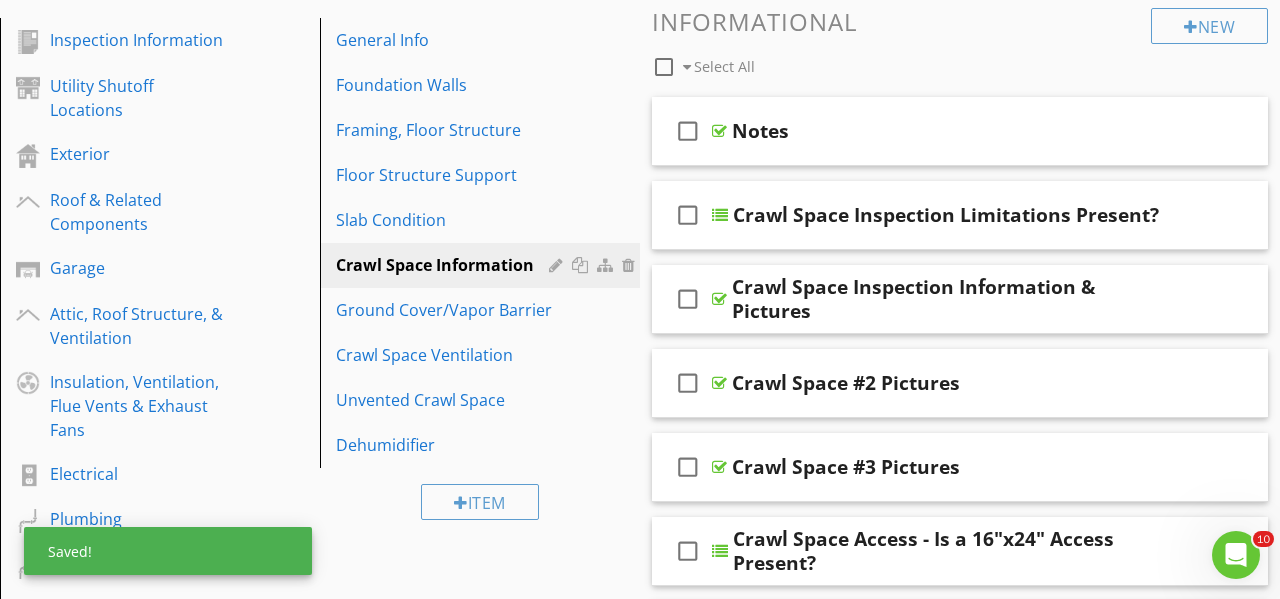 click on "Comments
New
Informational   check_box_outline_blank     Select All       check_box_outline_blank
Notes
check_box_outline_blank
Crawl Space Inspection Limitations Present?
check_box_outline_blank
Crawl Space Inspection Information & Pictures
check_box_outline_blank
Crawl Space #2 Pictures
check_box_outline_blank
Crawl Space #3 Pictures
check_box_outline_blank
Crawl Space Access - Is a 16"x24" Access Present?
check_box_outline_blank
Crawl Space Clearance - Is a 24" Vertical Clearance Present in The Crawl Space?
check_box_outline_blank
Crawl Space Access Location
check_box_outline_blank
Inspection Method" at bounding box center (960, 2466) 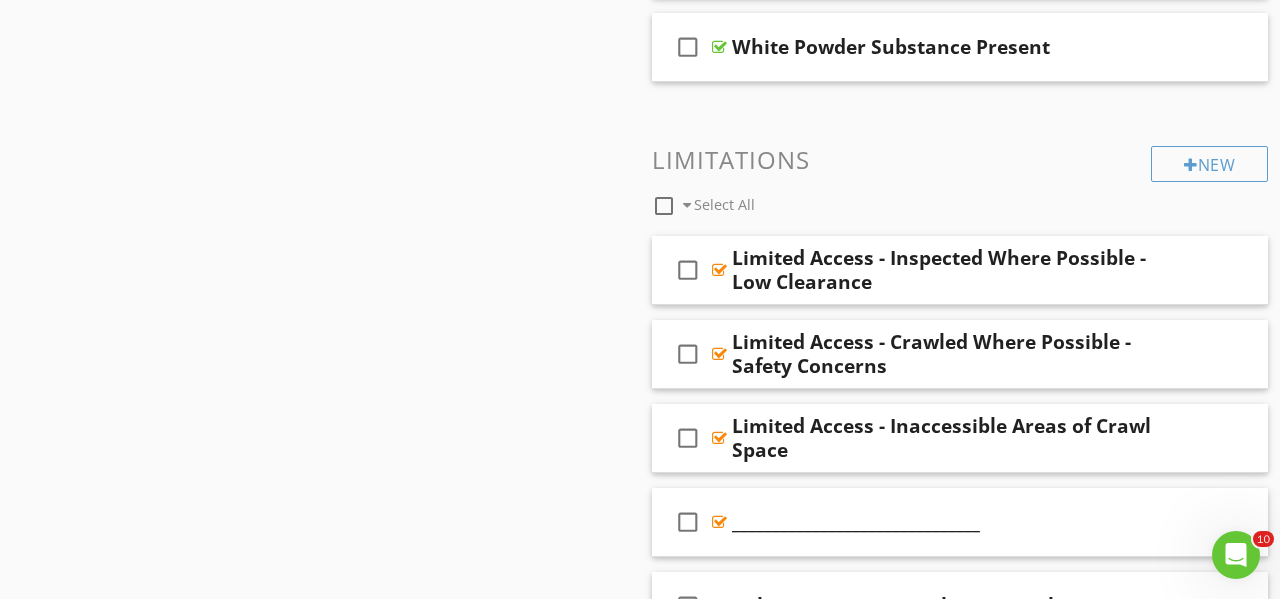 scroll, scrollTop: 2195, scrollLeft: 0, axis: vertical 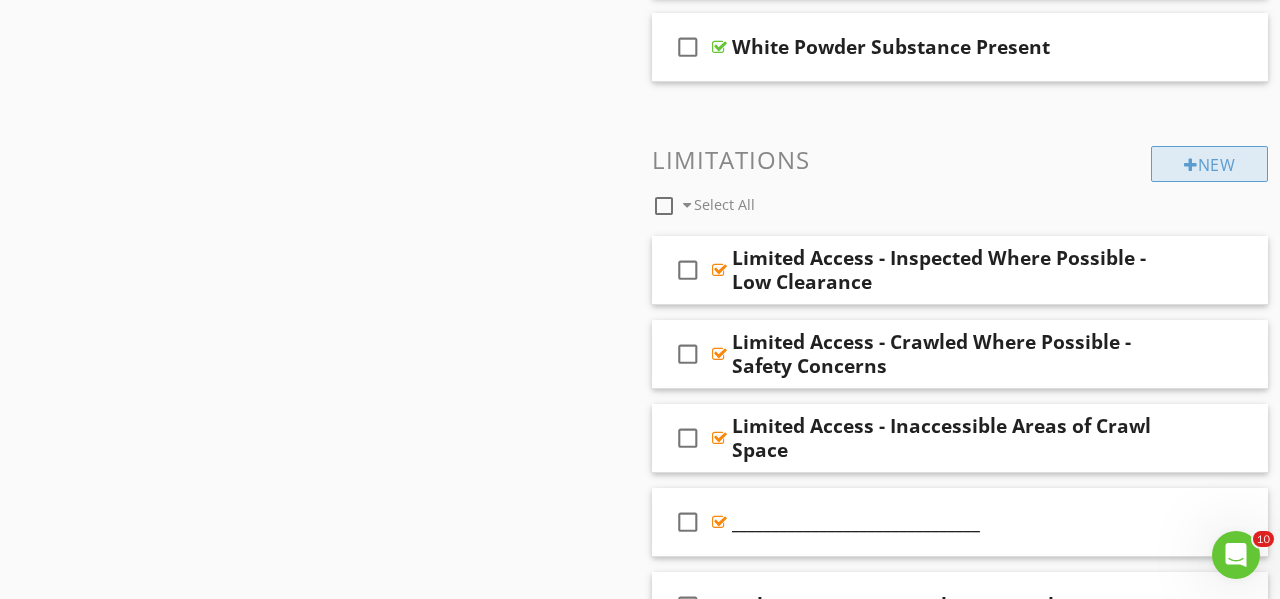 click on "New" at bounding box center (1209, 164) 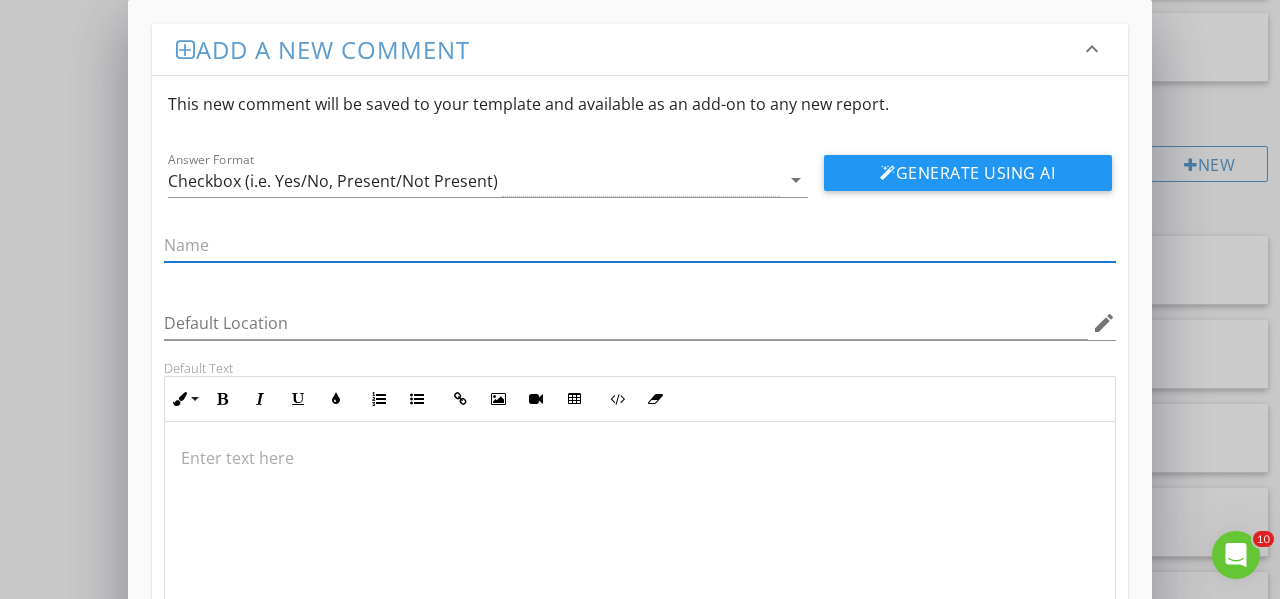 click at bounding box center [640, 522] 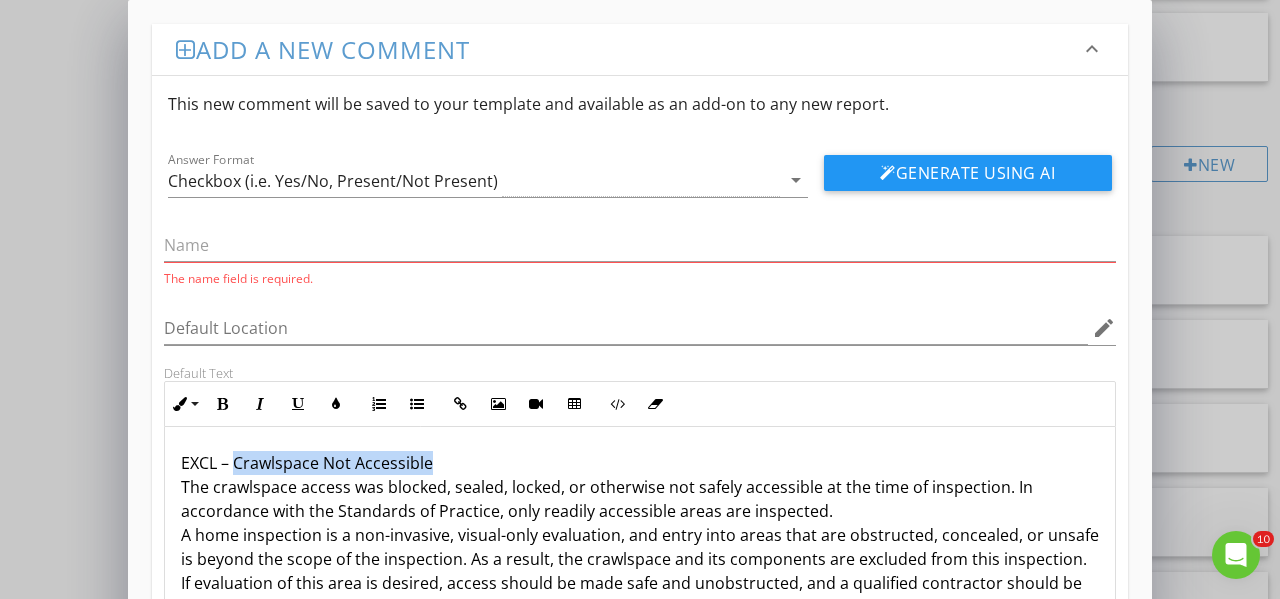 drag, startPoint x: 441, startPoint y: 464, endPoint x: 237, endPoint y: 469, distance: 204.06126 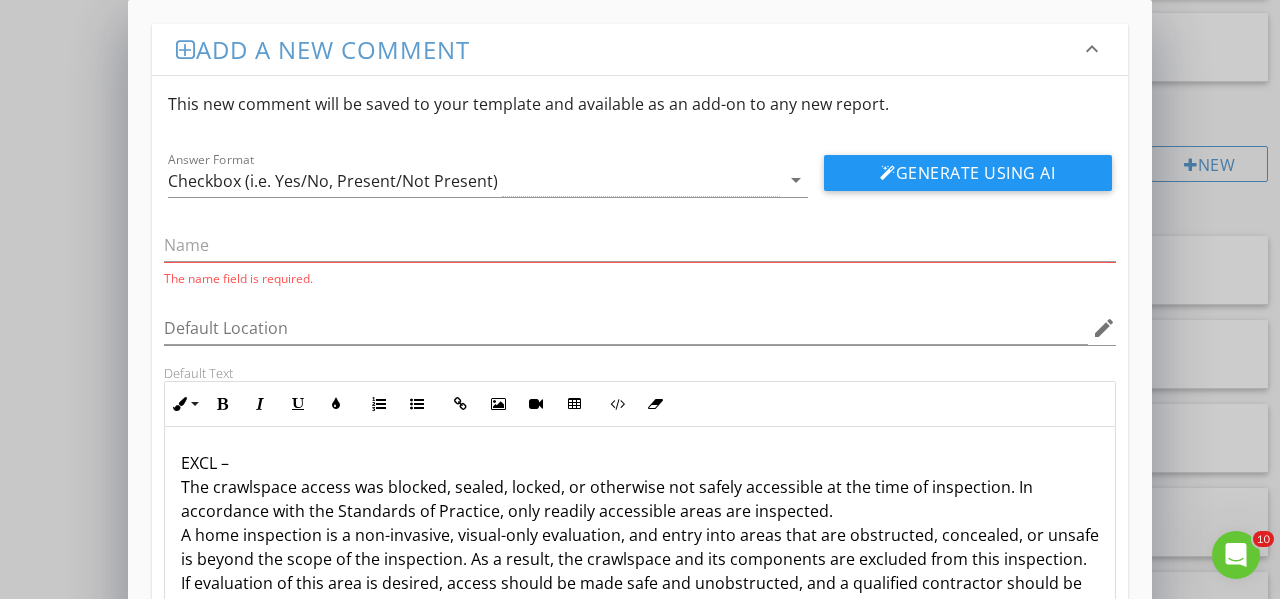 click on "EXCL –  The crawlspace access was blocked, sealed, locked, or otherwise not safely accessible at the time of inspection. In accordance with the Standards of Practice, only readily accessible areas are inspected. A home inspection is a non-invasive, visual-only evaluation, and entry into areas that are obstructed, concealed, or unsafe is beyond the scope of the inspection. As a result, the crawlspace and its components are excluded from this inspection. If evaluation of this area is desired, access should be made safe and unobstructed, and a qualified contractor should be consulted for further inspection." at bounding box center (640, 535) 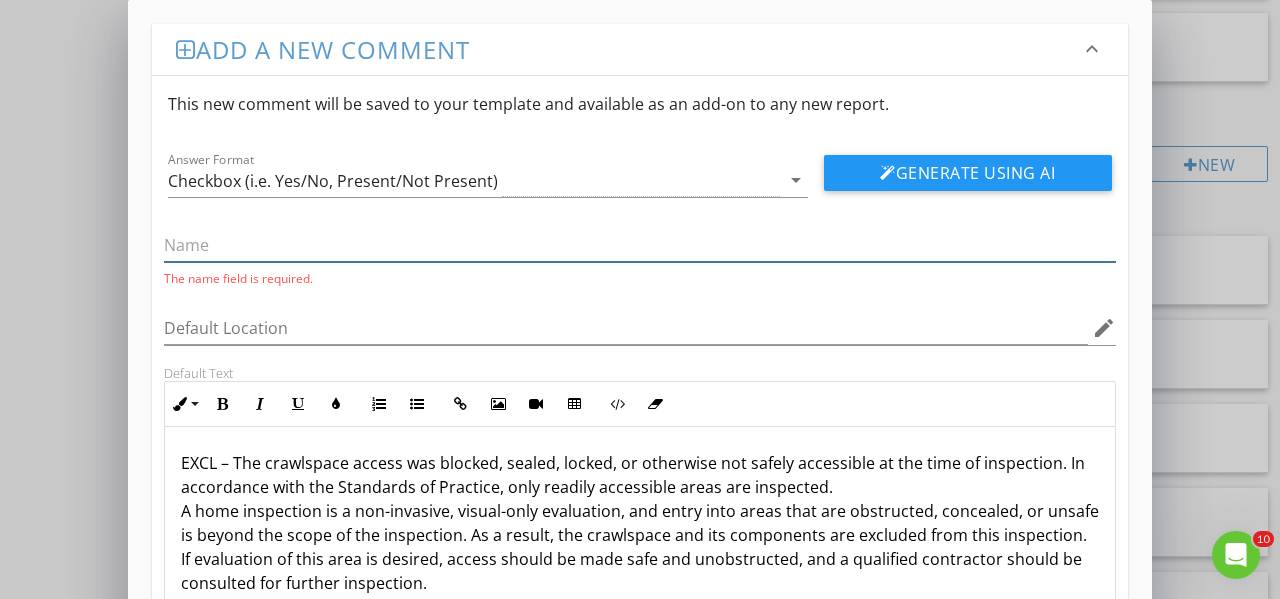 click at bounding box center [640, 245] 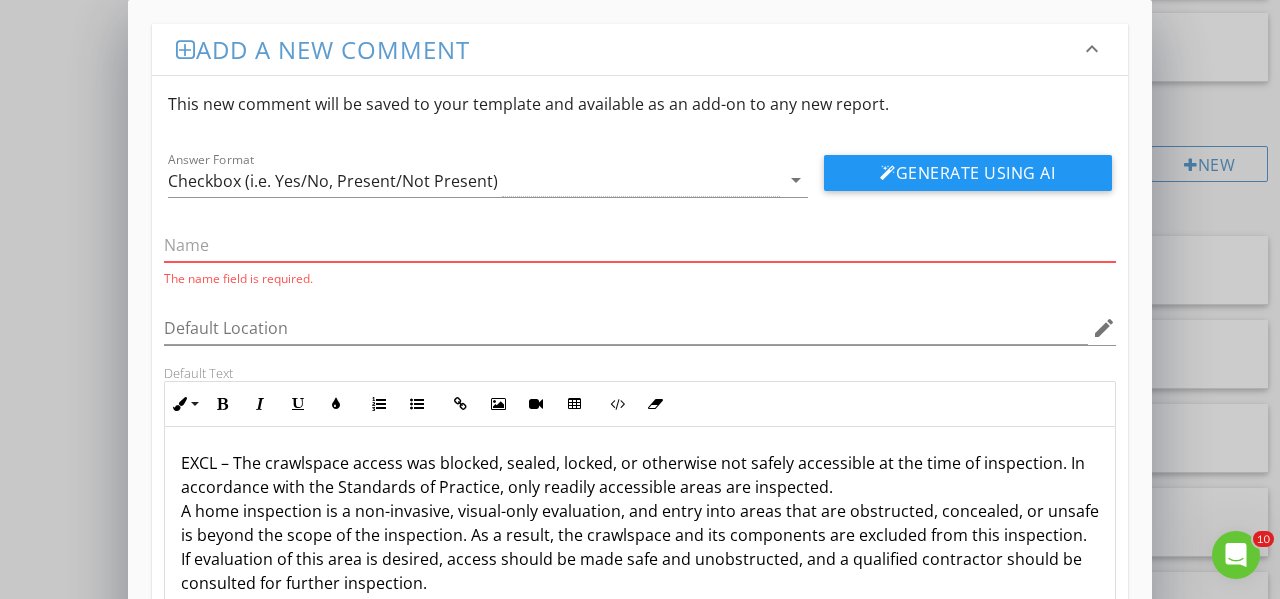 paste on "Crawlspace Not Accessible" 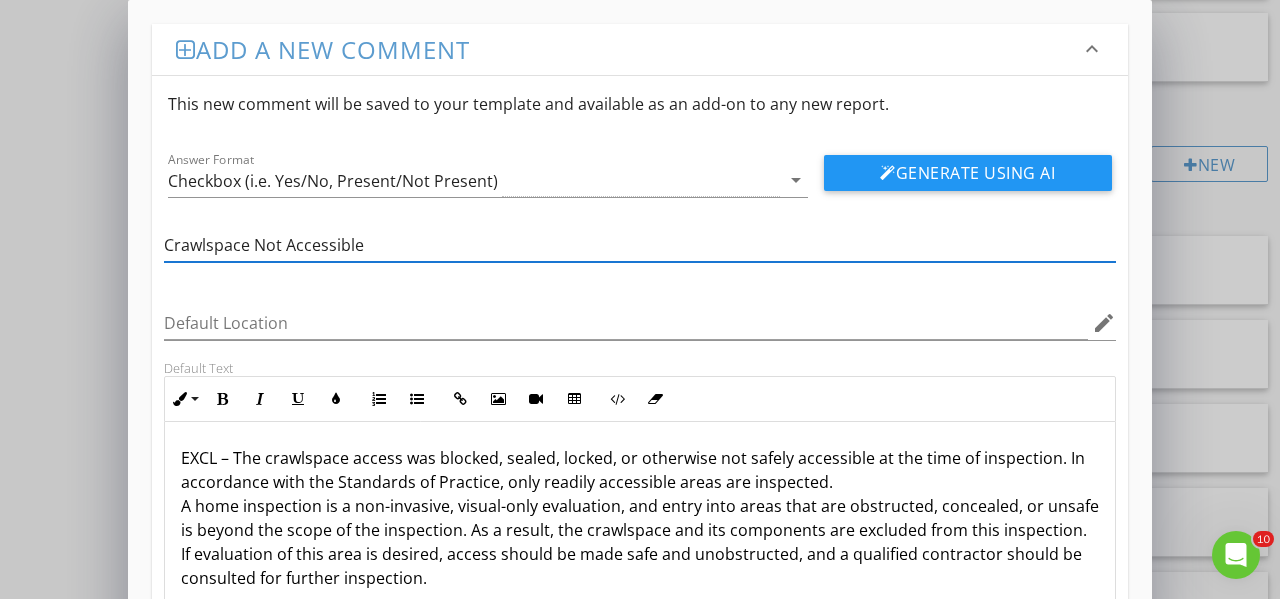 type on "Crawlspace Not Accessible" 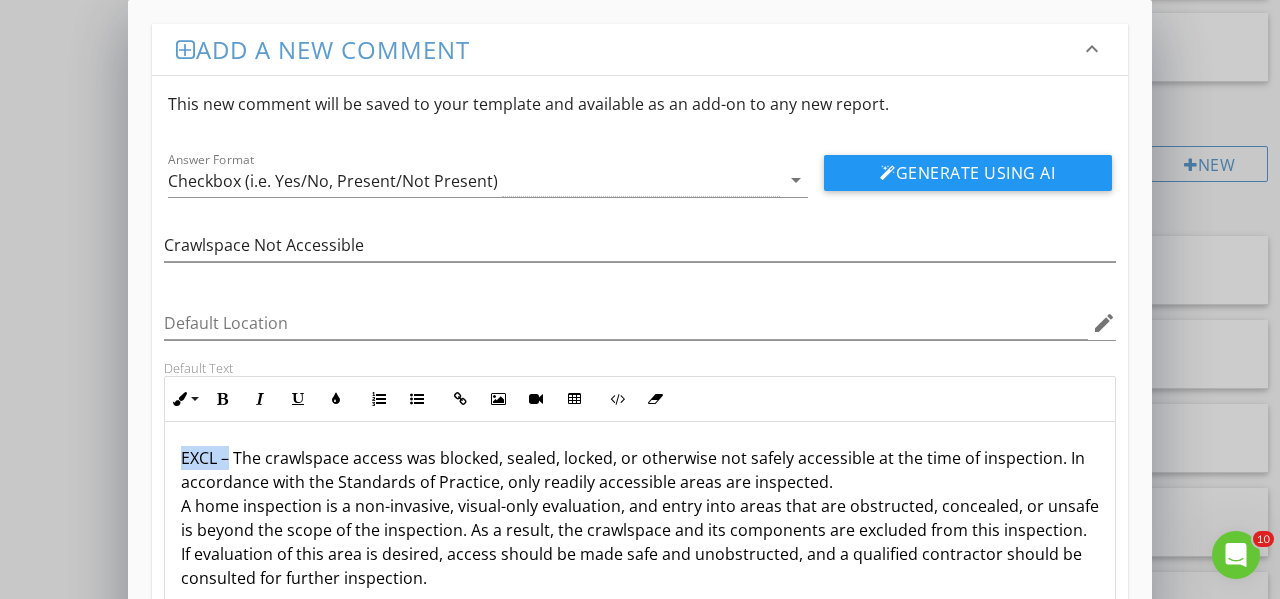 drag, startPoint x: 181, startPoint y: 460, endPoint x: 228, endPoint y: 465, distance: 47.26521 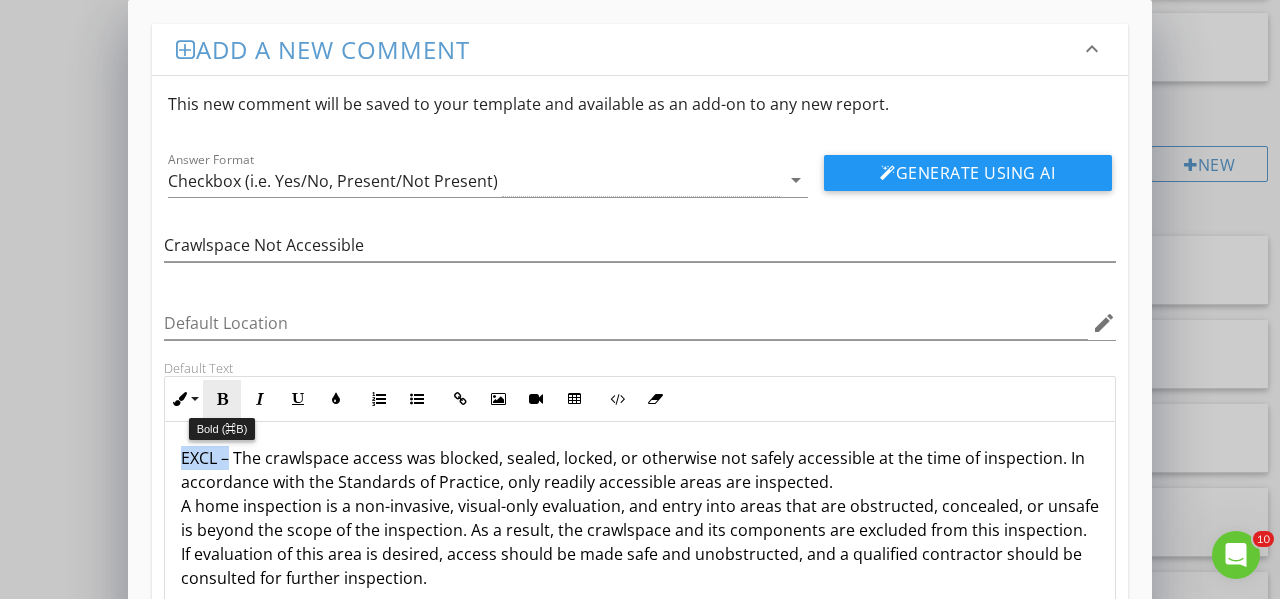 click at bounding box center (222, 399) 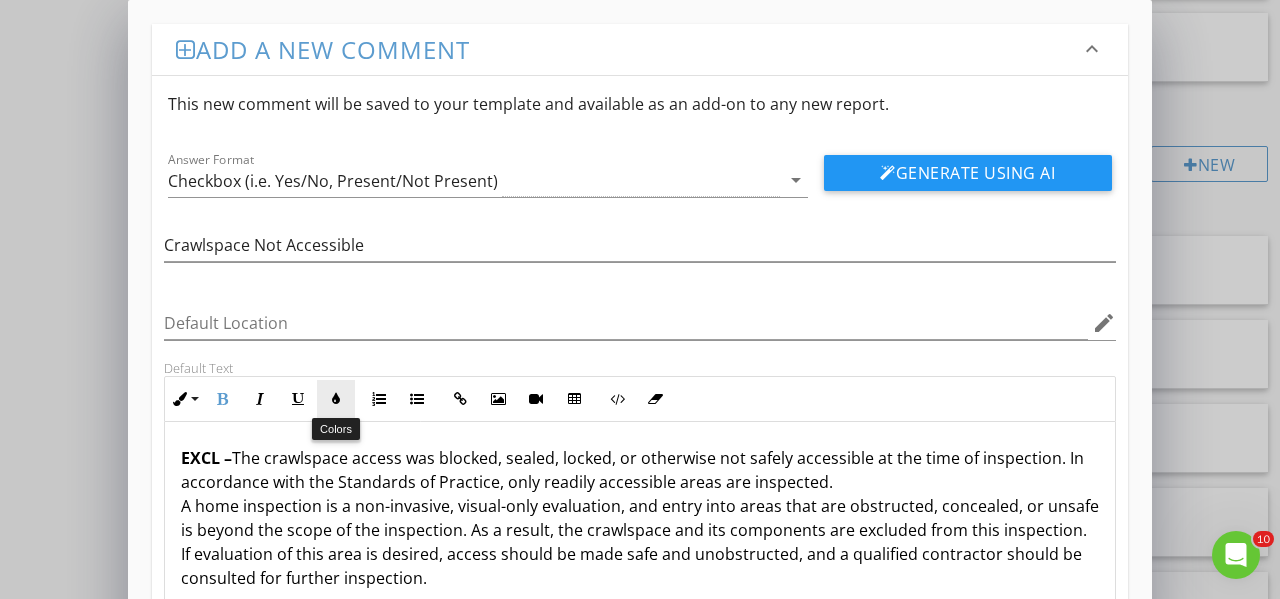 click at bounding box center [336, 399] 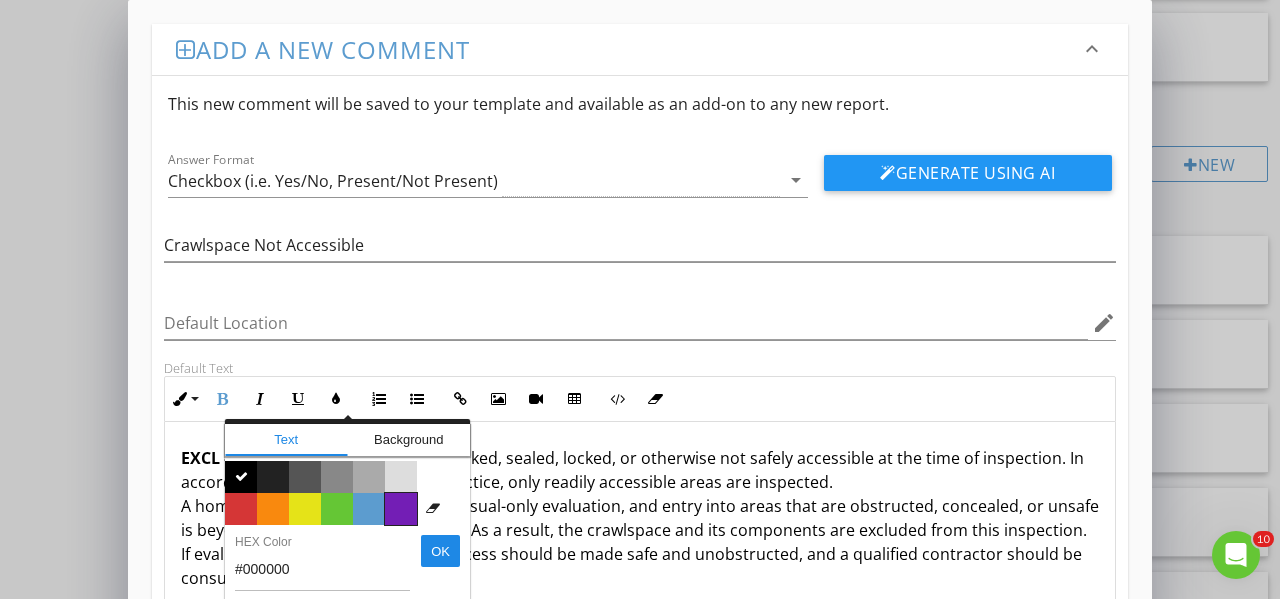 click on "Color #731eb5" at bounding box center [401, 509] 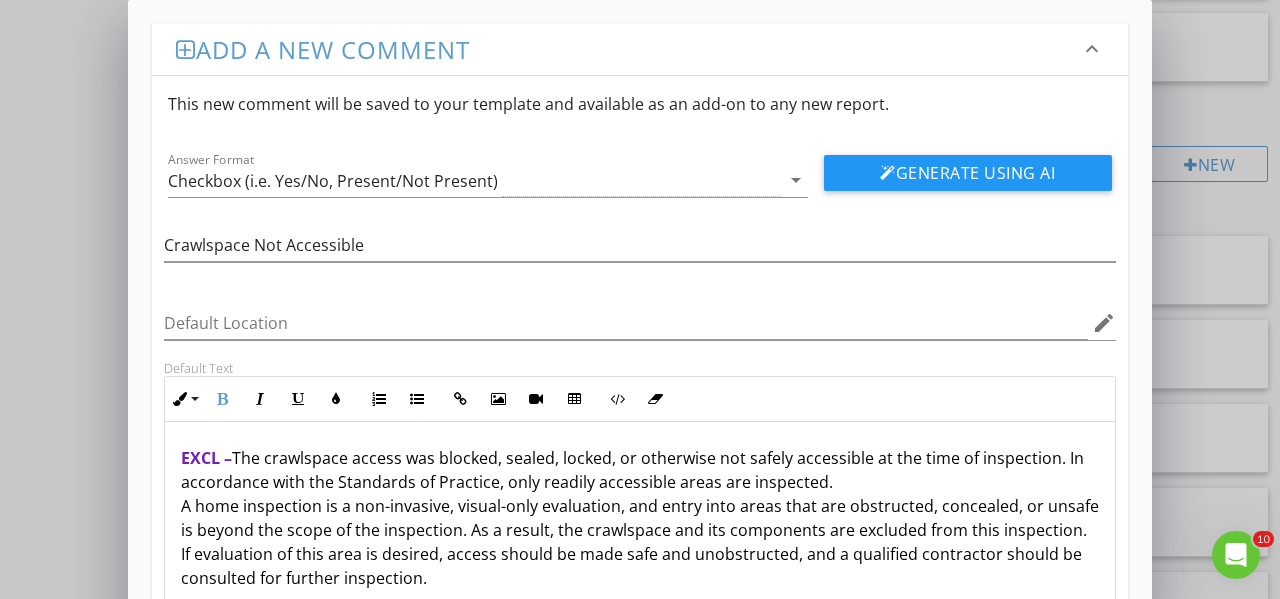 click on "EXCL –  The crawlspace access was blocked, sealed, locked, or otherwise not safely accessible at the time of inspection. In accordance with the Standards of Practice, only readily accessible areas are inspected. A home inspection is a non-invasive, visual-only evaluation, and entry into areas that are obstructed, concealed, or unsafe is beyond the scope of the inspection. As a result, the crawlspace and its components are excluded from this inspection. If evaluation of this area is desired, access should be made safe and unobstructed, and a qualified contractor should be consulted for further inspection." at bounding box center [640, 518] 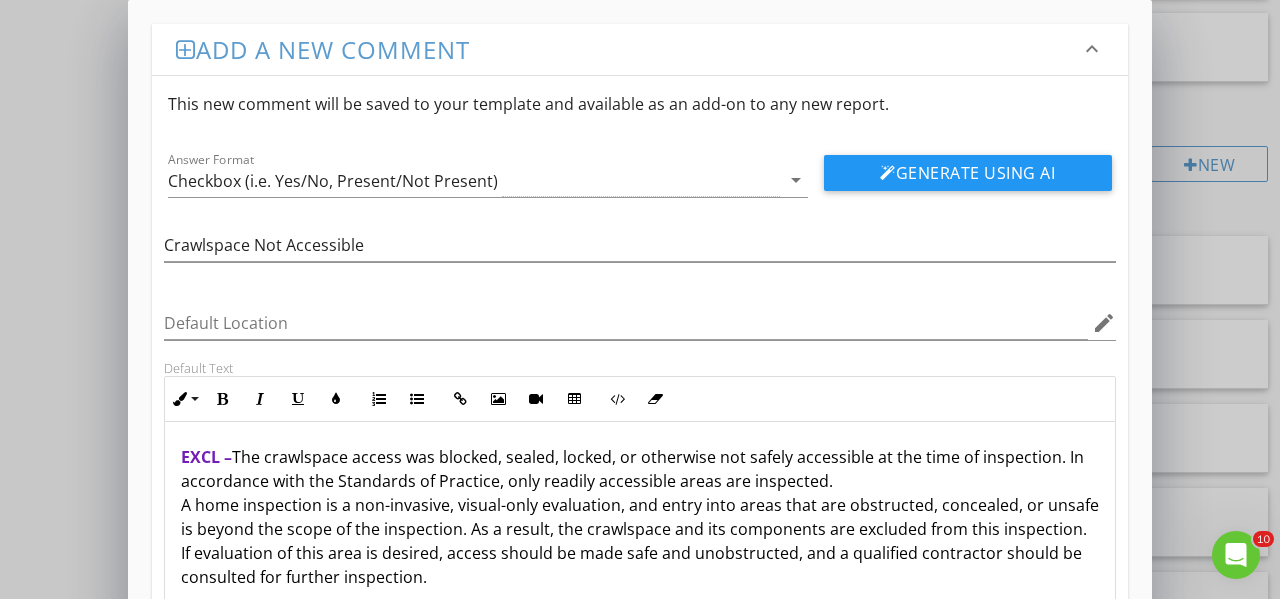 scroll, scrollTop: 1, scrollLeft: 0, axis: vertical 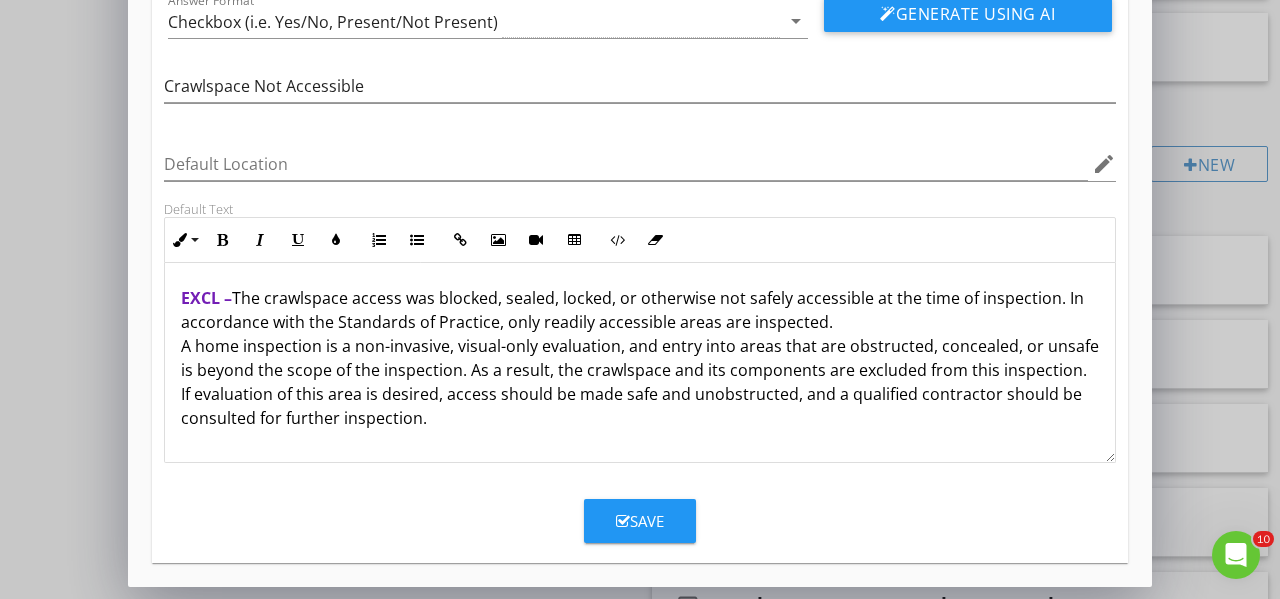 click on "EXCL –  The crawlspace access was blocked, sealed, locked, or otherwise not safely accessible at the time of inspection. In accordance with the Standards of Practice, only readily accessible areas are inspected. A home inspection is a non-invasive, visual-only evaluation, and entry into areas that are obstructed, concealed, or unsafe is beyond the scope of the inspection. As a result, the crawlspace and its components are excluded from this inspection. If evaluation of this area is desired, access should be made safe and unobstructed, and a qualified contractor should be consulted for further inspection." at bounding box center [640, 358] 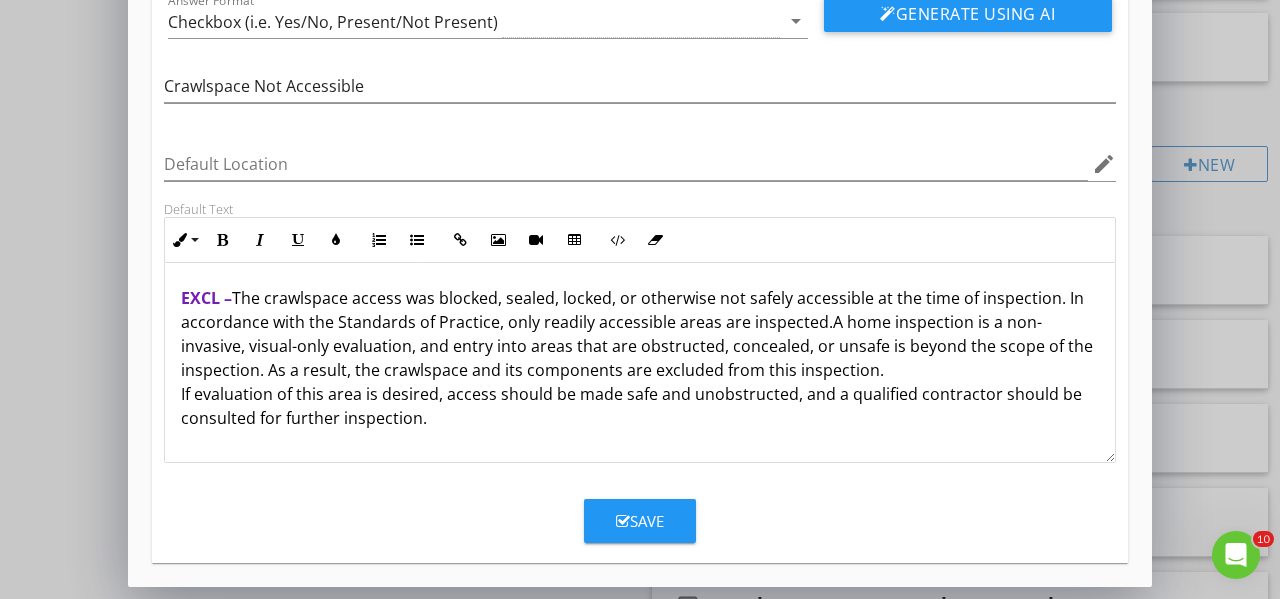 type 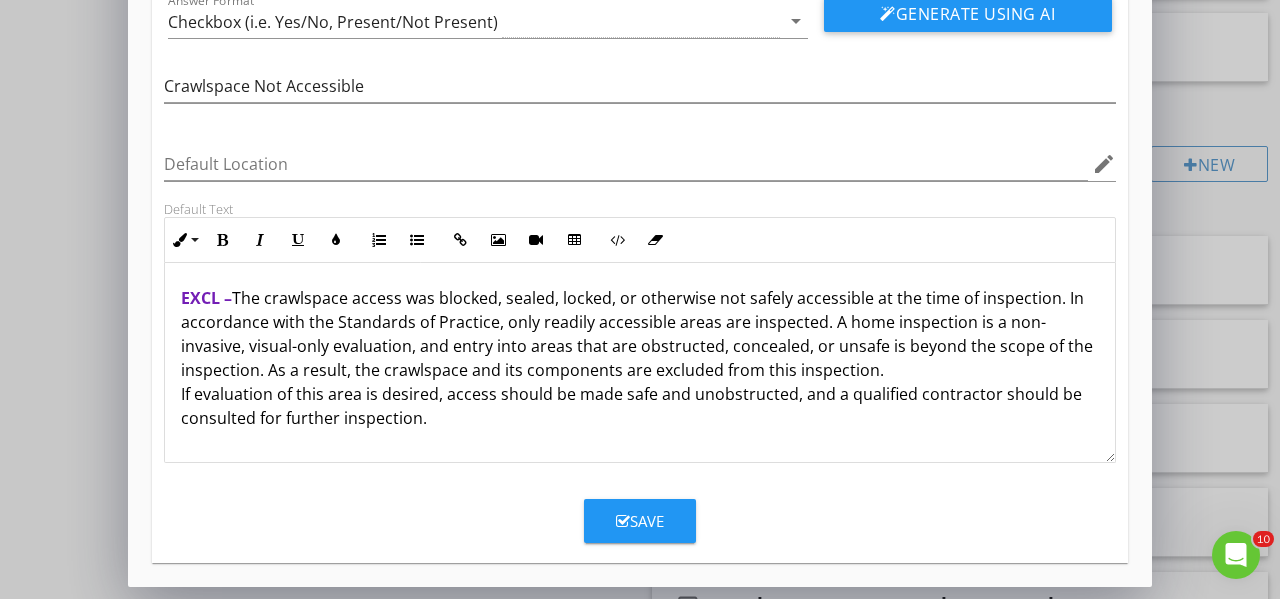 click on "Save" at bounding box center [640, 521] 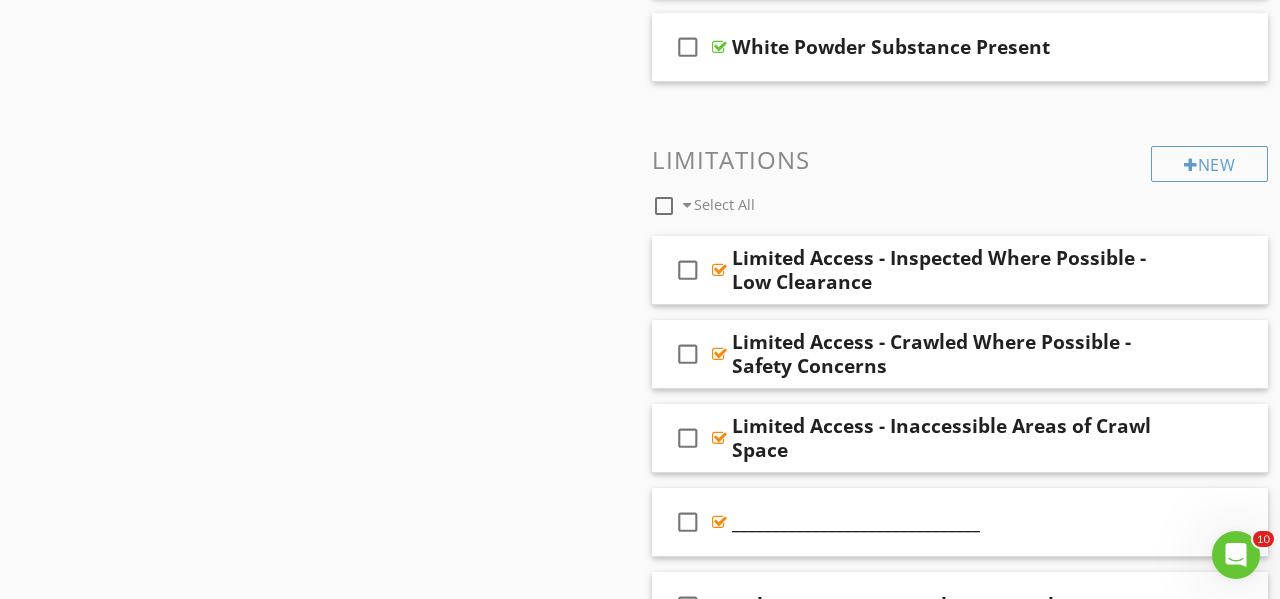 scroll, scrollTop: 62, scrollLeft: 0, axis: vertical 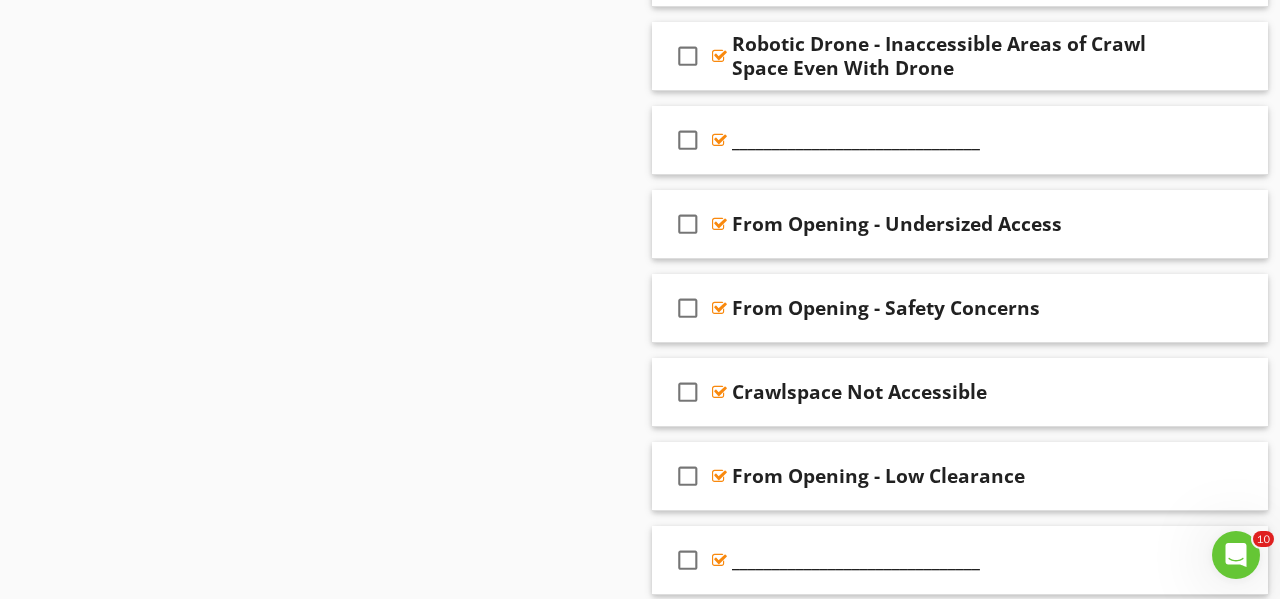 click on "Sections
Inspection Information           Utility Shutoff Locations           Exterior            Roof & Related Components           Garage           Attic, Roof Structure, & Ventilation           Insulation, Ventilation, Flue Vents & Exhaust Fans           Electrical           Plumbing           Water Heater           HVAC           Foundation Area           Foundation - Manufactured Home           Foundation - Slab on Grade            Interior Areas and Items           Appliances           Fireplace, Wood Stove, Gas Fireplace Etc...           Laundry           Environmental Information           Radon Mitigation System           Older Home Information/Recommended Upgrades           Thermal Imaging           Final Checklist
Section
Attachments
Attachment
Items
General Info           Foundation Walls           Framing, Floor Structure            Floor Structure Support" at bounding box center (640, -149) 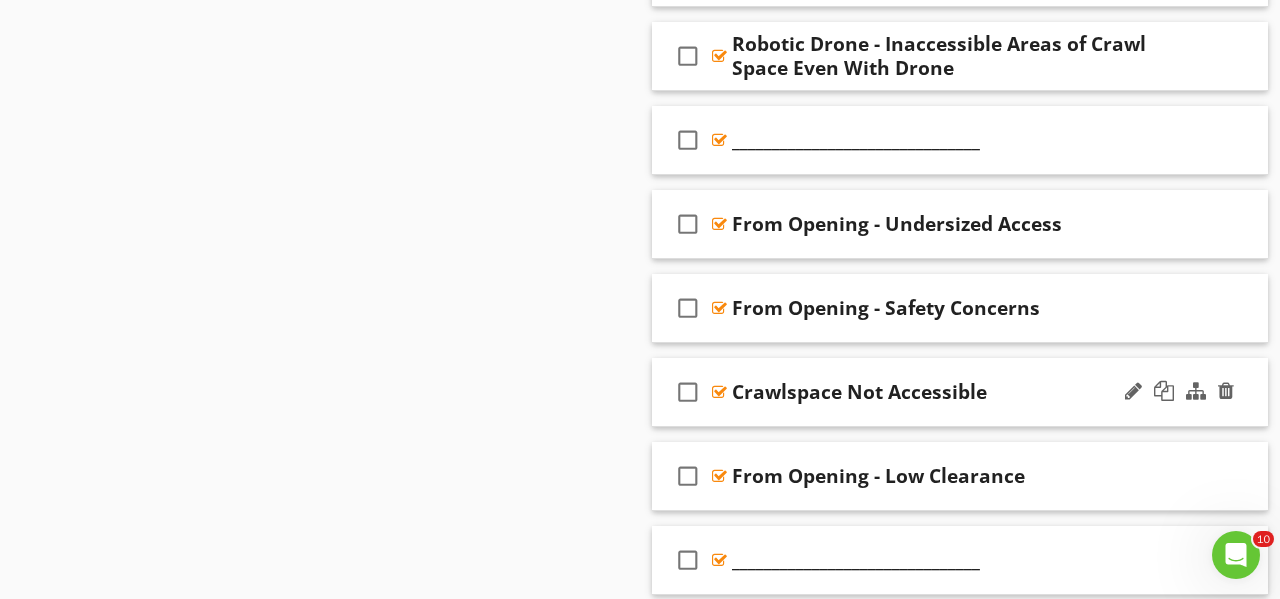 type 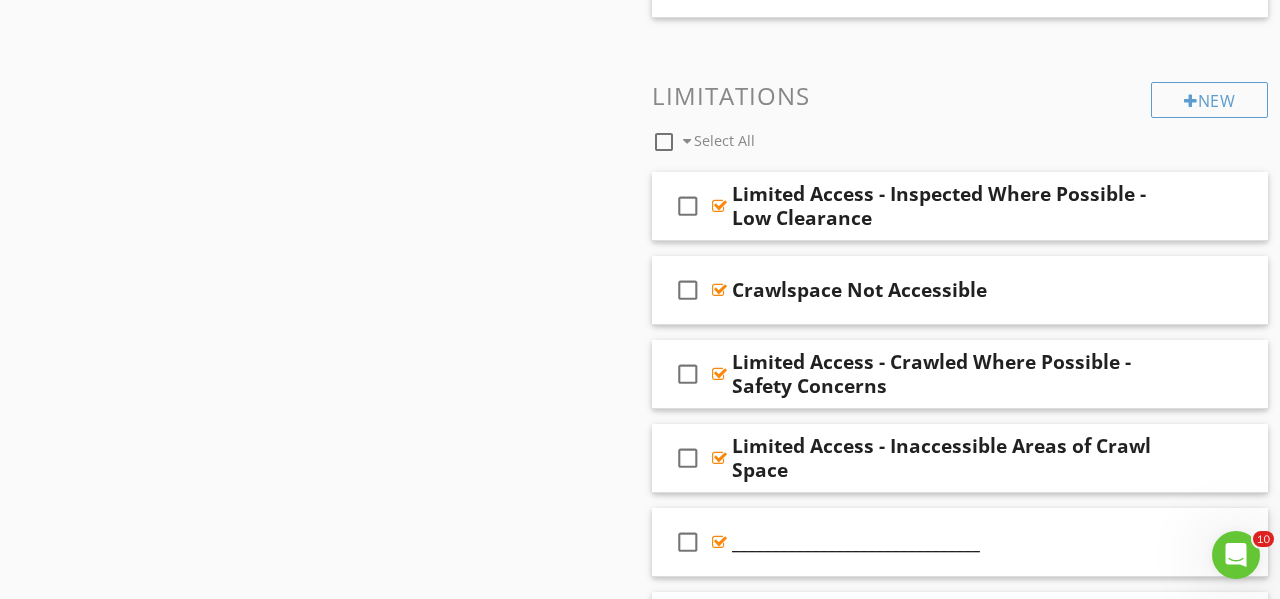scroll, scrollTop: 2233, scrollLeft: 0, axis: vertical 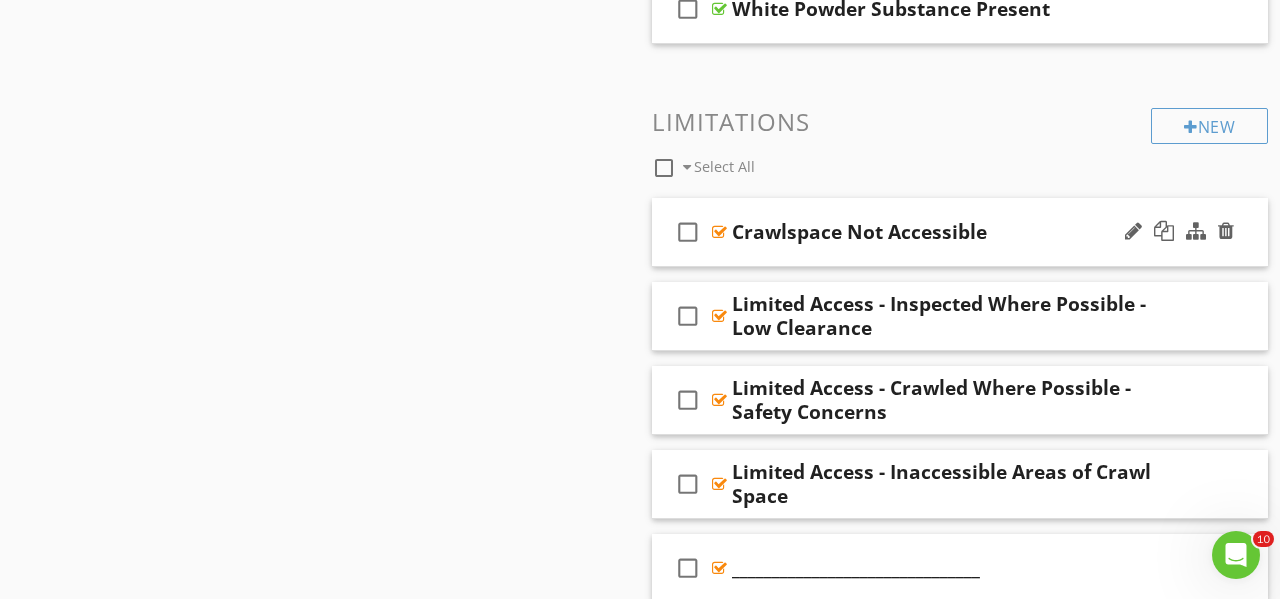 click on "check_box_outline_blank
Crawlspace Not Accessible" at bounding box center (960, 232) 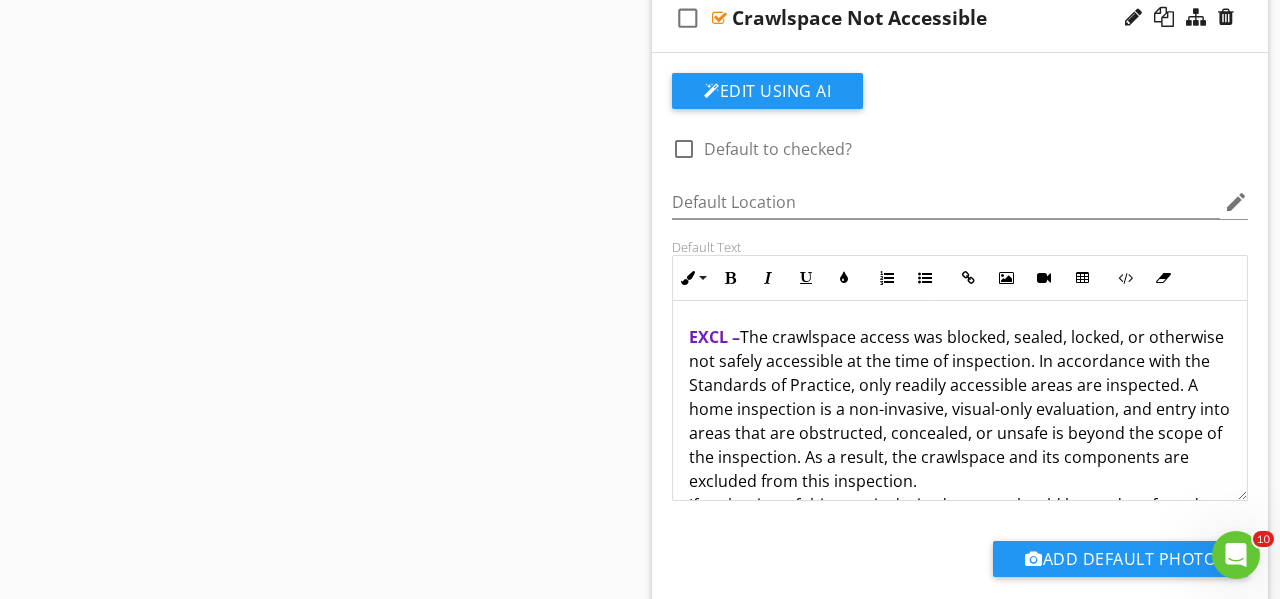 scroll, scrollTop: 2472, scrollLeft: 0, axis: vertical 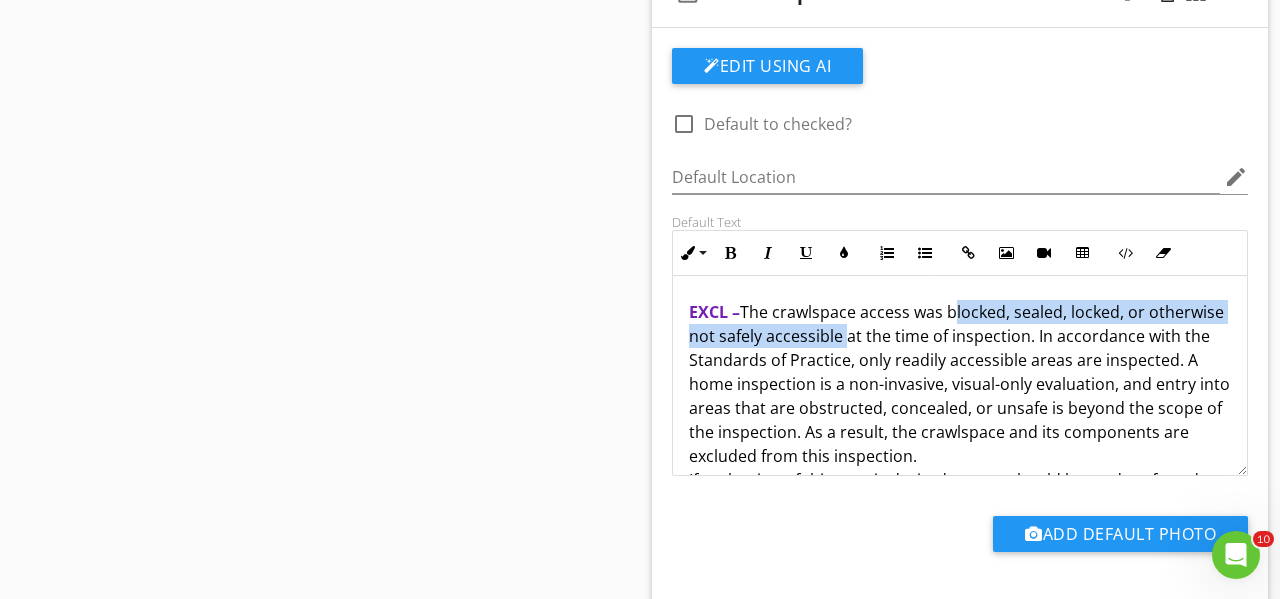 drag, startPoint x: 950, startPoint y: 314, endPoint x: 840, endPoint y: 341, distance: 113.265175 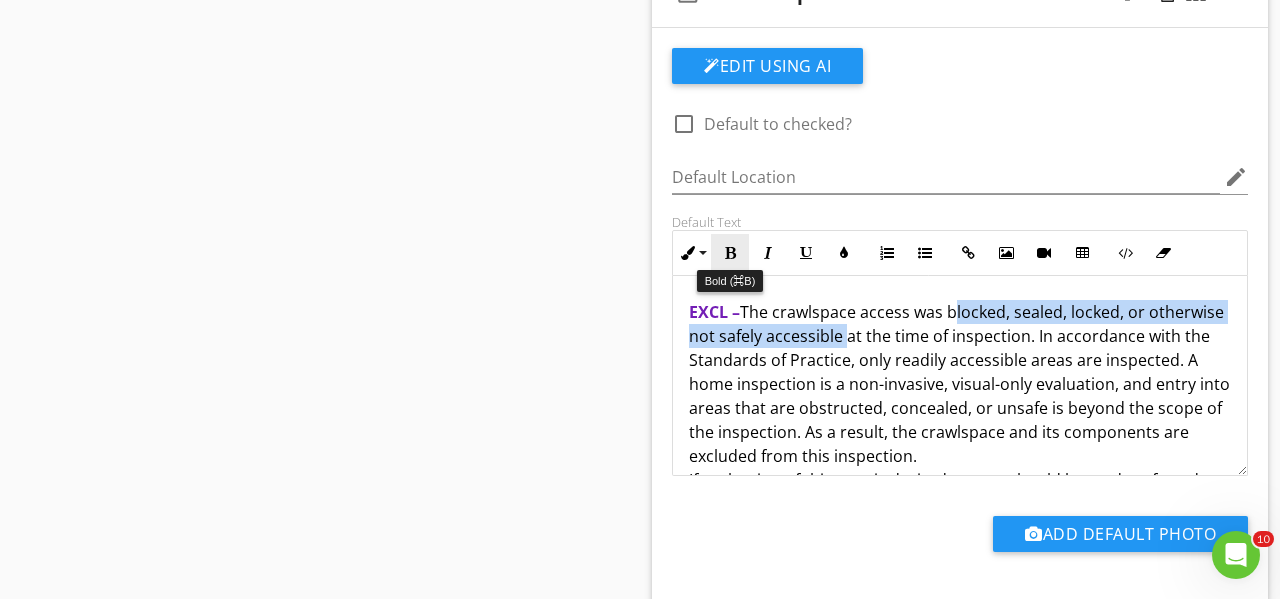 click at bounding box center (730, 253) 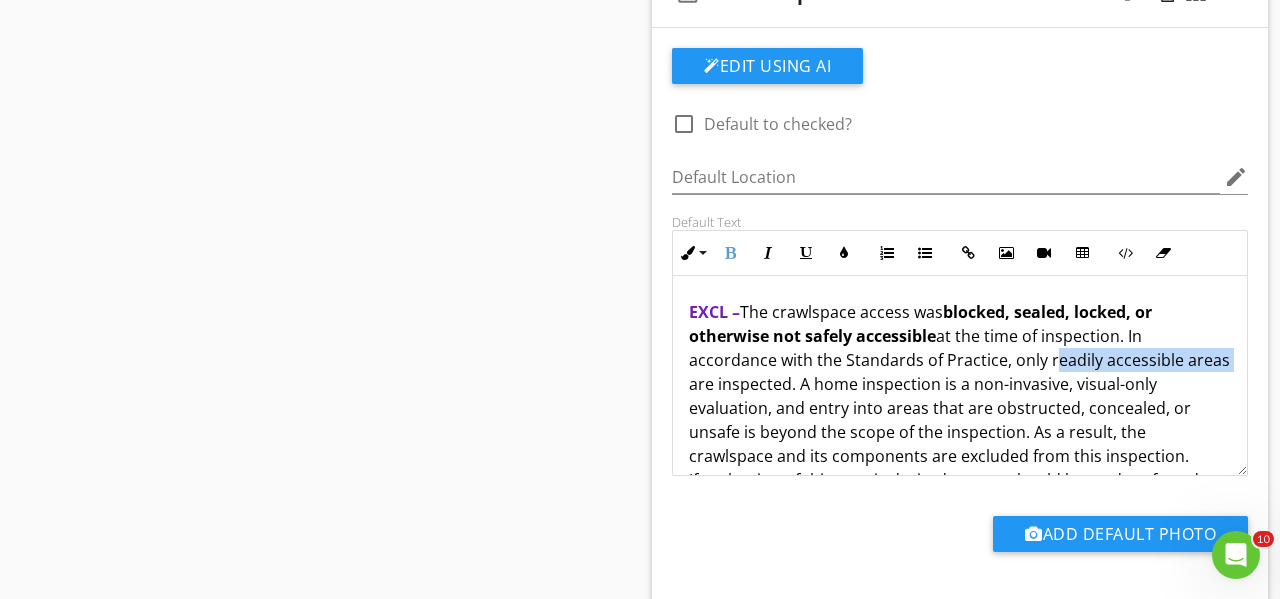 drag, startPoint x: 1045, startPoint y: 360, endPoint x: 1218, endPoint y: 360, distance: 173 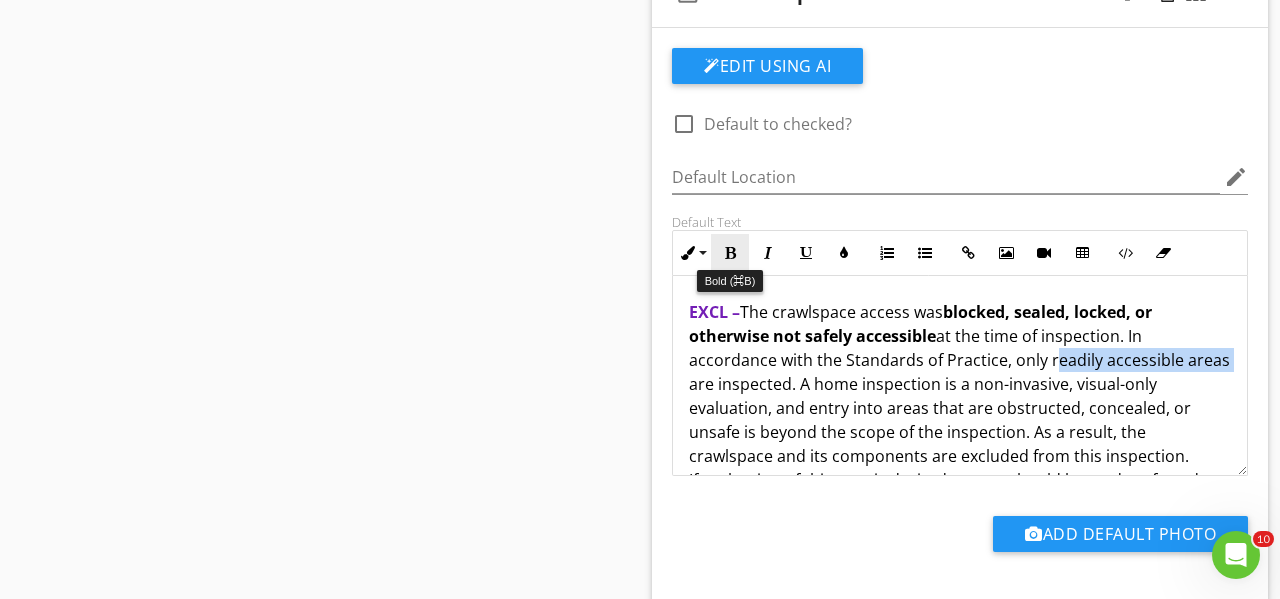 click at bounding box center [730, 253] 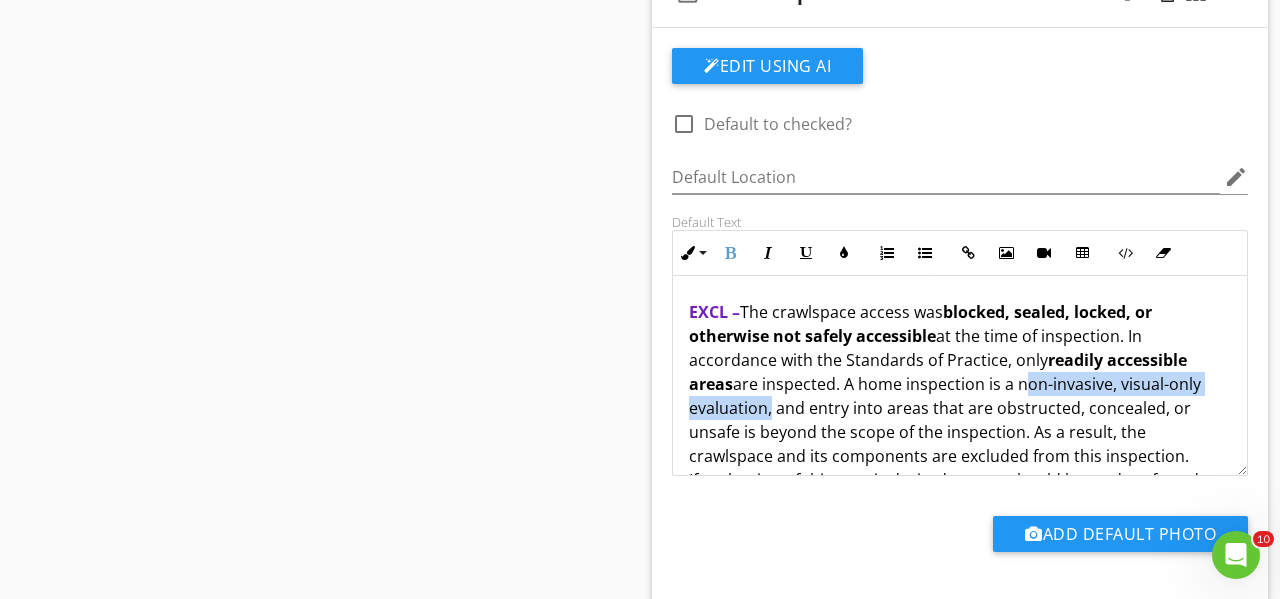 drag, startPoint x: 1019, startPoint y: 384, endPoint x: 765, endPoint y: 411, distance: 255.43102 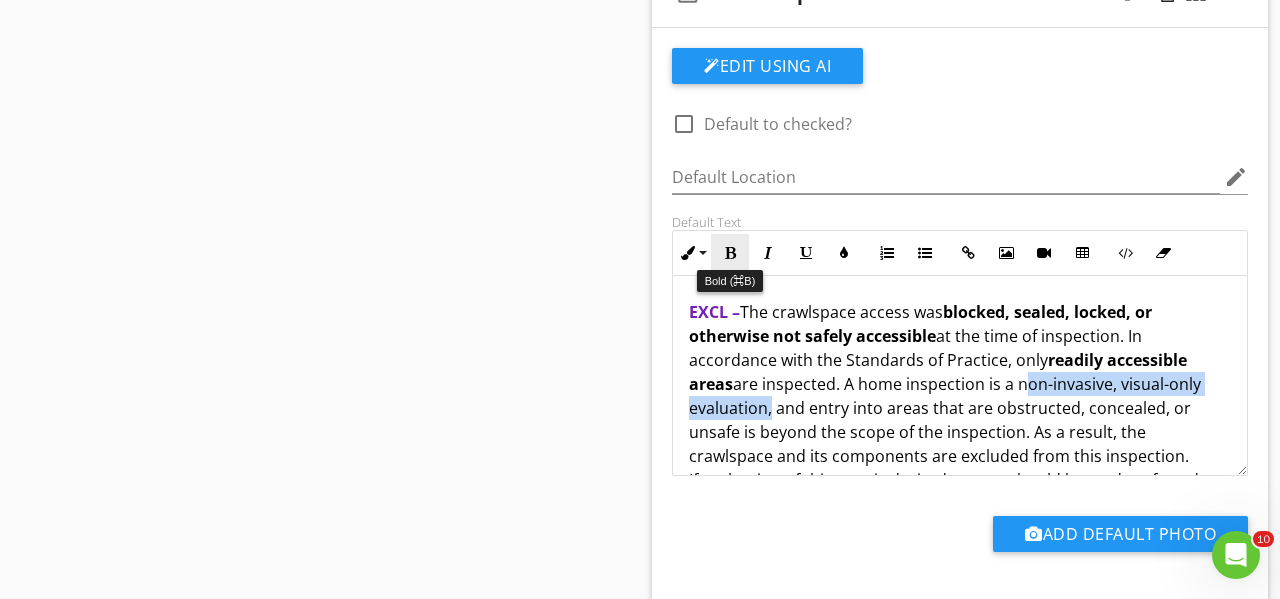 click at bounding box center (730, 253) 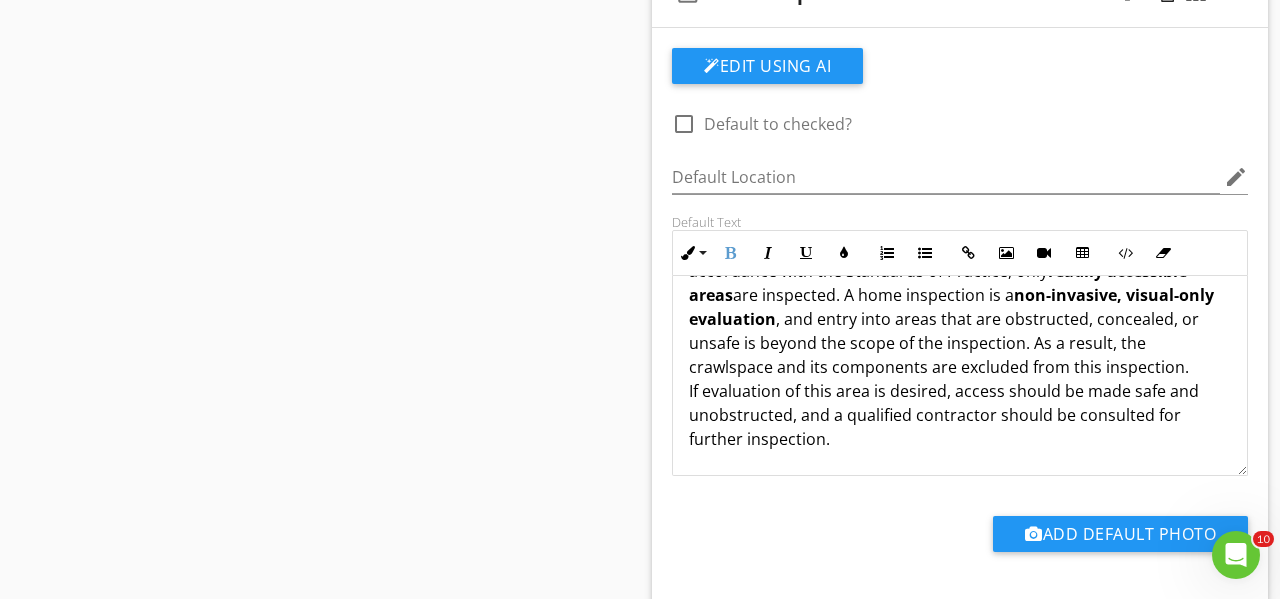 scroll, scrollTop: 89, scrollLeft: 0, axis: vertical 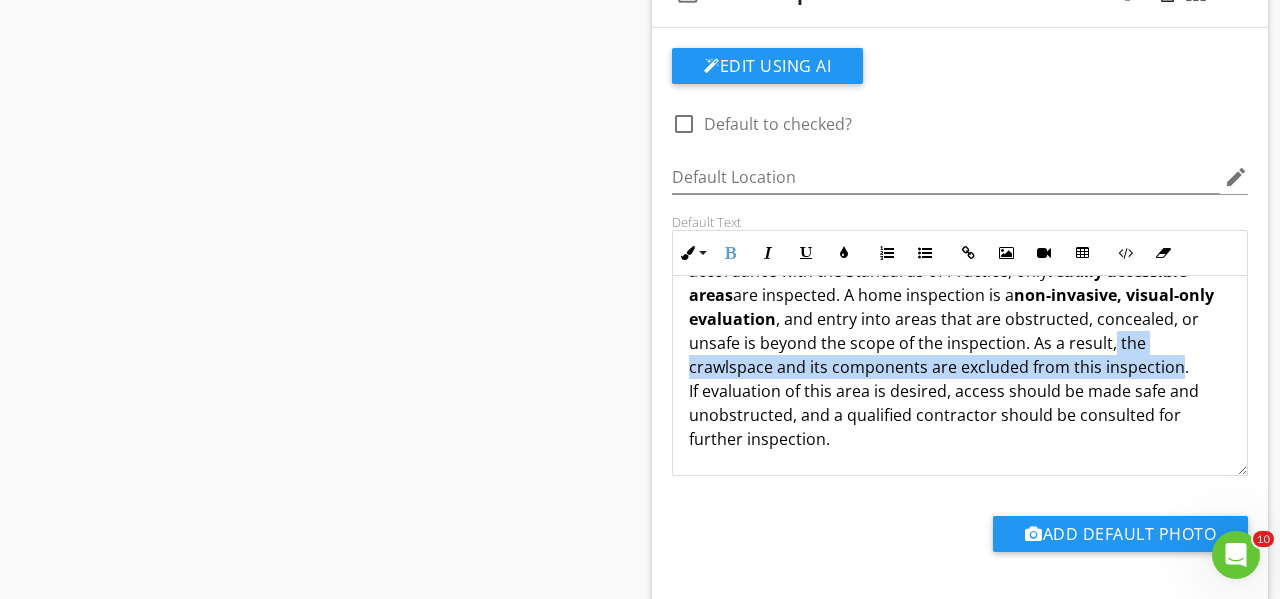 drag, startPoint x: 1113, startPoint y: 344, endPoint x: 1085, endPoint y: 366, distance: 35.608986 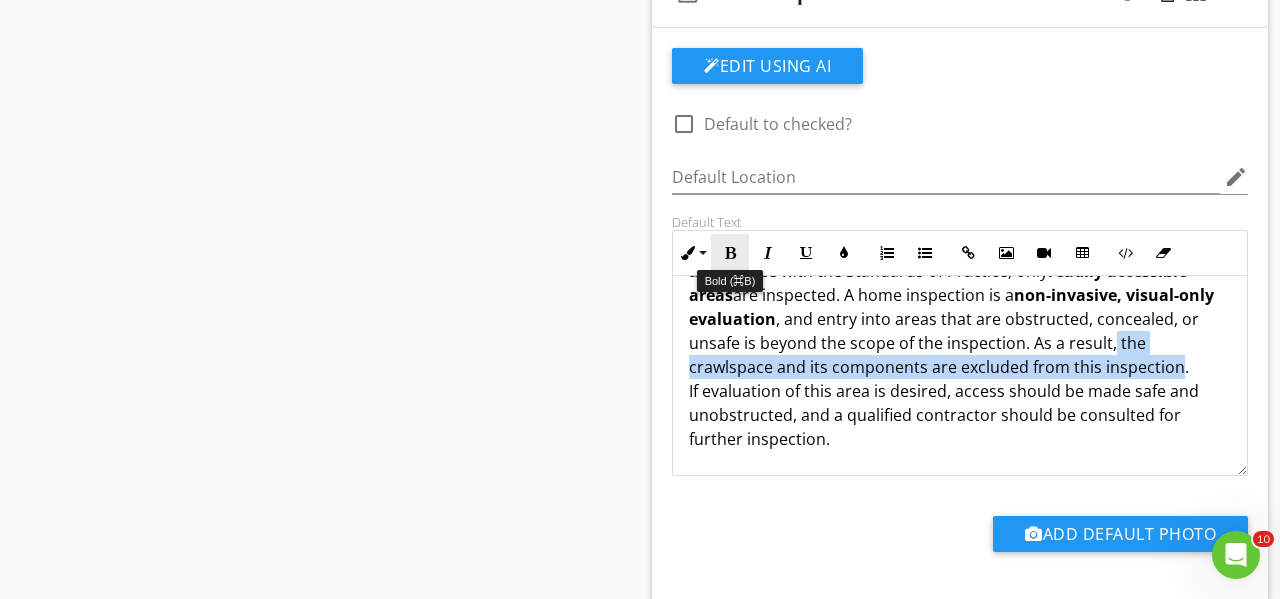 click at bounding box center [730, 253] 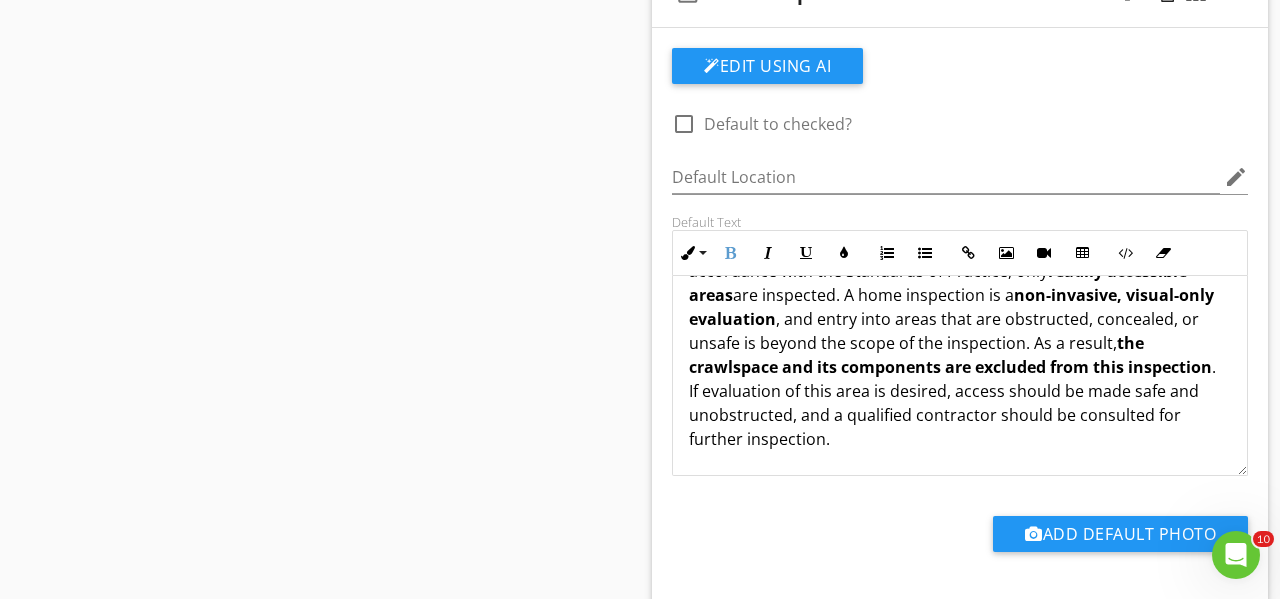 click on "EXCL –  The crawlspace access was  blocked, sealed, locked, or otherwise not safely accessible  at the time of inspection. In accordance with the Standards of Practice, only  readily accessible areas  are inspected. A home inspection is a  non-invasive, visual-only evaluation , and entry into areas that are obstructed, concealed, or unsafe is beyond the scope of the inspection. As a result,  the crawlspace and its components are excluded from this inspection . If evaluation of this area is desired, access should be made safe and unobstructed, and a qualified contractor should be consulted for further inspection." at bounding box center [960, 331] 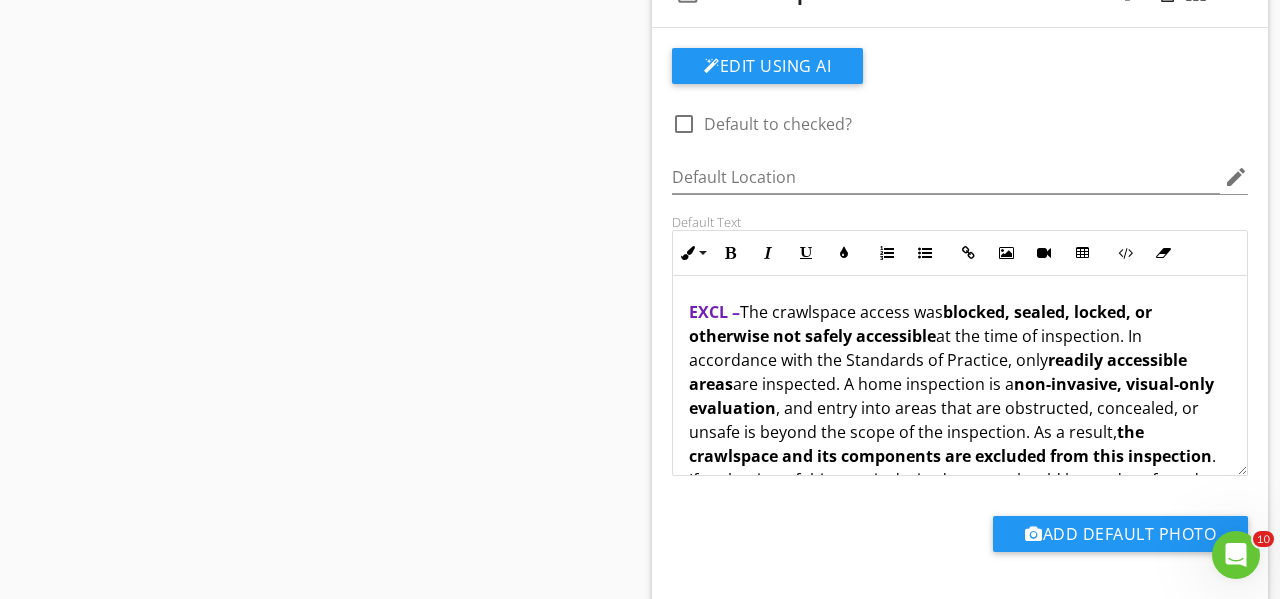 scroll, scrollTop: 0, scrollLeft: 0, axis: both 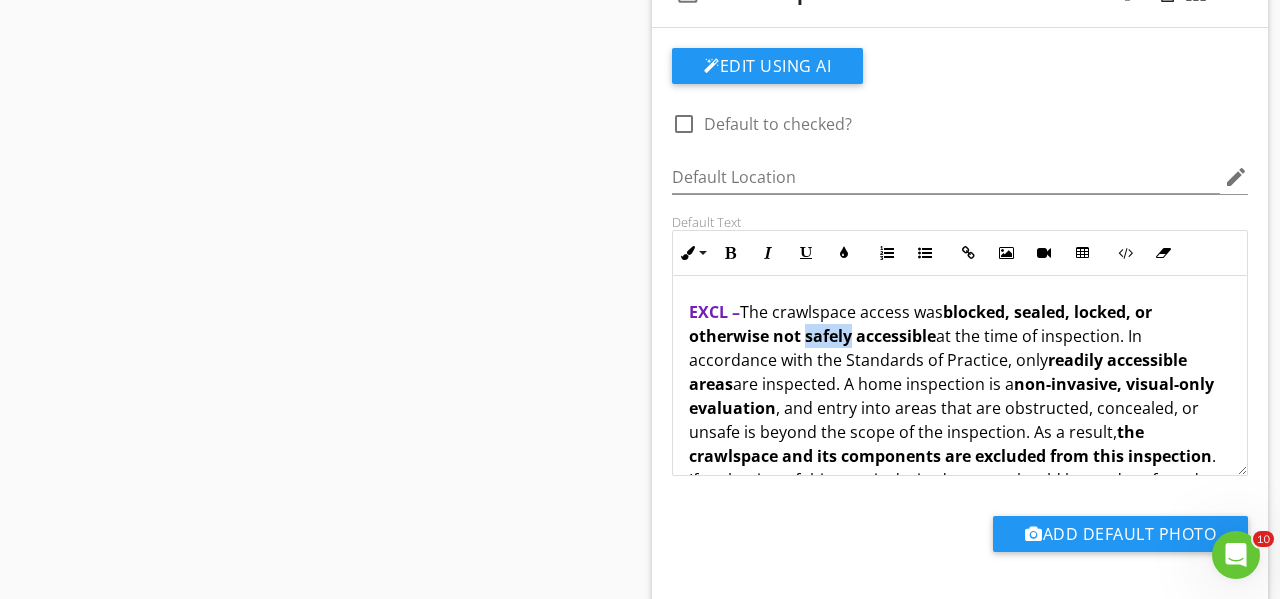 click on "blocked, sealed, locked, or otherwise not safely accessible" at bounding box center [920, 324] 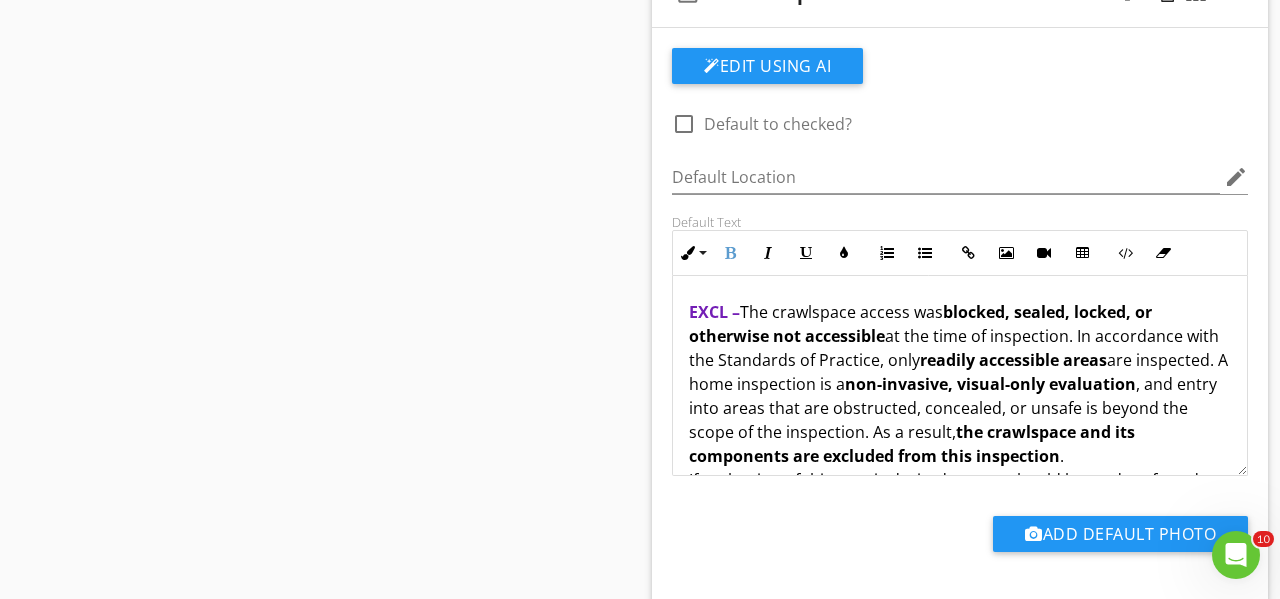 click on "EXCL –  The crawlspace access was  blocked, sealed, locked, or otherwise not accessible  at the time of inspection. In accordance with the Standards of Practice, only  readily accessible areas  are inspected. A home inspection is a  non-invasive, visual-only evaluation , and entry into areas that are obstructed, concealed, or unsafe is beyond the scope of the inspection. As a result,  the crawlspace and its components are excluded from this inspection . If evaluation of this area is desired, access should be made safe and unobstructed, and a qualified contractor should be consulted for further inspection." at bounding box center [960, 420] 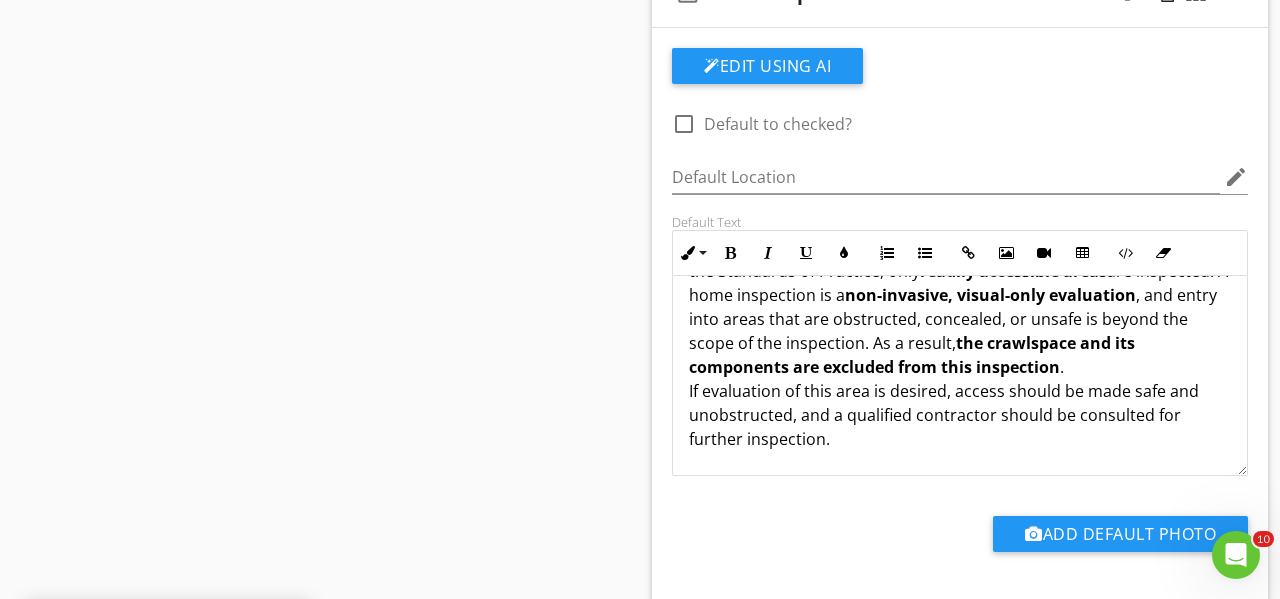 scroll, scrollTop: 89, scrollLeft: 0, axis: vertical 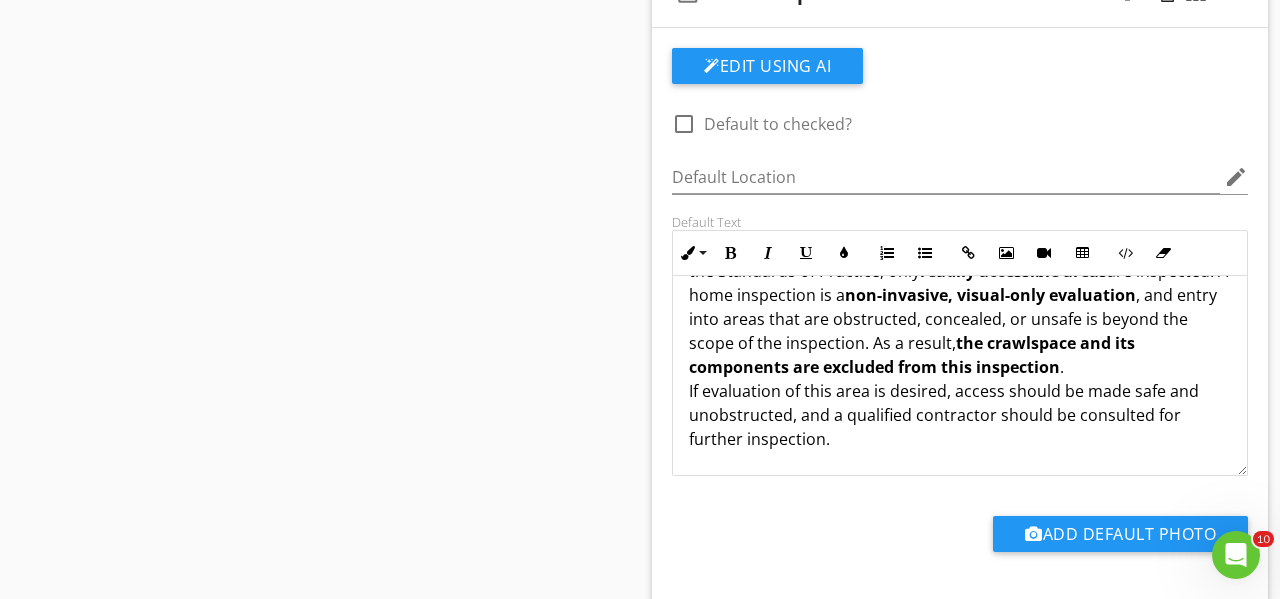 click on "EXCL –  The crawlspace access was  blocked, sealed, locked, or otherwise not accessible  at the time of inspection. In accordance with the Standards of Practice, only  readily accessible areas  are inspected. A home inspection is a  non-invasive, visual-only evaluation , and entry into areas that are obstructed, concealed, or unsafe is beyond the scope of the inspection. As a result,  the crawlspace and its components are excluded from this inspection . If evaluation of this area is desired, access should be made safe and unobstructed, and a qualified contractor should be consulted for further inspection." at bounding box center [960, 331] 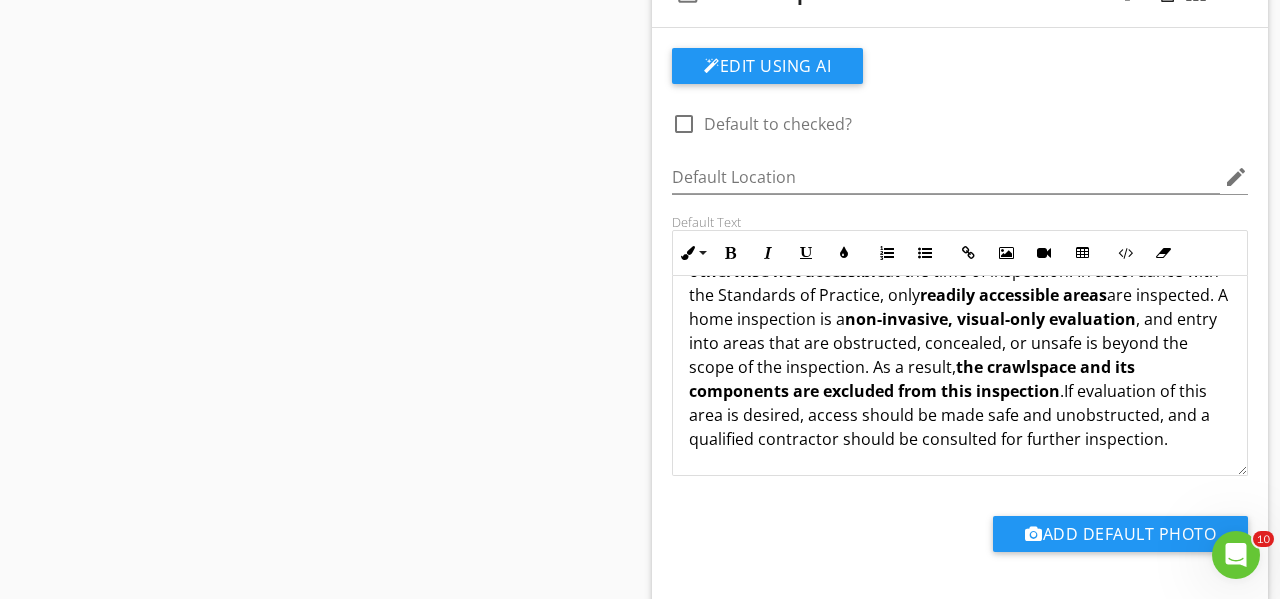 scroll, scrollTop: 65, scrollLeft: 0, axis: vertical 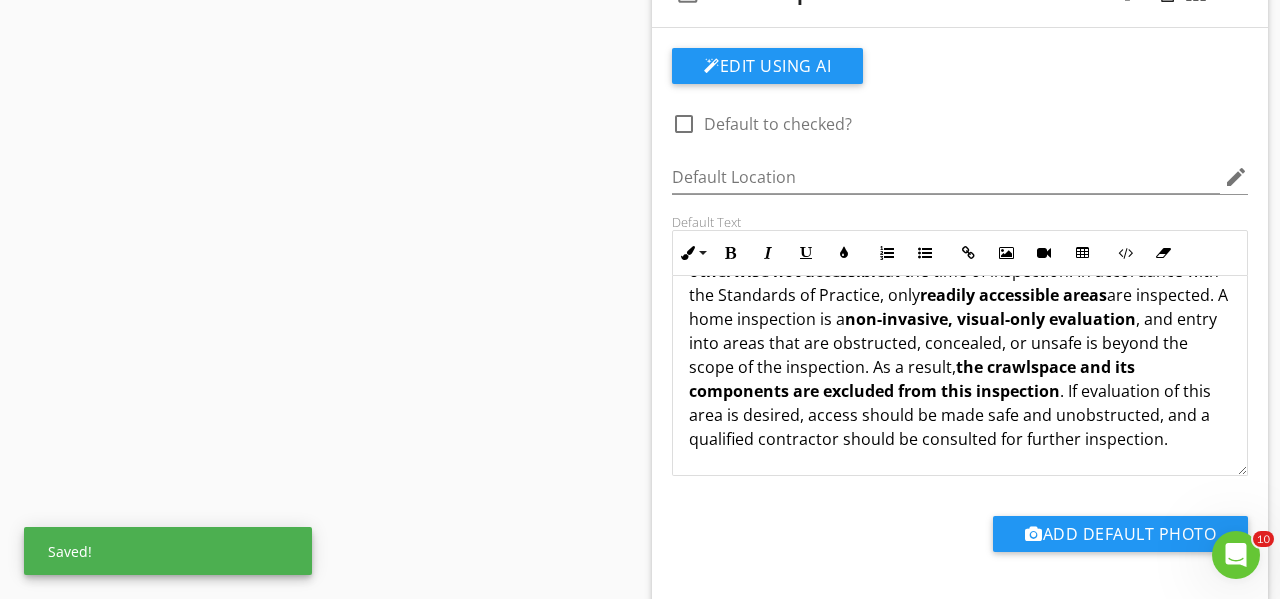 click on "EXCL –  The crawlspace access was  blocked, sealed, locked, or otherwise not accessible  at the time of inspection. In accordance with the Standards of Practice, only  readily accessible areas  are inspected. A home inspection is a  non-invasive, visual-only evaluation , and entry into areas that are obstructed, concealed, or unsafe is beyond the scope of the inspection. As a result,  the crawlspace and its components are excluded from this inspection . If evaluation of this area is desired, access should be made safe and unobstructed, and a qualified contractor should be consulted for further inspection." at bounding box center (960, 343) 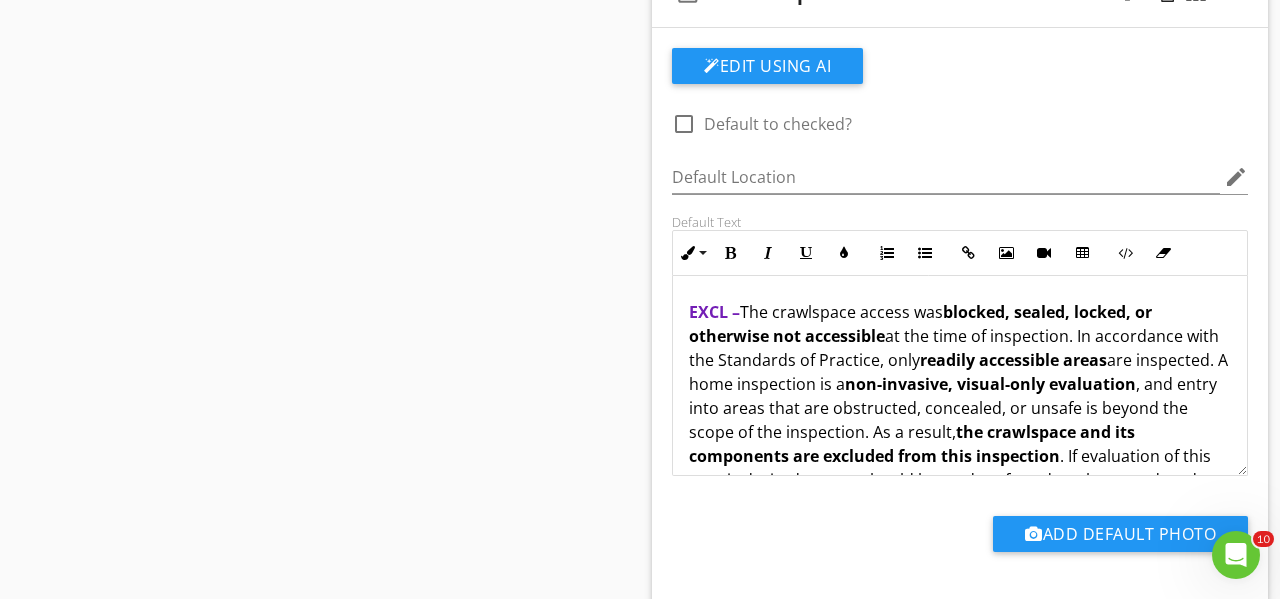 scroll, scrollTop: 0, scrollLeft: 0, axis: both 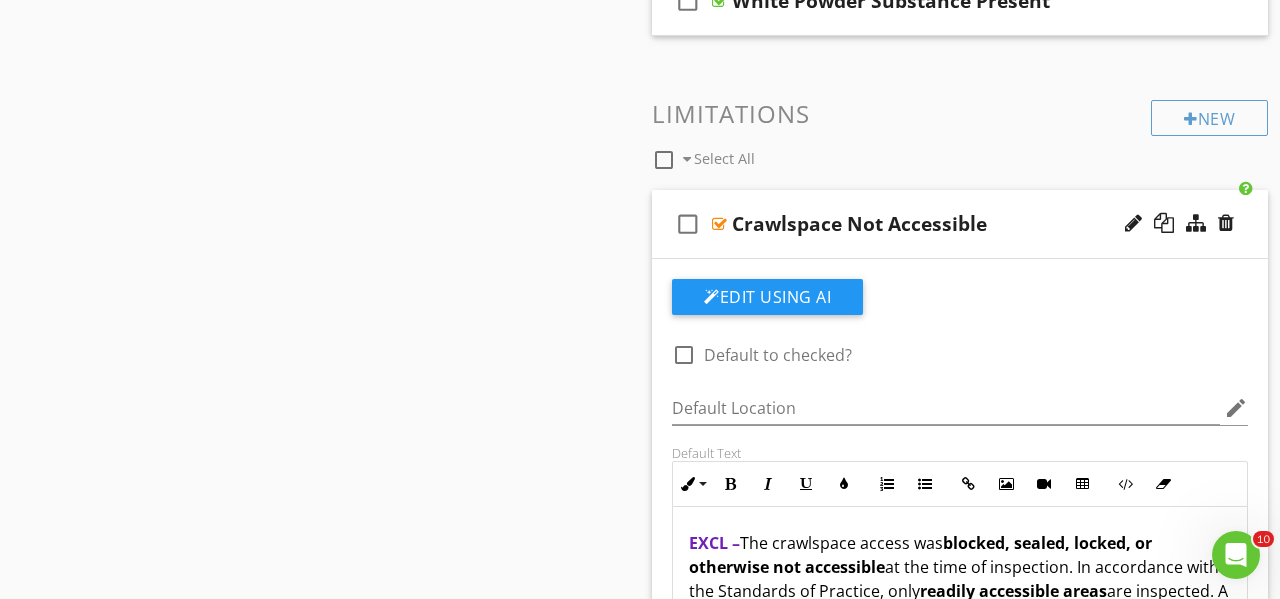 click on "check_box_outline_blank
Crawlspace Not Accessible" at bounding box center [960, 224] 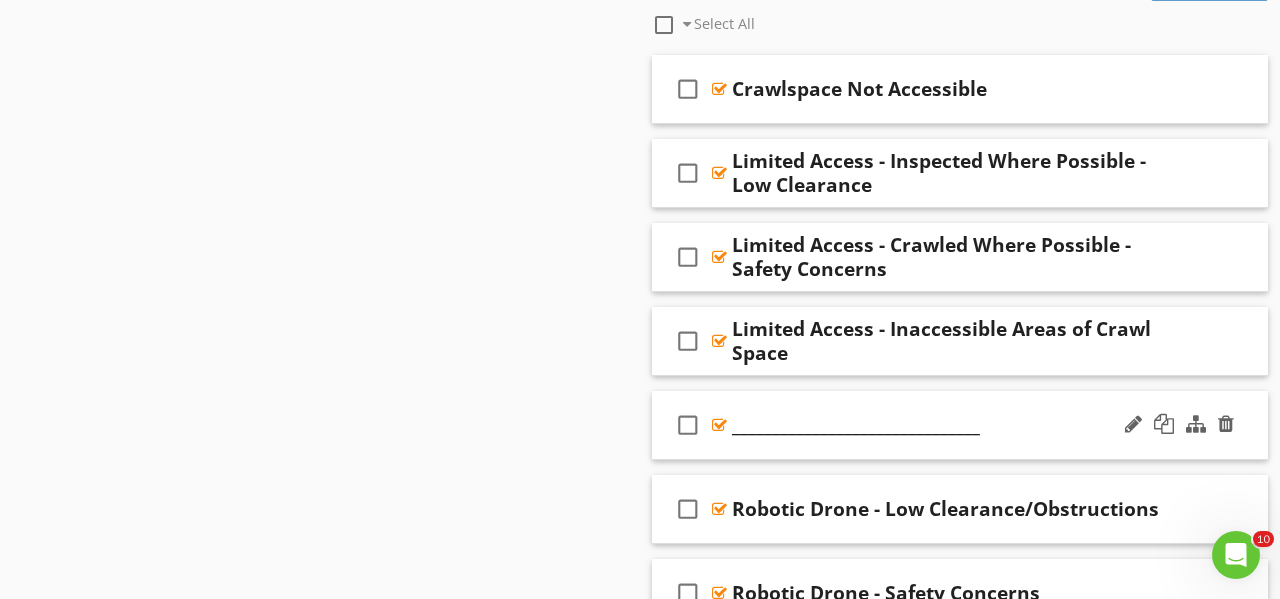 scroll, scrollTop: 2377, scrollLeft: 0, axis: vertical 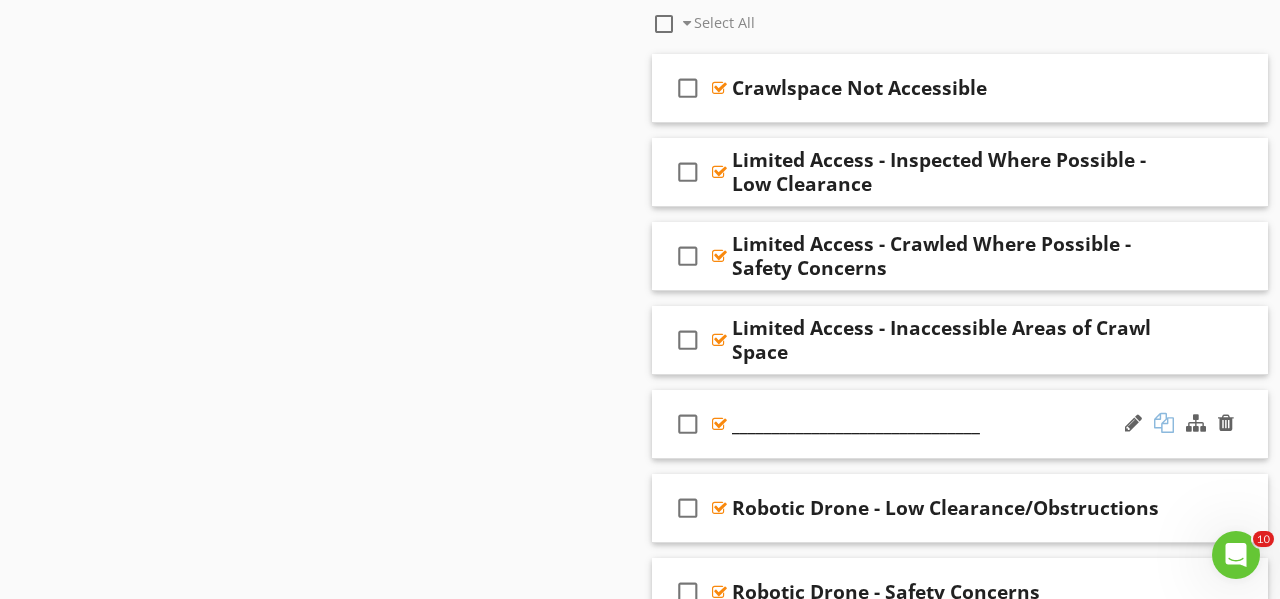 click at bounding box center (1164, 423) 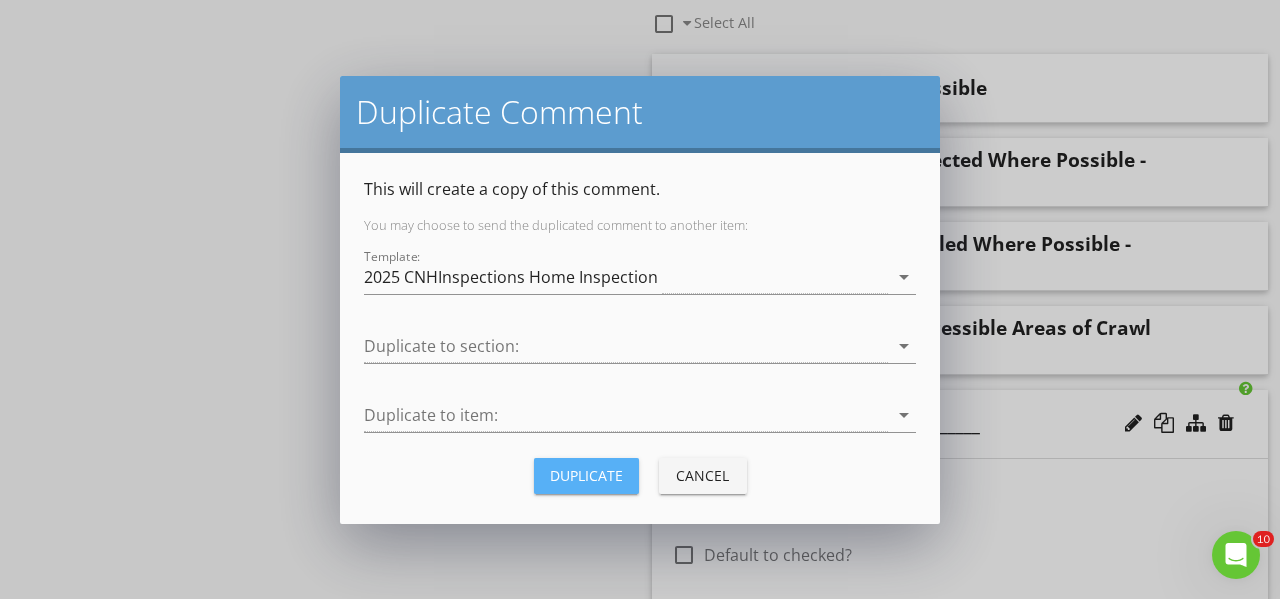click on "Duplicate" at bounding box center (586, 475) 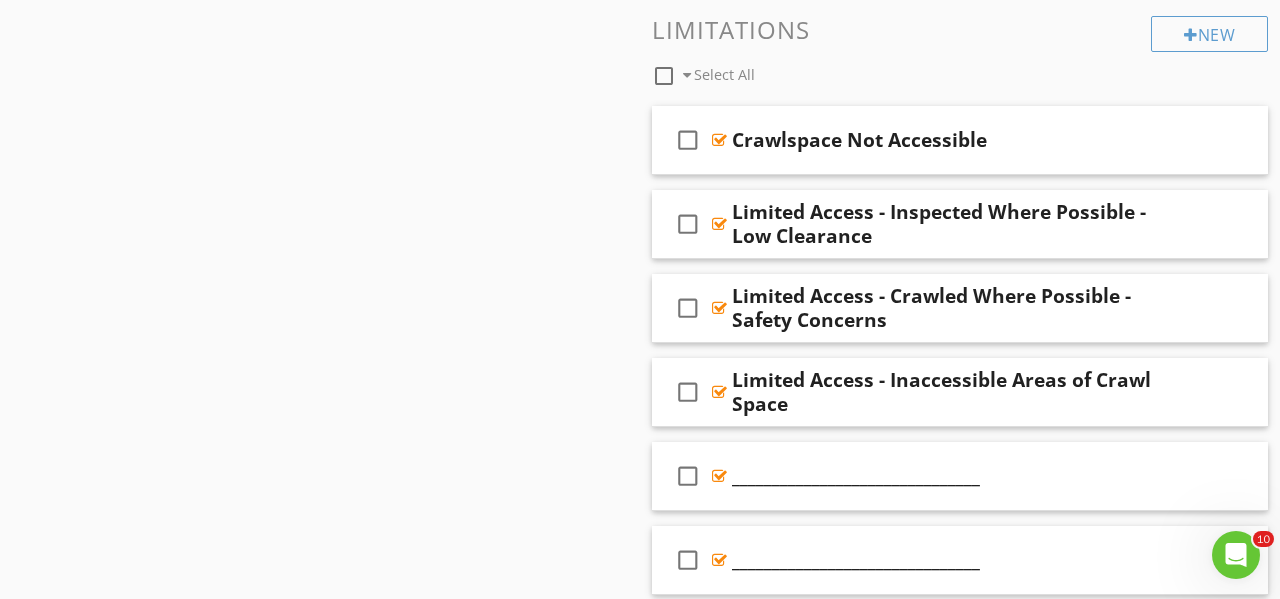 scroll, scrollTop: 2363, scrollLeft: 0, axis: vertical 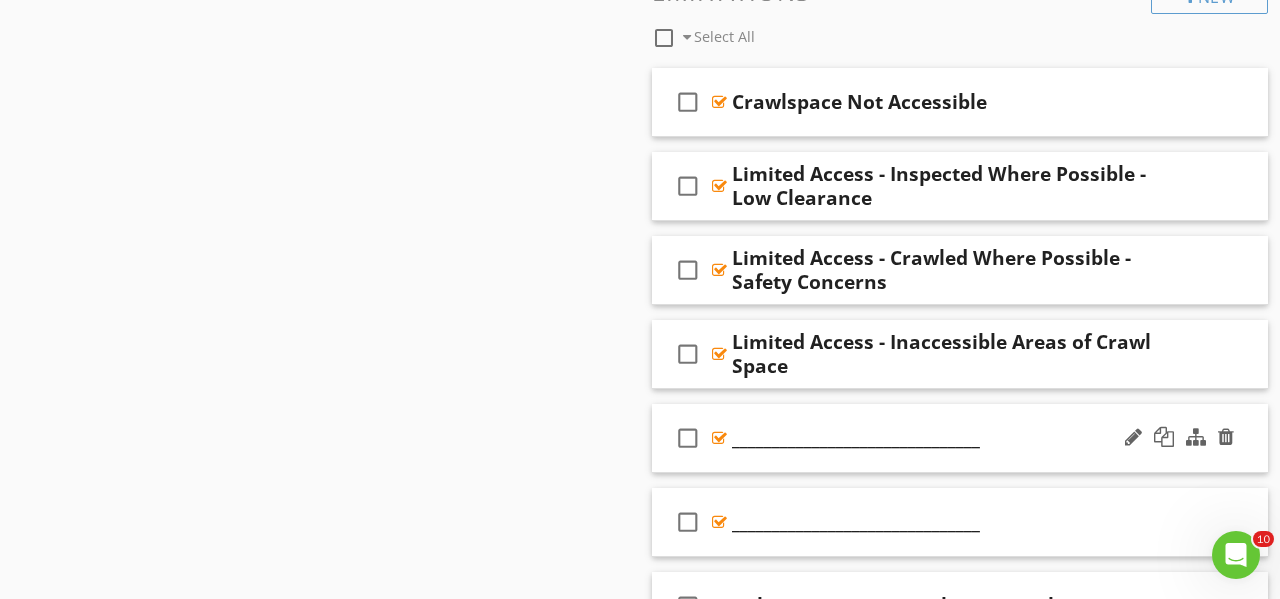 type 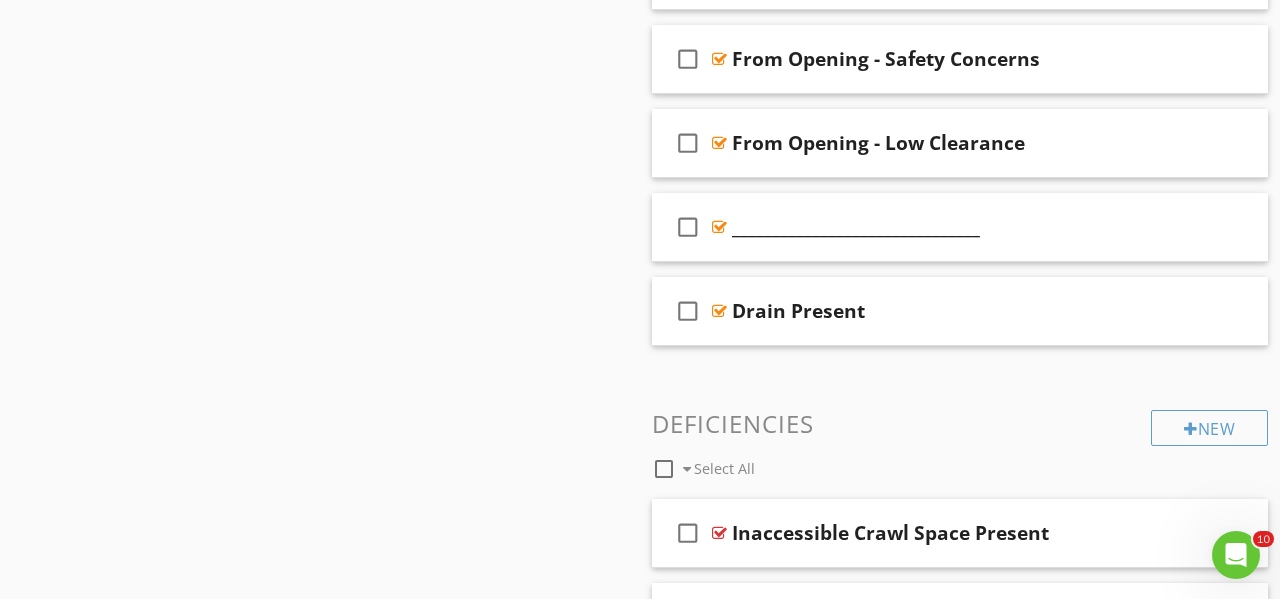 scroll, scrollTop: 3335, scrollLeft: 0, axis: vertical 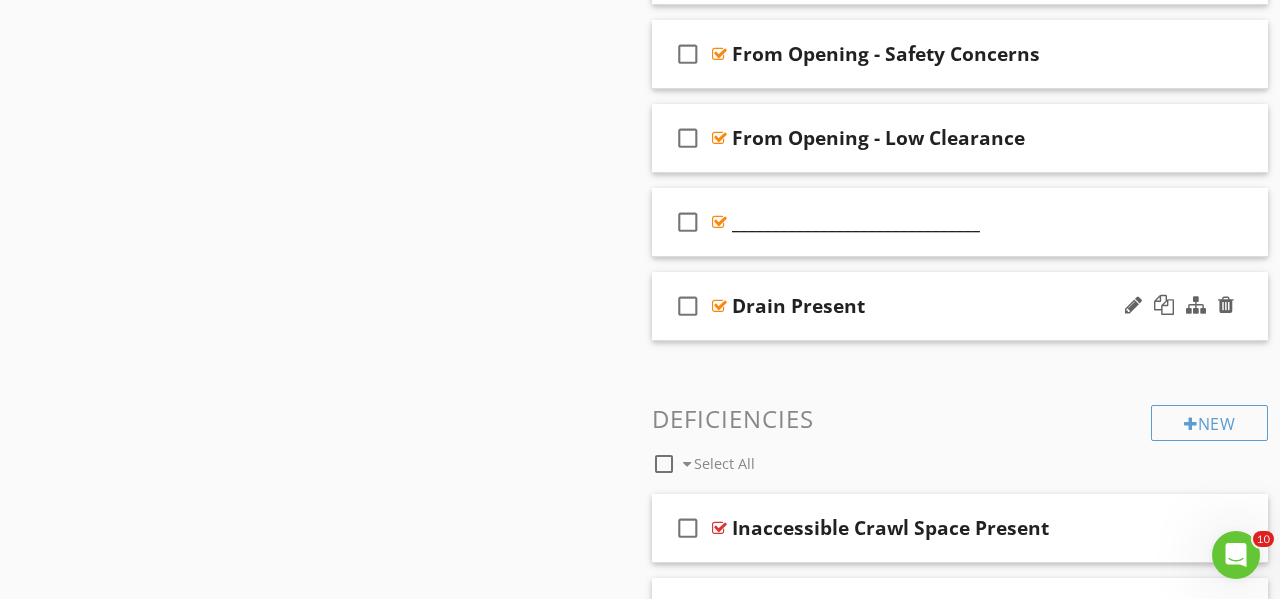 click on "check_box_outline_blank
Drain Present" at bounding box center [960, 306] 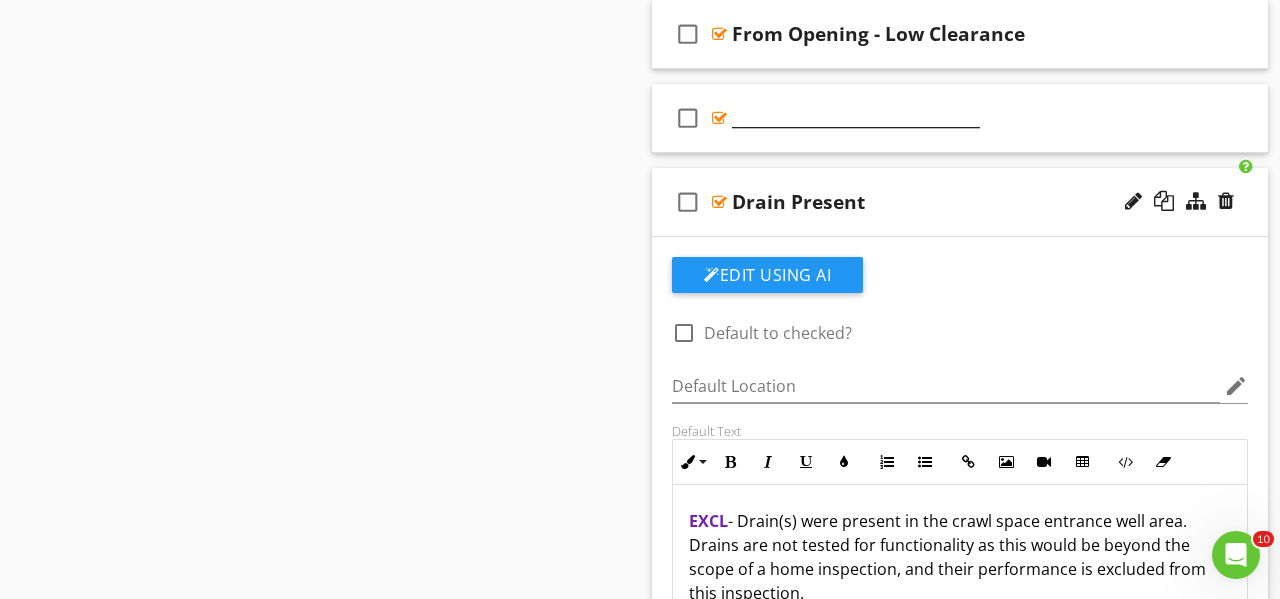 scroll, scrollTop: 3419, scrollLeft: 0, axis: vertical 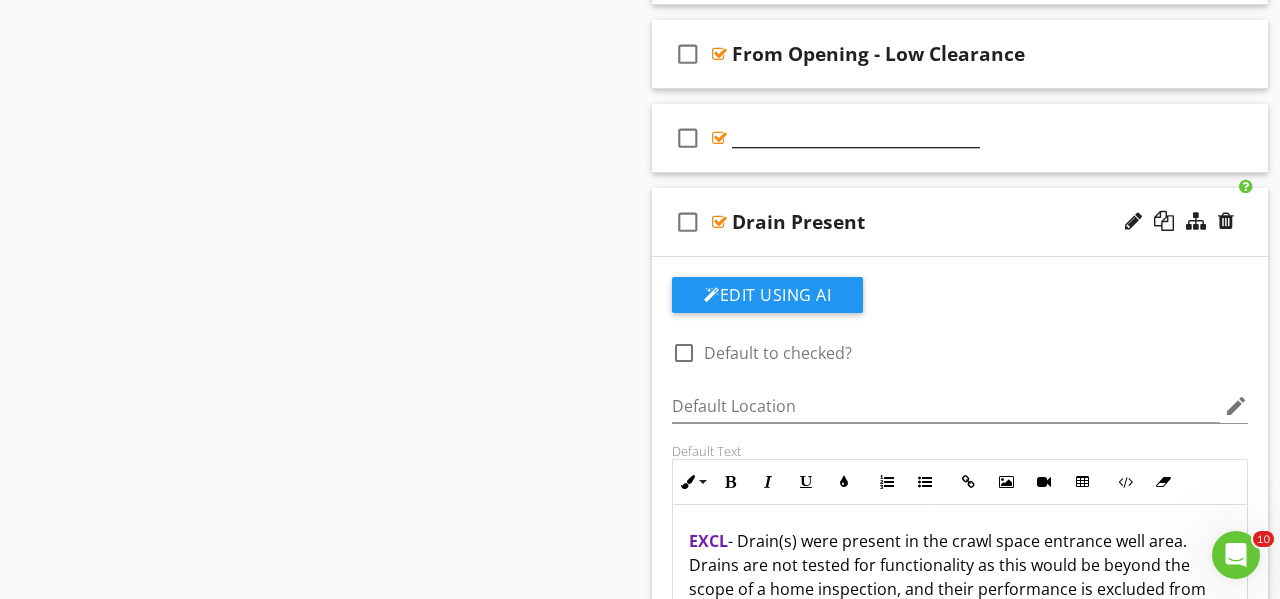 click on "check_box_outline_blank
Drain Present" at bounding box center [960, 222] 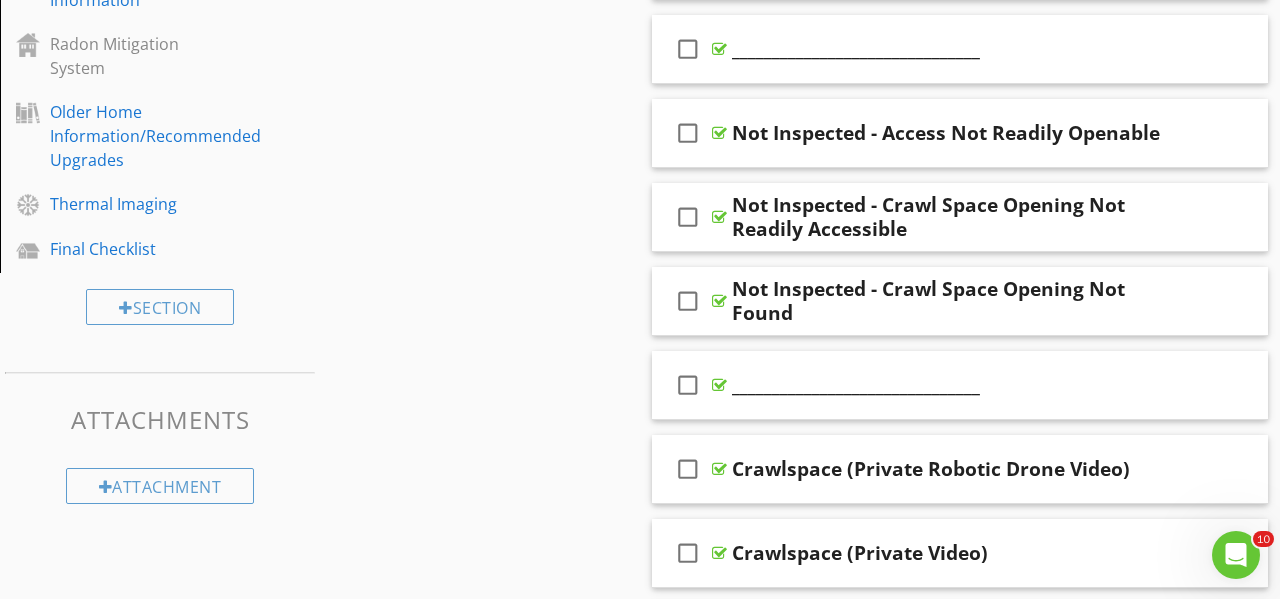 scroll, scrollTop: 1364, scrollLeft: 0, axis: vertical 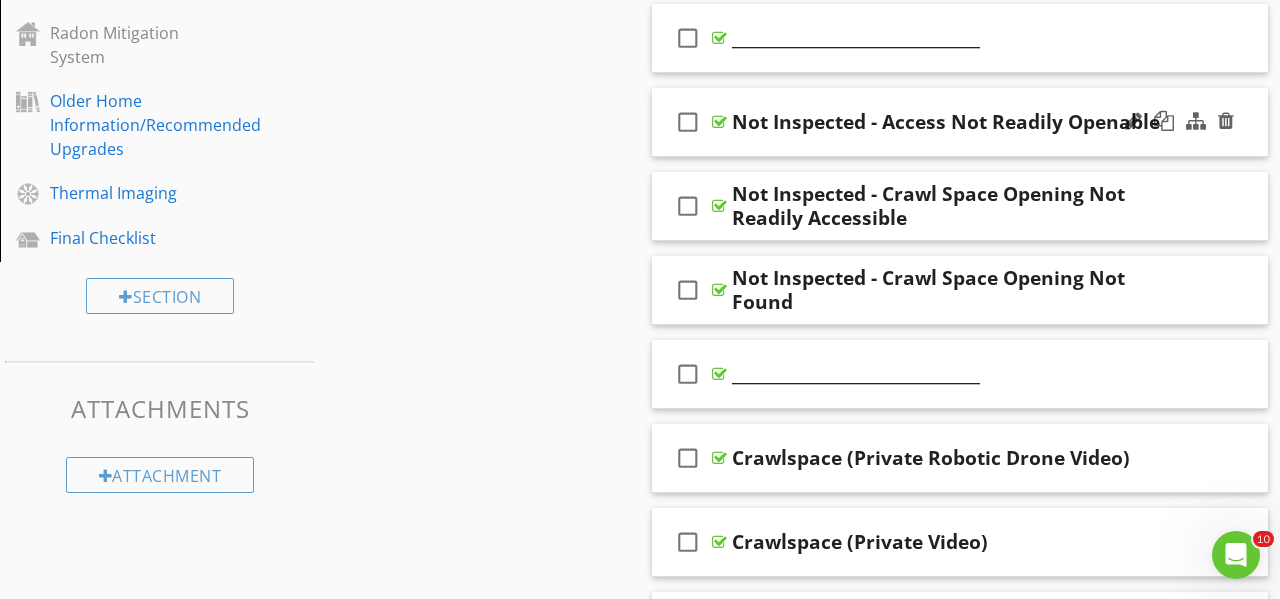 click on "check_box_outline_blank
Not Inspected - Access Not Readily Openable" at bounding box center (960, 122) 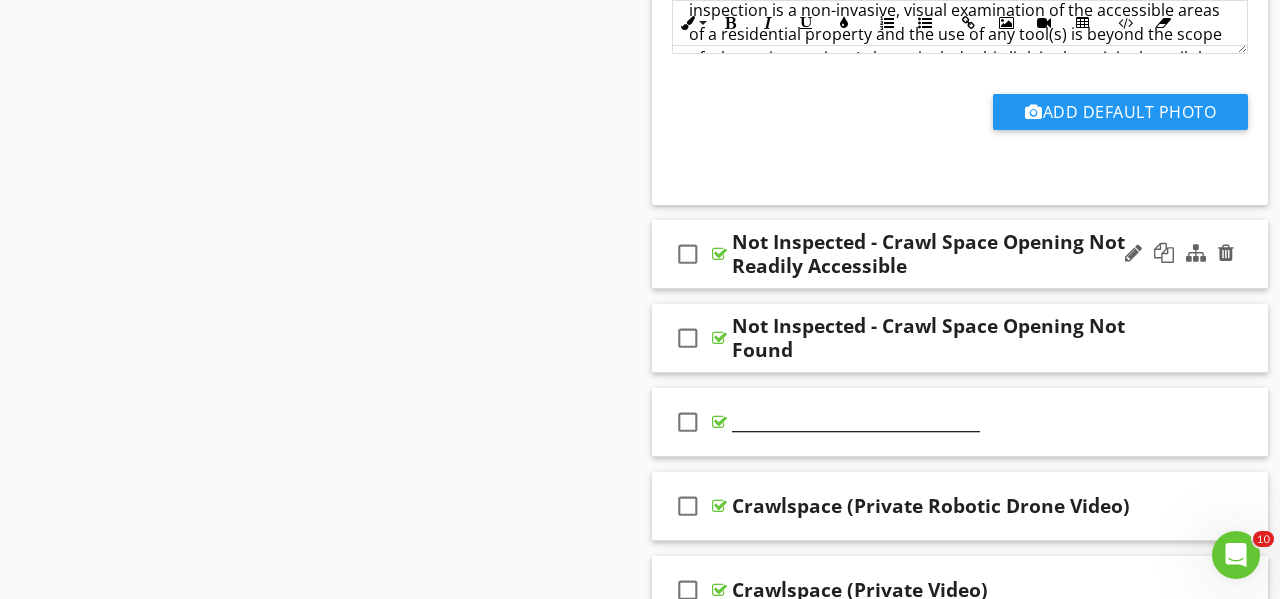 scroll, scrollTop: 1918, scrollLeft: 0, axis: vertical 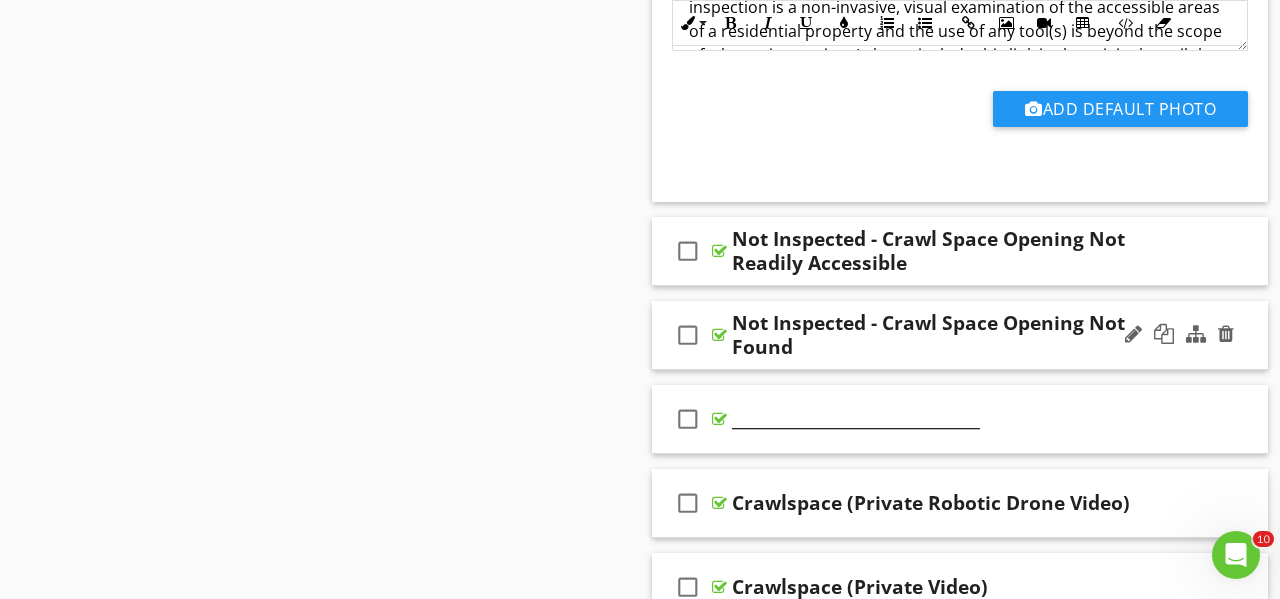 click on "check_box_outline_blank
Not Inspected - Crawl Space Opening Not Found" at bounding box center [960, 335] 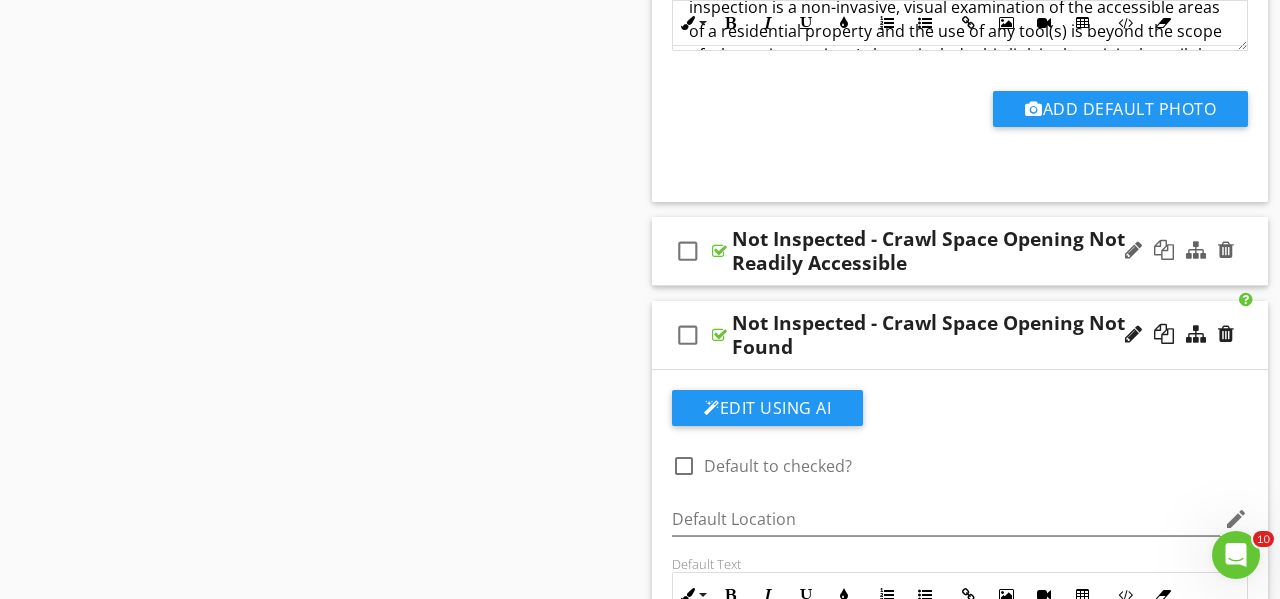 click on "Not Inspected - Crawl Space Opening Not Readily Accessible" at bounding box center (948, 251) 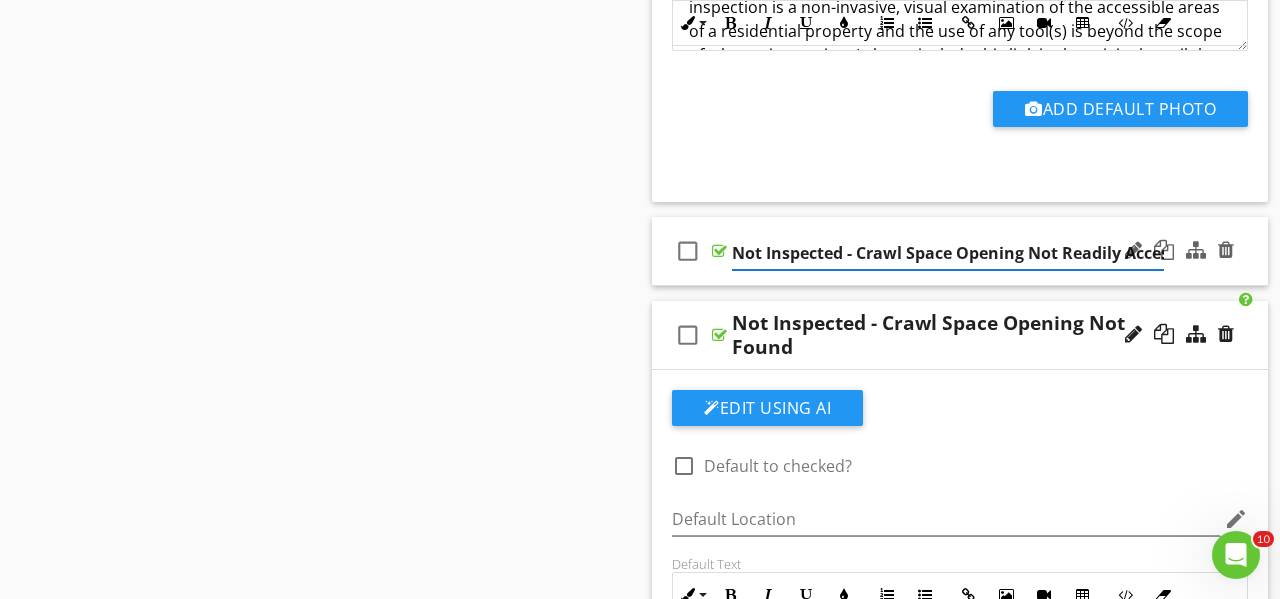 click on "check_box_outline_blank         Not Inspected - Crawl Space Opening Not Readily Accessible" at bounding box center (960, 251) 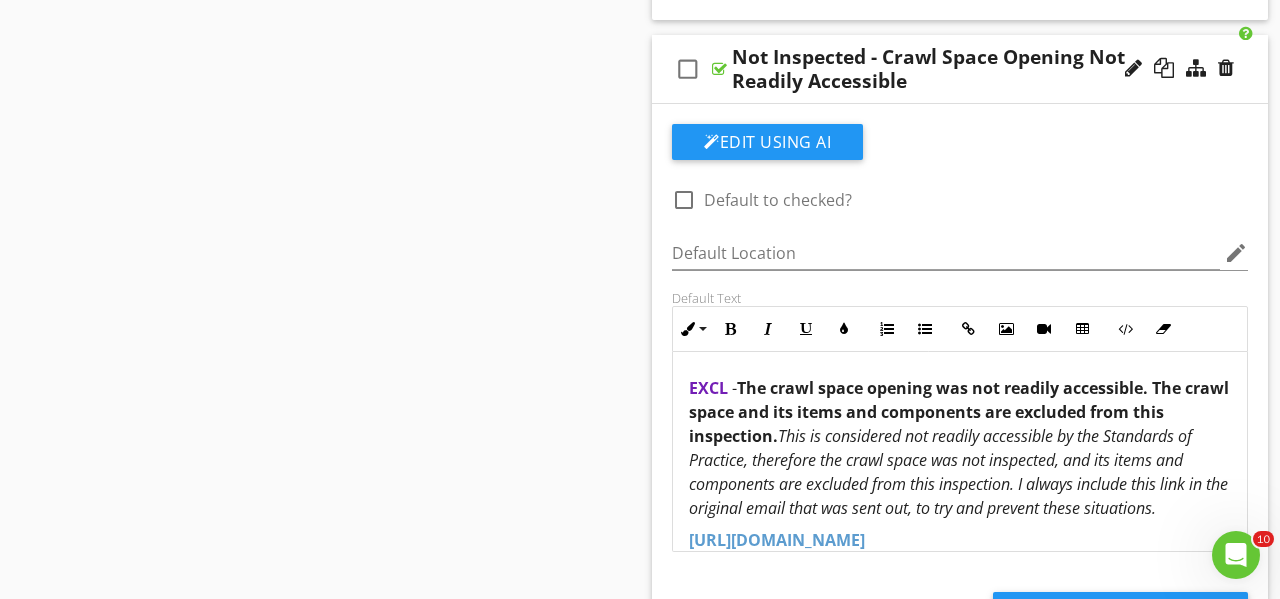 scroll, scrollTop: 2139, scrollLeft: 0, axis: vertical 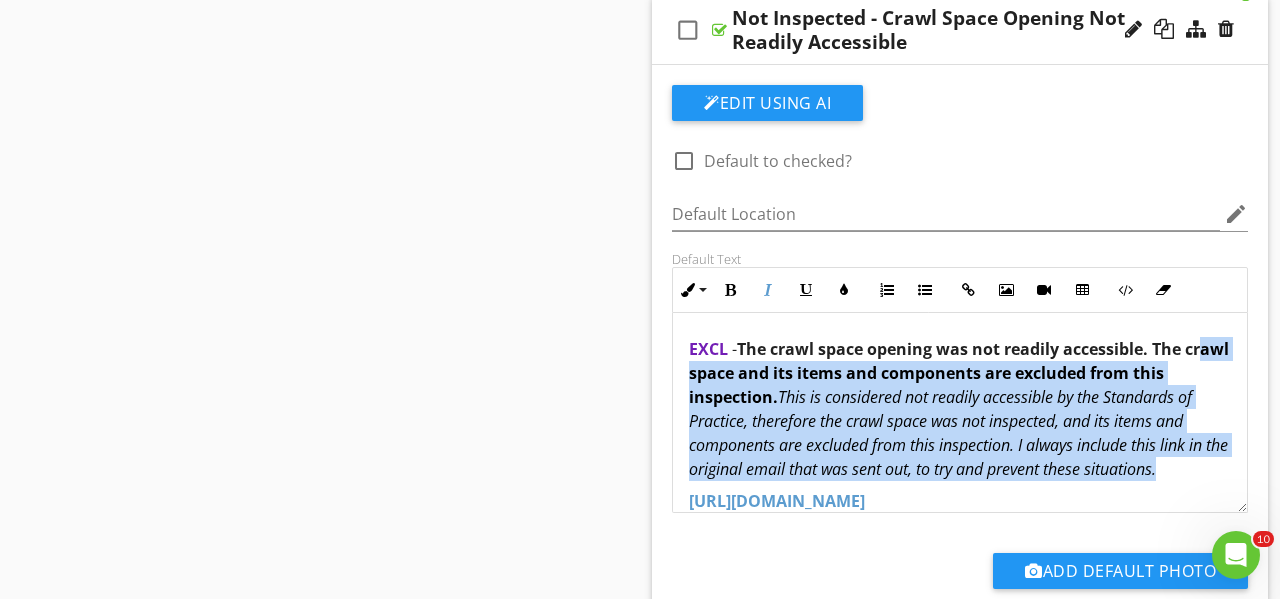 drag, startPoint x: 1199, startPoint y: 469, endPoint x: 706, endPoint y: 359, distance: 505.12277 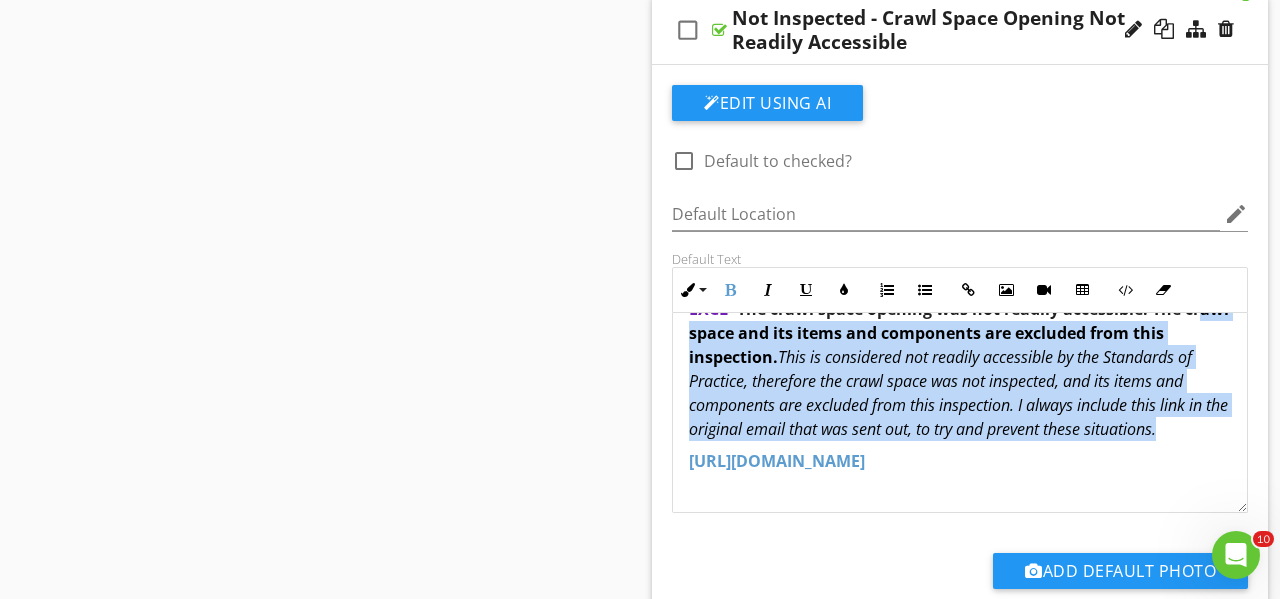 scroll, scrollTop: 41, scrollLeft: 0, axis: vertical 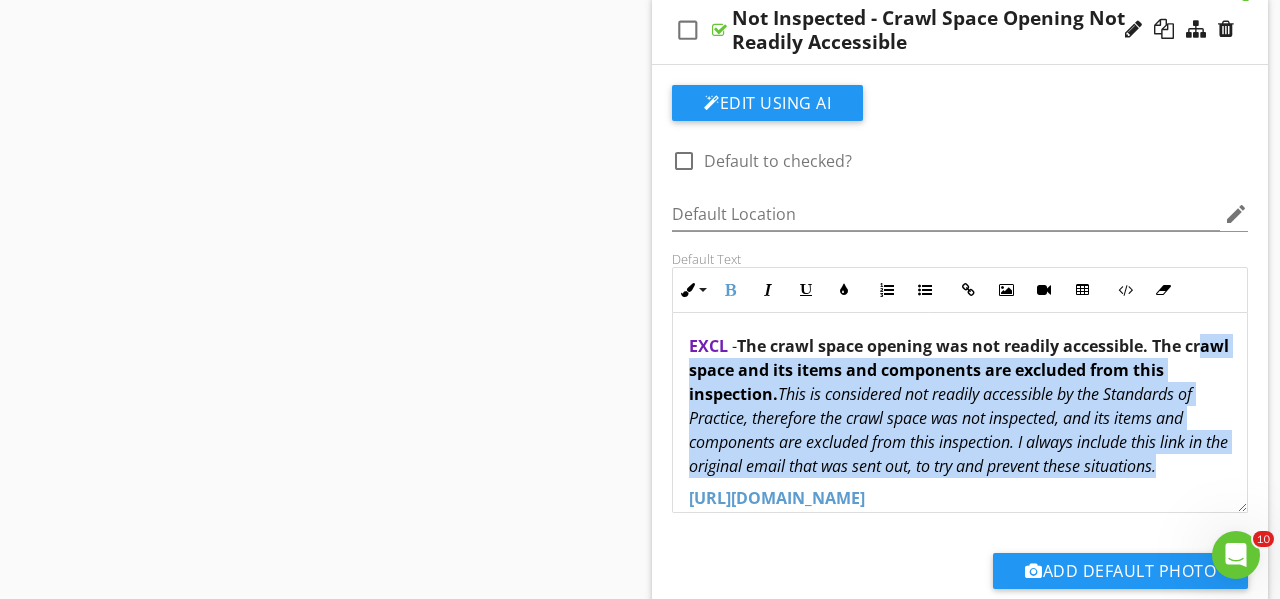 drag, startPoint x: 1101, startPoint y: 463, endPoint x: 686, endPoint y: 339, distance: 433.1293 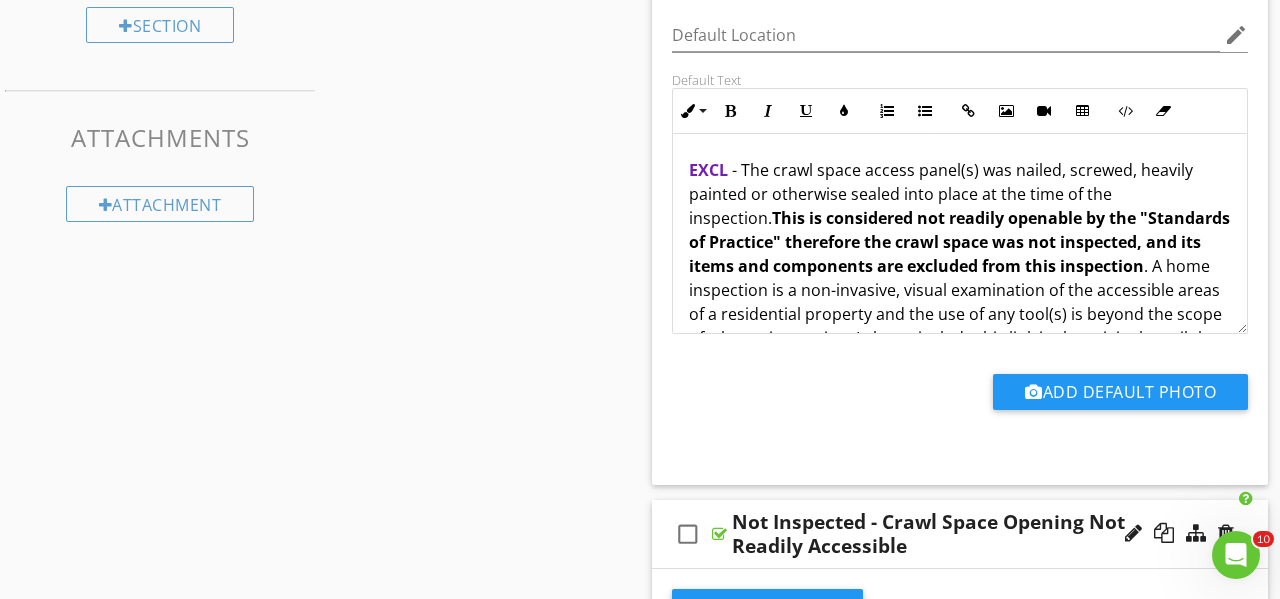 scroll, scrollTop: 1635, scrollLeft: 0, axis: vertical 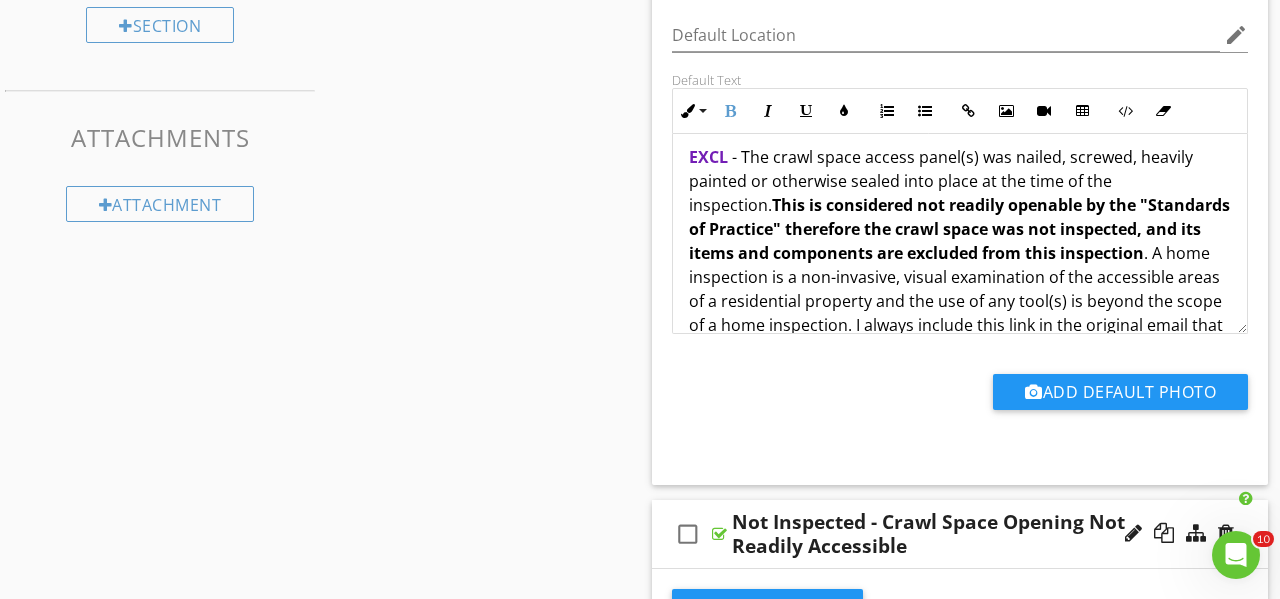 drag, startPoint x: 1105, startPoint y: 313, endPoint x: 674, endPoint y: 144, distance: 462.94925 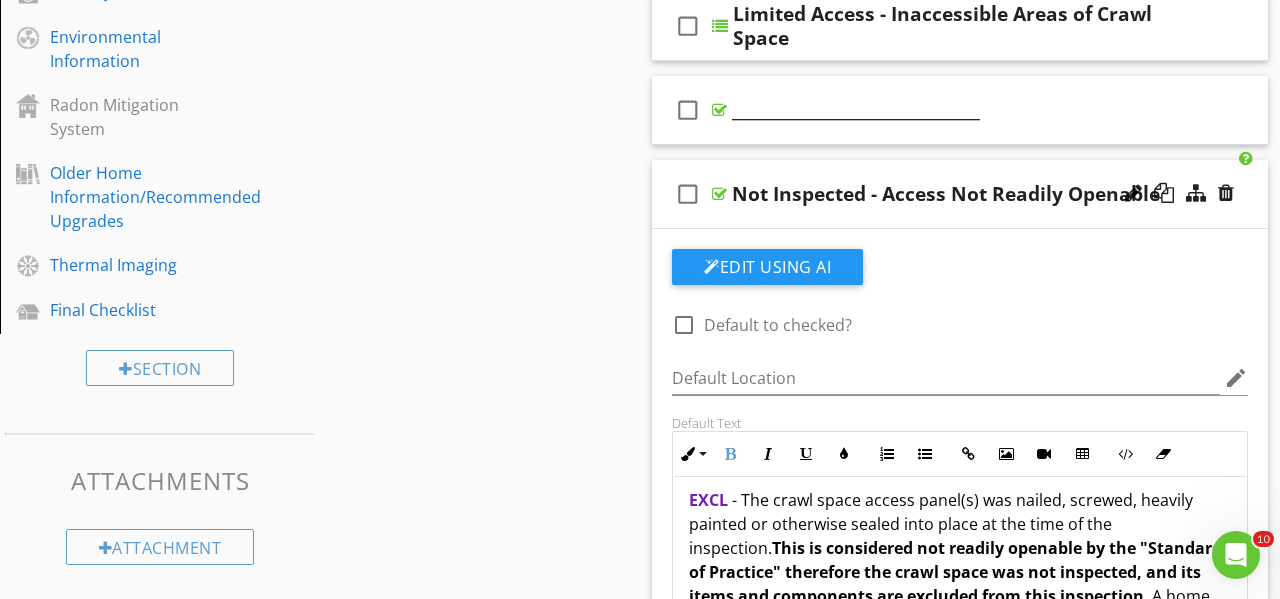 scroll, scrollTop: 1287, scrollLeft: 0, axis: vertical 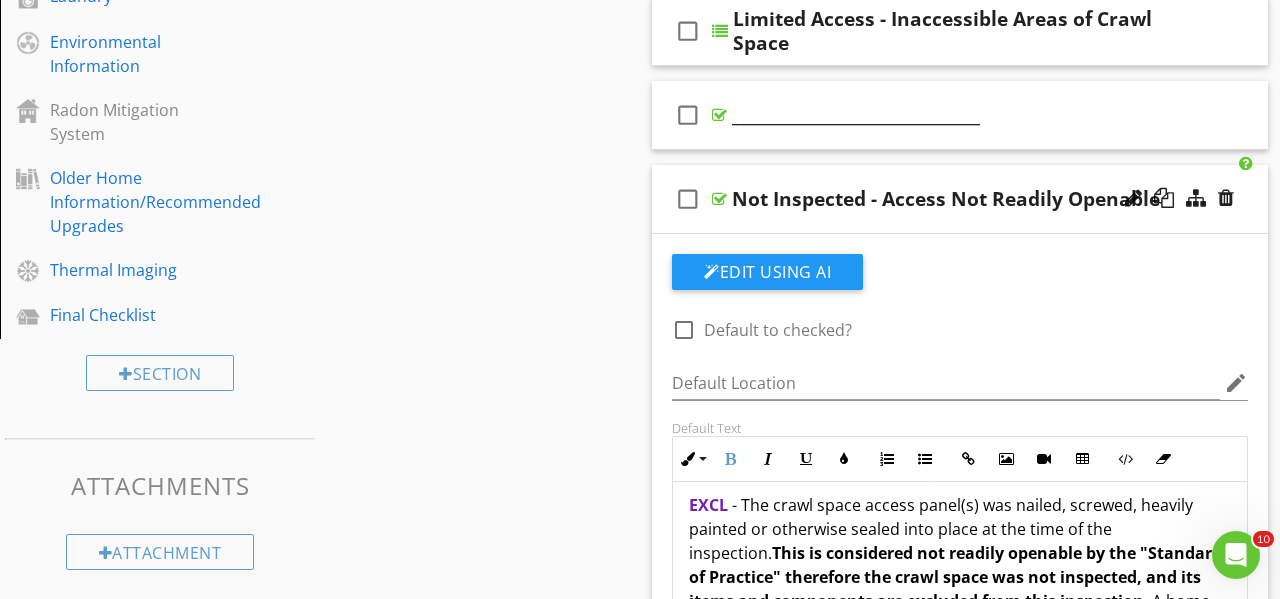 click on "check_box_outline_blank
Not Inspected - Access Not Readily Openable" at bounding box center [960, 199] 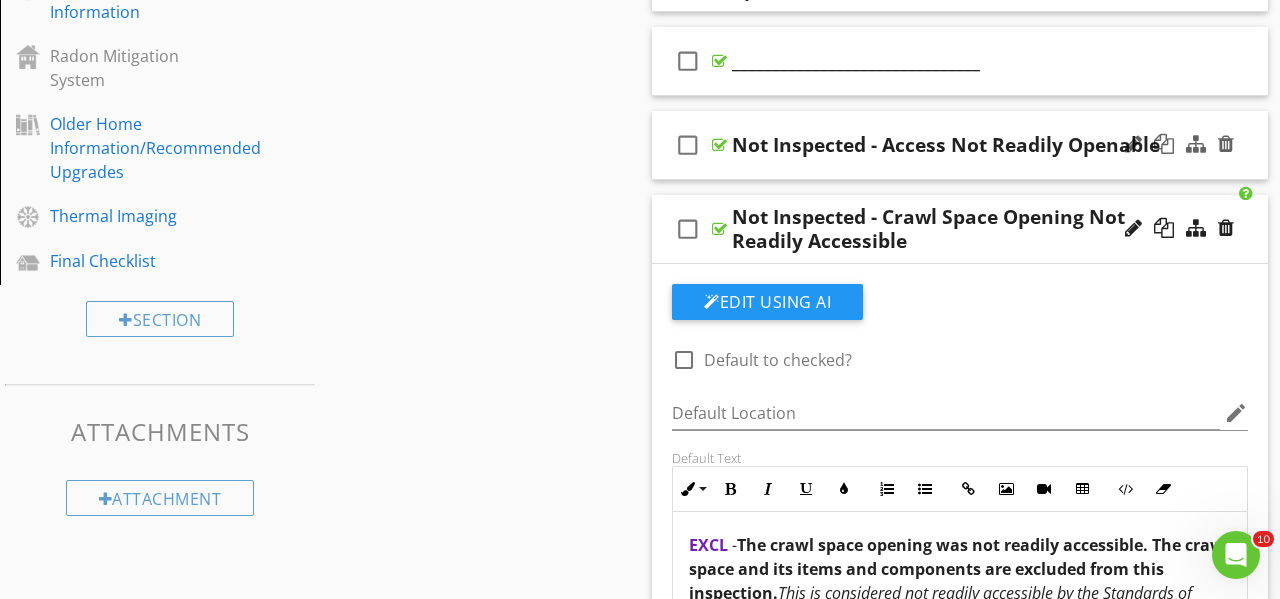 scroll, scrollTop: 1345, scrollLeft: 0, axis: vertical 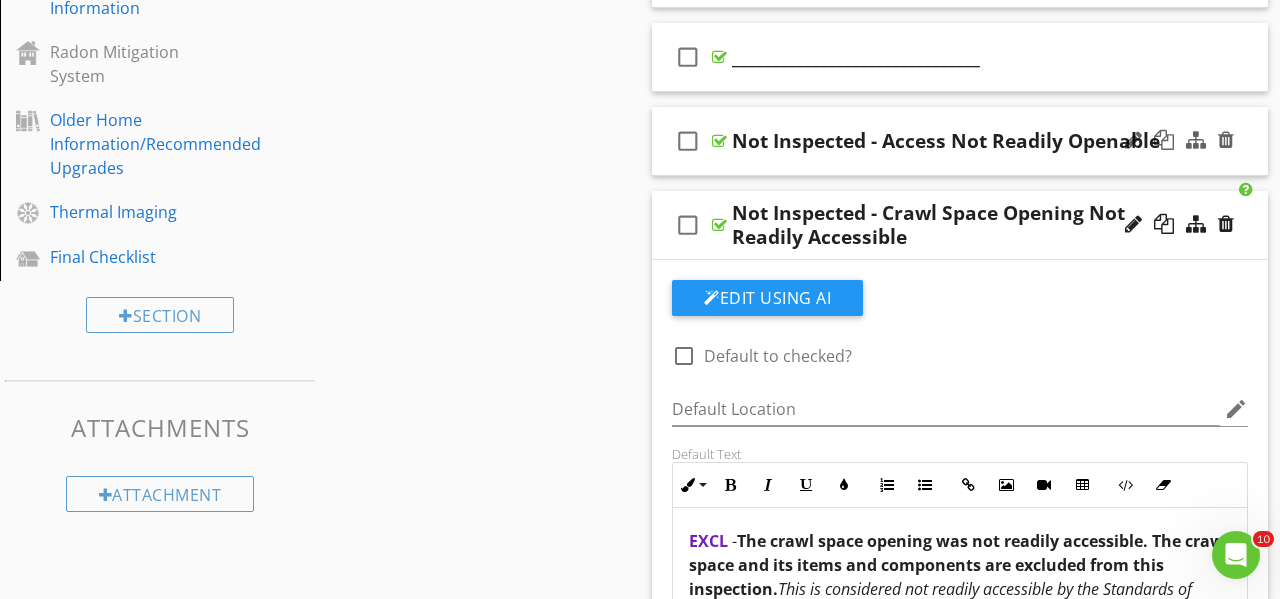 click on "check_box_outline_blank
Not Inspected - Access Not Readily Openable" at bounding box center [960, 141] 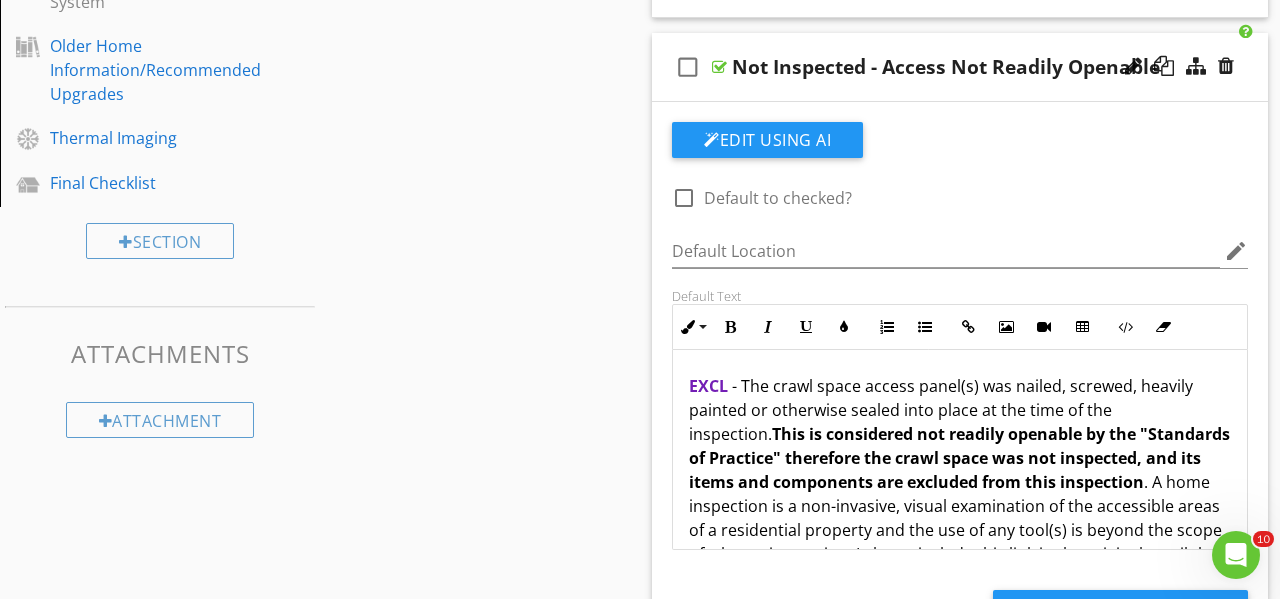 scroll, scrollTop: 1414, scrollLeft: 0, axis: vertical 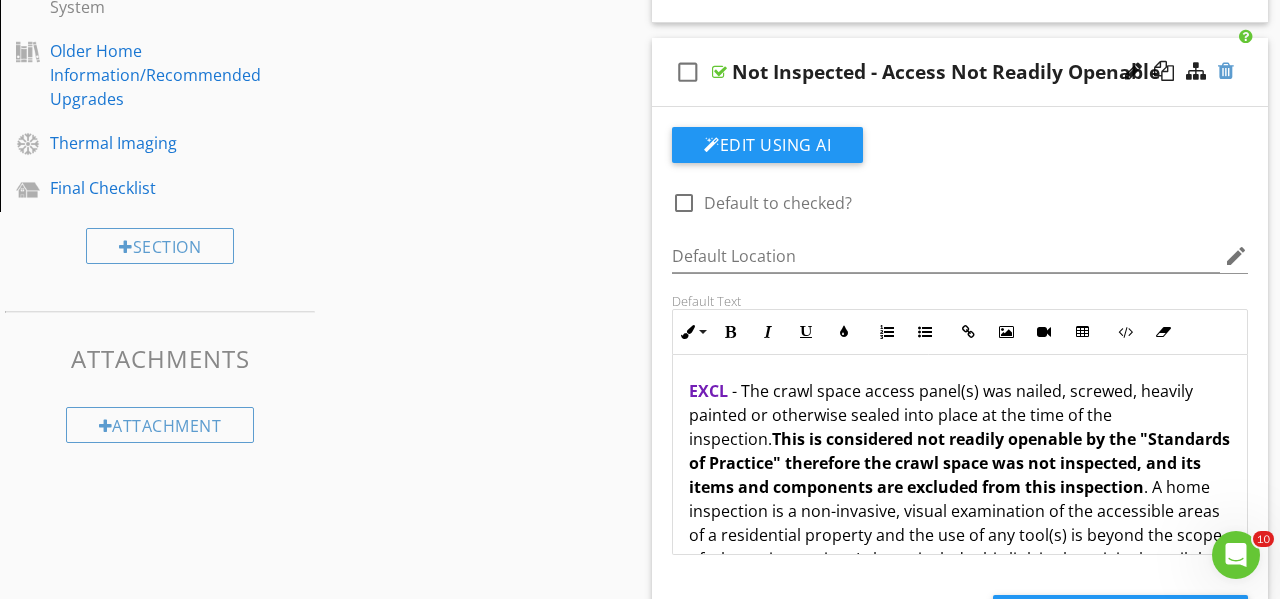 click at bounding box center (1226, 71) 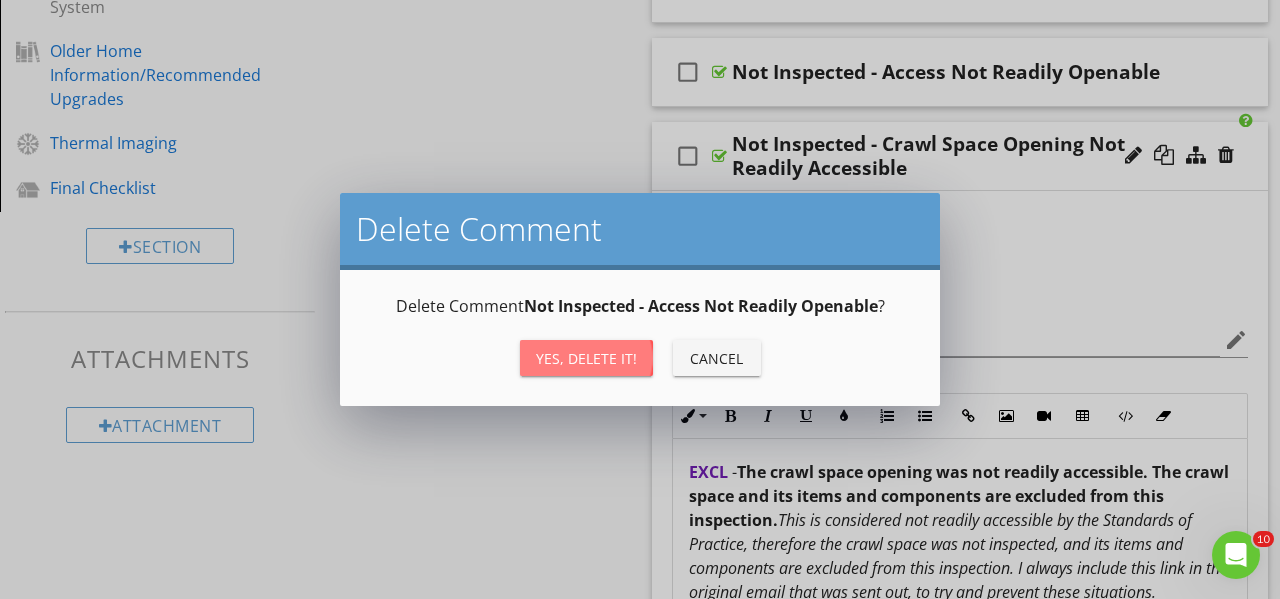 click on "Yes, Delete it!" at bounding box center [586, 358] 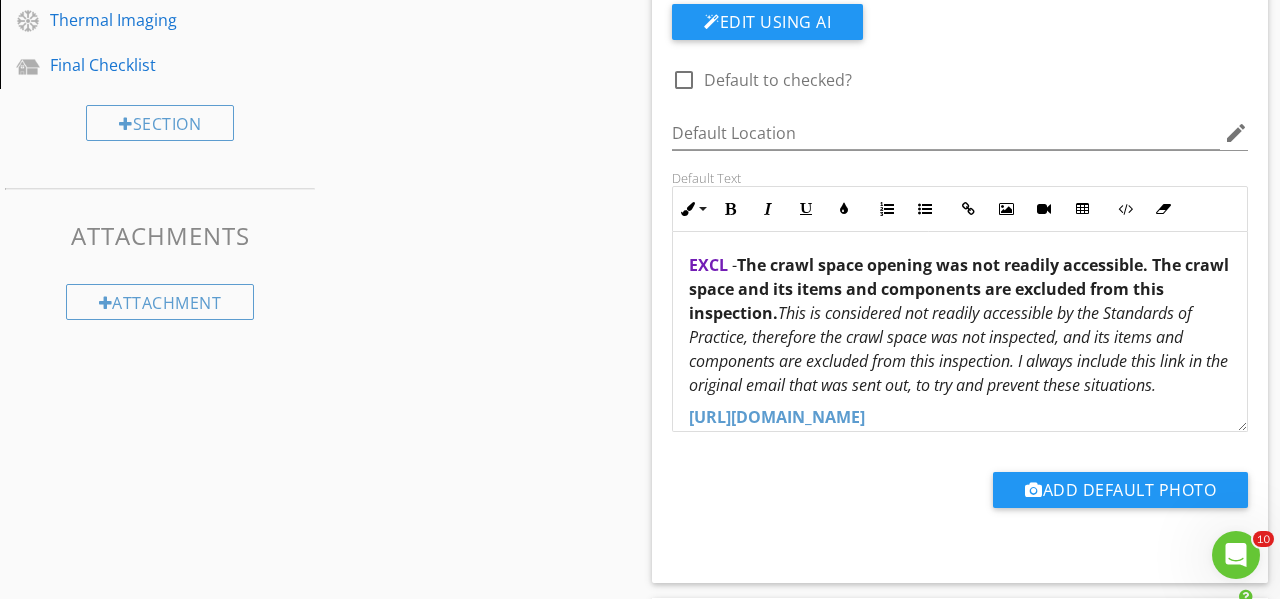 scroll, scrollTop: 1542, scrollLeft: 0, axis: vertical 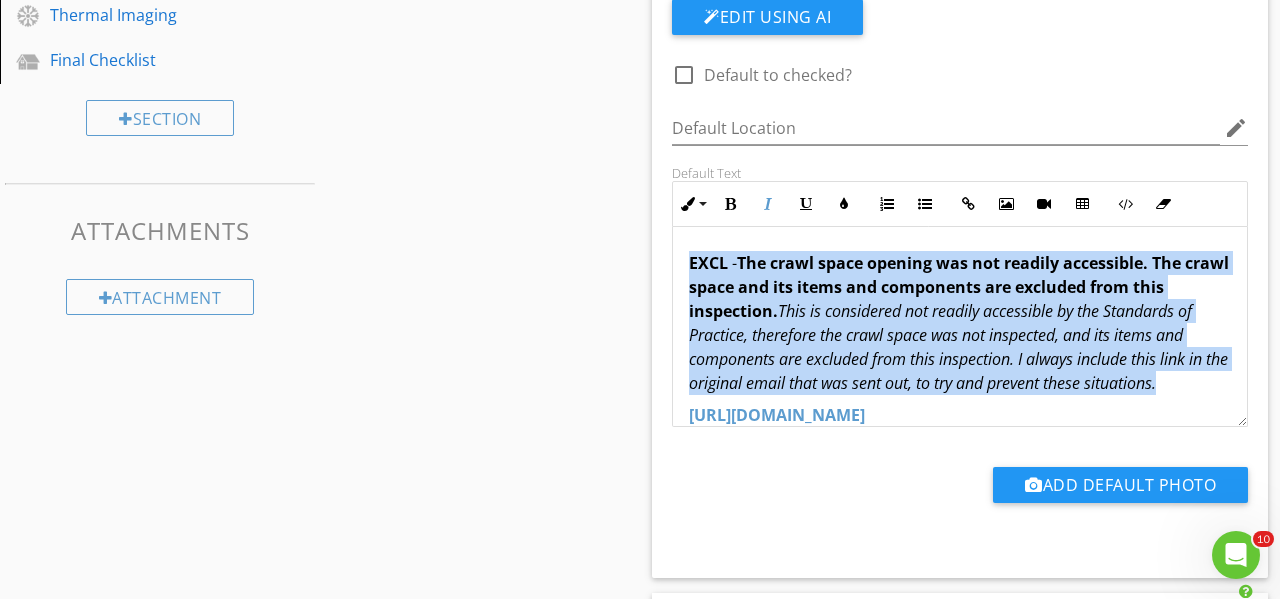 drag, startPoint x: 1196, startPoint y: 352, endPoint x: 744, endPoint y: 264, distance: 460.4867 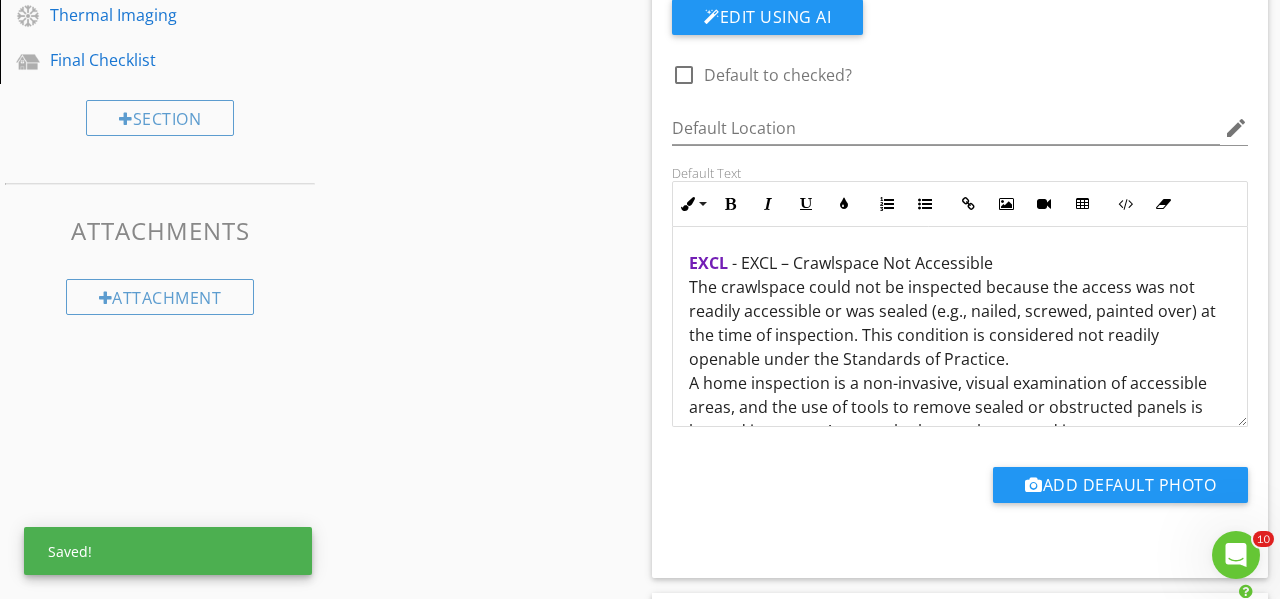 scroll, scrollTop: 0, scrollLeft: 0, axis: both 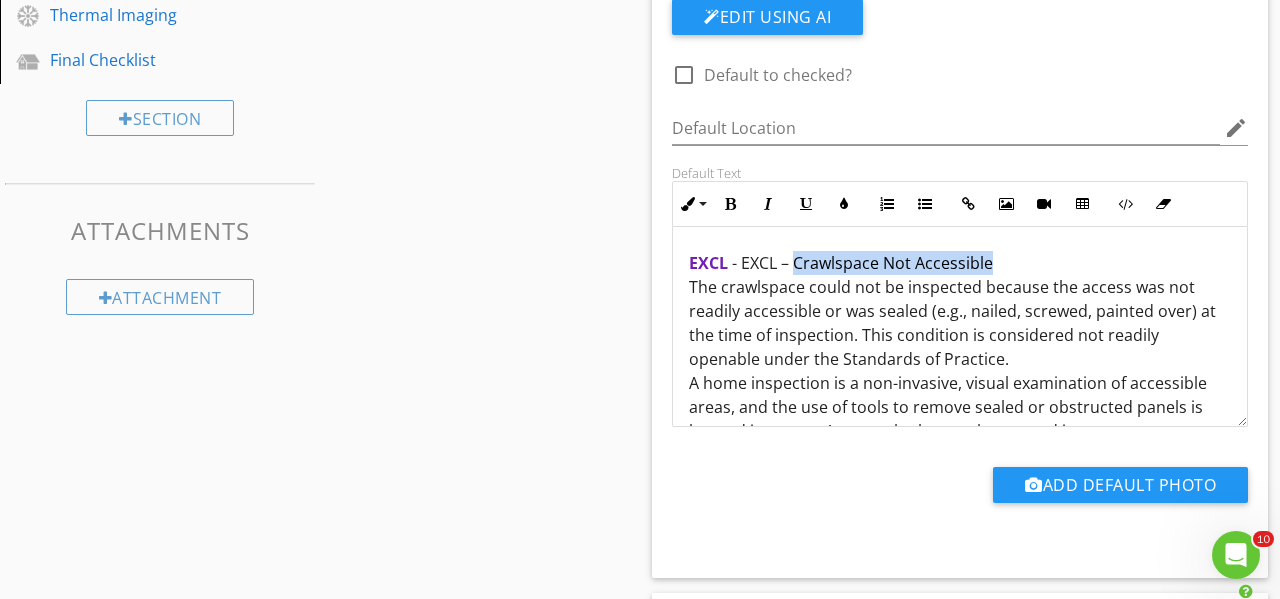 drag, startPoint x: 991, startPoint y: 266, endPoint x: 798, endPoint y: 265, distance: 193.0026 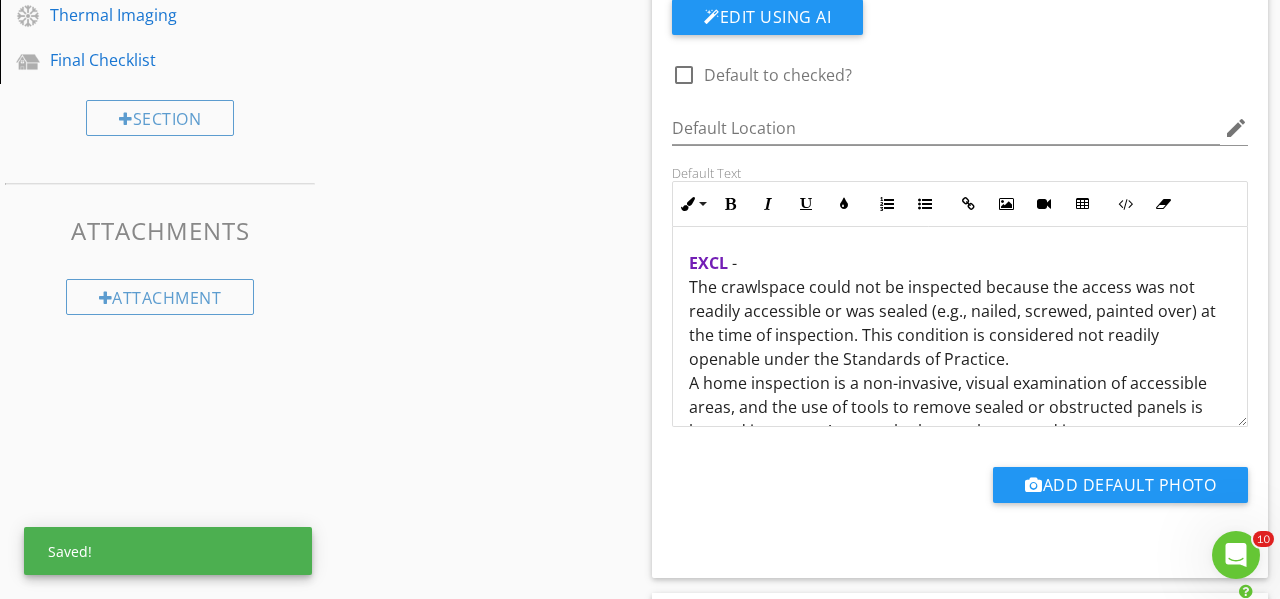 click on "-  The crawlspace could not be inspected because the access was not readily accessible or was sealed (e.g., nailed, screwed, painted over) at the time of inspection. This condition is considered not readily openable under the Standards of Practice. A home inspection is a non-invasive, visual examination of accessible areas, and the use of tools to remove sealed or obstructed panels is beyond its scope. As a result, the crawlspace and its components are excluded from this inspection. To help prevent situations like this, I always provide clients with the following preparation guide before the inspection: 🔗" at bounding box center (952, 395) 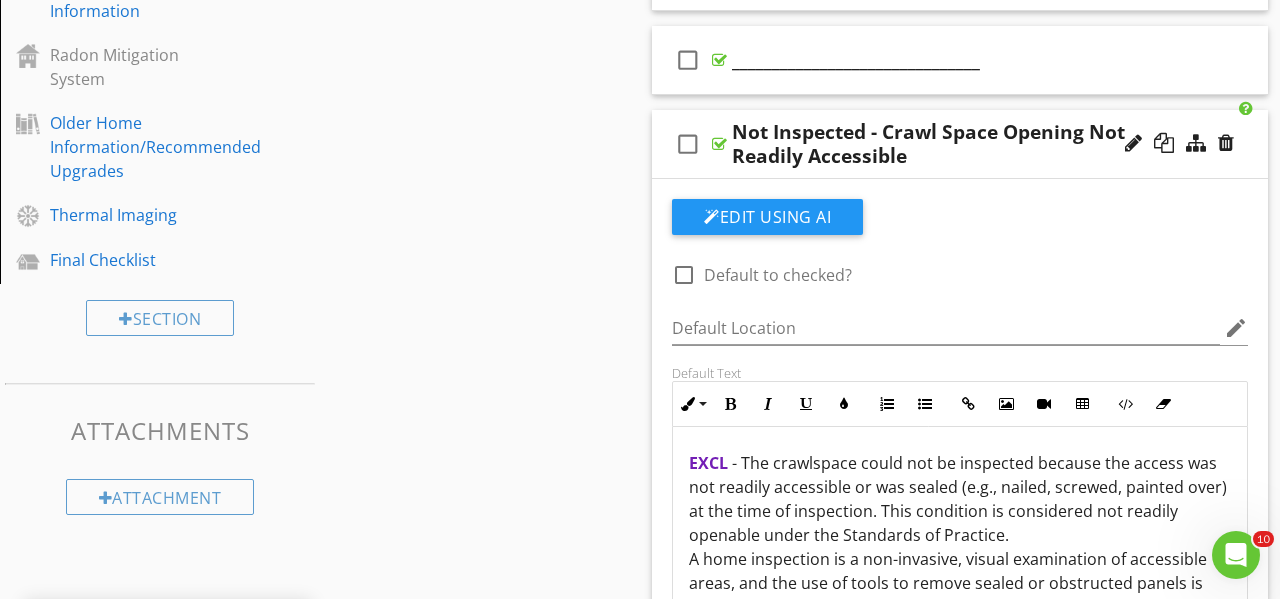 scroll, scrollTop: 1341, scrollLeft: 0, axis: vertical 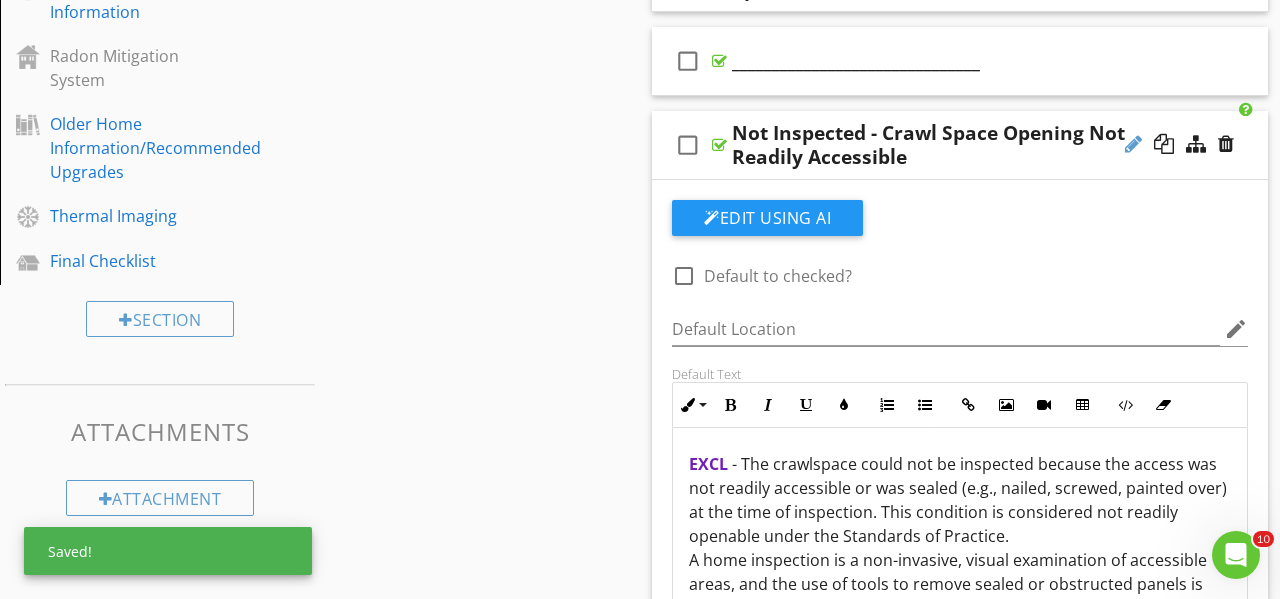 click at bounding box center [1133, 144] 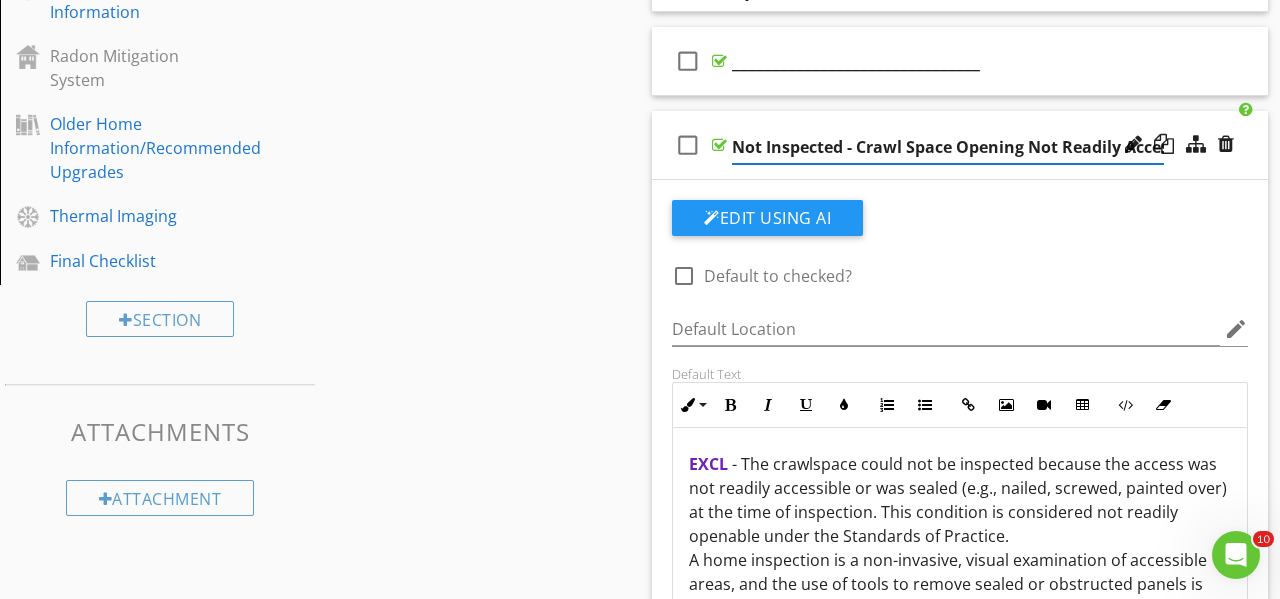click on "Not Inspected - Crawl Space Opening Not Readily Accessible" at bounding box center (948, 147) 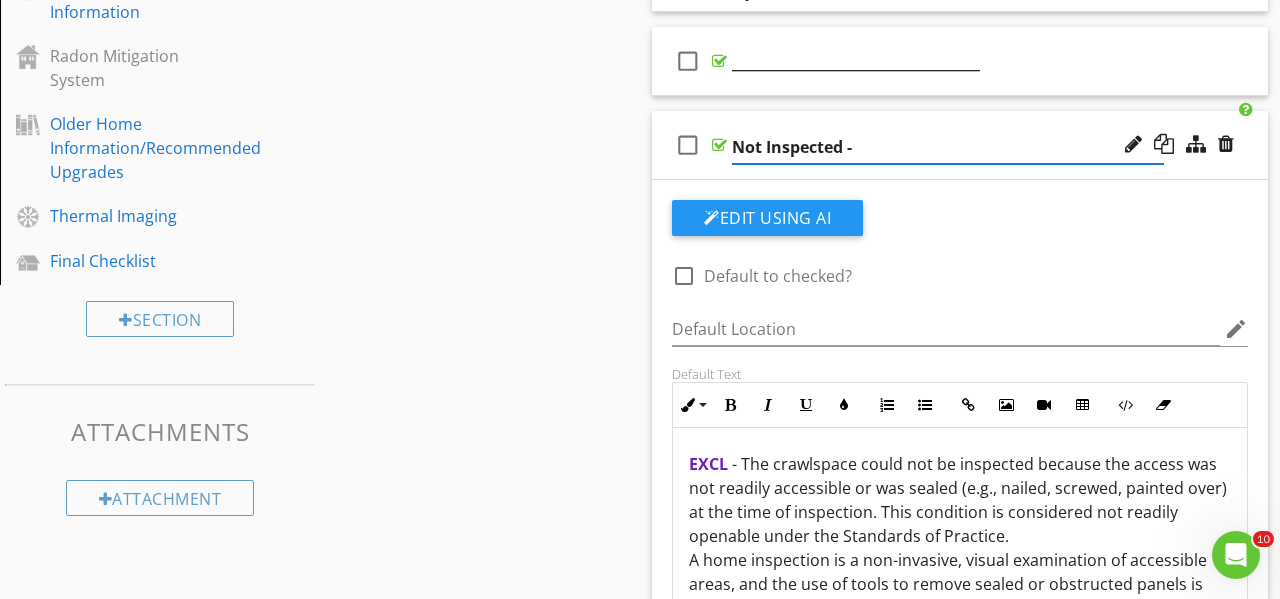 paste on "Crawlspace Not Accessible" 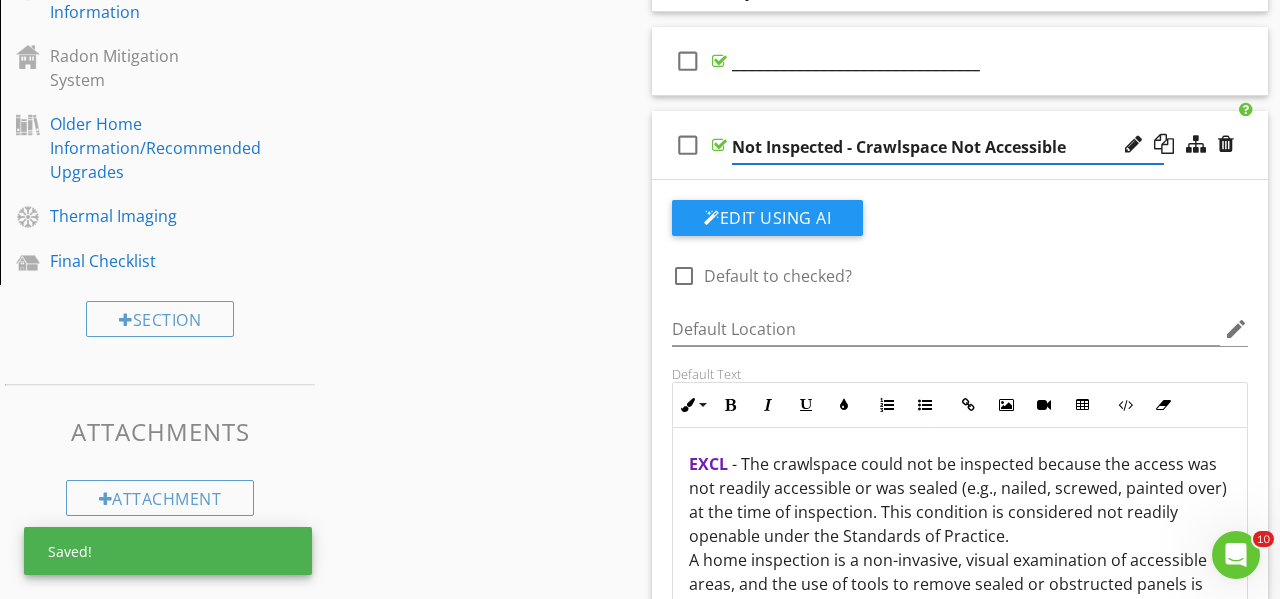 click on "Sections
Inspection Information           Utility Shutoff Locations           Exterior            Roof & Related Components           Garage           Attic, Roof Structure, & Ventilation           Insulation, Ventilation, Flue Vents & Exhaust Fans           Electrical           Plumbing           Water Heater           HVAC           Foundation Area           Foundation - Manufactured Home           Foundation - Slab on Grade            Interior Areas and Items           Appliances           Fireplace, Wood Stove, Gas Fireplace Etc...           Laundry           Environmental Information           Radon Mitigation System           Older Home Information/Recommended Upgrades           Thermal Imaging           Final Checklist
Section
Attachments
Attachment
Items
General Info           Foundation Walls           Framing, Floor Structure            Floor Structure Support" at bounding box center (640, 2022) 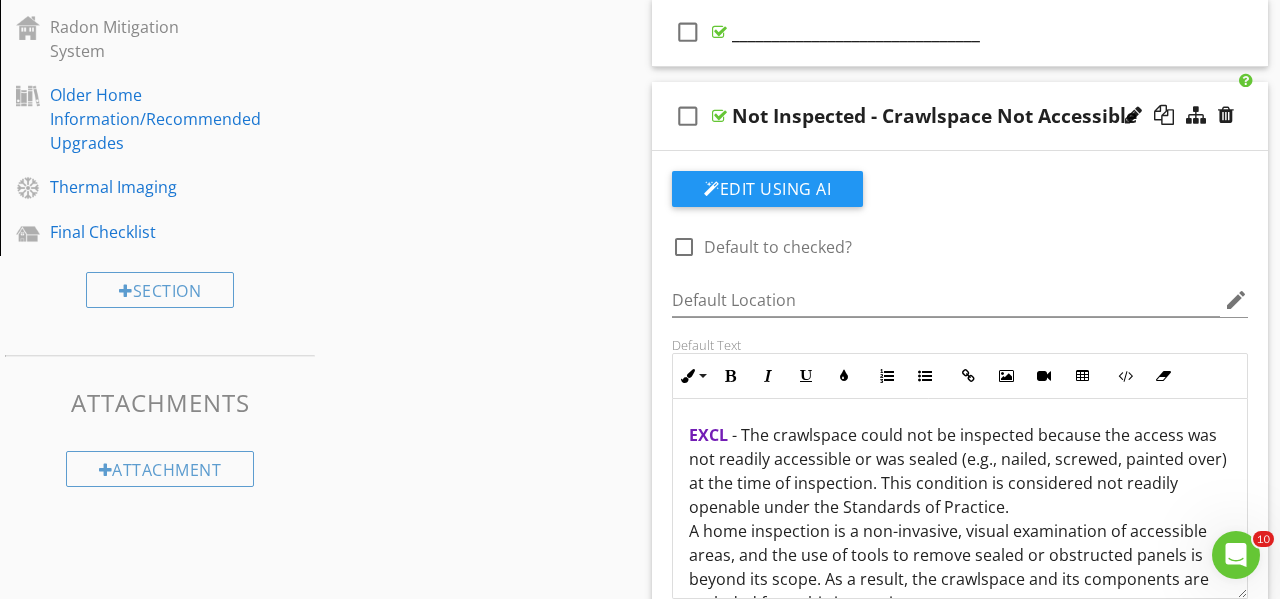 scroll, scrollTop: 1384, scrollLeft: 0, axis: vertical 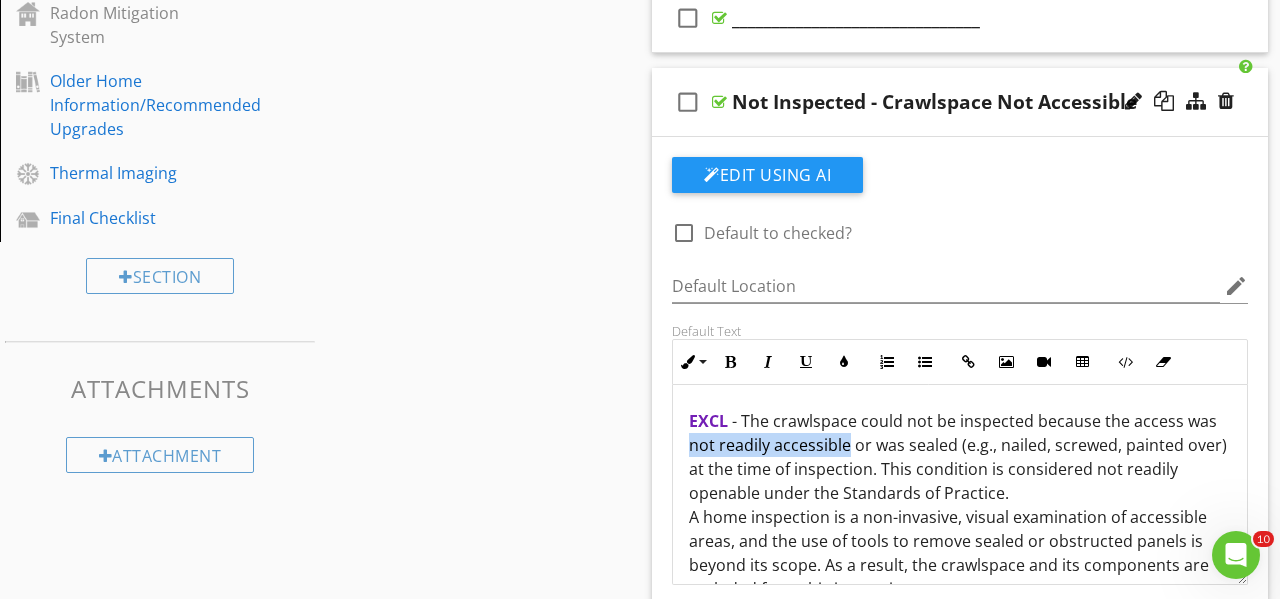 drag, startPoint x: 690, startPoint y: 447, endPoint x: 844, endPoint y: 452, distance: 154.08115 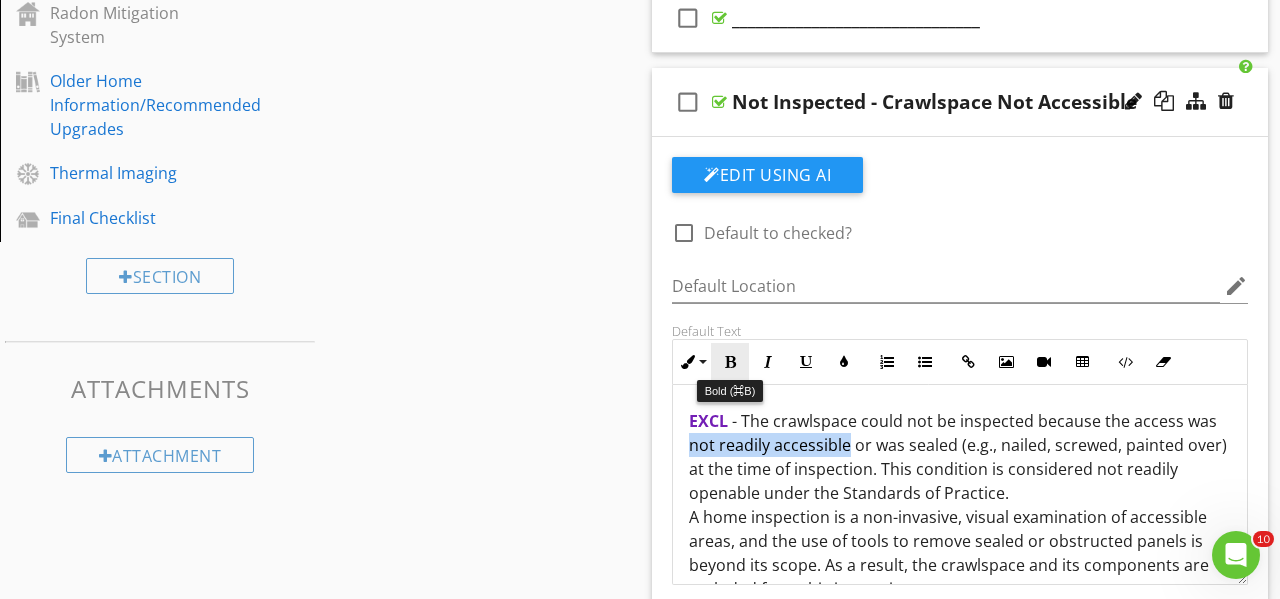 click at bounding box center (730, 362) 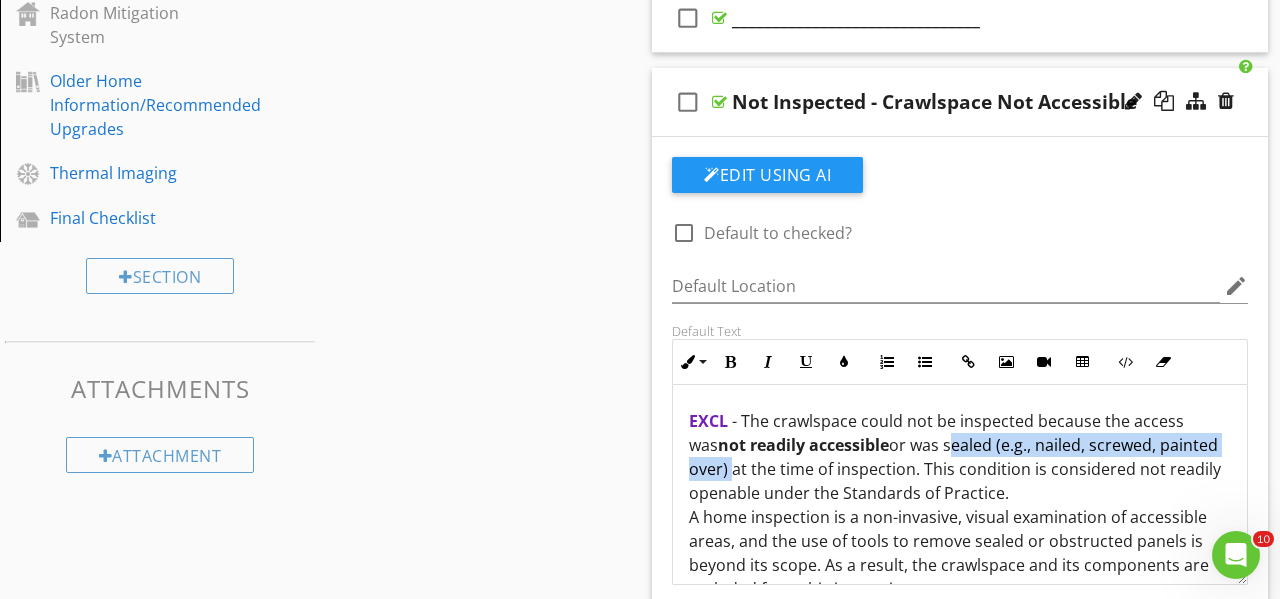 drag, startPoint x: 920, startPoint y: 447, endPoint x: 725, endPoint y: 474, distance: 196.86035 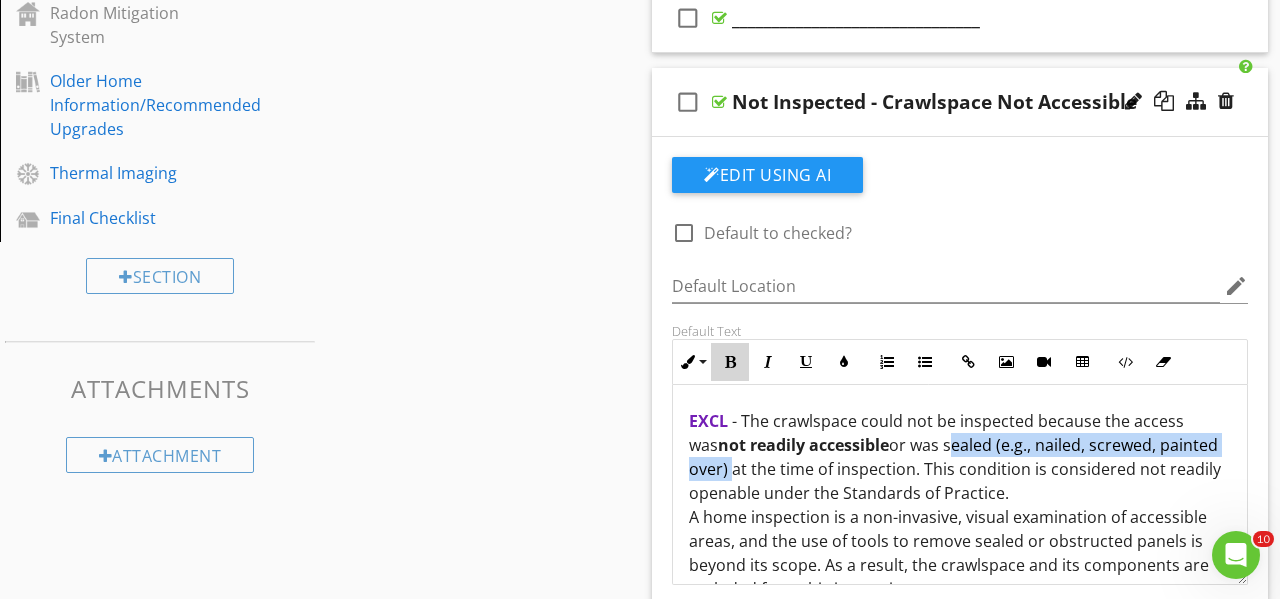 click on "Bold" at bounding box center (730, 362) 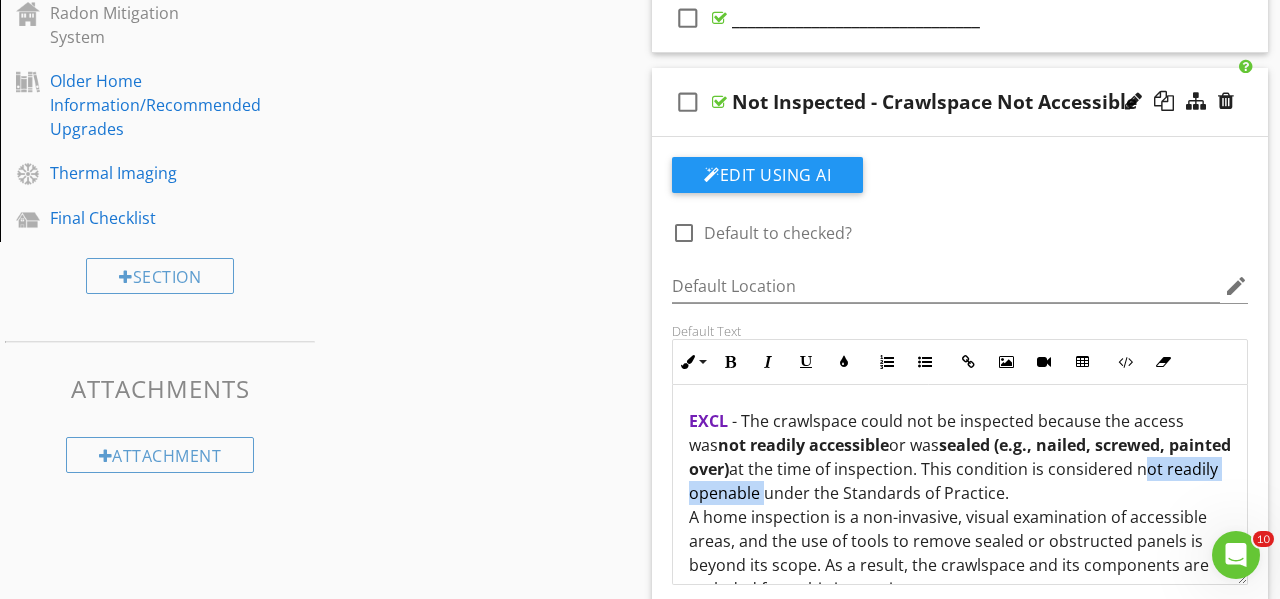 drag, startPoint x: 1137, startPoint y: 470, endPoint x: 759, endPoint y: 495, distance: 378.8258 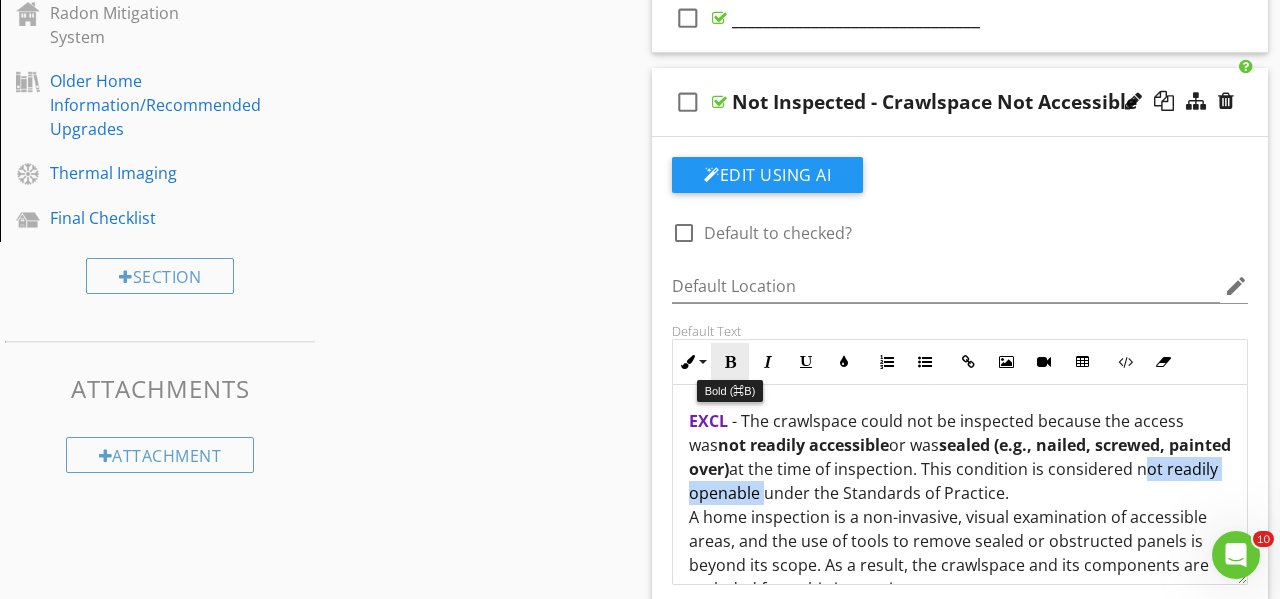 click at bounding box center [730, 362] 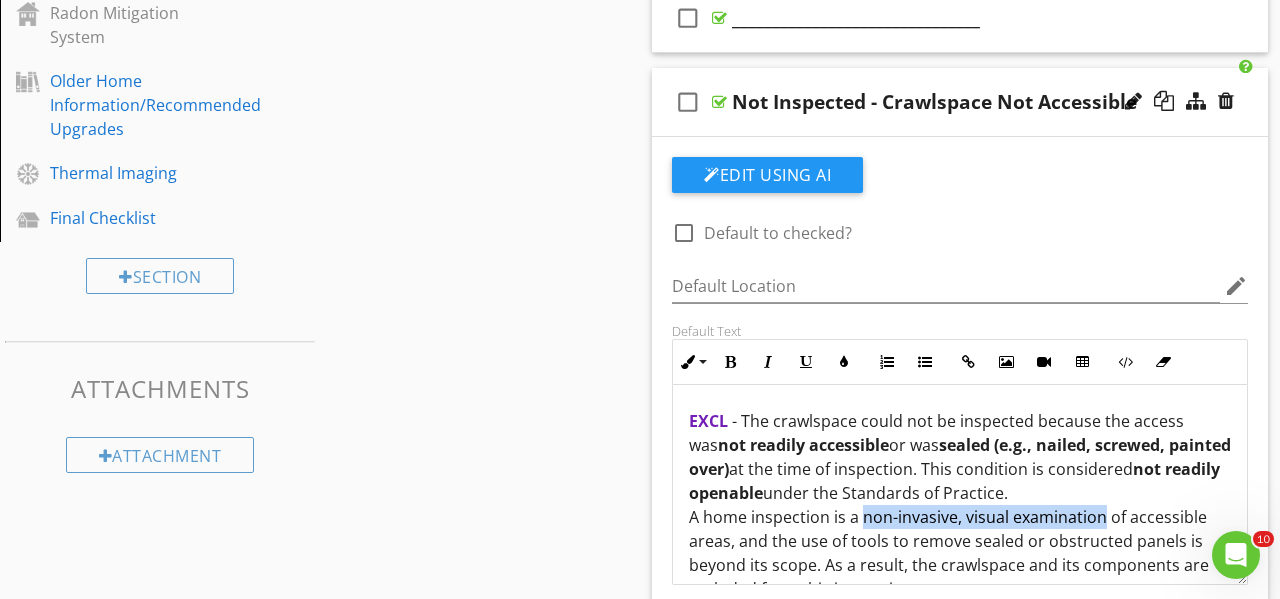 drag, startPoint x: 861, startPoint y: 520, endPoint x: 1099, endPoint y: 520, distance: 238 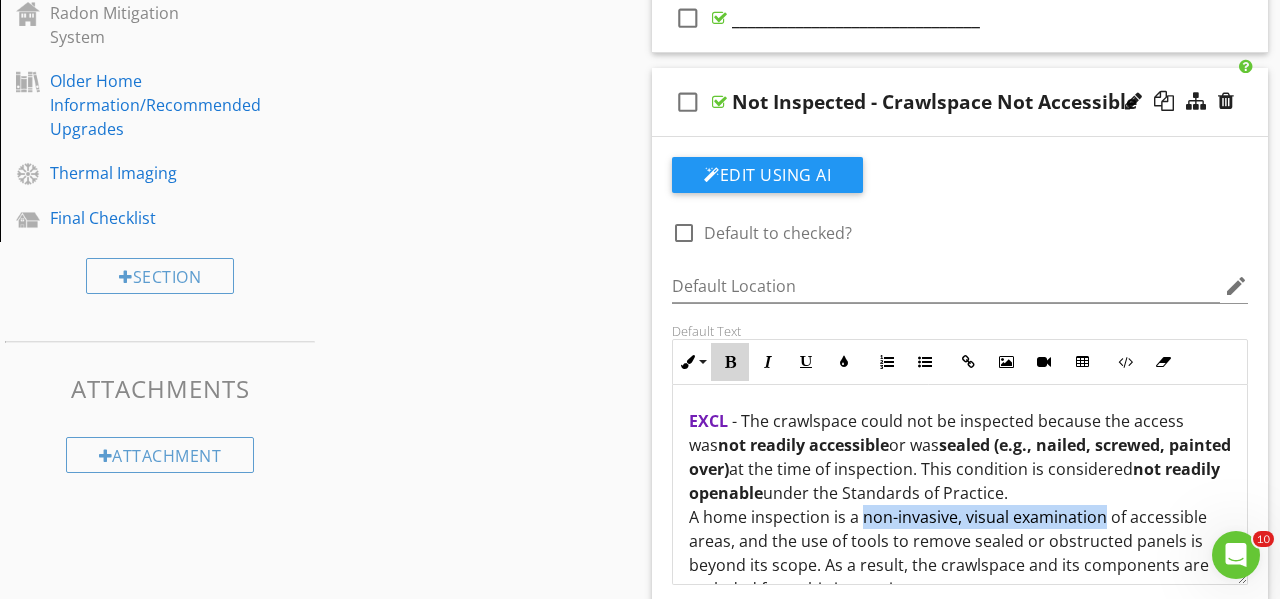 click at bounding box center (730, 362) 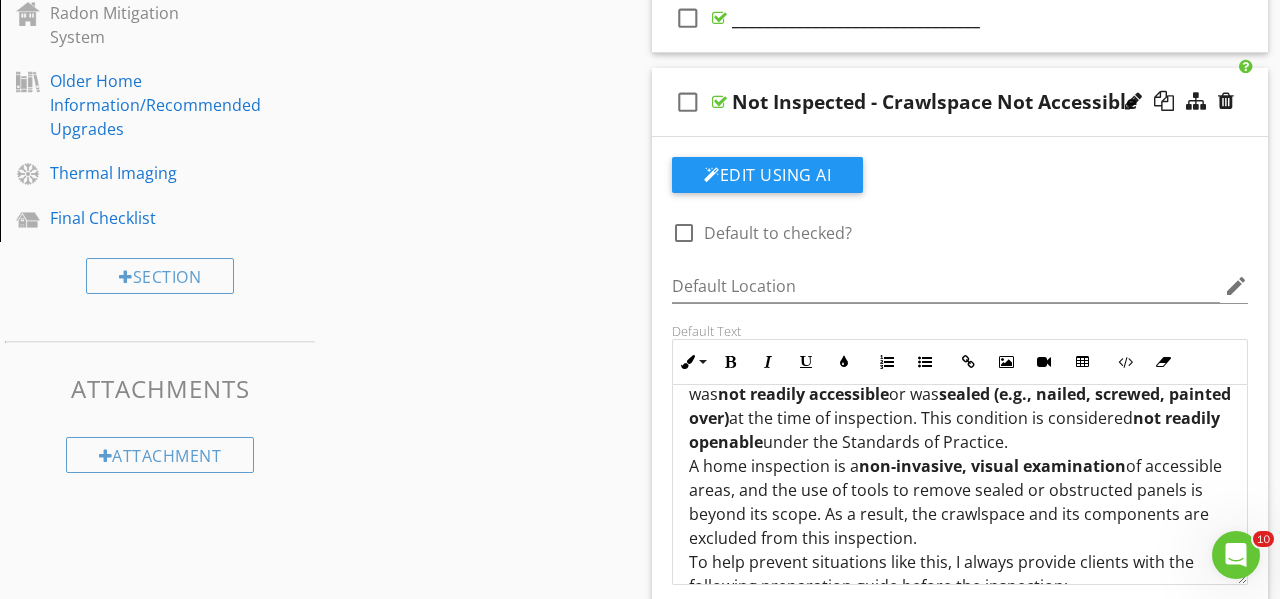scroll, scrollTop: 54, scrollLeft: 0, axis: vertical 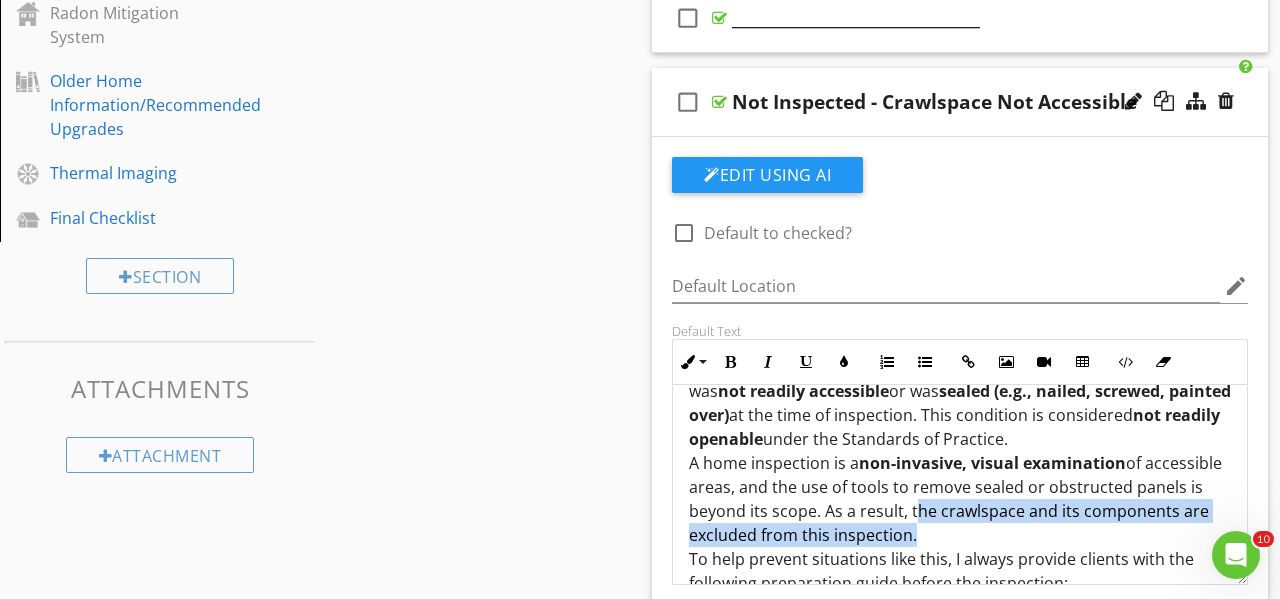drag, startPoint x: 907, startPoint y: 514, endPoint x: 906, endPoint y: 538, distance: 24.020824 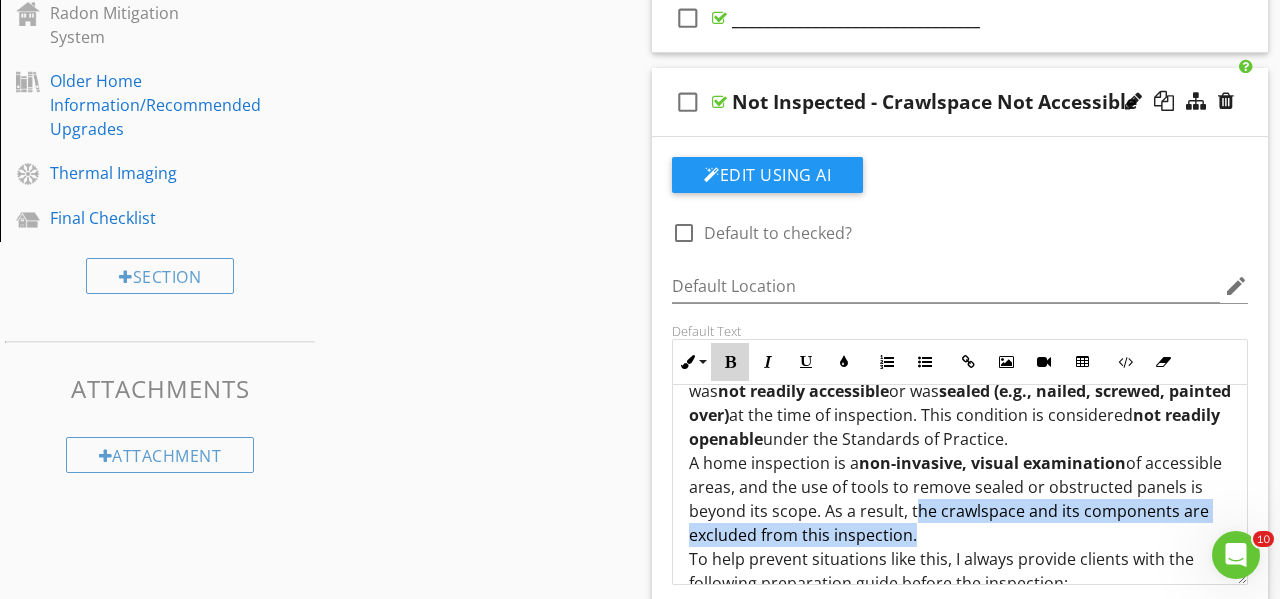 click on "Bold" at bounding box center [730, 362] 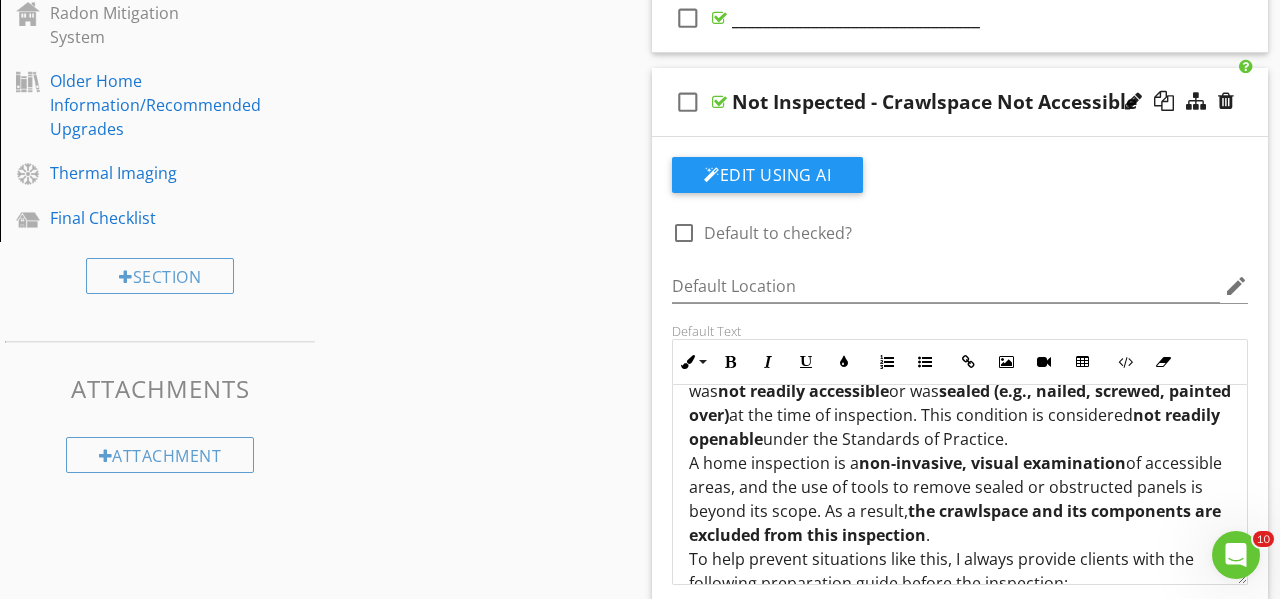 click on "- The crawlspace could not be inspected because the access was  not readily accessible  or was  sealed (e.g., nailed, screwed, painted over)  at the time of inspection. This condition is considered  not readily openable  under the Standards of Practice. A home inspection is a  non-invasive, visual examination  of accessible areas, and the use of tools to remove sealed or obstructed panels is beyond its scope. As a result,  the crawlspace and its components are excluded from this inspection . To help prevent situations like this, I always provide clients with the following preparation guide before the inspection: 🔗" at bounding box center [960, 487] 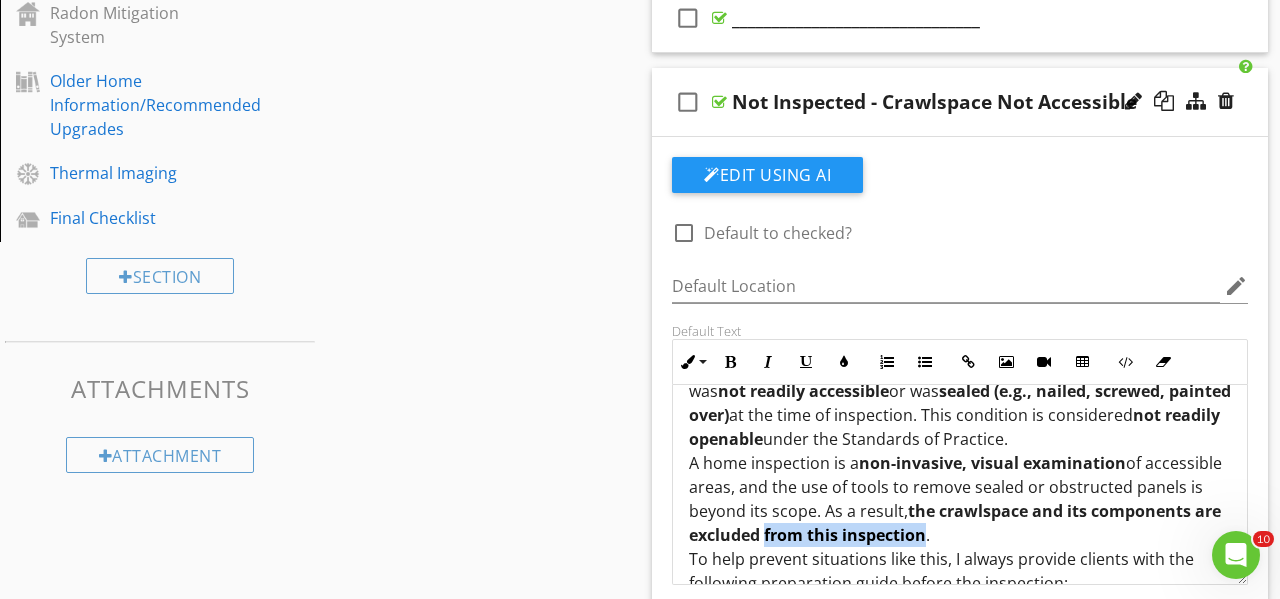 drag, startPoint x: 765, startPoint y: 538, endPoint x: 923, endPoint y: 535, distance: 158.02847 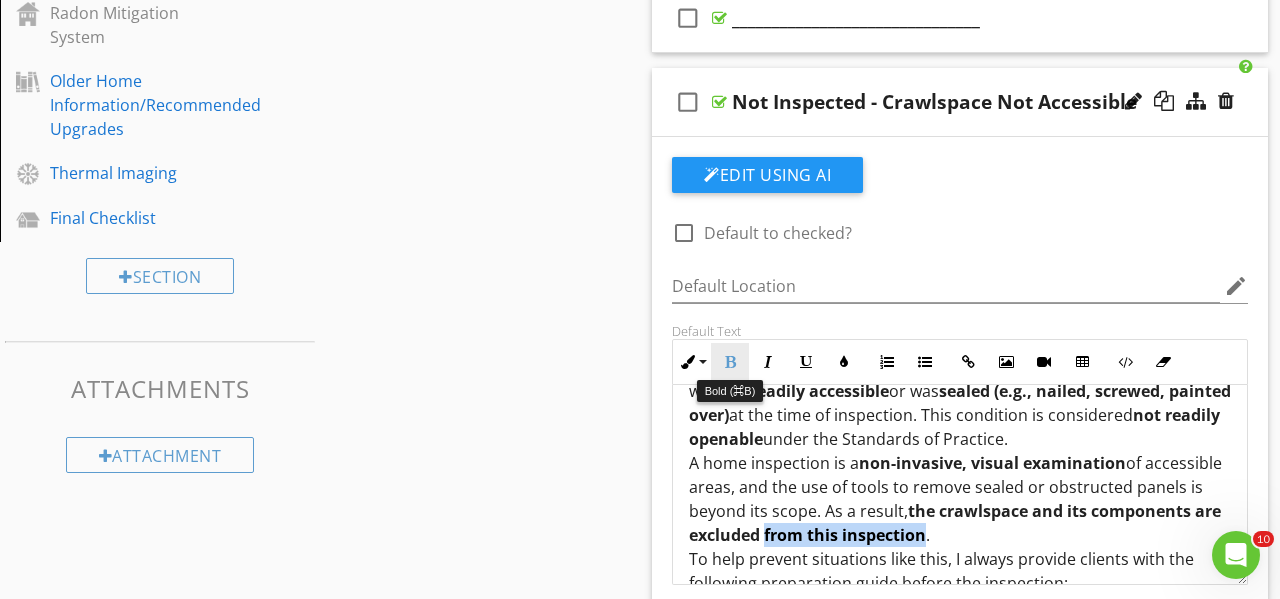 click at bounding box center [730, 362] 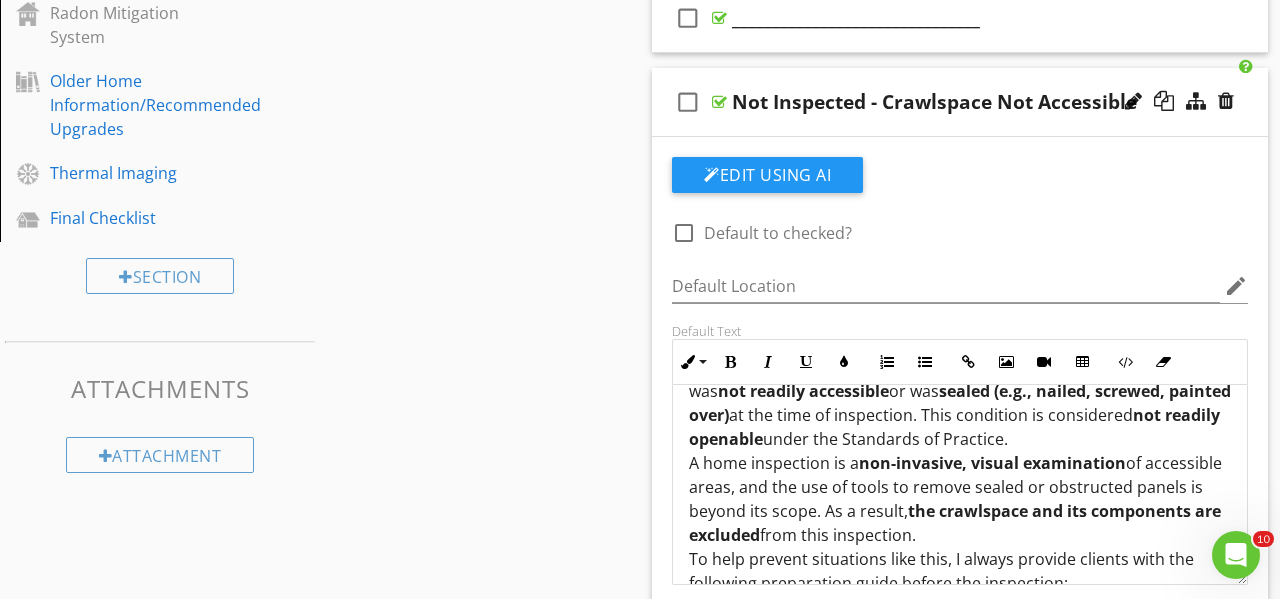 click on "- The crawlspace could not be inspected because the access was  not readily accessible  or was  sealed (e.g., nailed, screwed, painted over)  at the time of inspection. This condition is considered  not readily openable  under the Standards of Practice. A home inspection is a  non-invasive, visual examination  of accessible areas, and the use of tools to remove sealed or obstructed panels is beyond its scope. As a result,  the crawlspace and its components are excluded  from this inspection. To help prevent situations like this, I always provide clients with the following preparation guide before the inspection: 🔗" at bounding box center [960, 487] 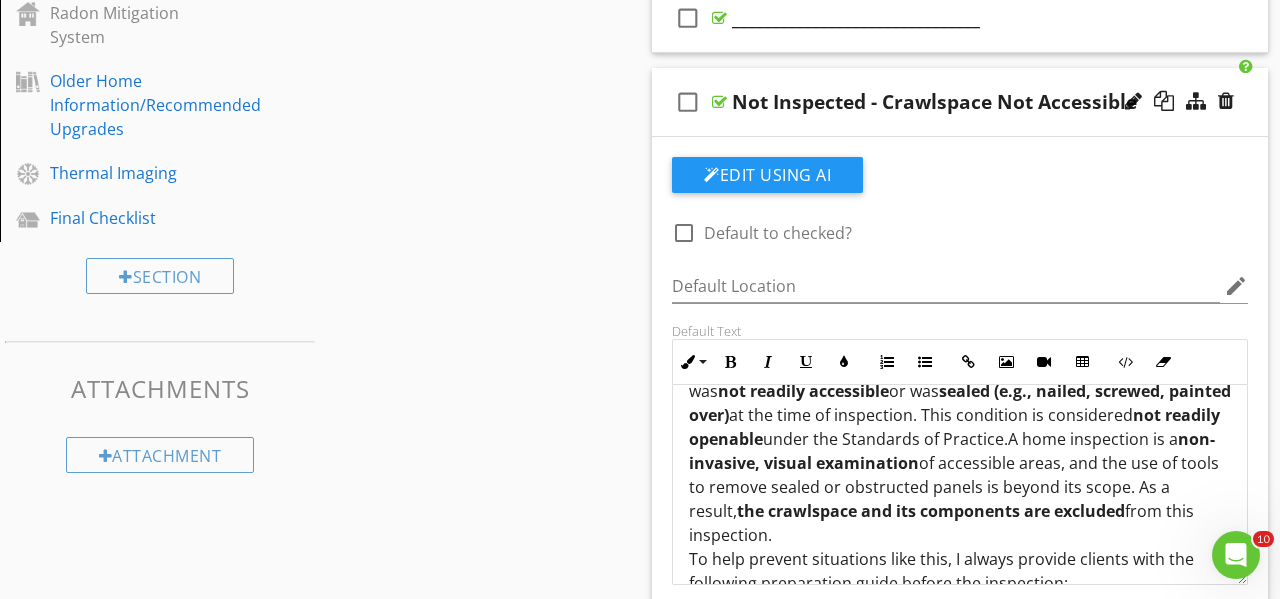 type 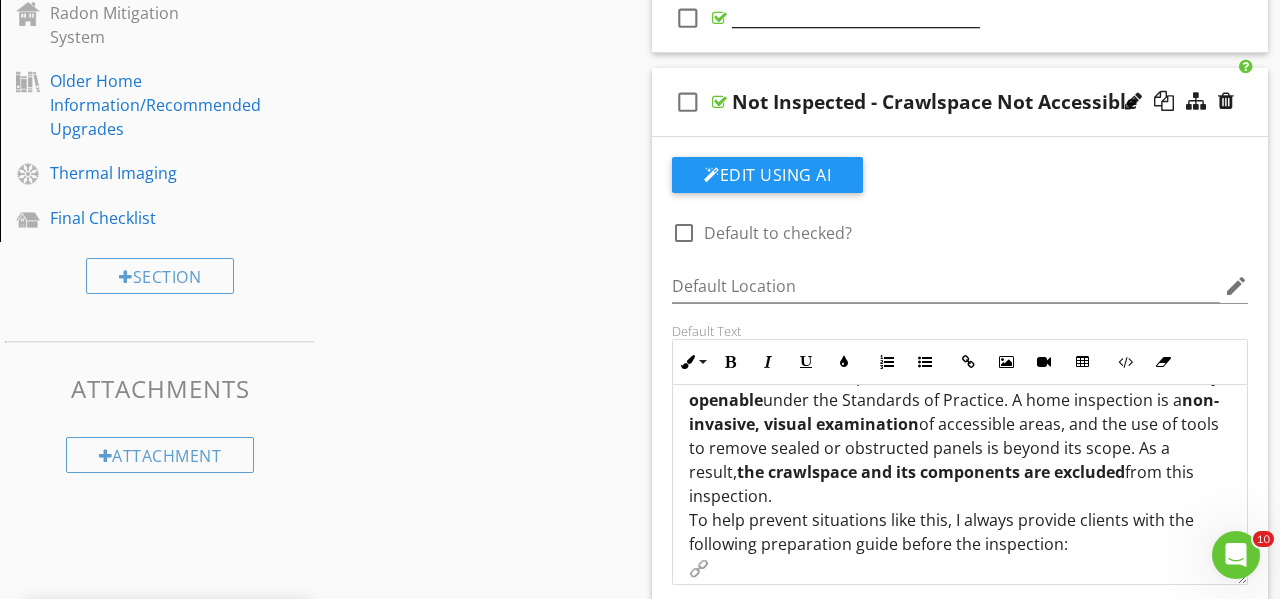 scroll, scrollTop: 97, scrollLeft: 0, axis: vertical 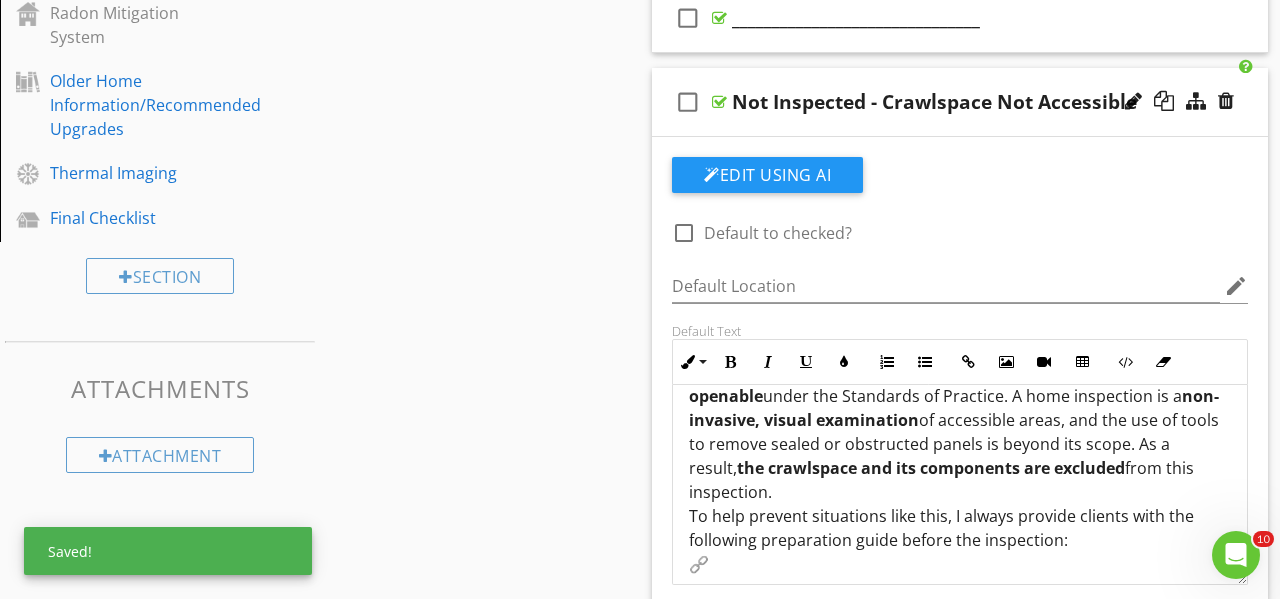 click on "- The crawlspace could not be inspected because the access was  not readily accessible  or was  sealed (e.g., nailed, screwed, painted over)  at the time of inspection. This condition is considered  not readily openable  under the Standards of Practice. A home inspection is a  non-invasive, visual examination  of accessible areas, and the use of tools to remove sealed or obstructed panels is beyond its scope. As a result,  the crawlspace and its components are excluded  from this inspection. To help prevent situations like this, I always provide clients with the following preparation guide before the inspection: 🔗" at bounding box center (960, 444) 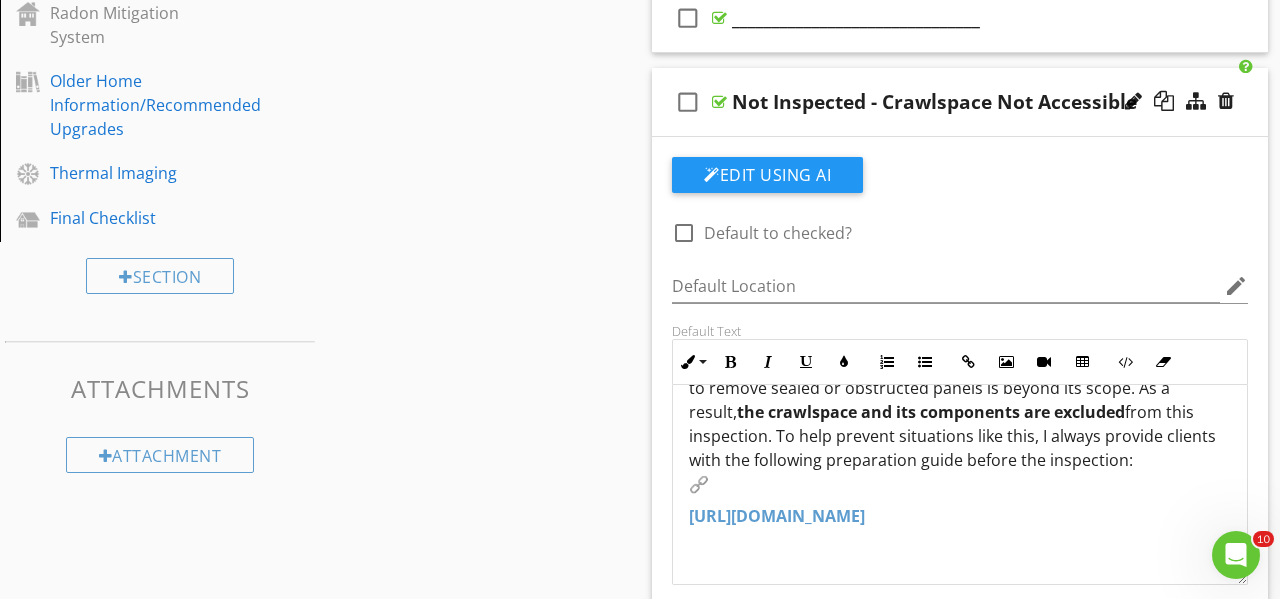 scroll, scrollTop: 153, scrollLeft: 0, axis: vertical 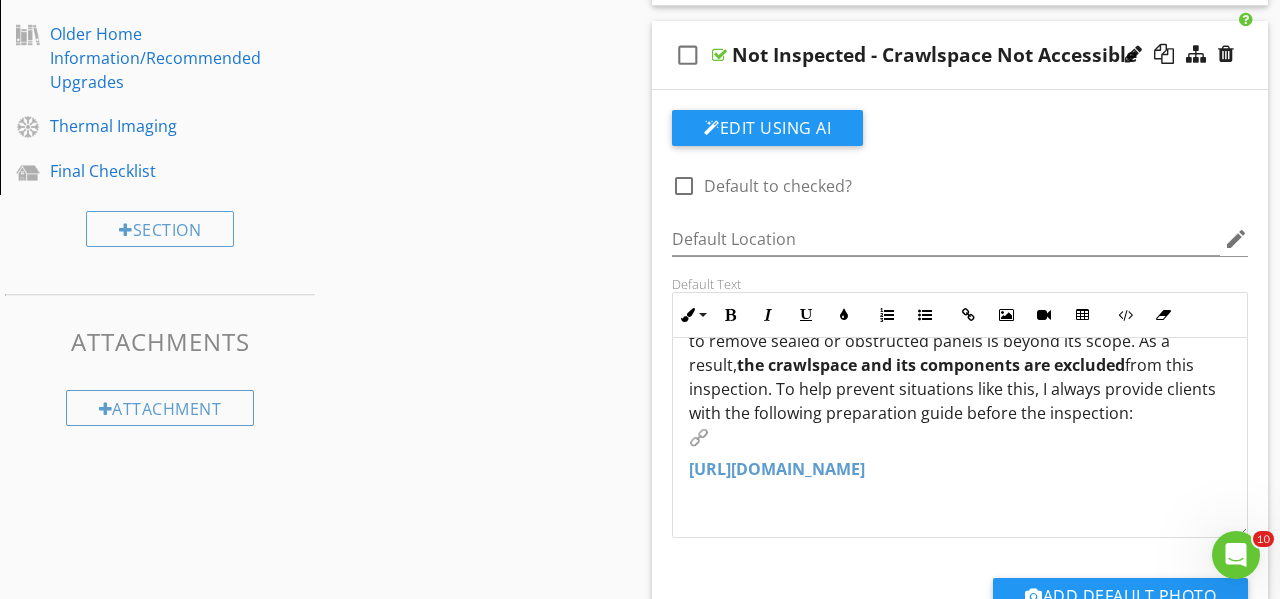 click on "[URL][DOMAIN_NAME]" at bounding box center (777, 469) 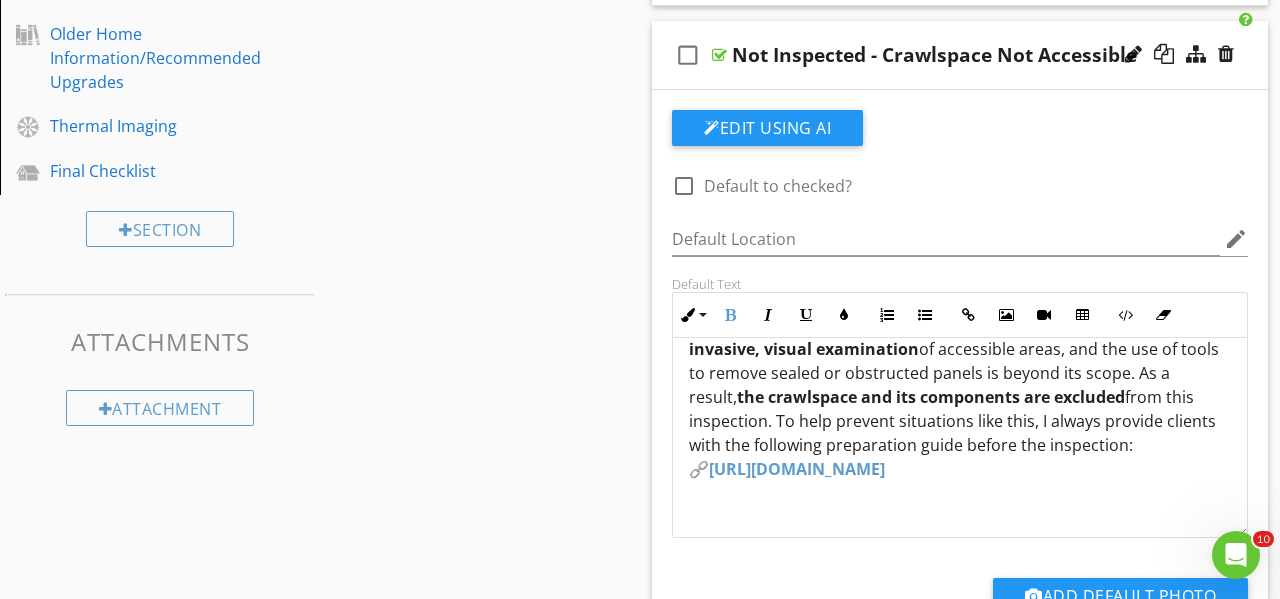 scroll, scrollTop: 121, scrollLeft: 0, axis: vertical 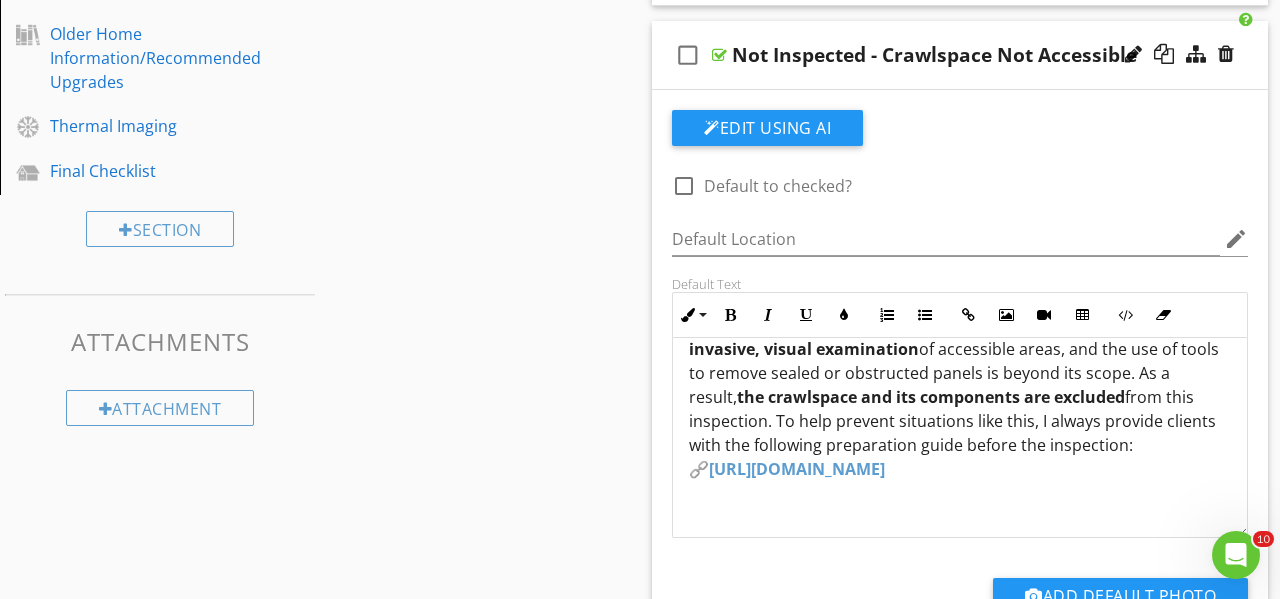 click on "EXCL   - The crawlspace could not be inspected because the access was  not readily accessible  or was  sealed (e.g., nailed, screwed, painted over)  at the time of inspection. This condition is considered  not readily openable  under the Standards of Practice. A home inspection is a  non-invasive, visual examination  of accessible areas, and the use of tools to remove sealed or obstructed panels is beyond its scope. As a result,  the crawlspace and its components are excluded  from this inspection. To help prevent situations like this, I always provide clients with the following preparation guide before the inspection: 🔗  [URL][DOMAIN_NAME]" at bounding box center [960, 361] 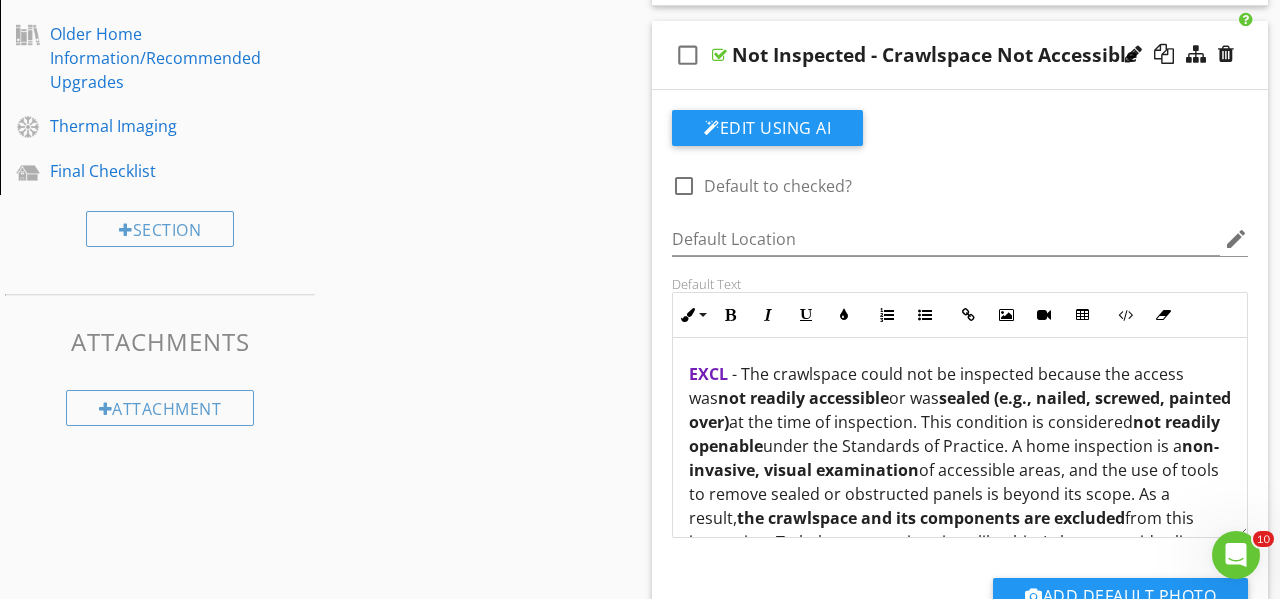 scroll, scrollTop: 0, scrollLeft: 0, axis: both 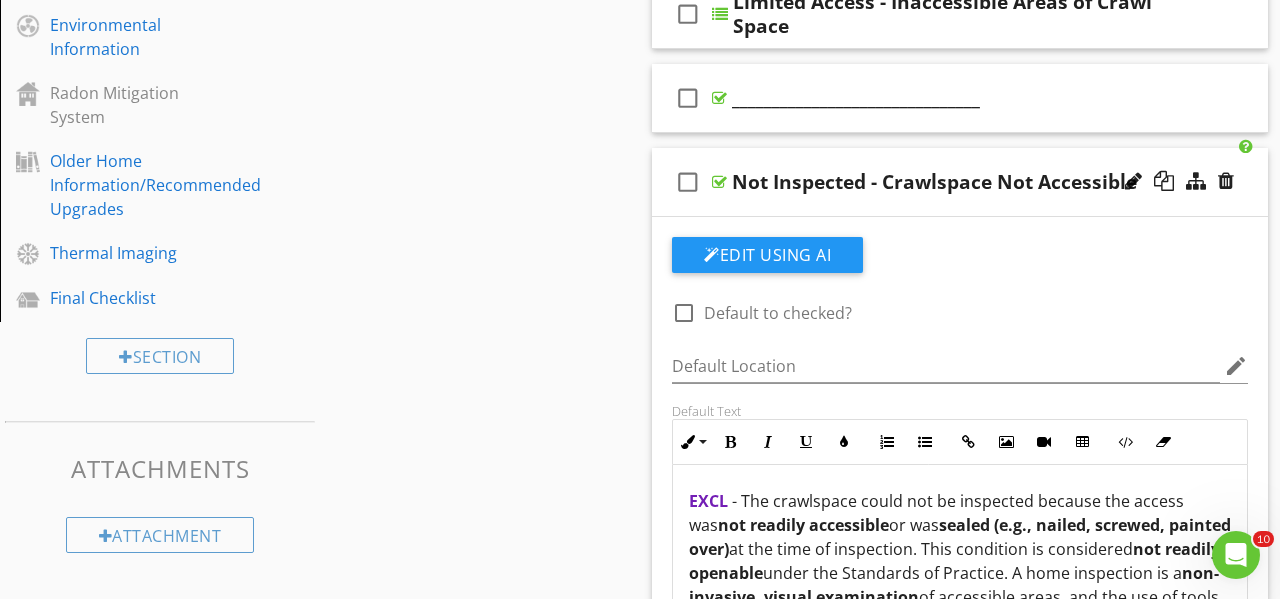 click on "check_box_outline_blank
Not Inspected - Crawlspace Not Accessible" at bounding box center (960, 182) 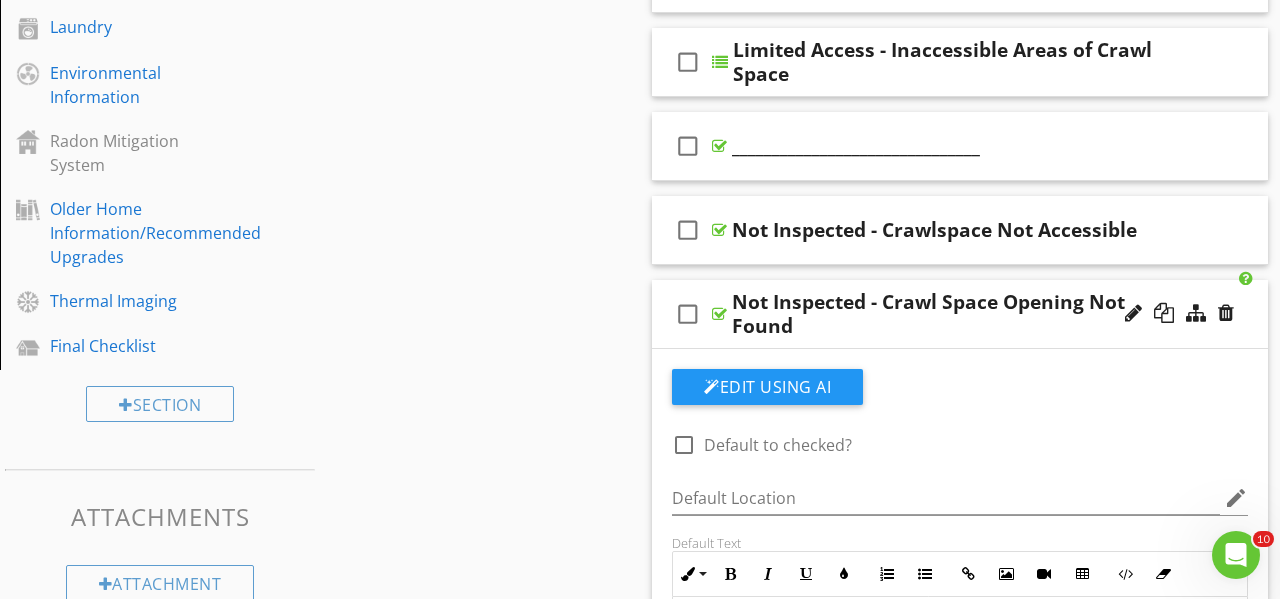scroll, scrollTop: 1256, scrollLeft: 0, axis: vertical 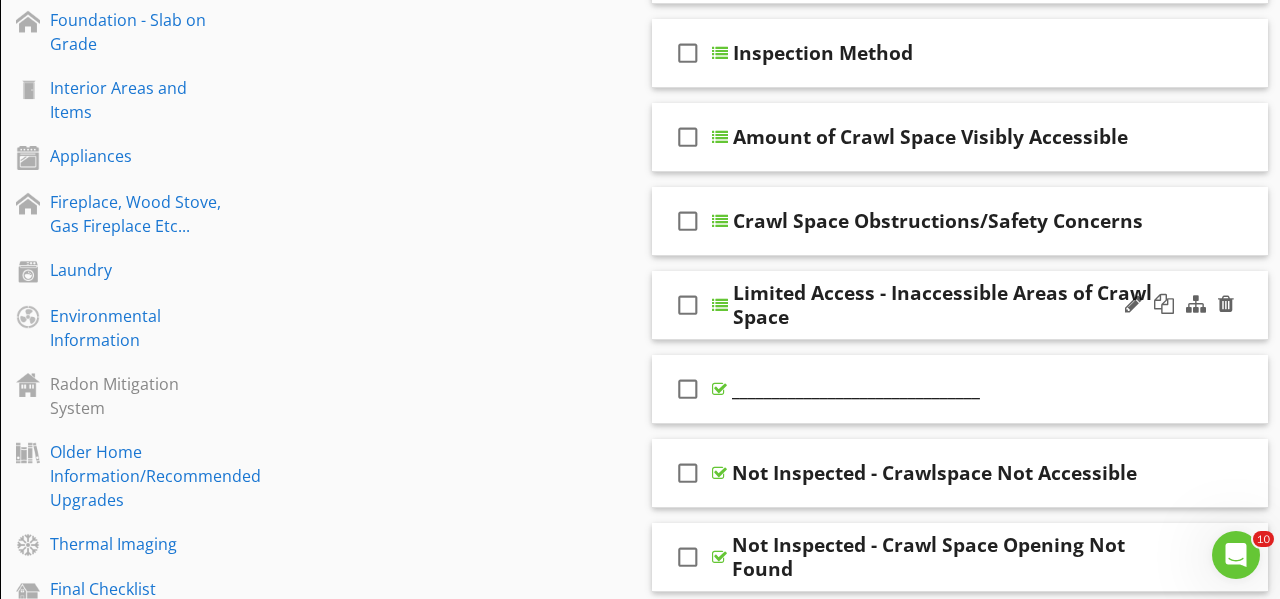 click on "check_box_outline_blank
Limited Access - Inaccessible Areas of Crawl Space" at bounding box center (960, 305) 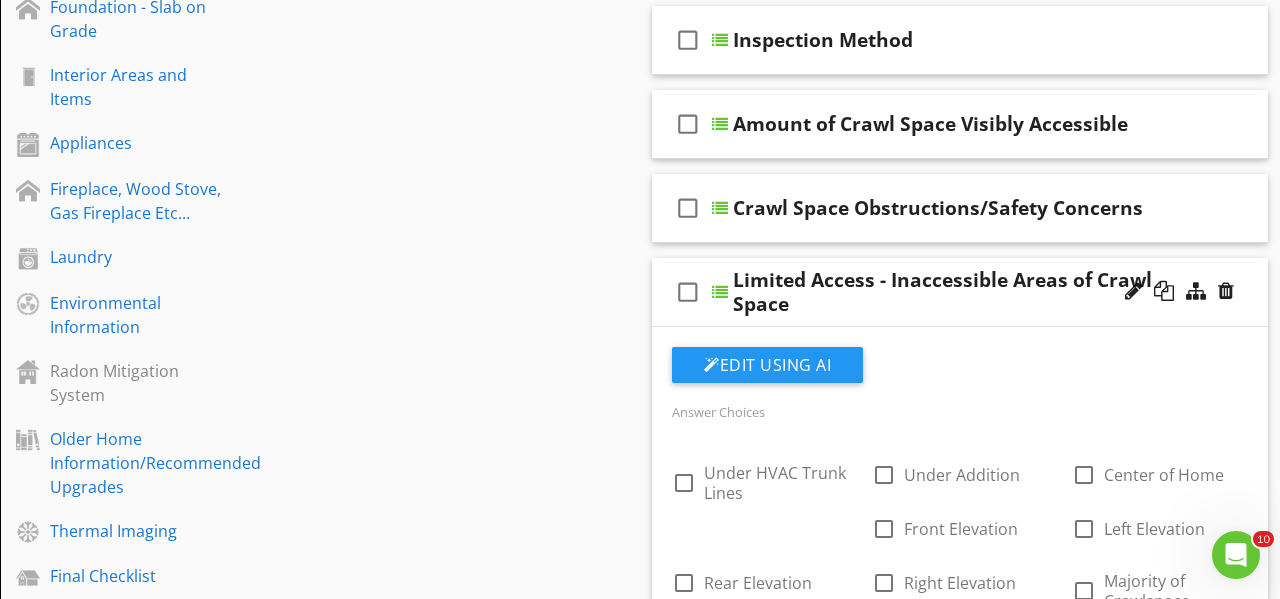 scroll, scrollTop: 1018, scrollLeft: 0, axis: vertical 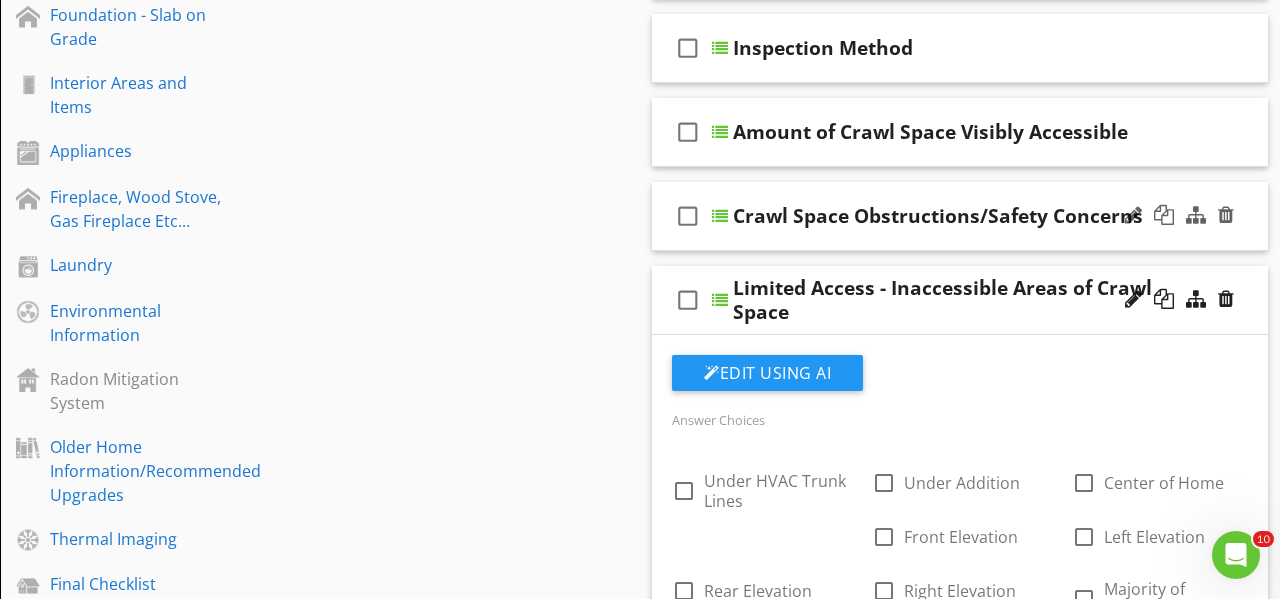 click on "check_box_outline_blank
Crawl Space Obstructions/Safety Concerns" at bounding box center (960, 216) 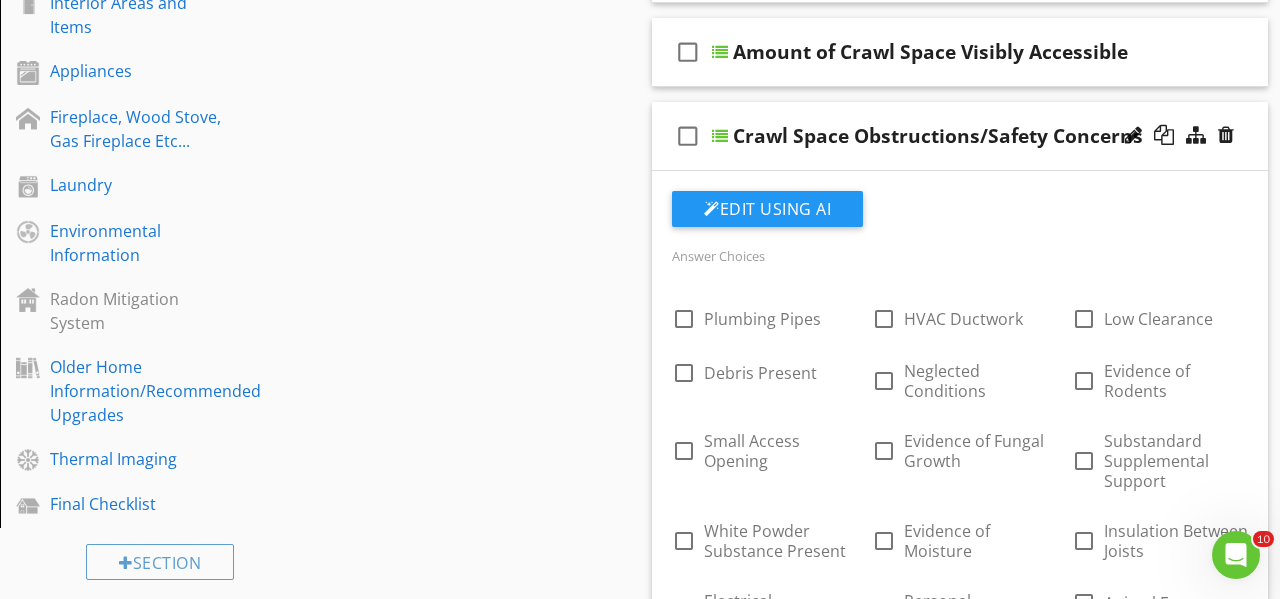 scroll, scrollTop: 1092, scrollLeft: 0, axis: vertical 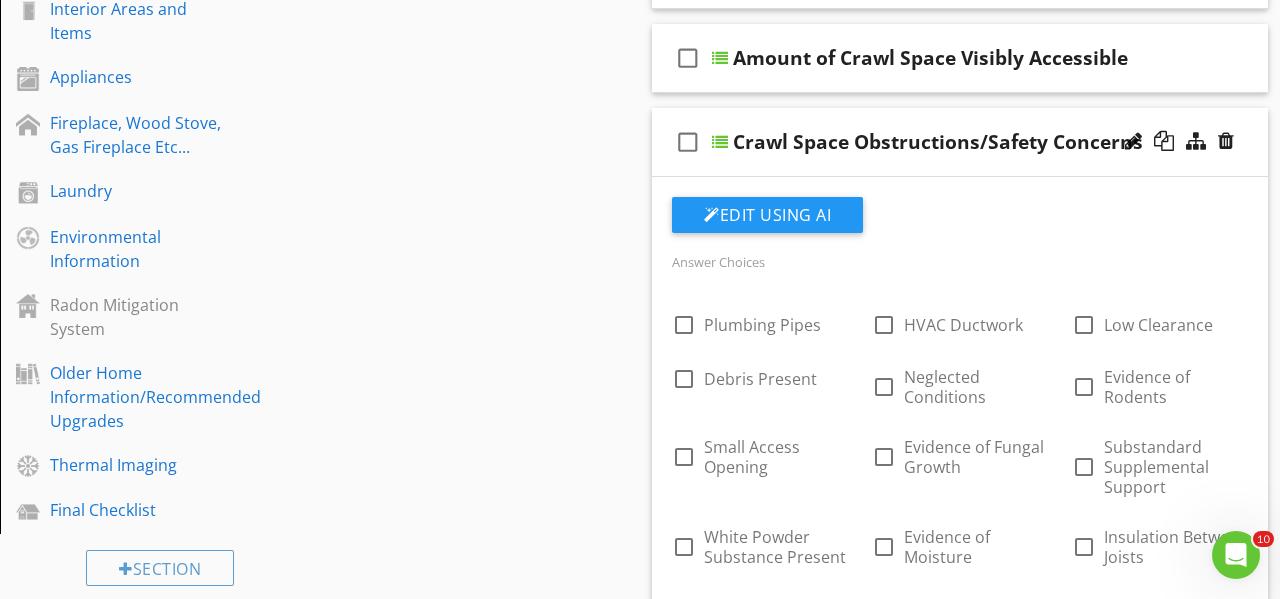 click on "check_box_outline_blank
Crawl Space Obstructions/Safety Concerns" at bounding box center [960, 142] 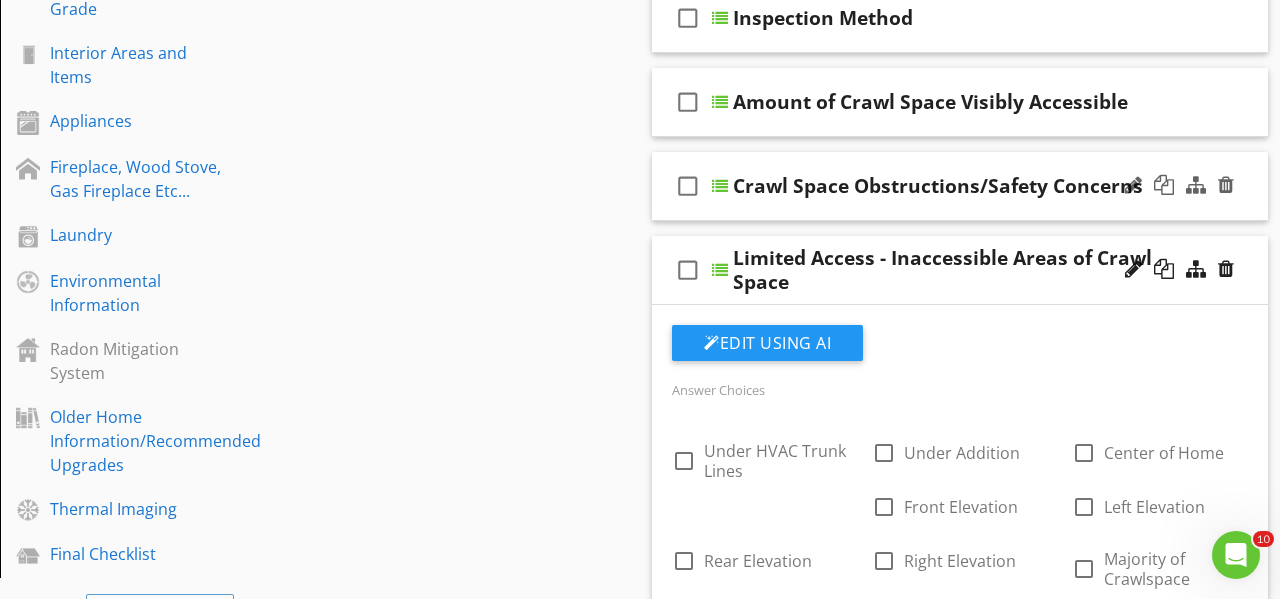 scroll, scrollTop: 1038, scrollLeft: 0, axis: vertical 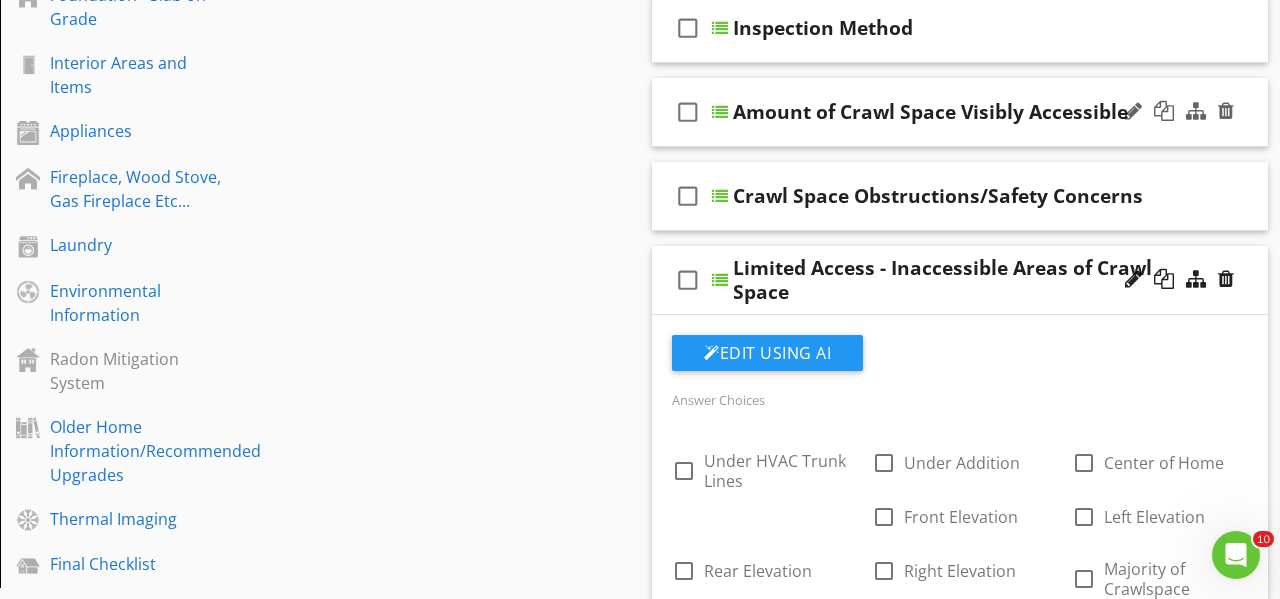 click on "check_box_outline_blank
Amount of Crawl Space Visibly Accessible" at bounding box center (960, 112) 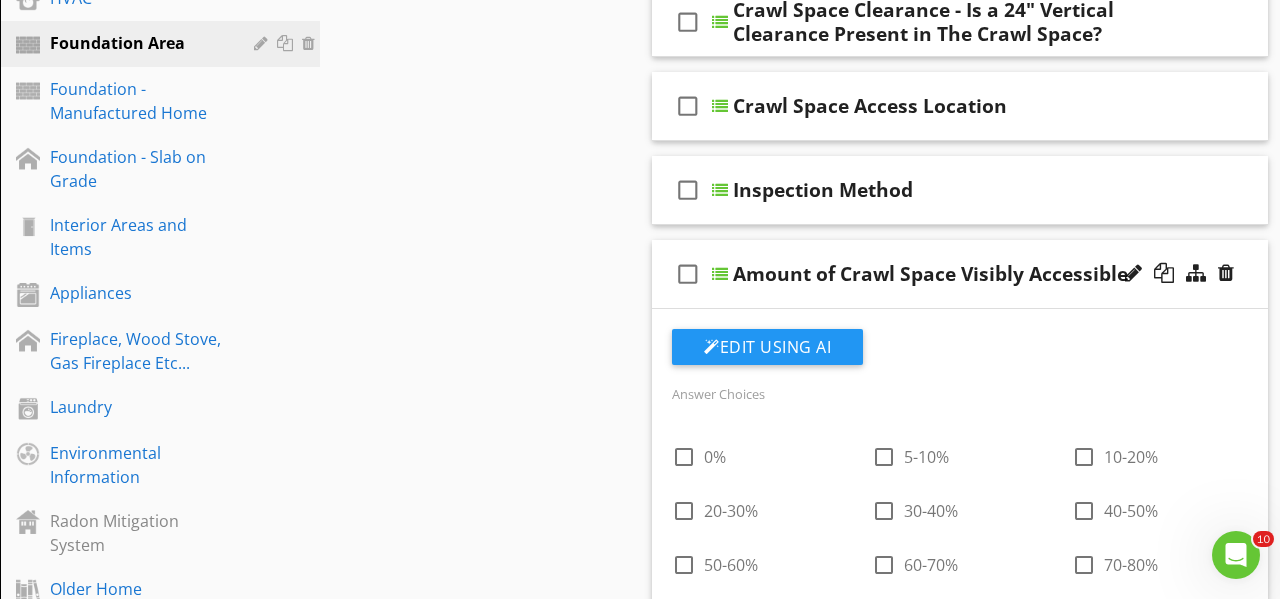 scroll, scrollTop: 875, scrollLeft: 0, axis: vertical 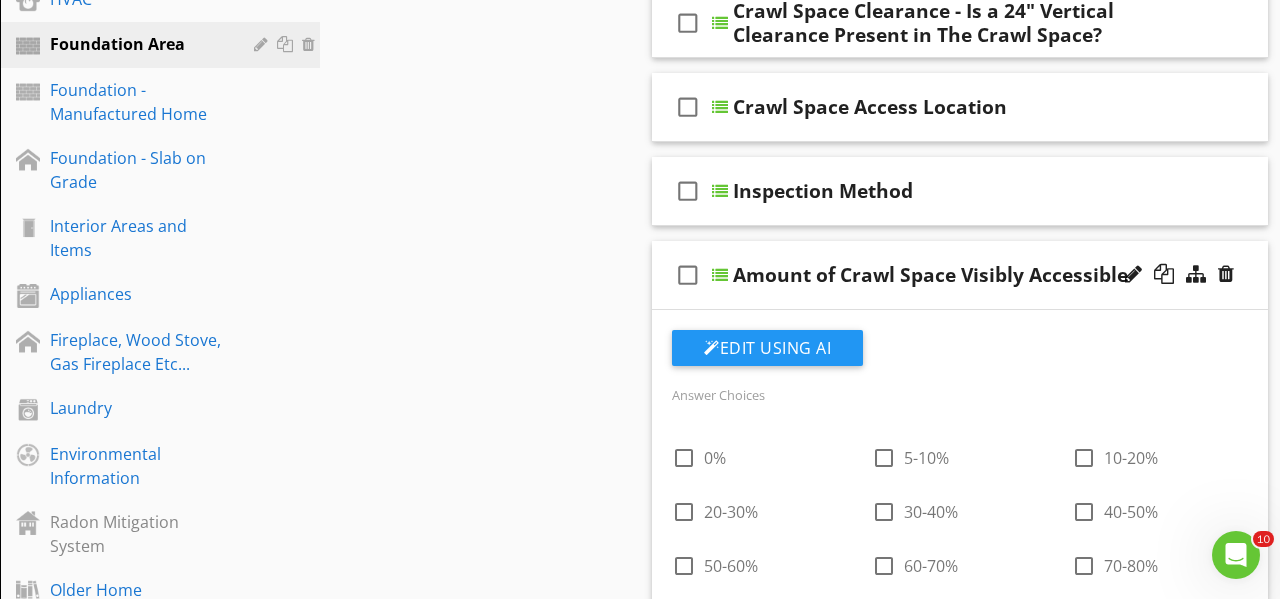 click on "check_box_outline_blank
Amount of Crawl Space Visibly Accessible" at bounding box center (960, 275) 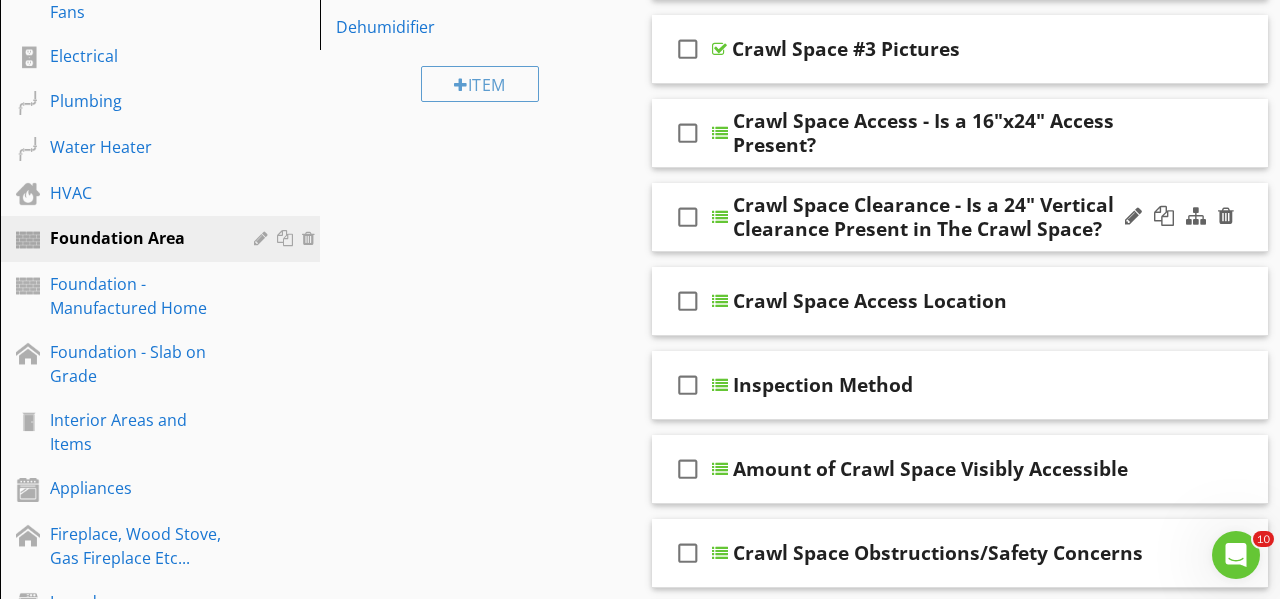 scroll, scrollTop: 676, scrollLeft: 0, axis: vertical 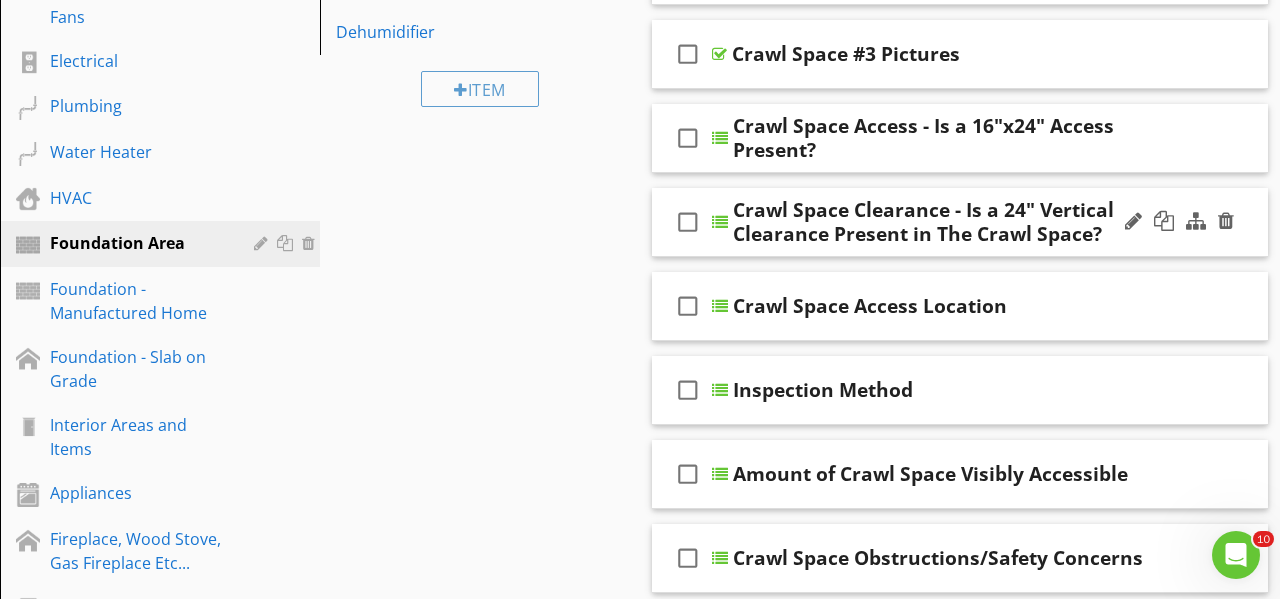 click on "check_box_outline_blank
Crawl Space Clearance - Is a 24" Vertical Clearance Present in The Crawl Space?" at bounding box center [960, 222] 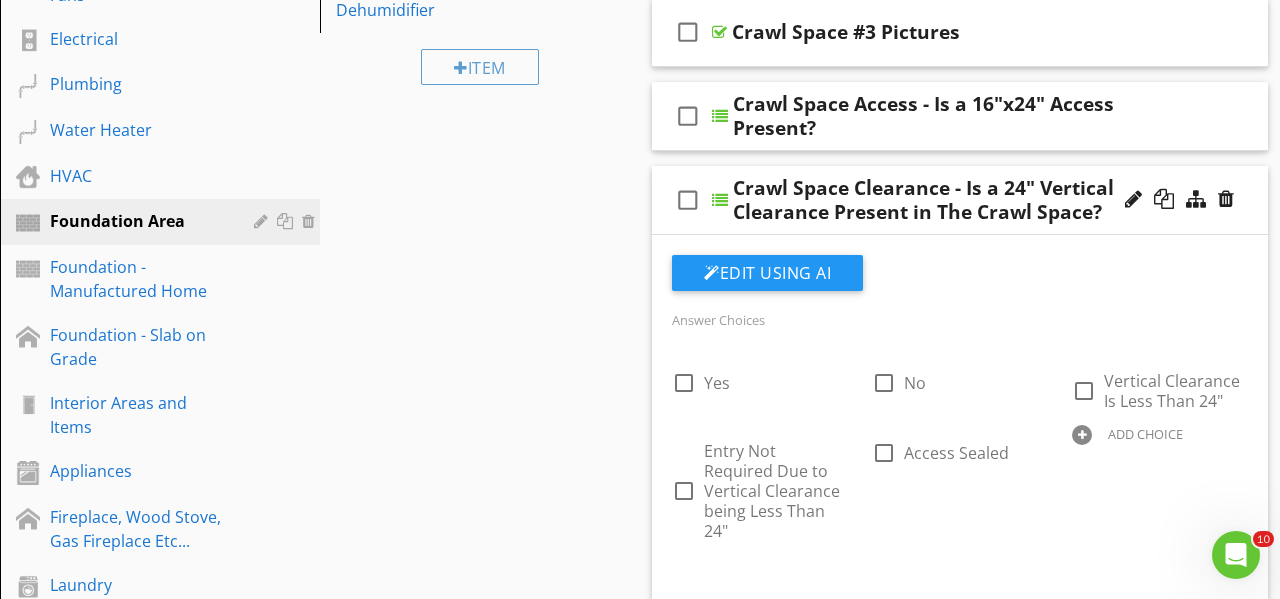 scroll, scrollTop: 688, scrollLeft: 0, axis: vertical 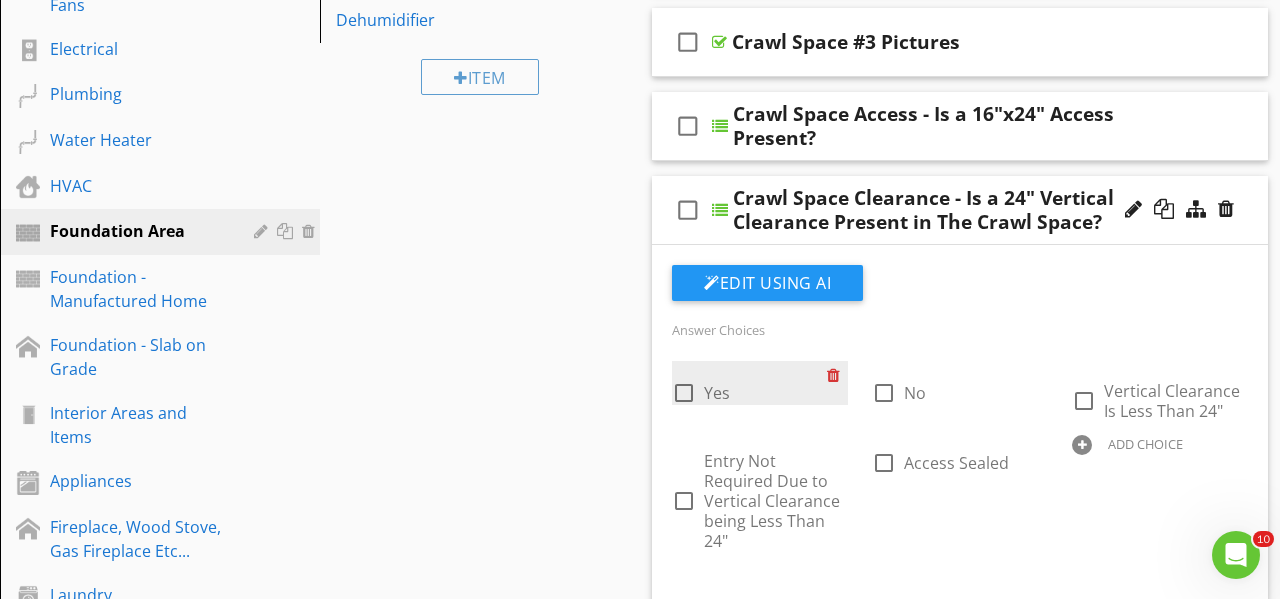 click at bounding box center [837, 375] 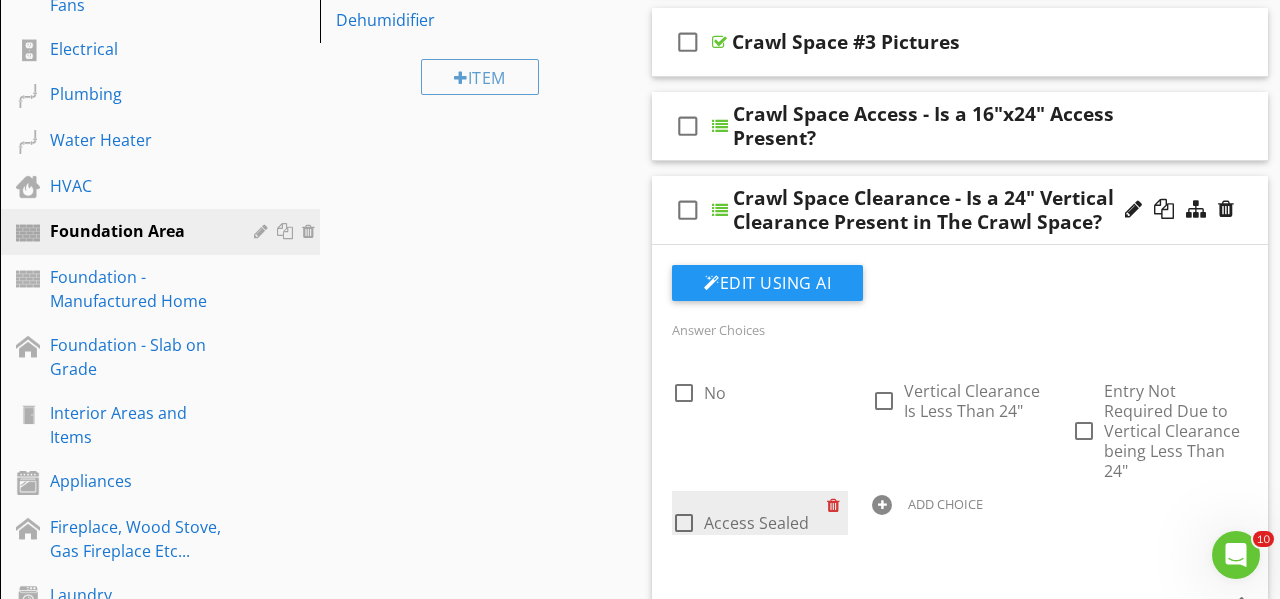 click at bounding box center [837, 505] 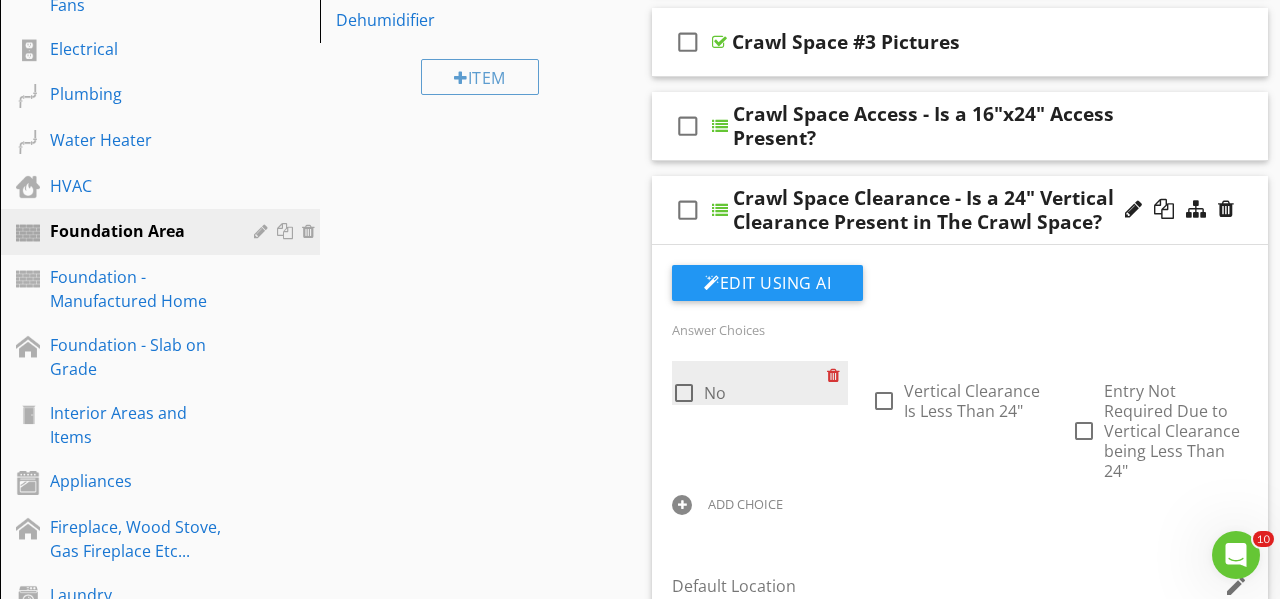 click at bounding box center (837, 375) 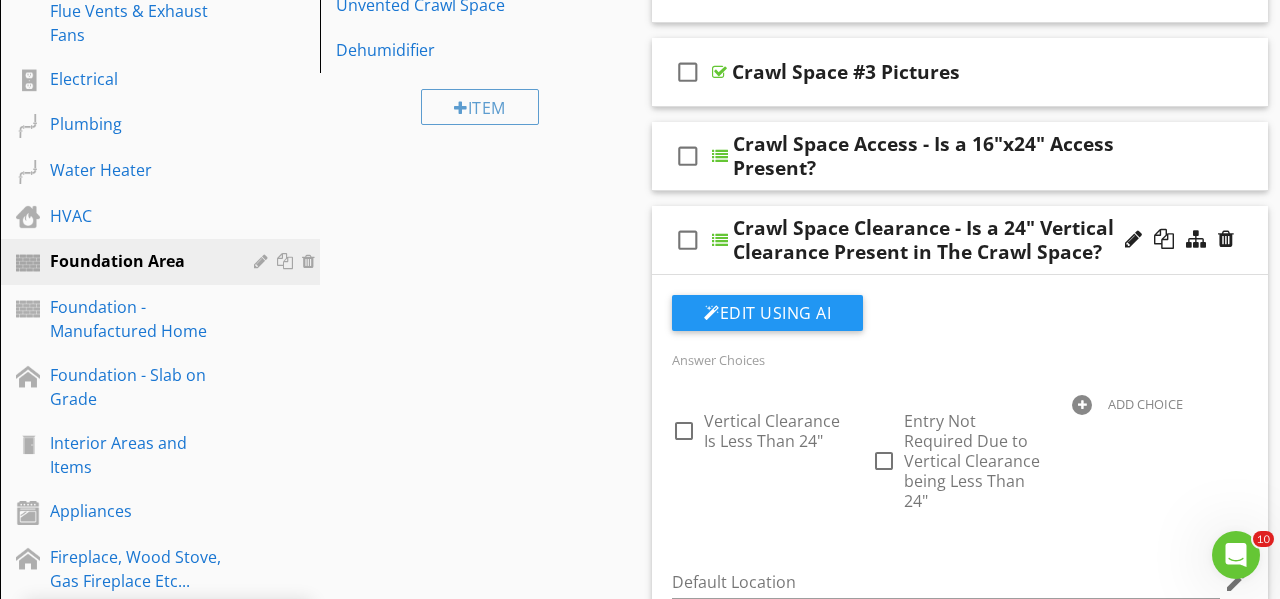 scroll, scrollTop: 639, scrollLeft: 0, axis: vertical 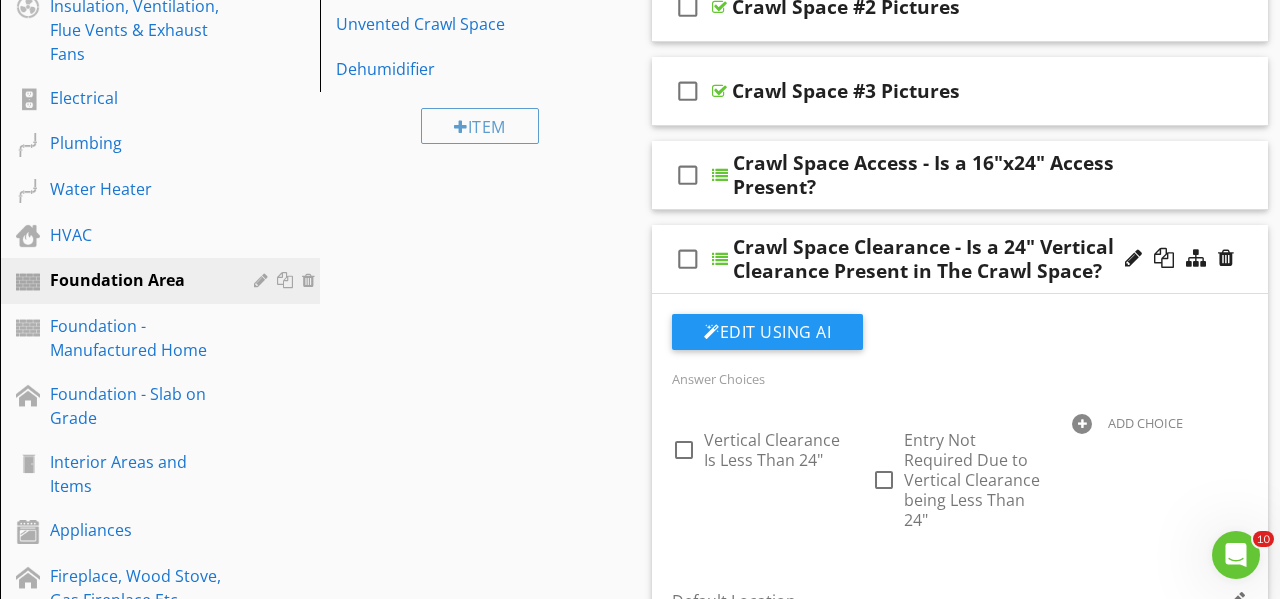 click on "check_box_outline_blank
Crawl Space Clearance - Is a 24" Vertical Clearance Present in The Crawl Space?" at bounding box center [960, 259] 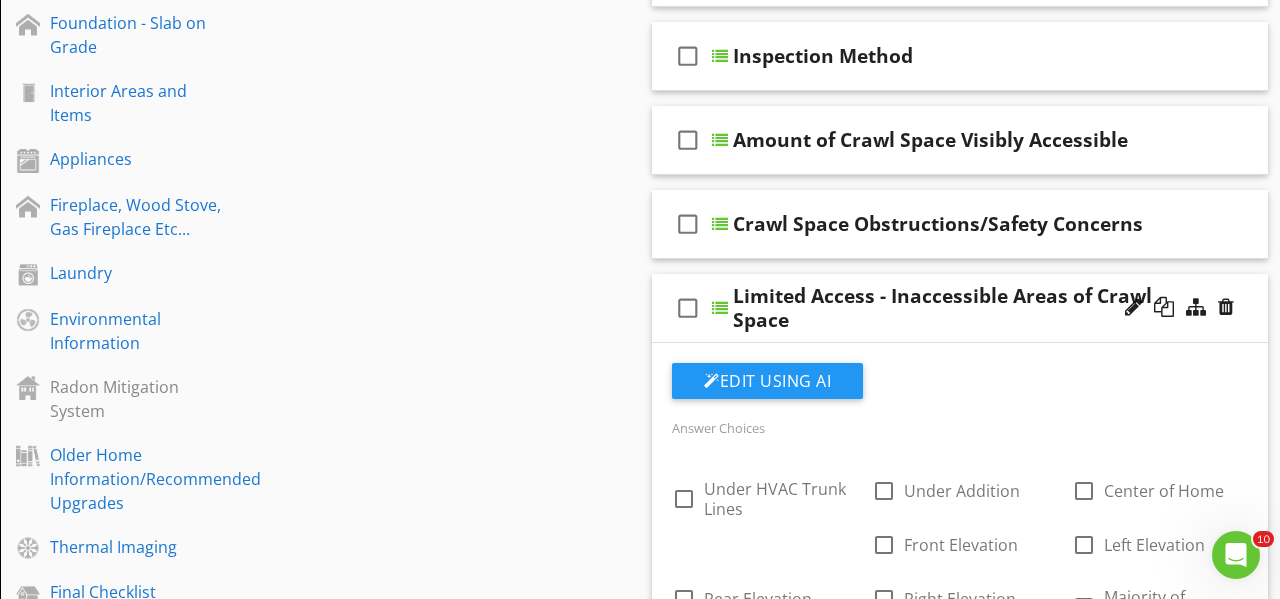 scroll, scrollTop: 1010, scrollLeft: 0, axis: vertical 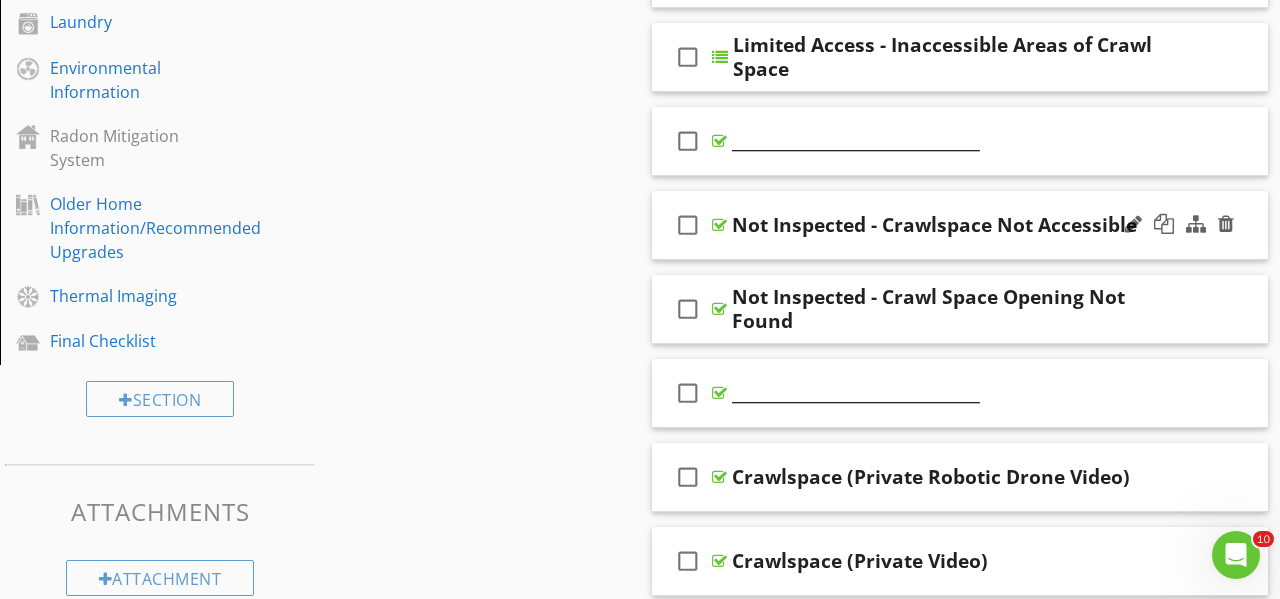 click on "check_box_outline_blank
Not Inspected - Crawlspace Not Accessible" at bounding box center (960, 225) 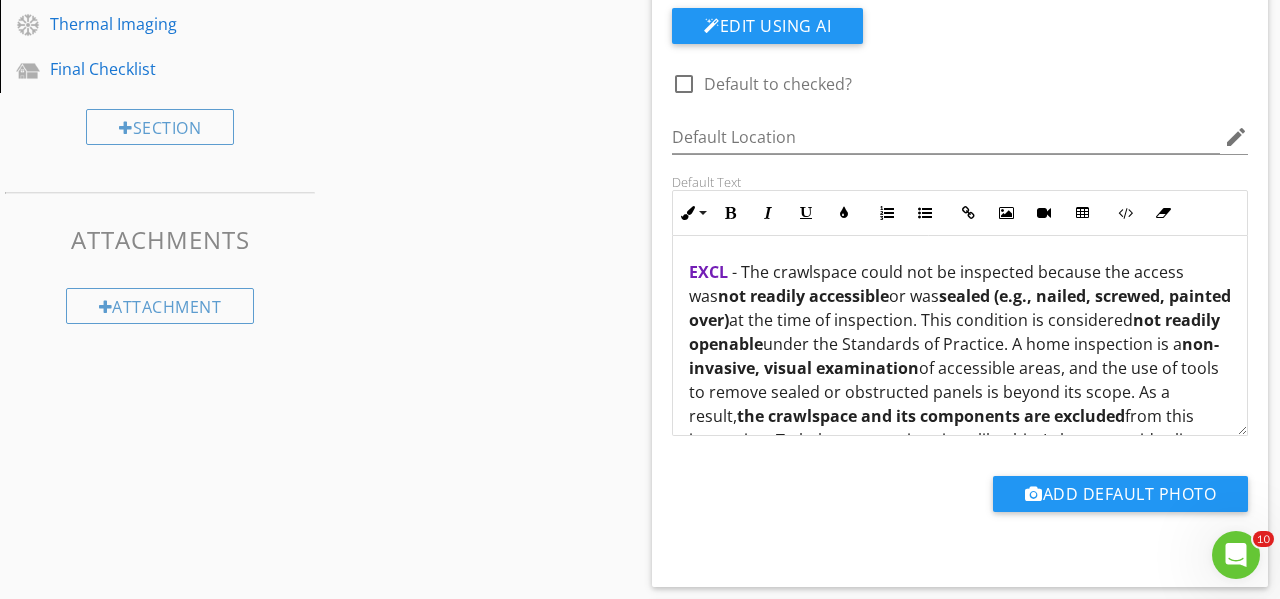 scroll, scrollTop: 1540, scrollLeft: 0, axis: vertical 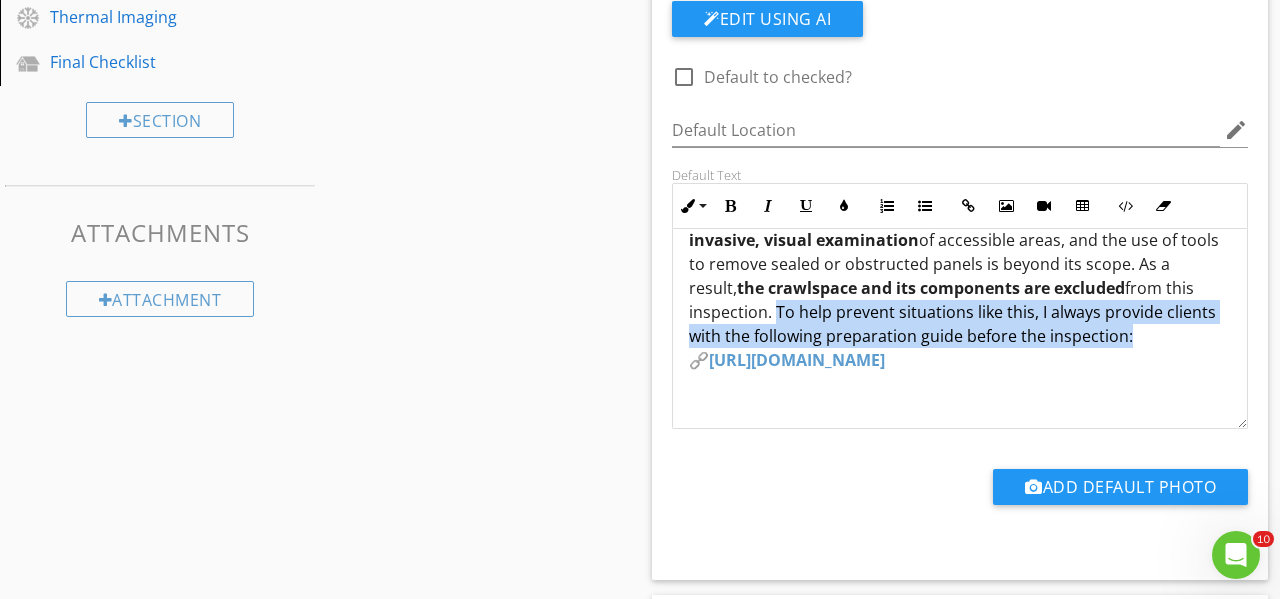 drag, startPoint x: 776, startPoint y: 312, endPoint x: 1133, endPoint y: 335, distance: 357.74014 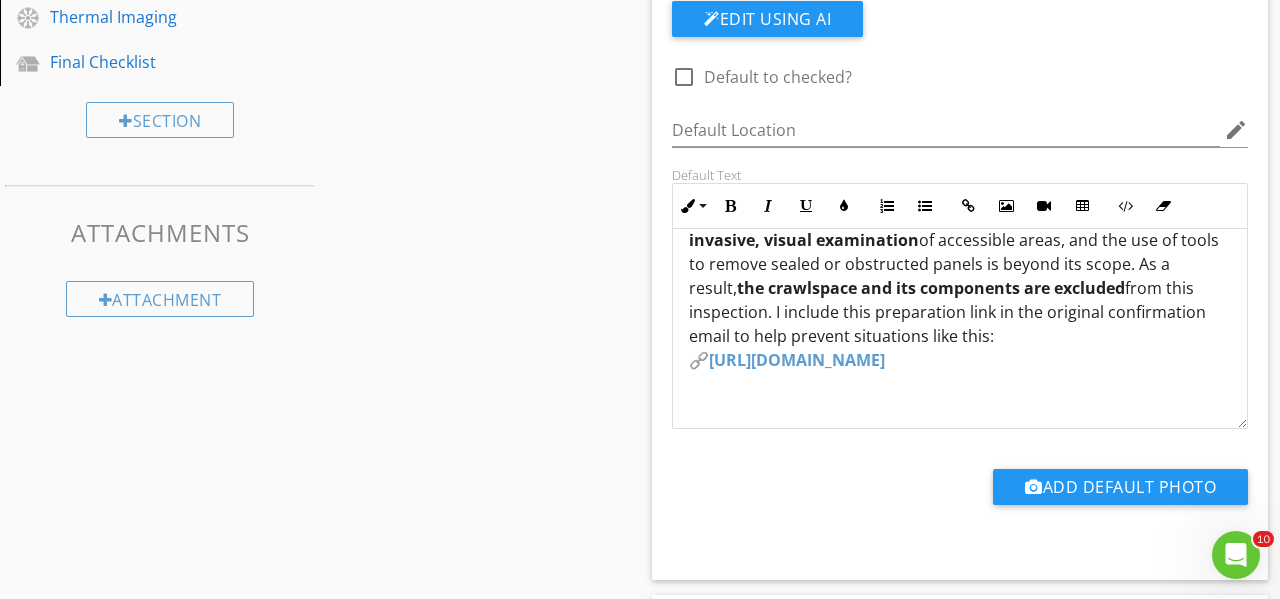 scroll, scrollTop: 97, scrollLeft: 0, axis: vertical 